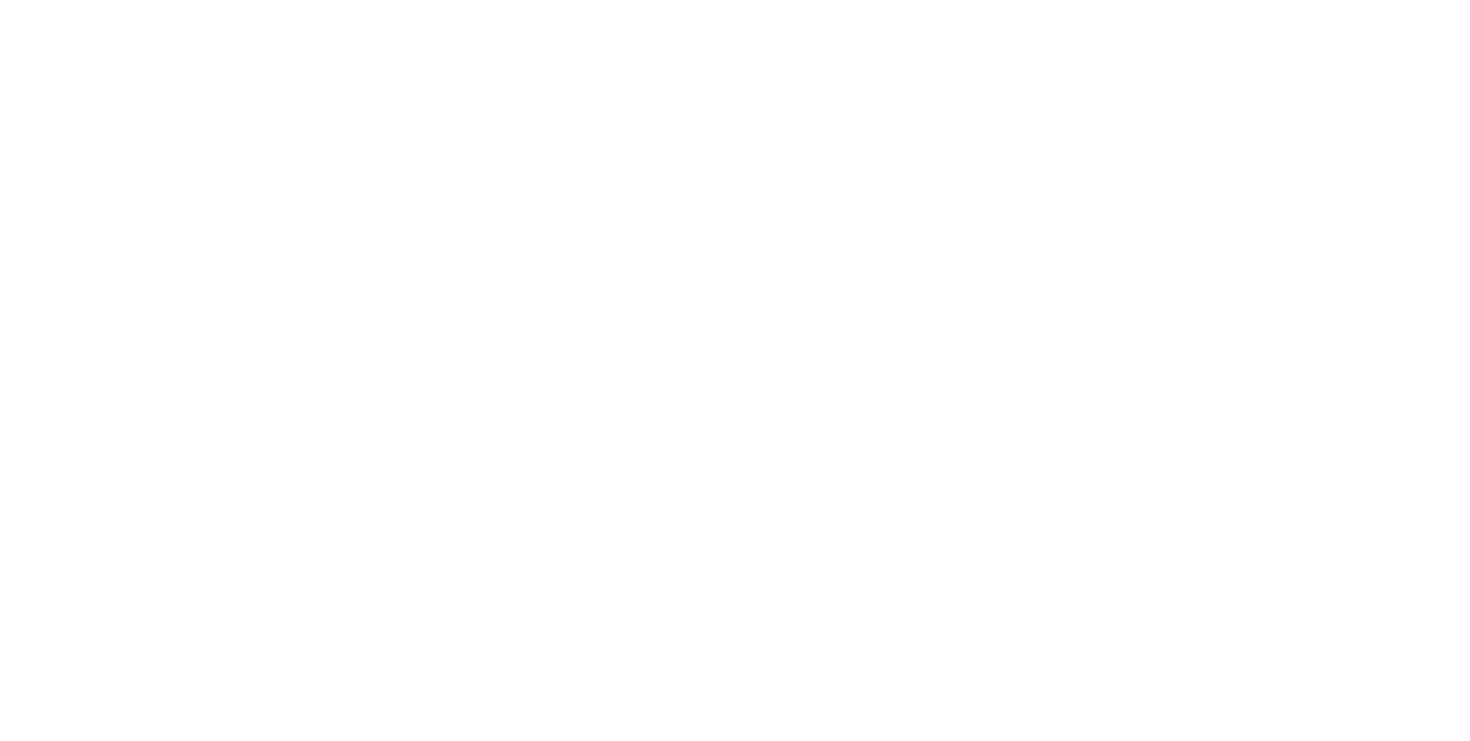 scroll, scrollTop: 0, scrollLeft: 0, axis: both 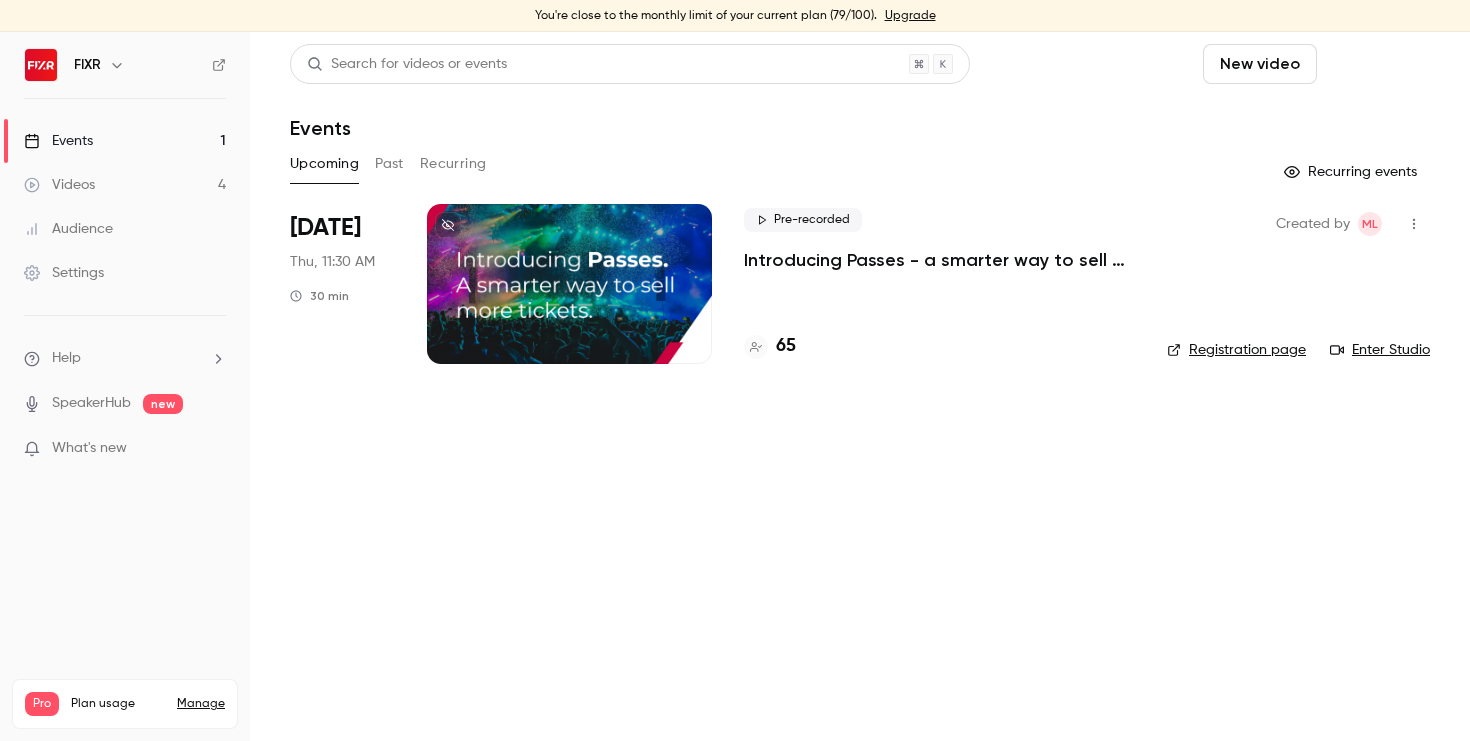 click on "Schedule" at bounding box center [1377, 64] 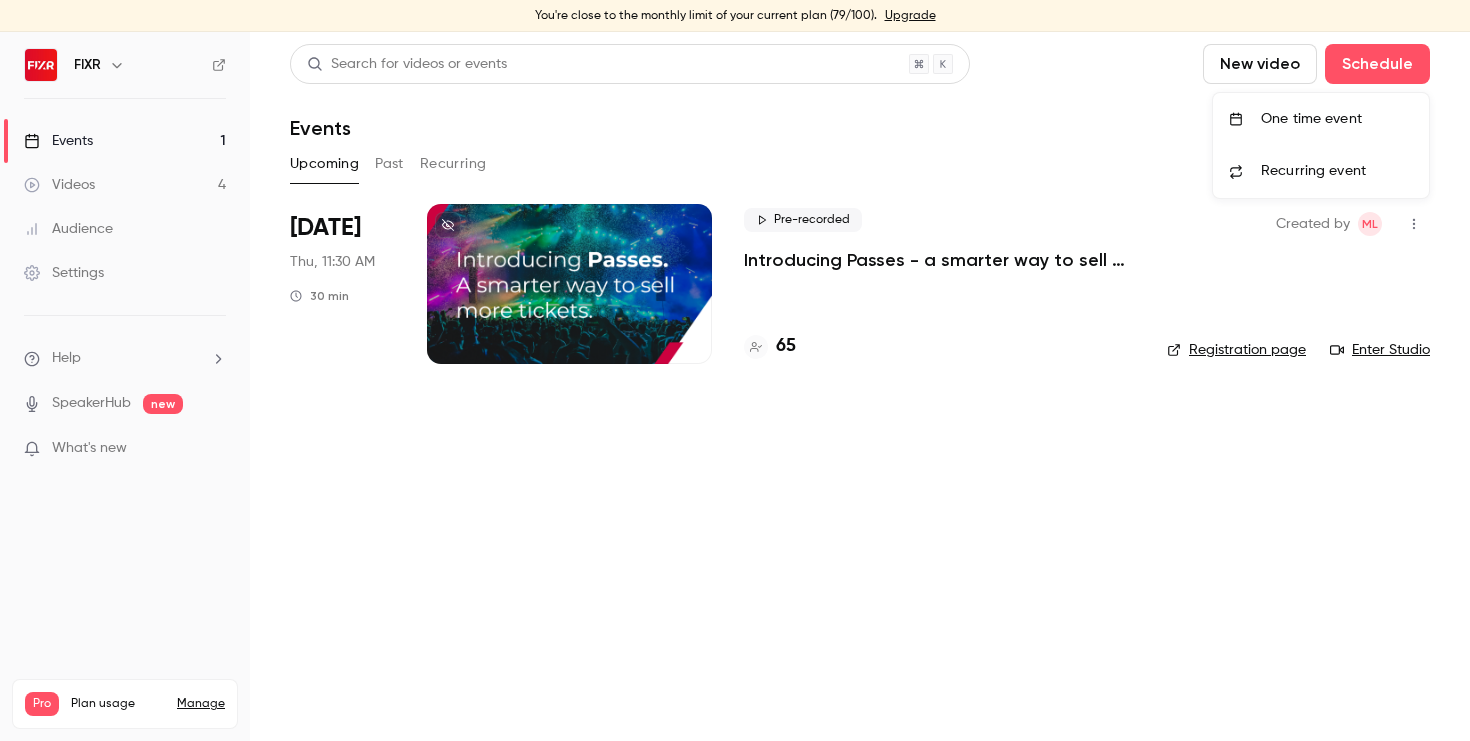 click at bounding box center (735, 370) 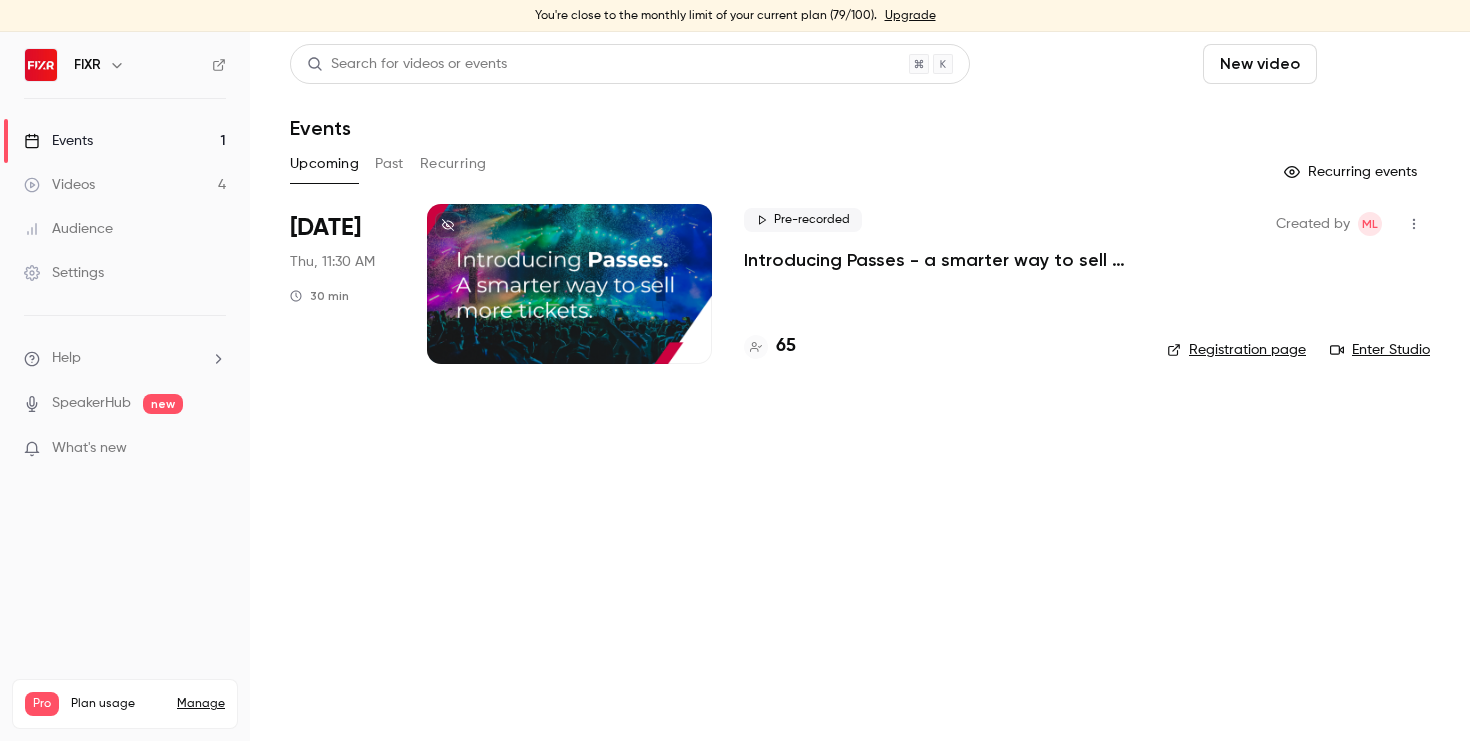 click on "Schedule" at bounding box center (1377, 64) 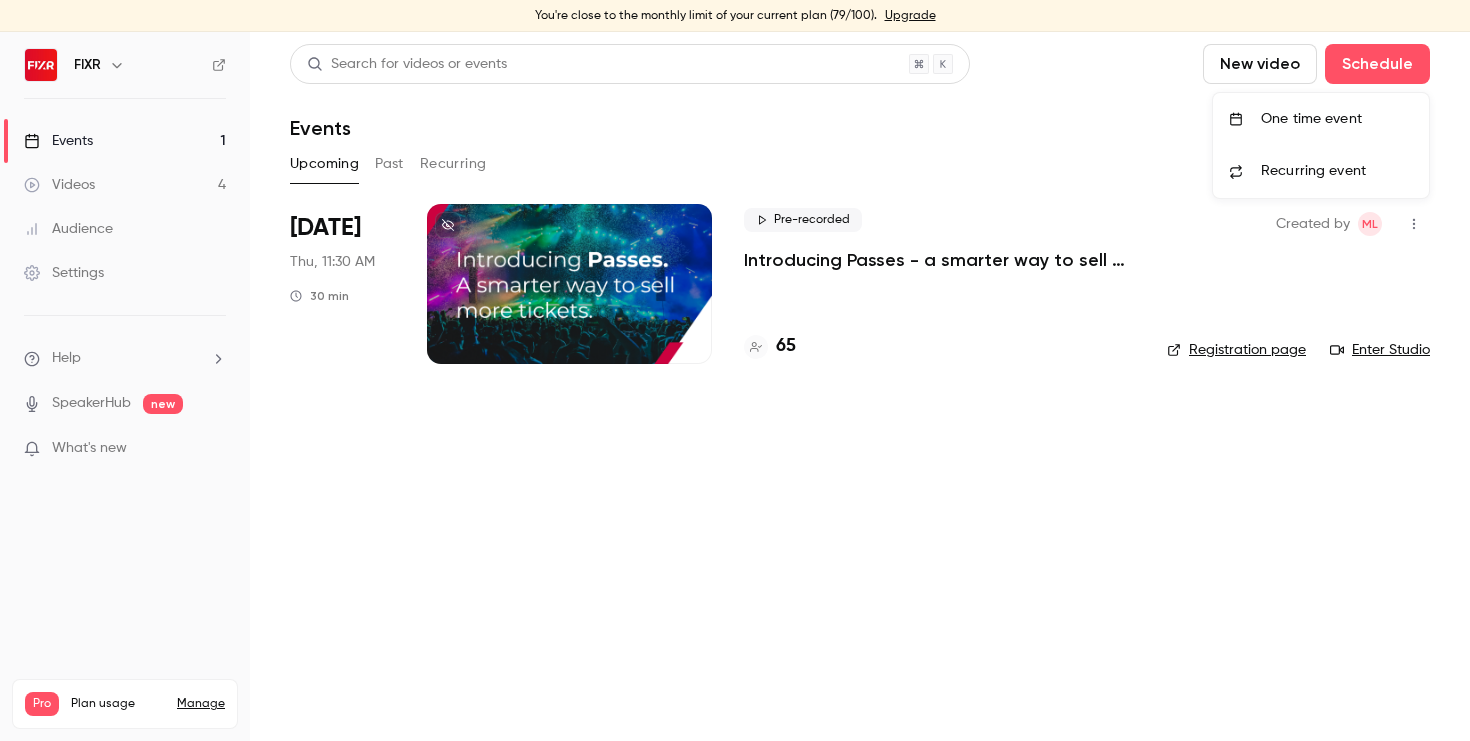 click on "One time event" at bounding box center [1321, 119] 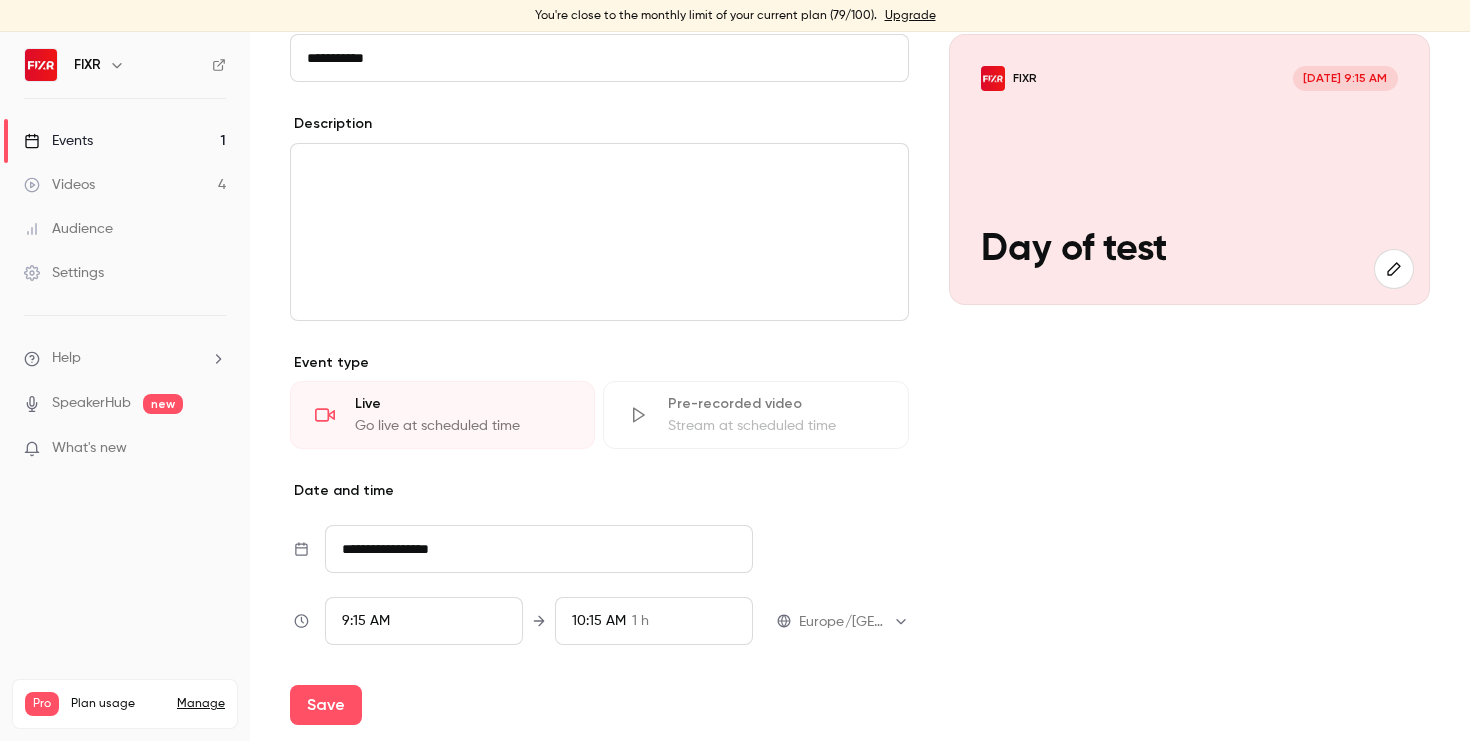 scroll, scrollTop: 206, scrollLeft: 0, axis: vertical 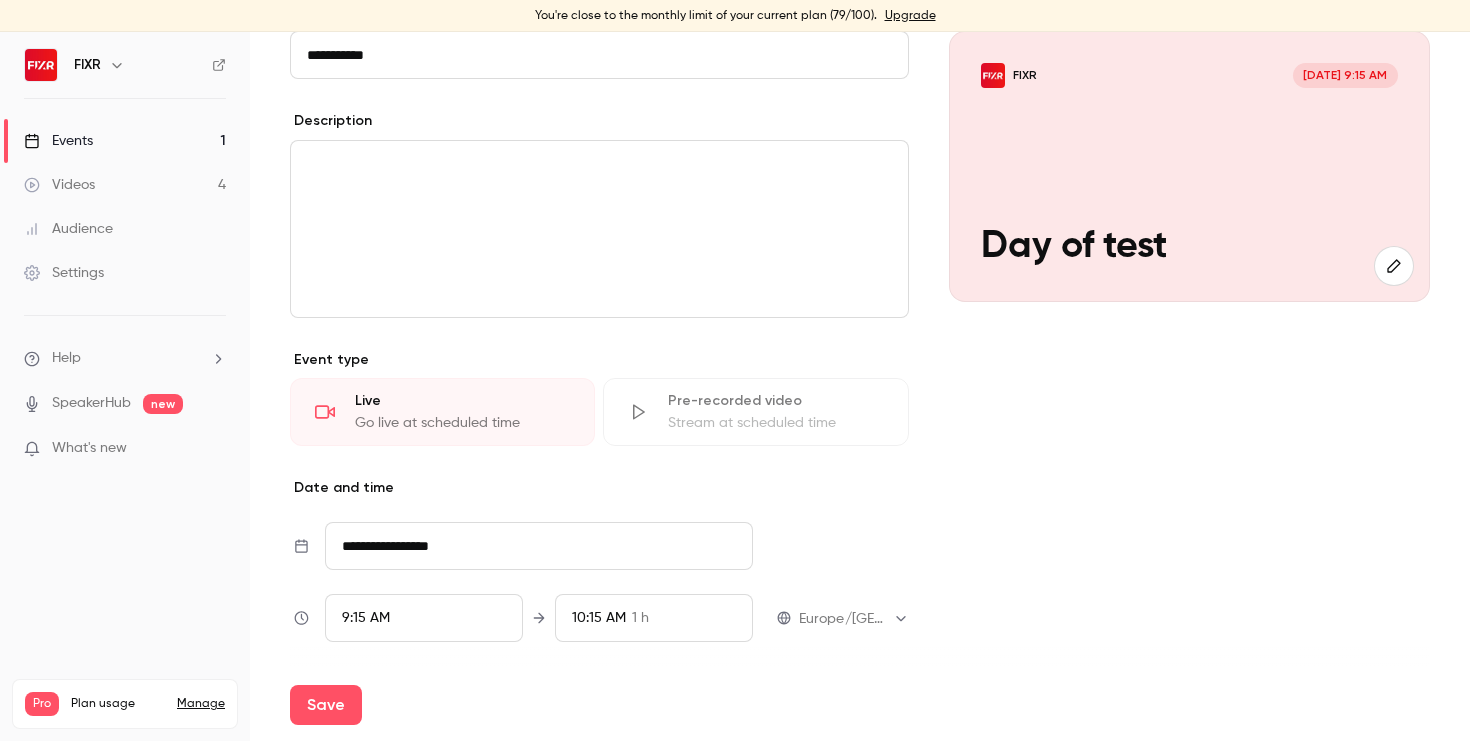 type on "**********" 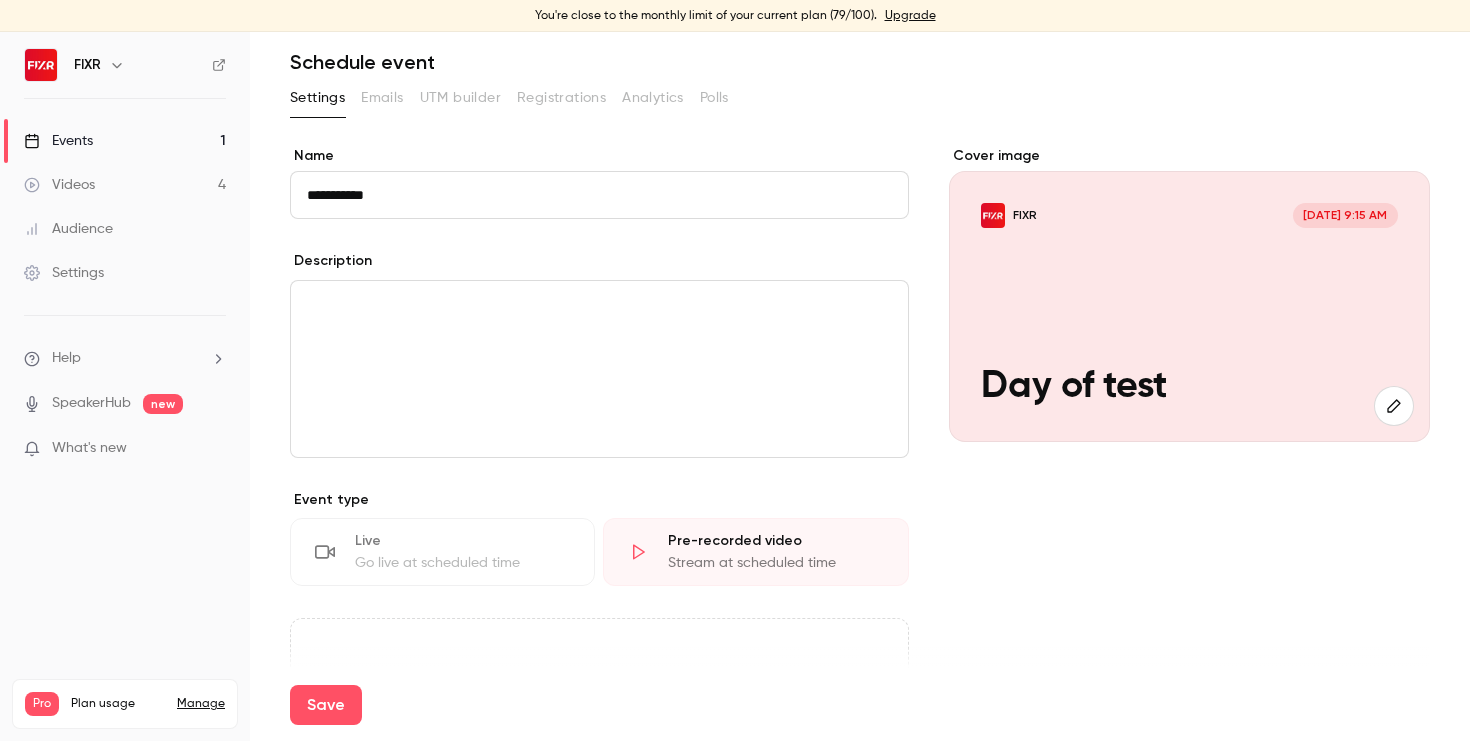 scroll, scrollTop: 0, scrollLeft: 0, axis: both 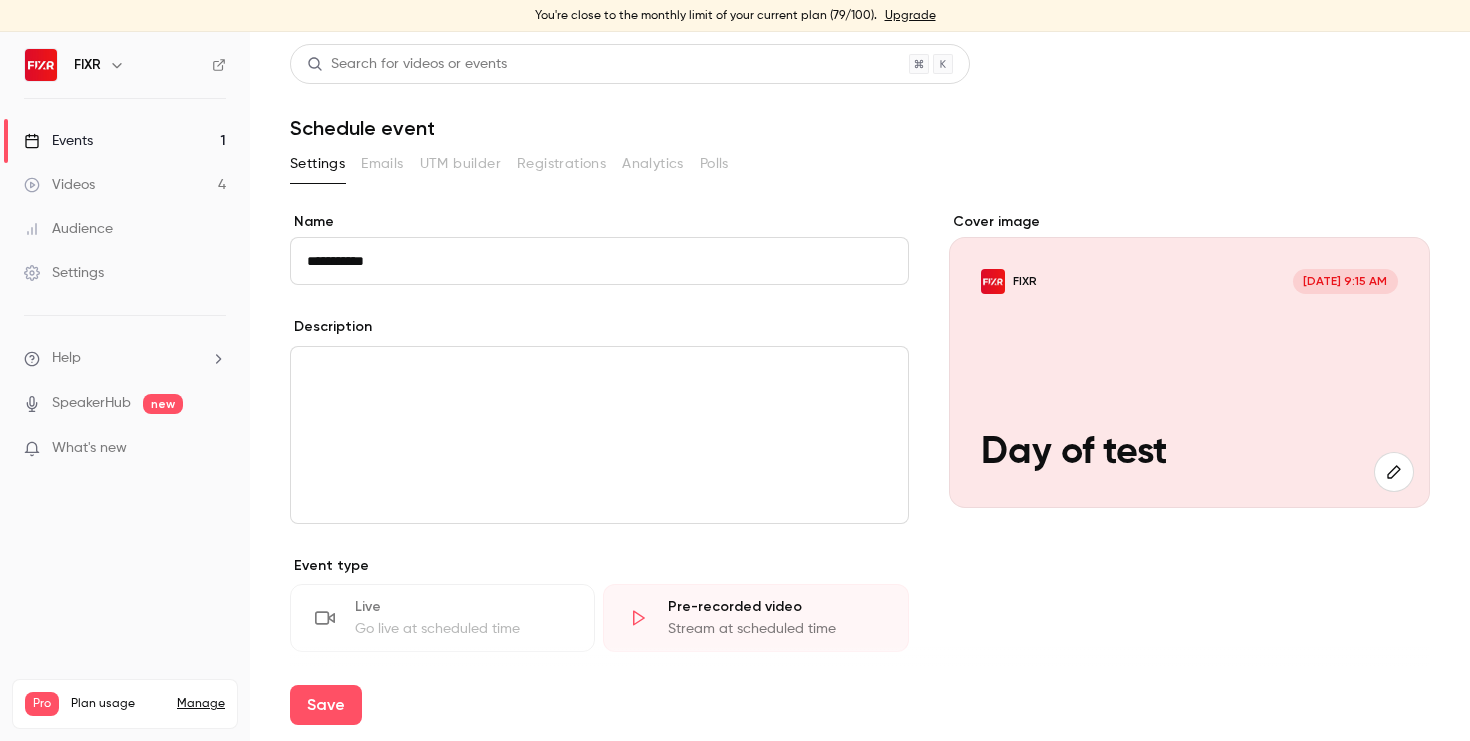 click on "Videos" at bounding box center (59, 185) 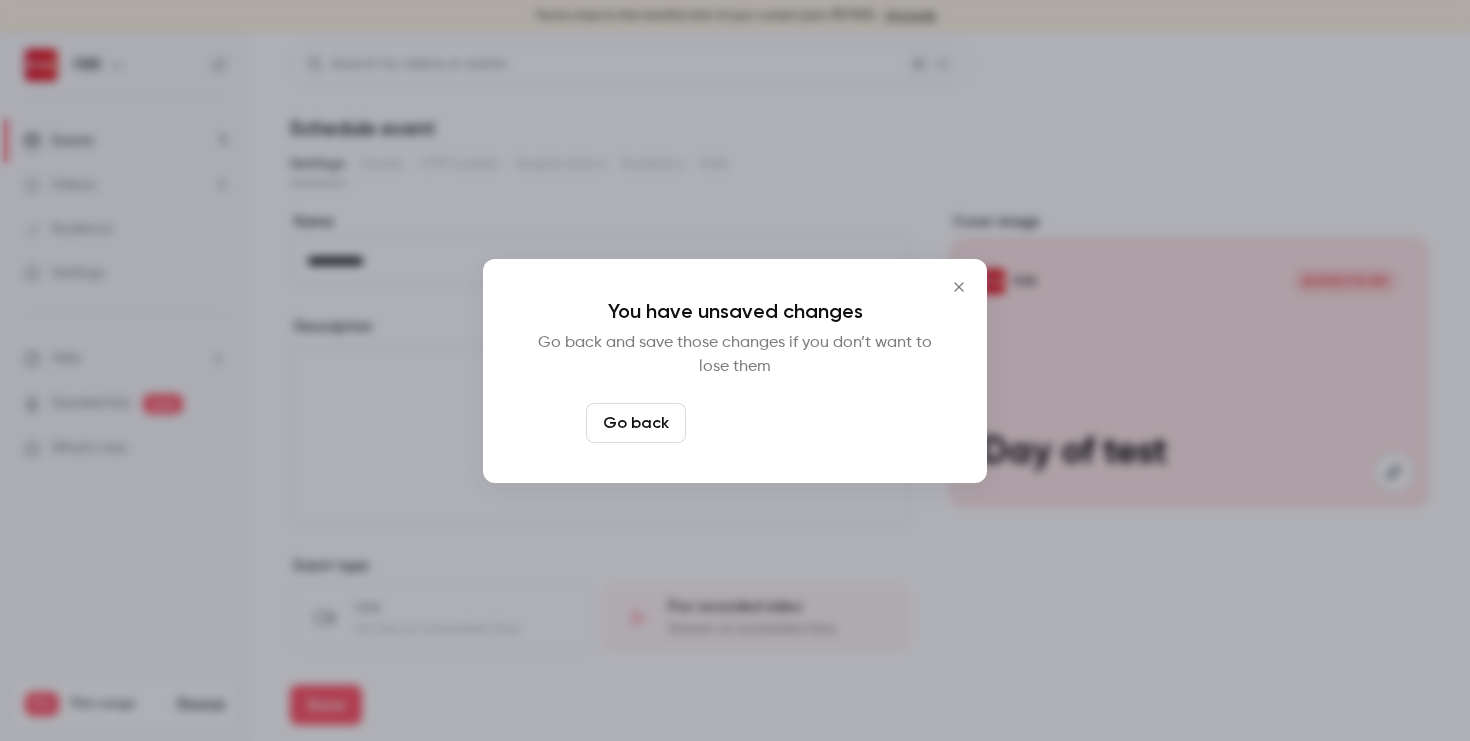 click on "Leave page anyway" at bounding box center [789, 423] 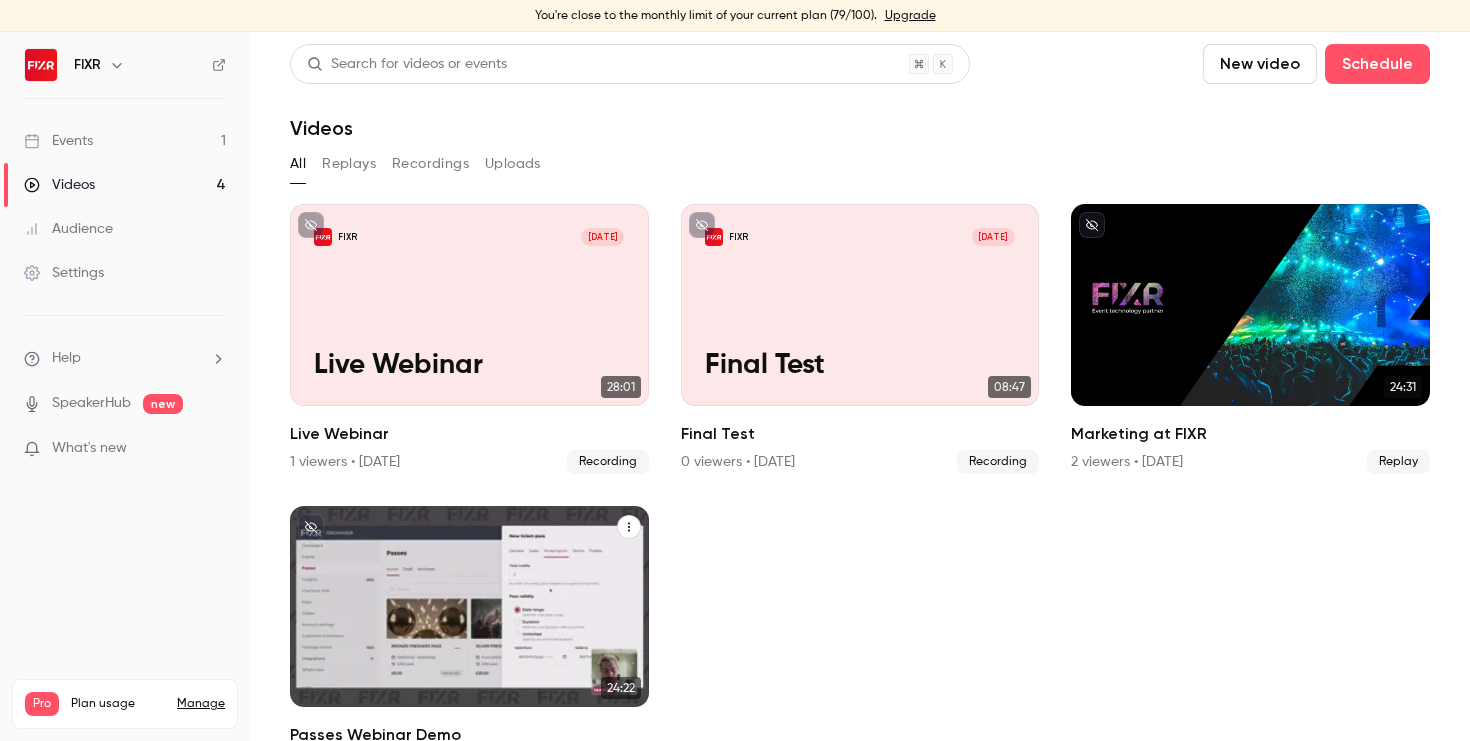click 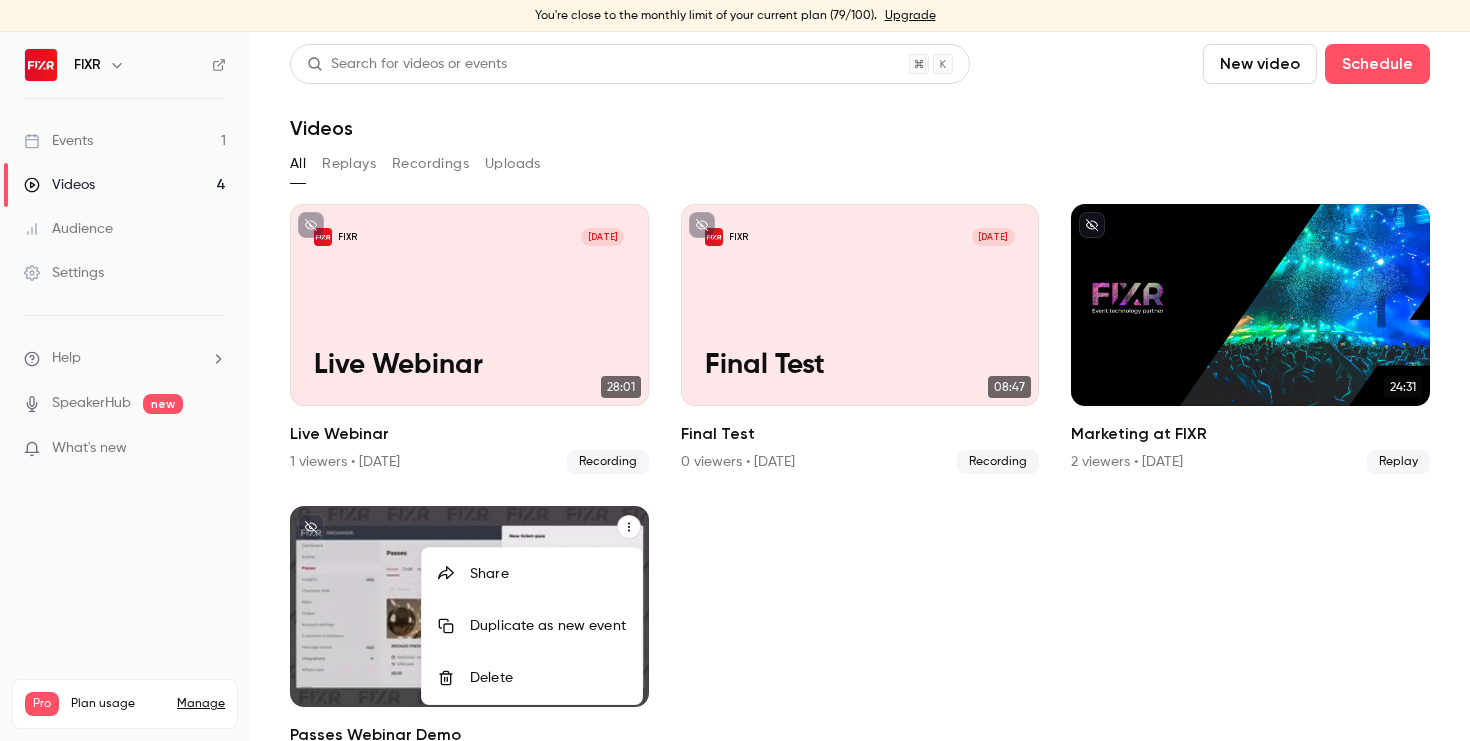 click on "Delete" at bounding box center [548, 678] 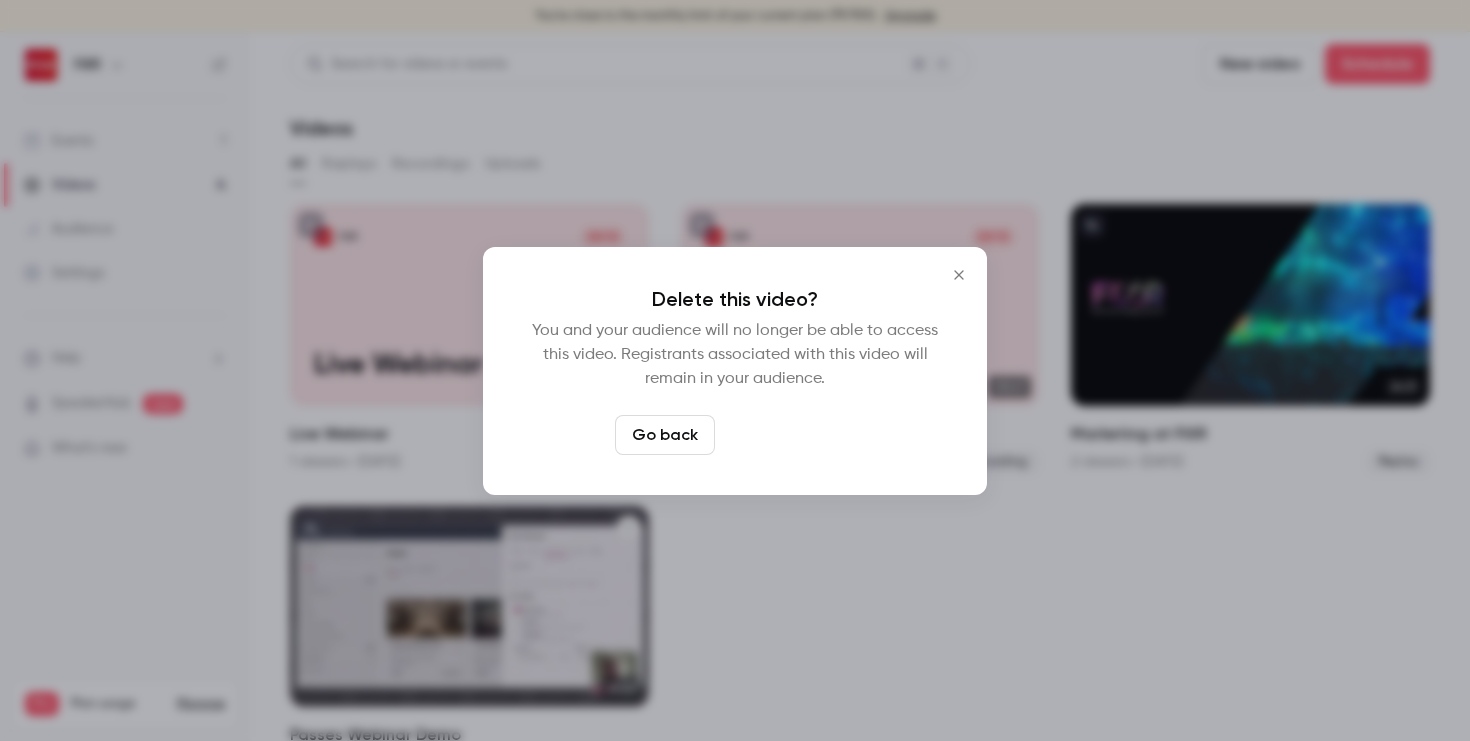 click on "Delete video" at bounding box center [789, 435] 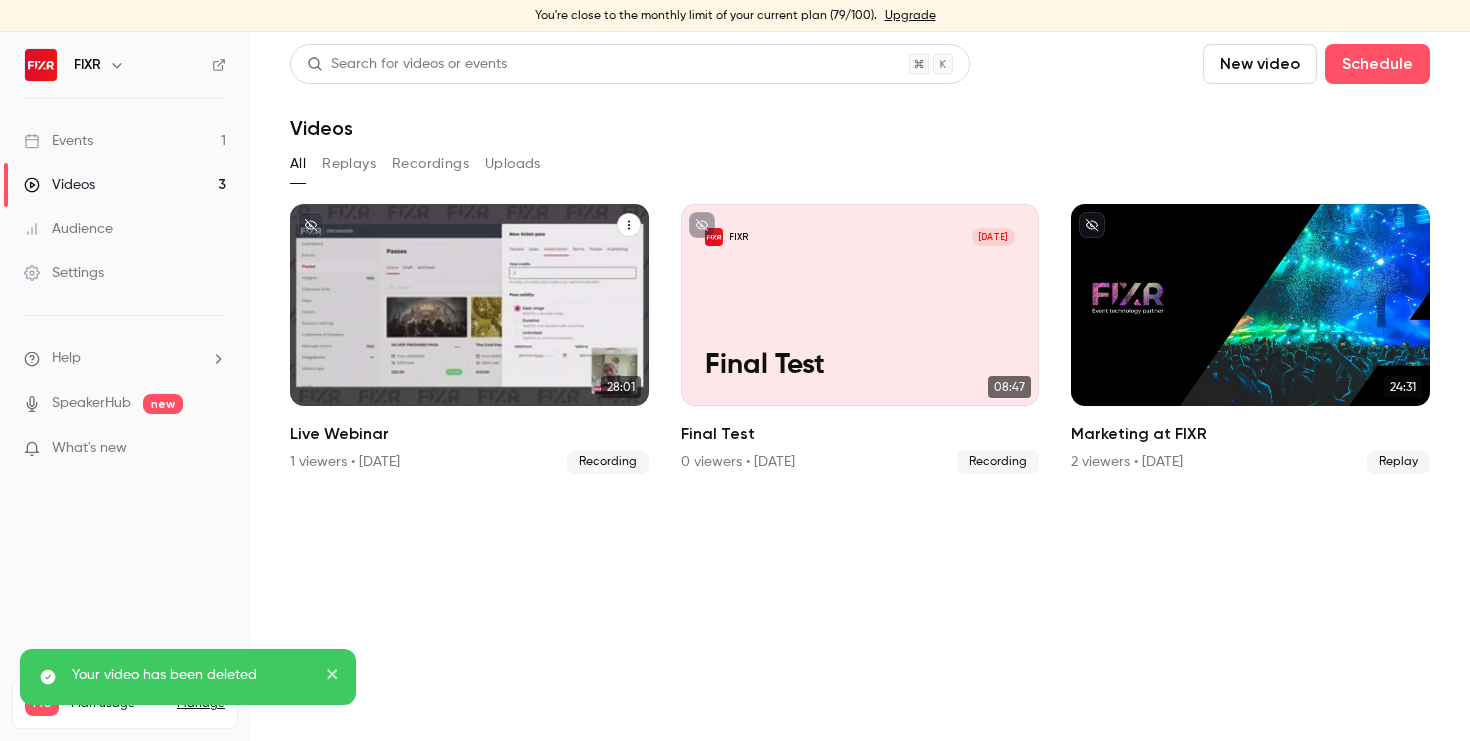 click on "FIXR Jul 8 Live Webinar" at bounding box center [469, 305] 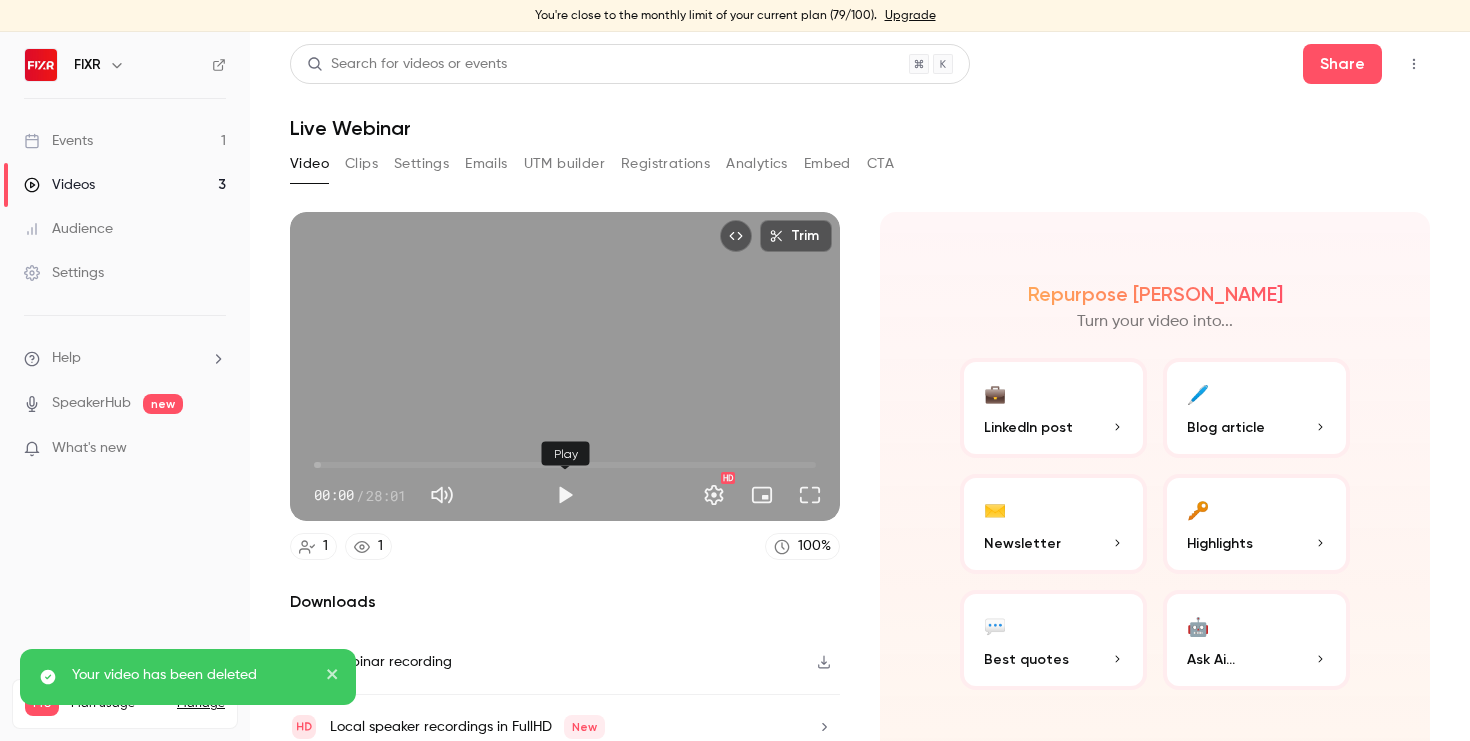 click at bounding box center (565, 495) 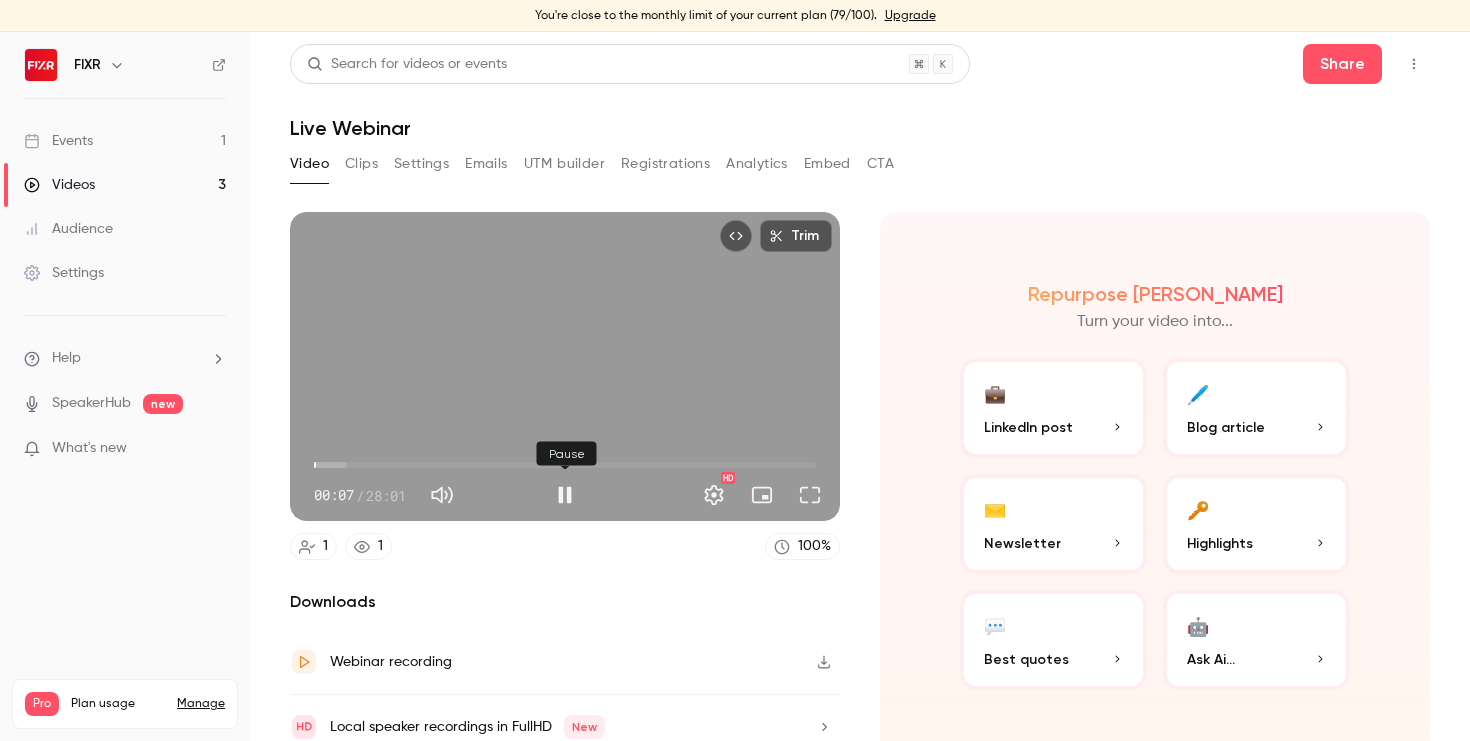 click at bounding box center (565, 495) 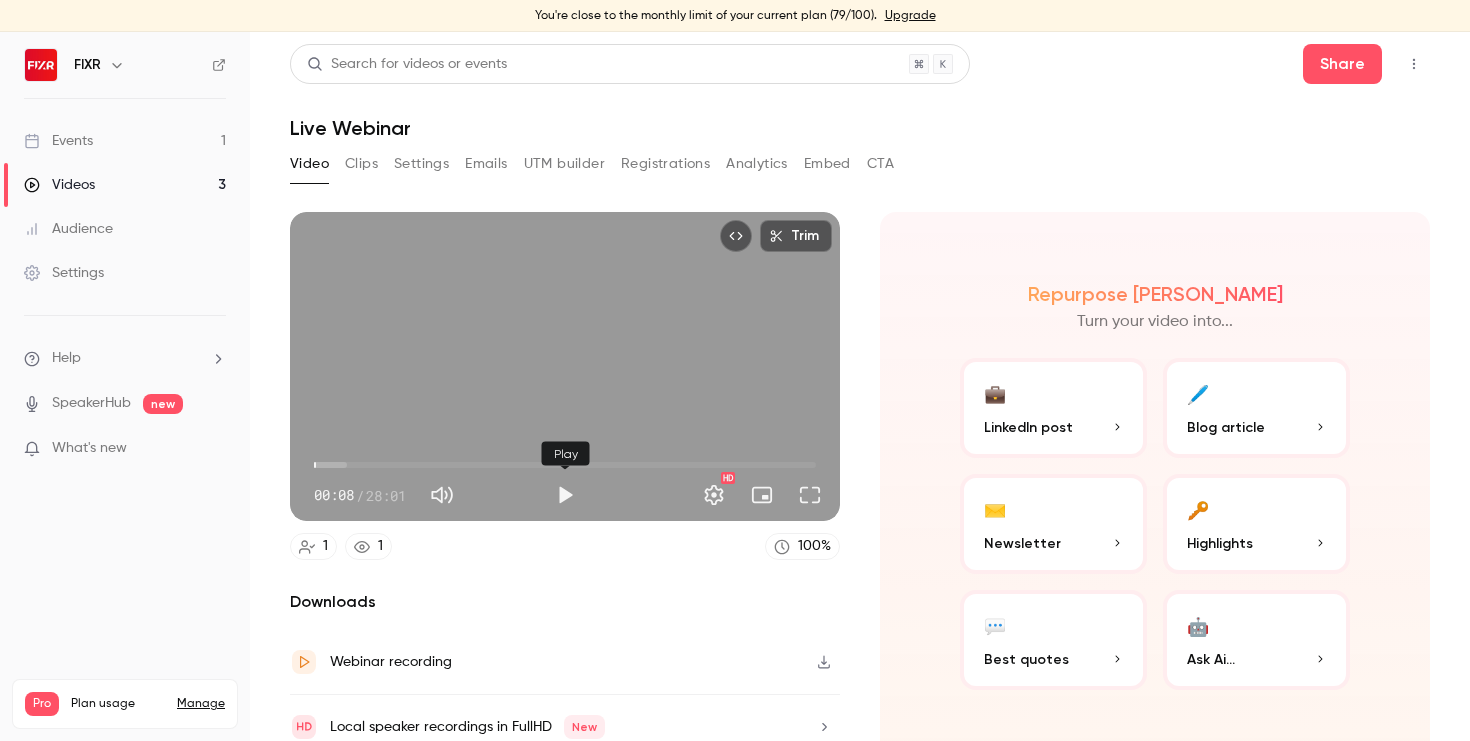 click at bounding box center (565, 495) 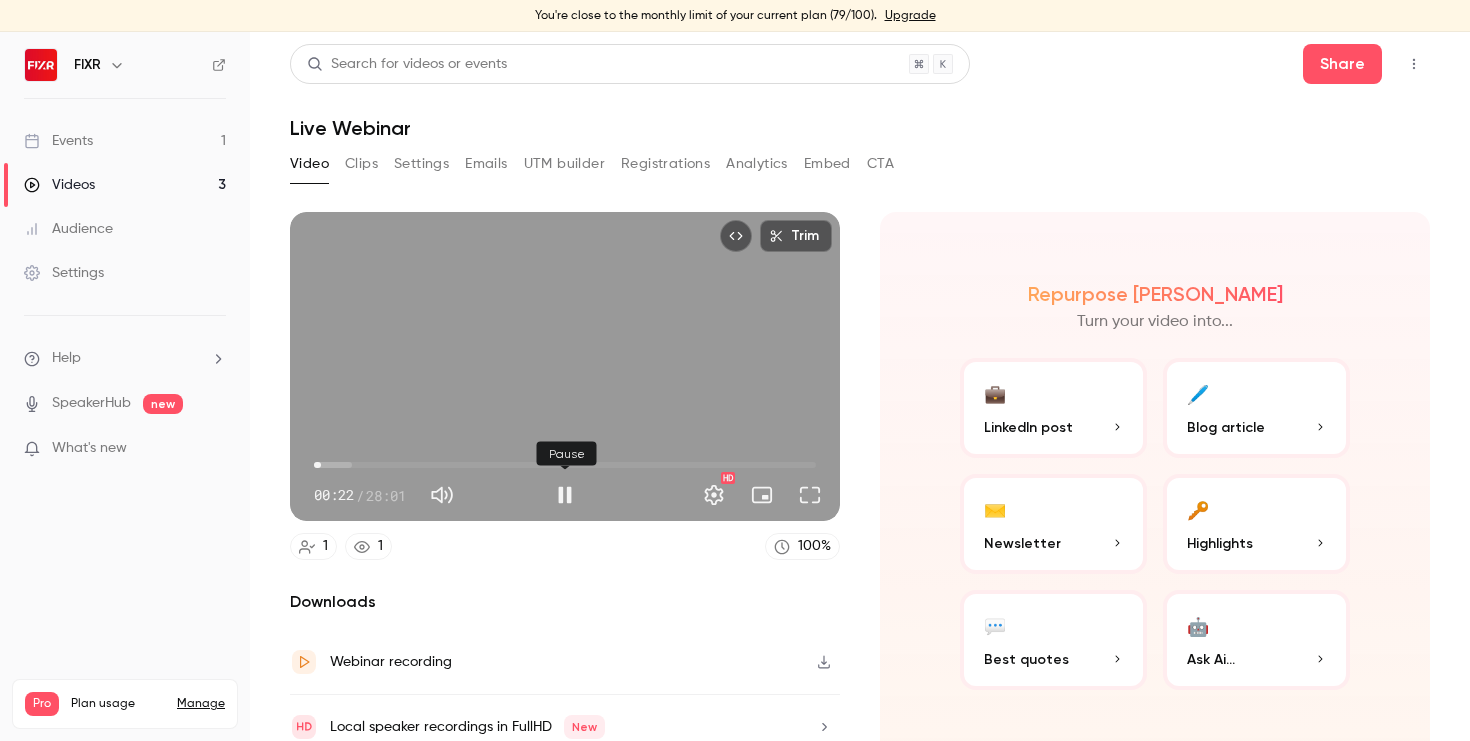 click at bounding box center [565, 495] 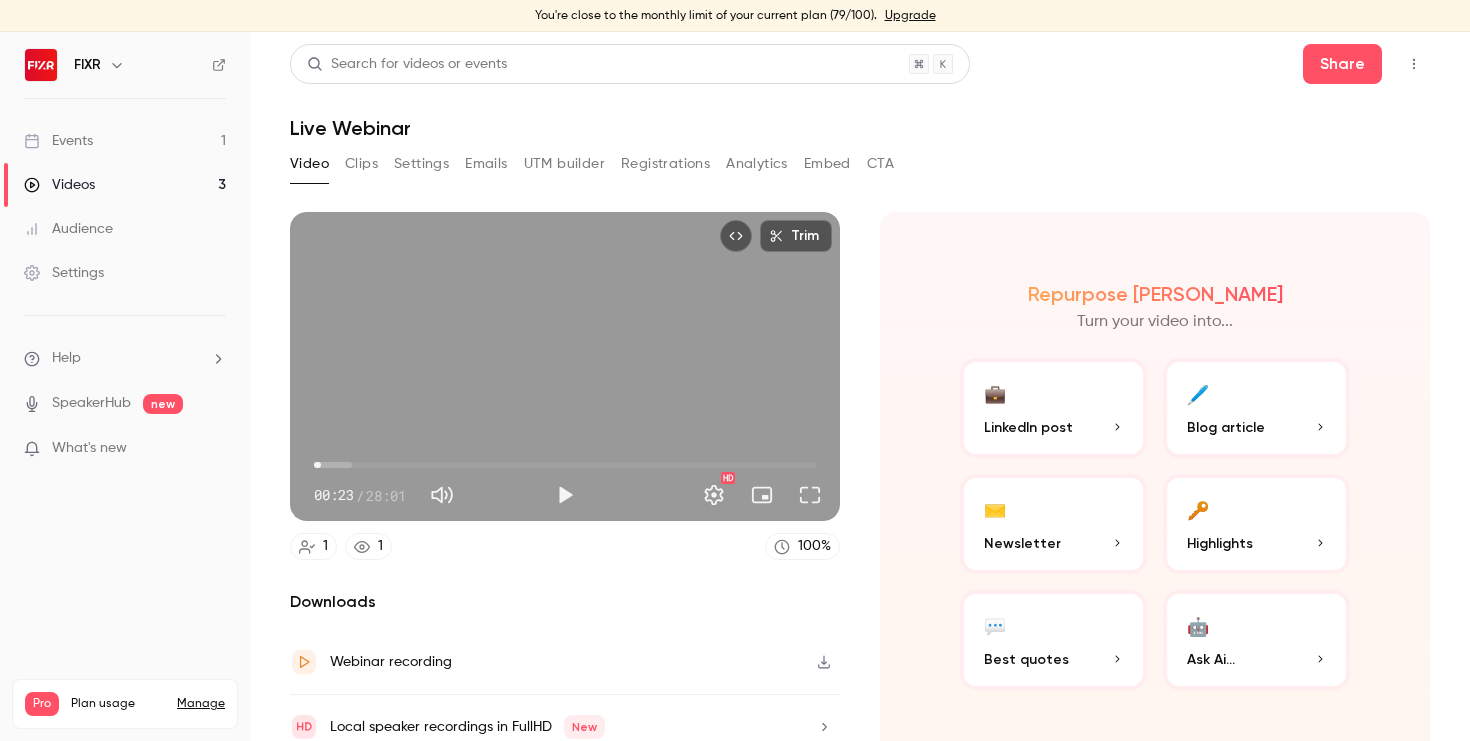 type on "****" 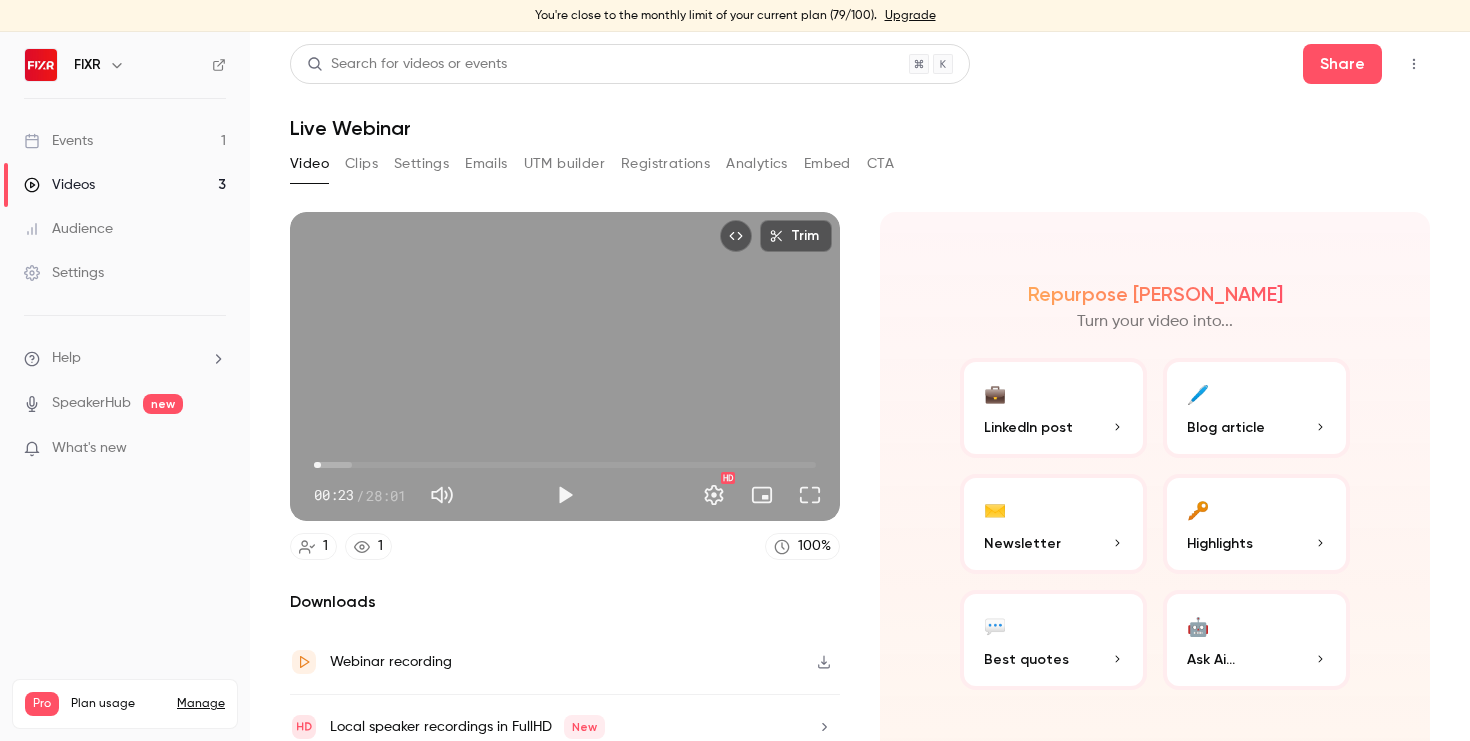 click on "Videos 3" at bounding box center [125, 185] 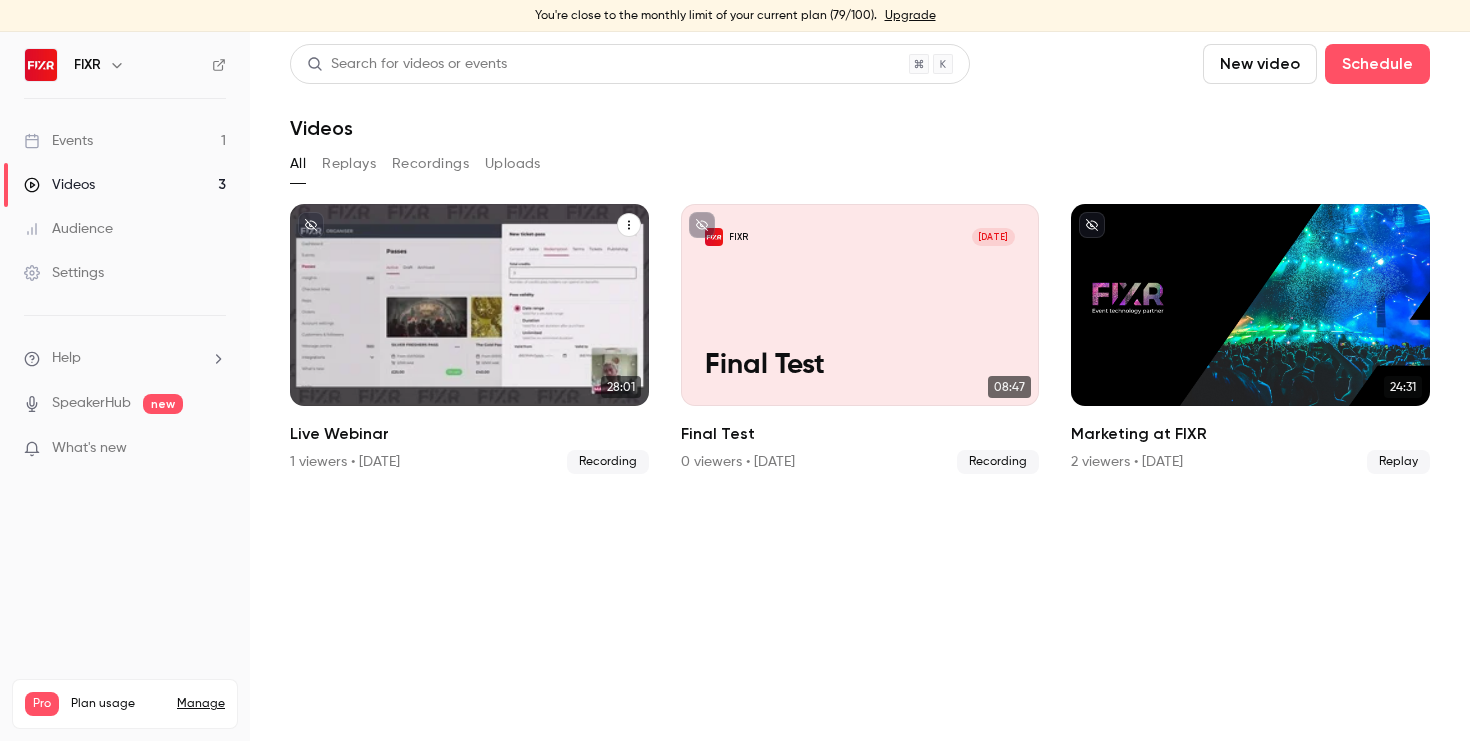 click 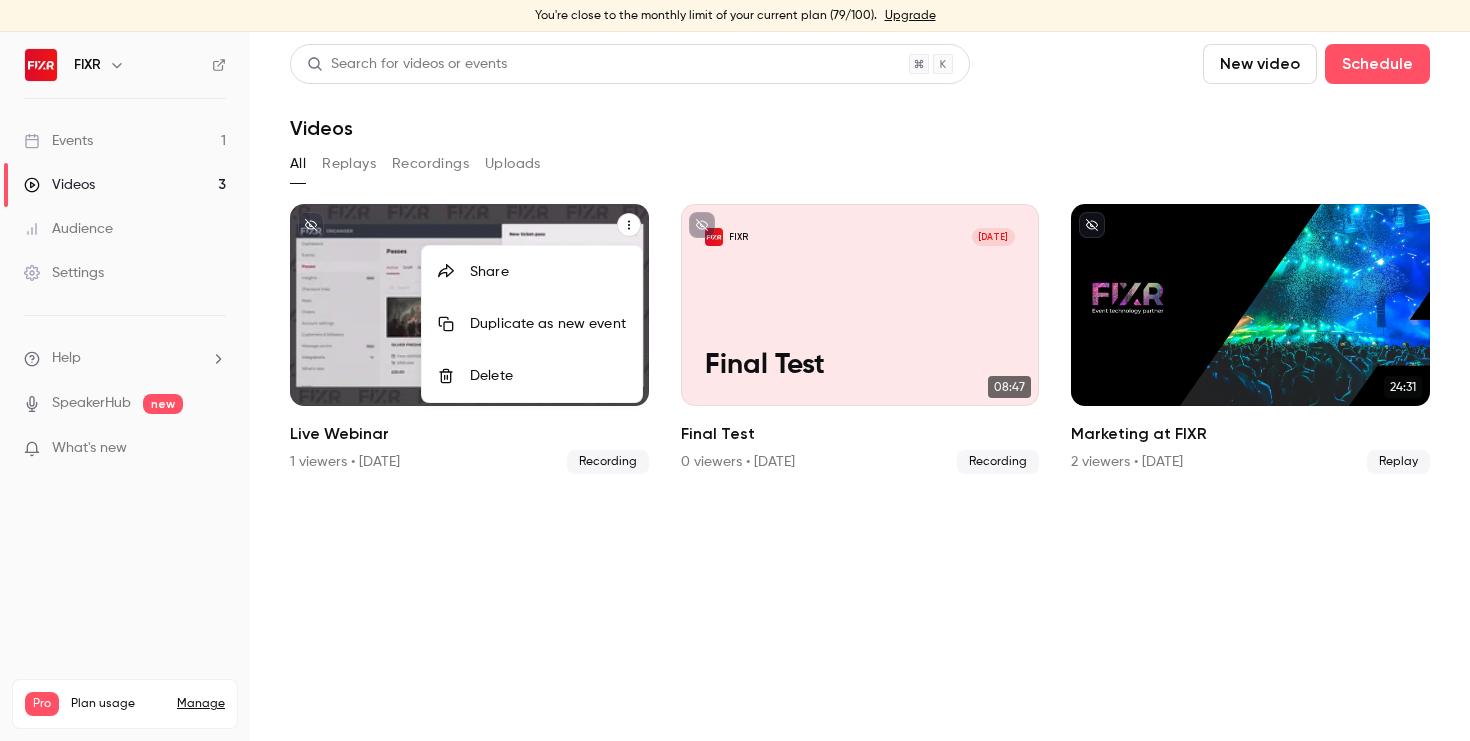 click at bounding box center (735, 370) 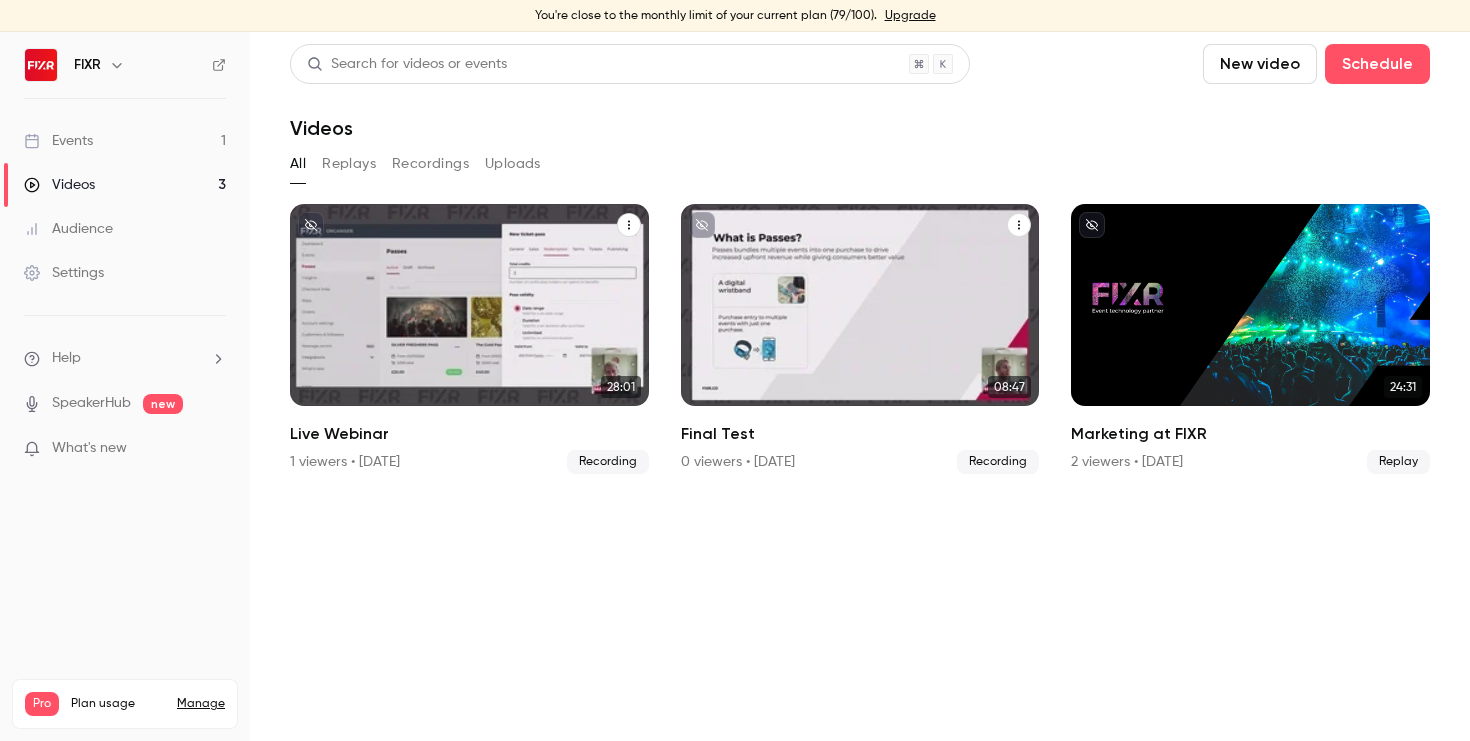 click at bounding box center [1019, 225] 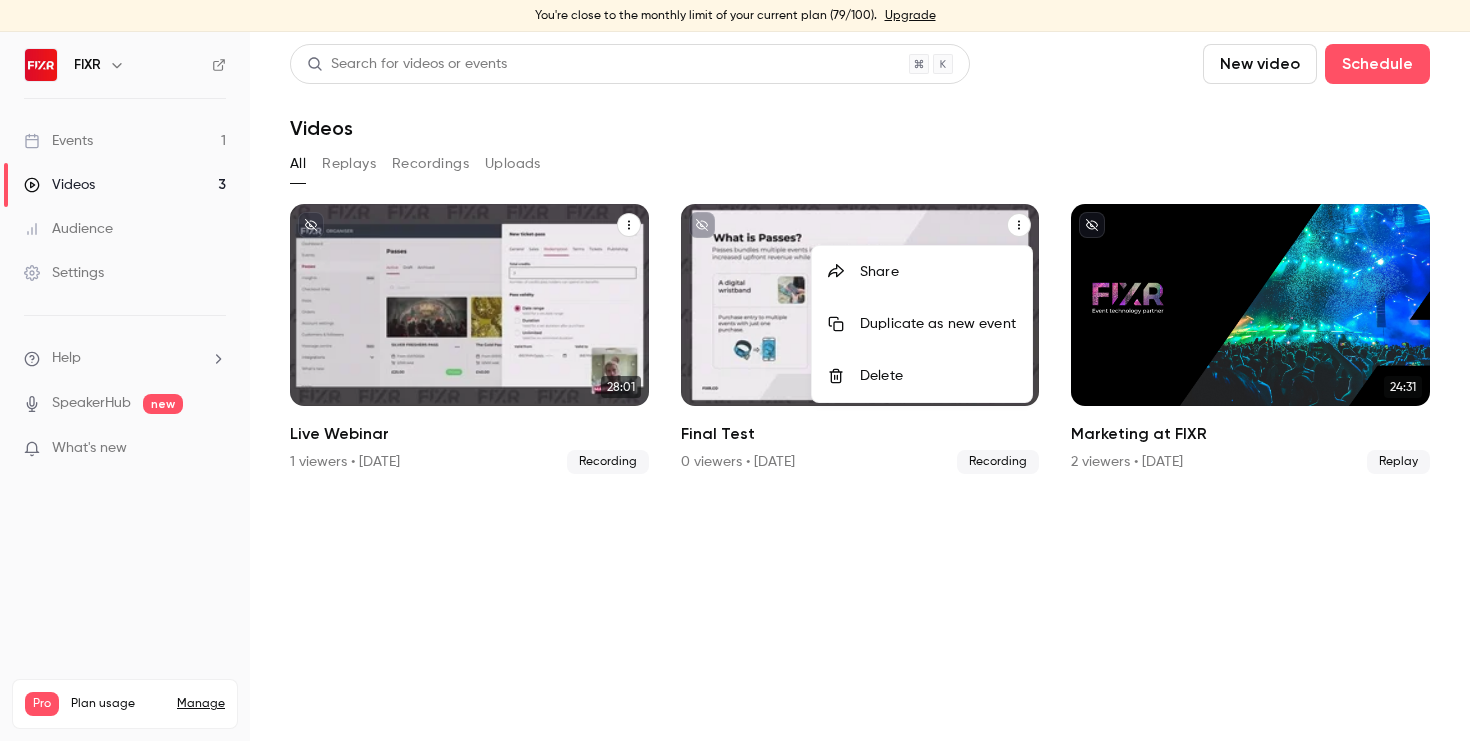 click on "Delete" at bounding box center [938, 376] 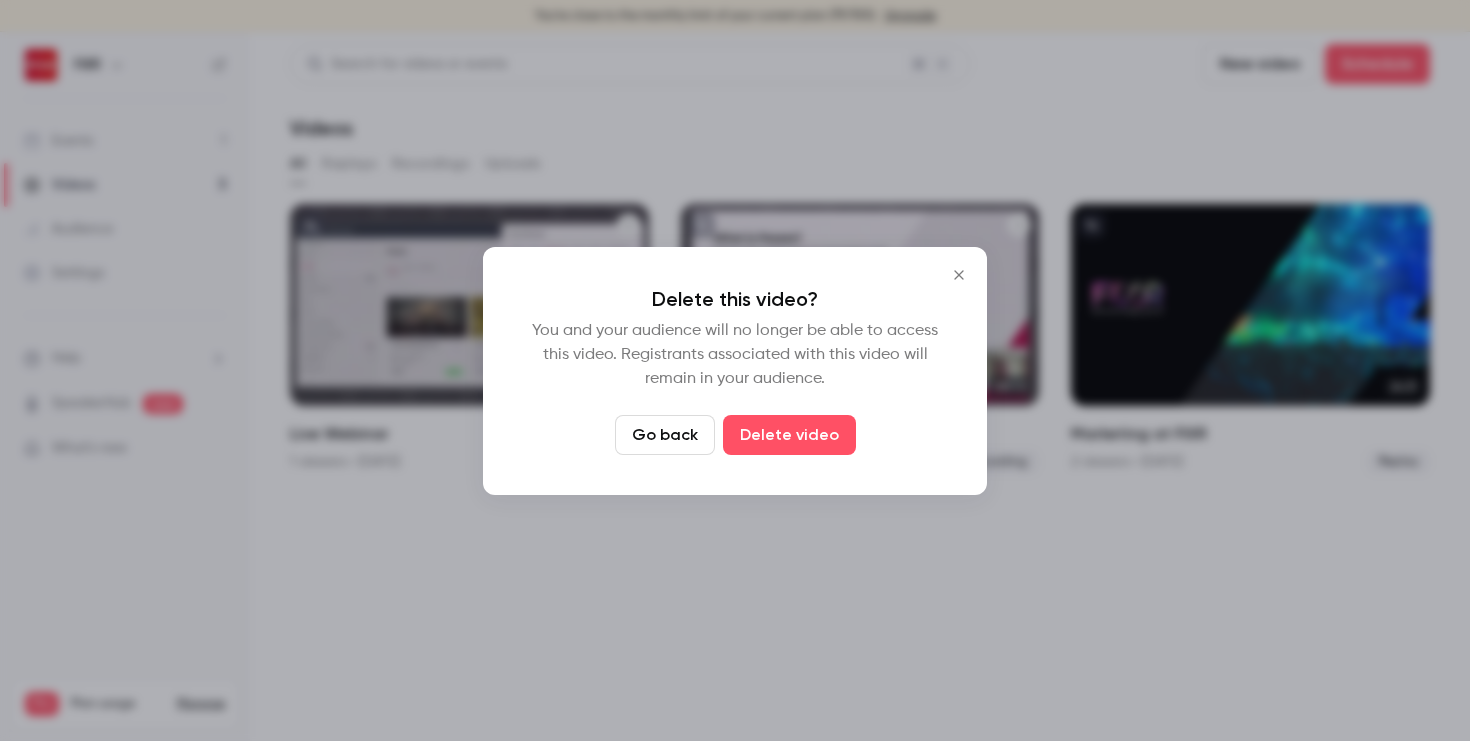 click on "Go back" at bounding box center (665, 435) 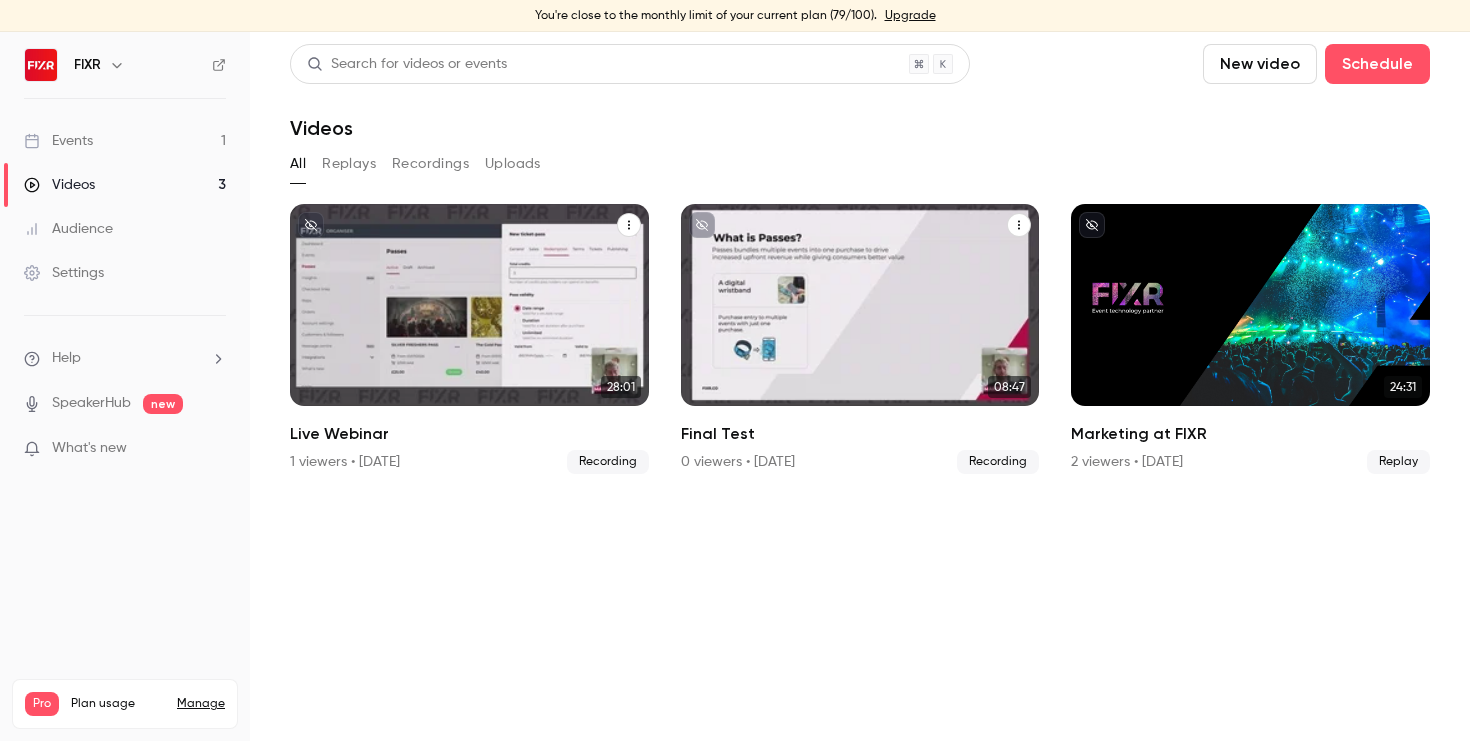 click 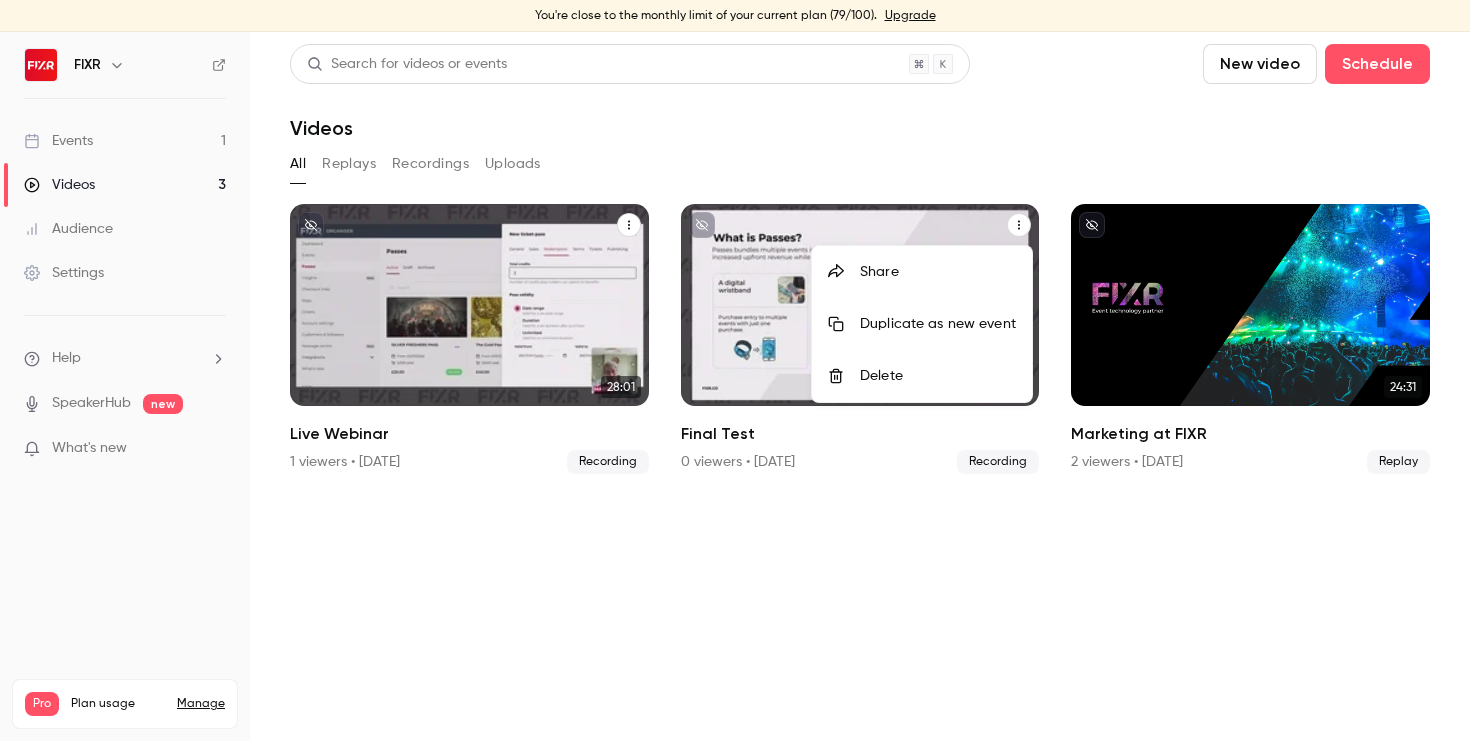 click on "Delete" at bounding box center [922, 376] 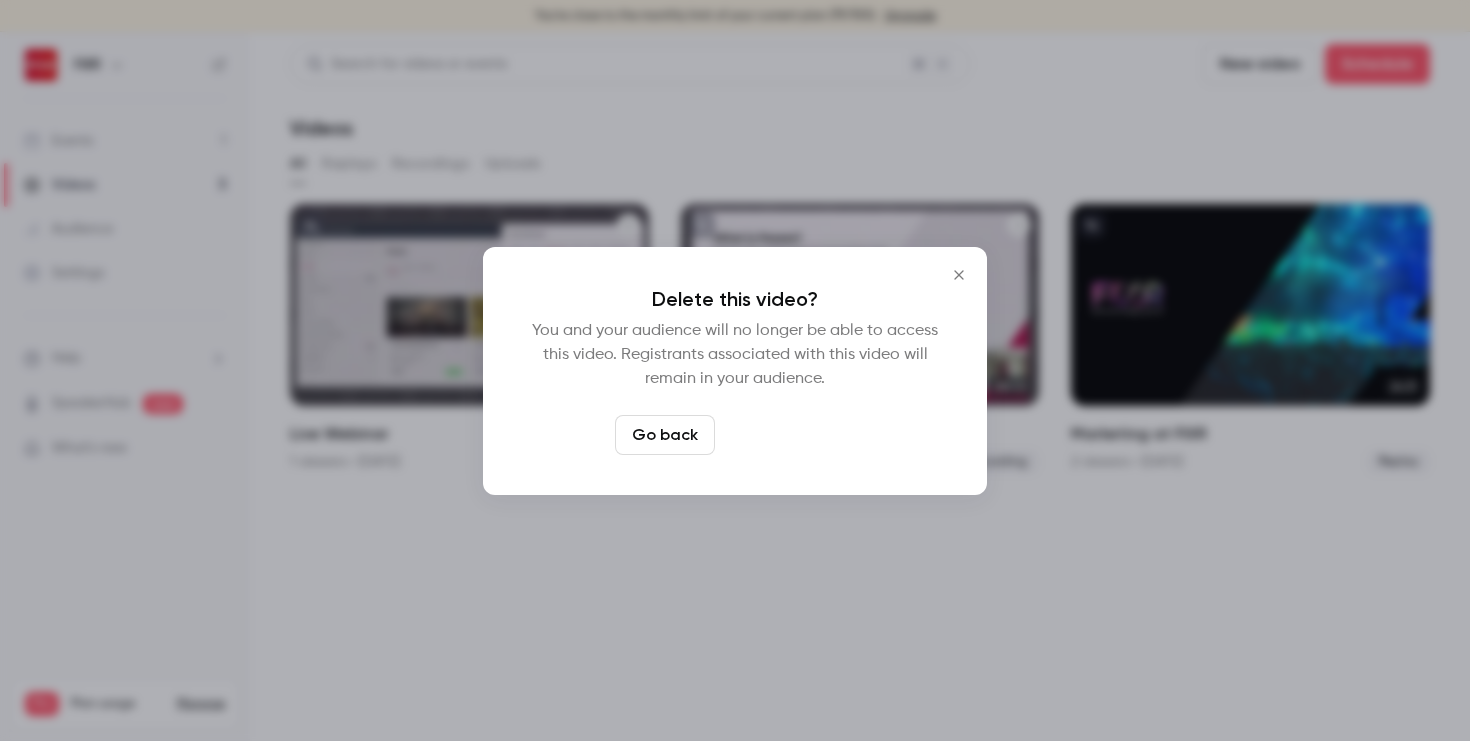 click on "Delete video" at bounding box center [789, 435] 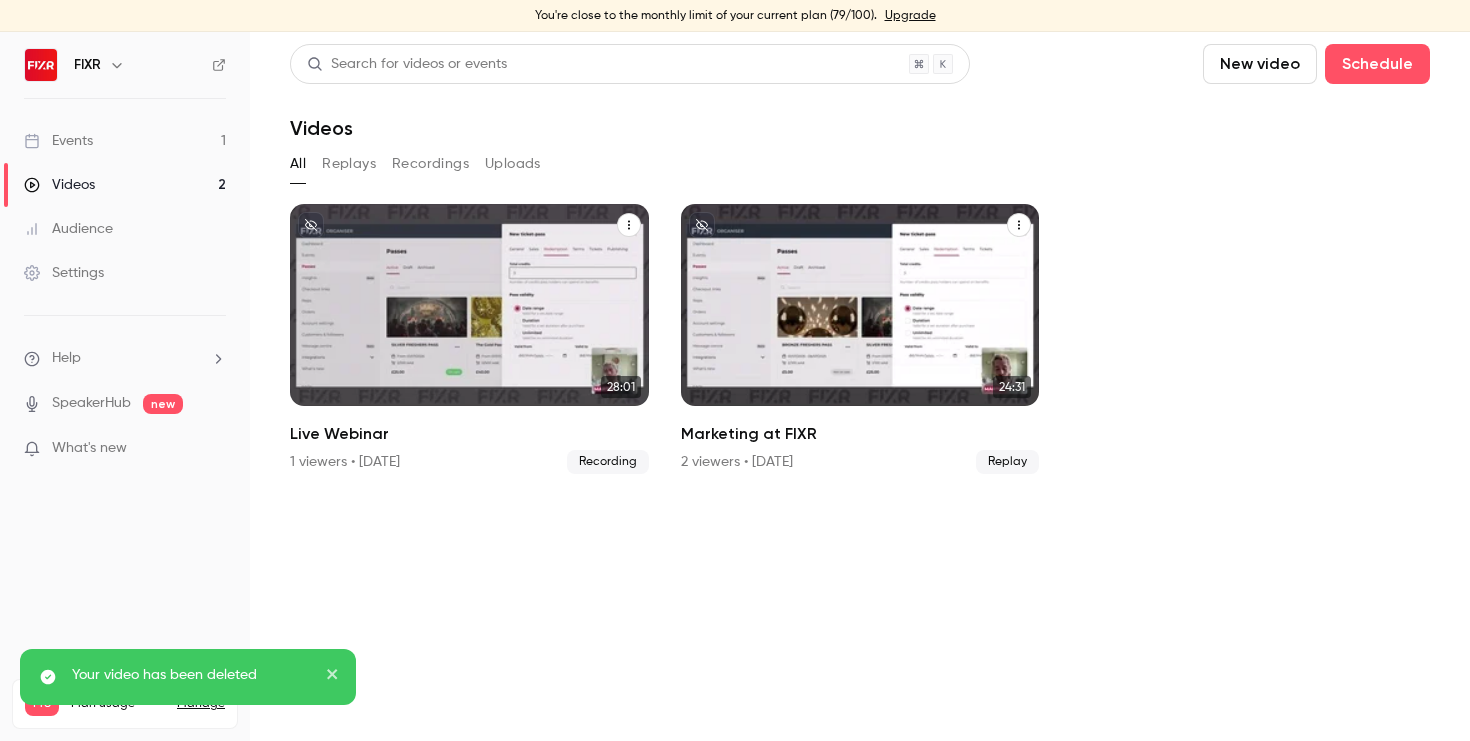 click 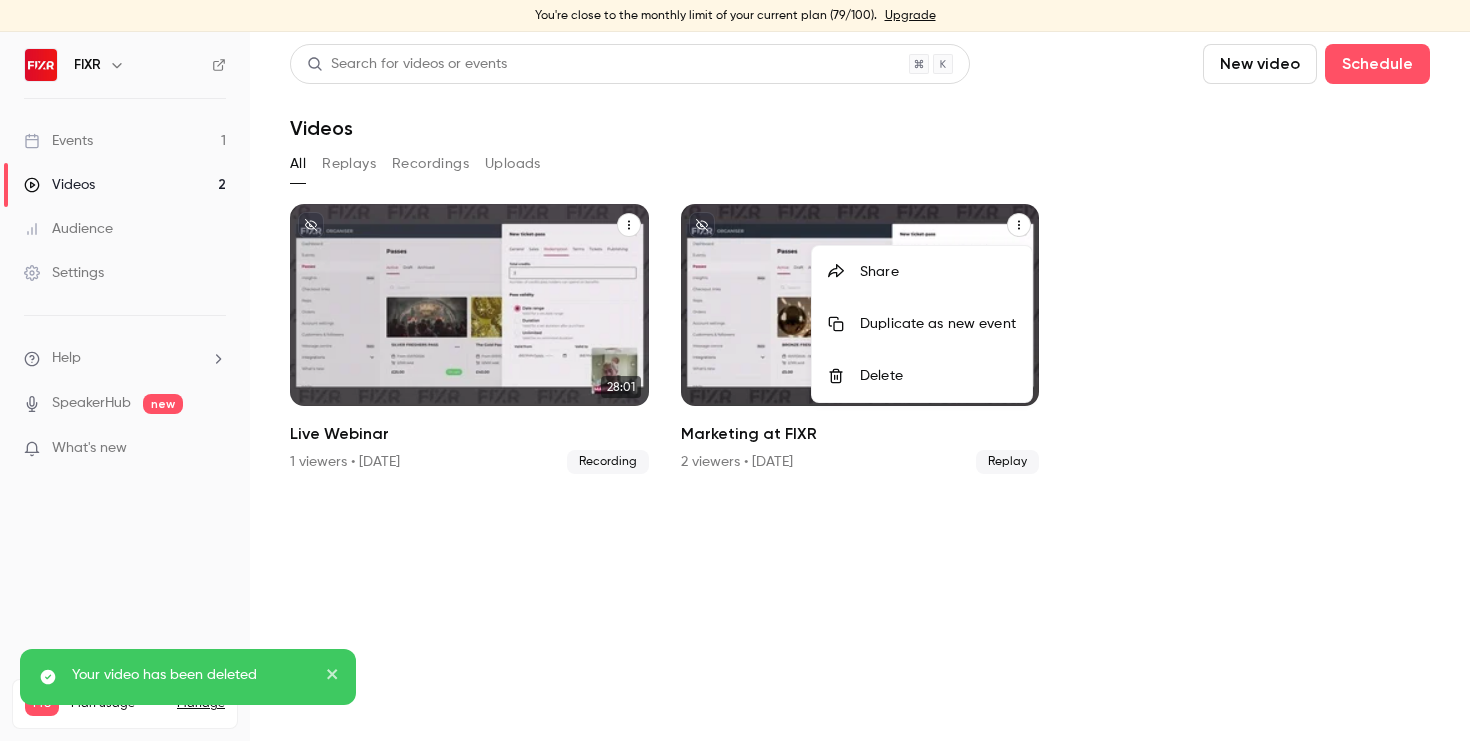 click on "Duplicate as new event" at bounding box center [938, 324] 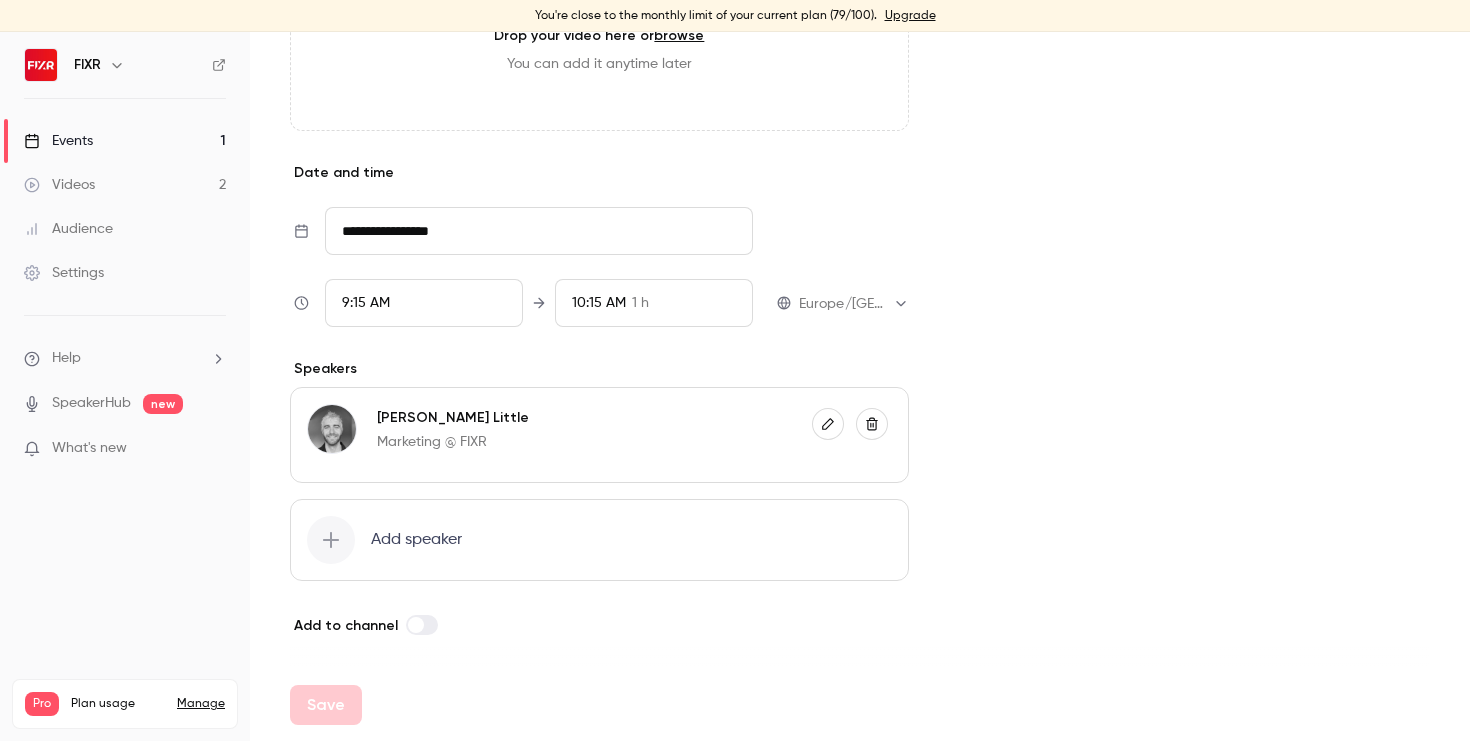 scroll, scrollTop: 486, scrollLeft: 0, axis: vertical 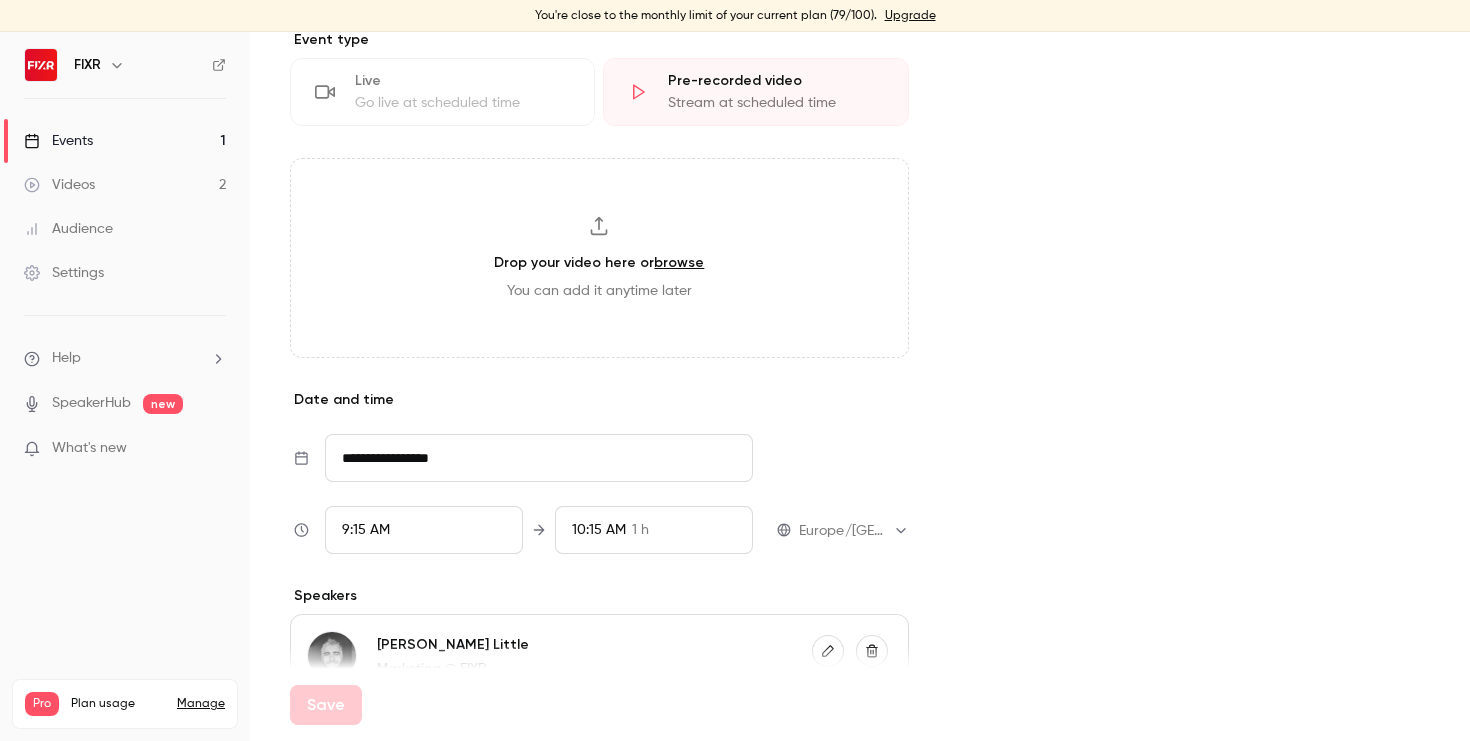 click on "10:15 AM 1 h" at bounding box center (654, 530) 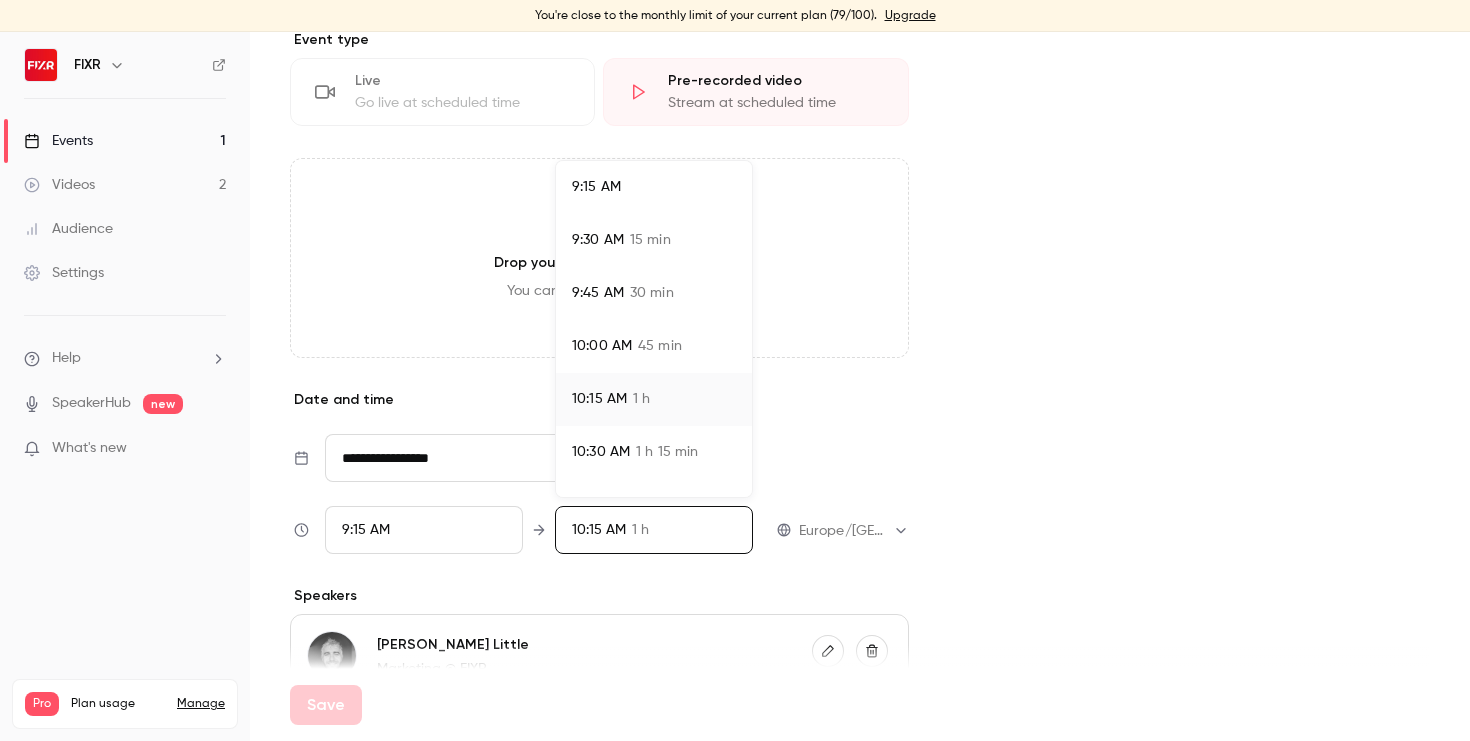 click on "30 min" at bounding box center (652, 293) 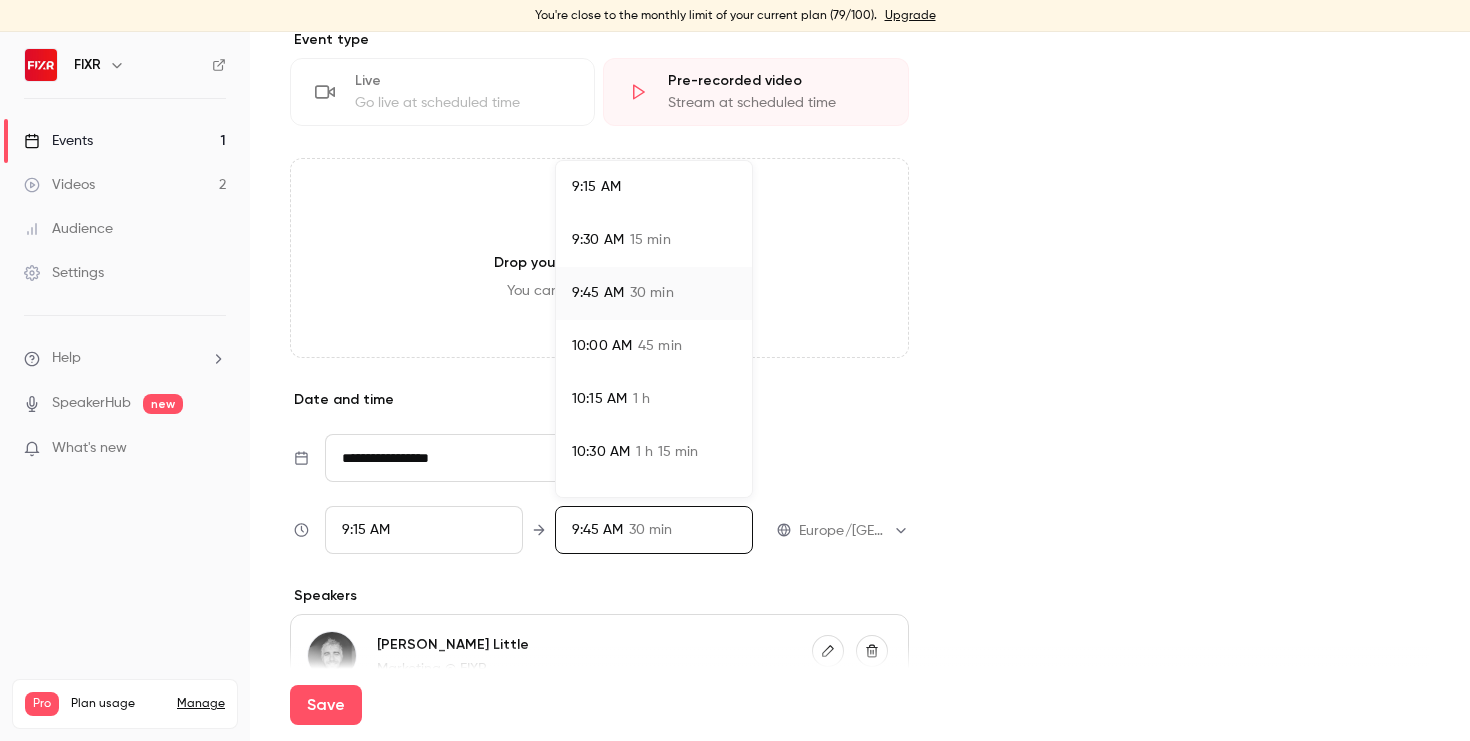 click at bounding box center (735, 370) 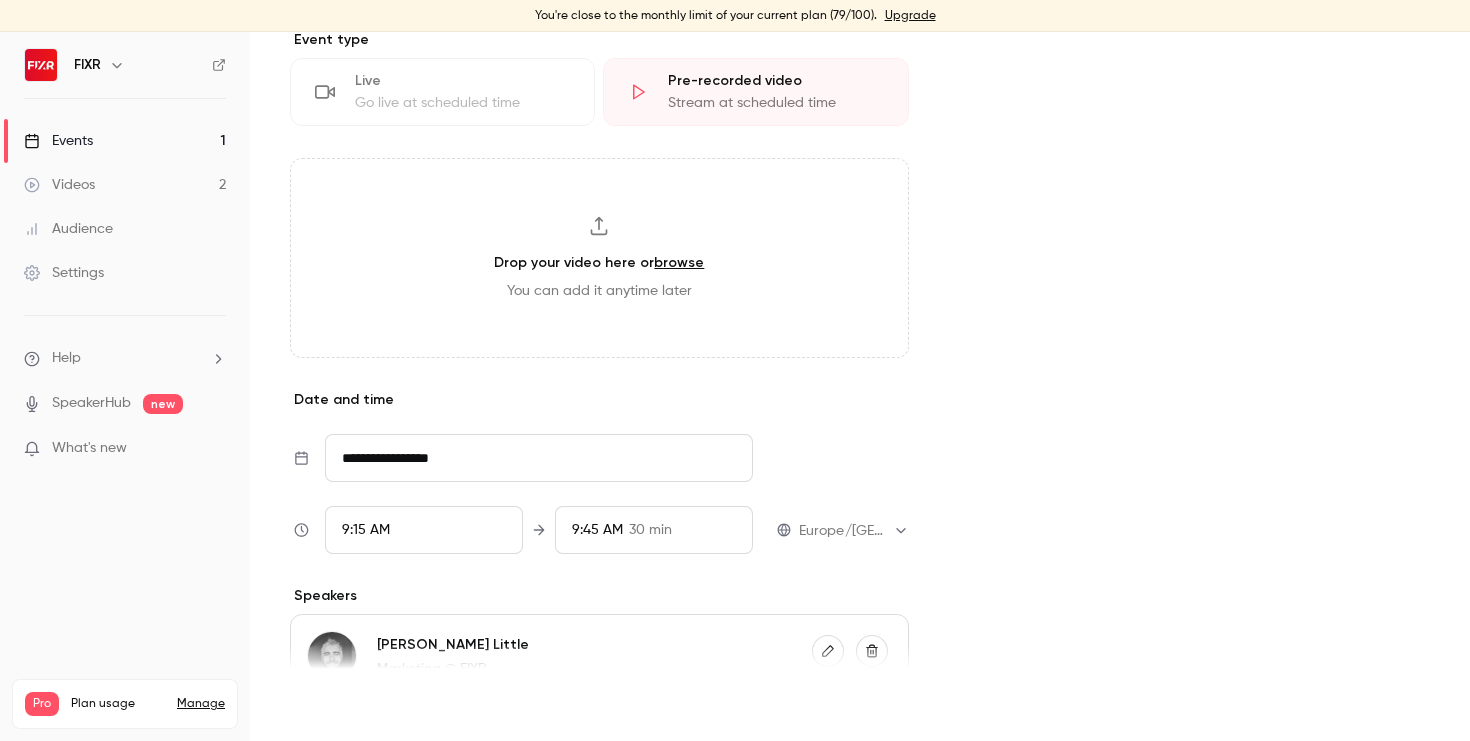 click on "Save" at bounding box center [326, 705] 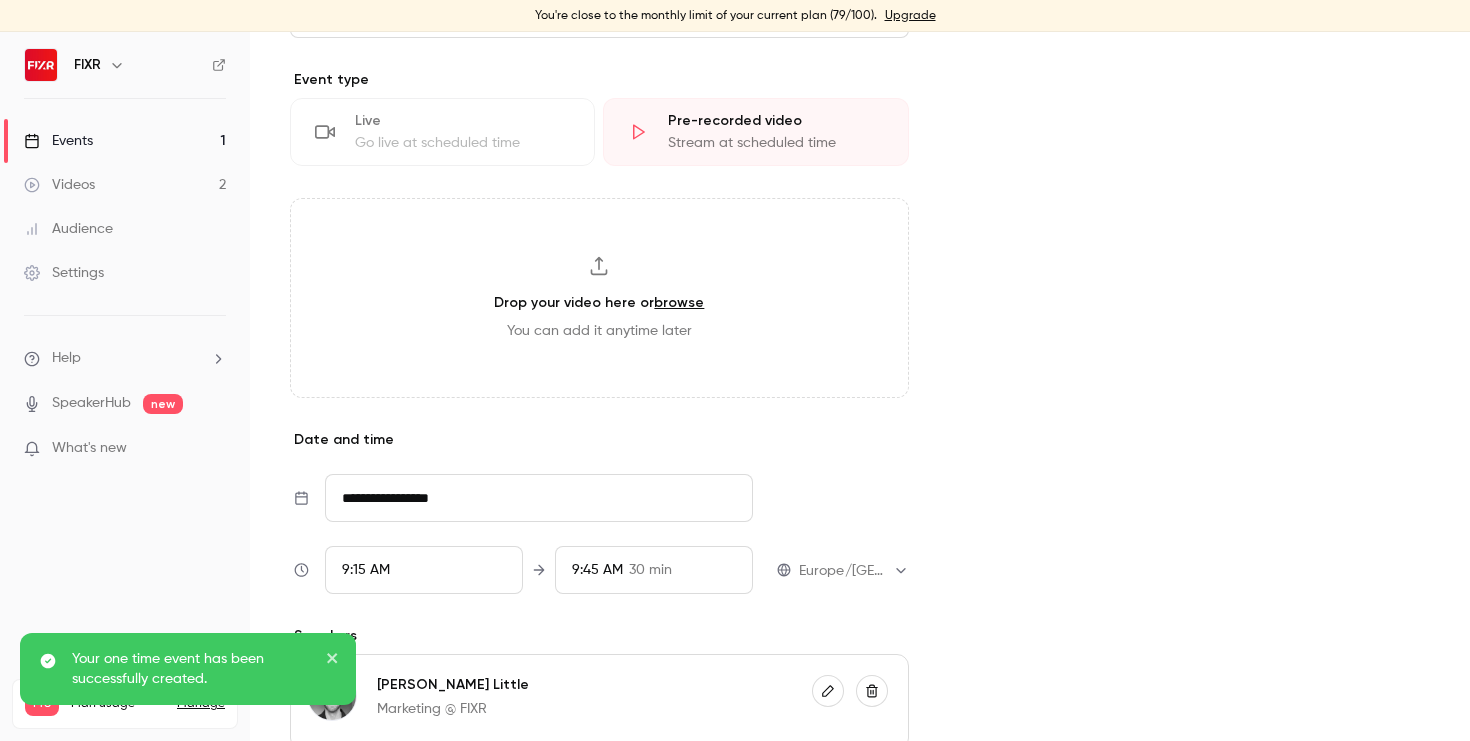 scroll, scrollTop: 0, scrollLeft: 0, axis: both 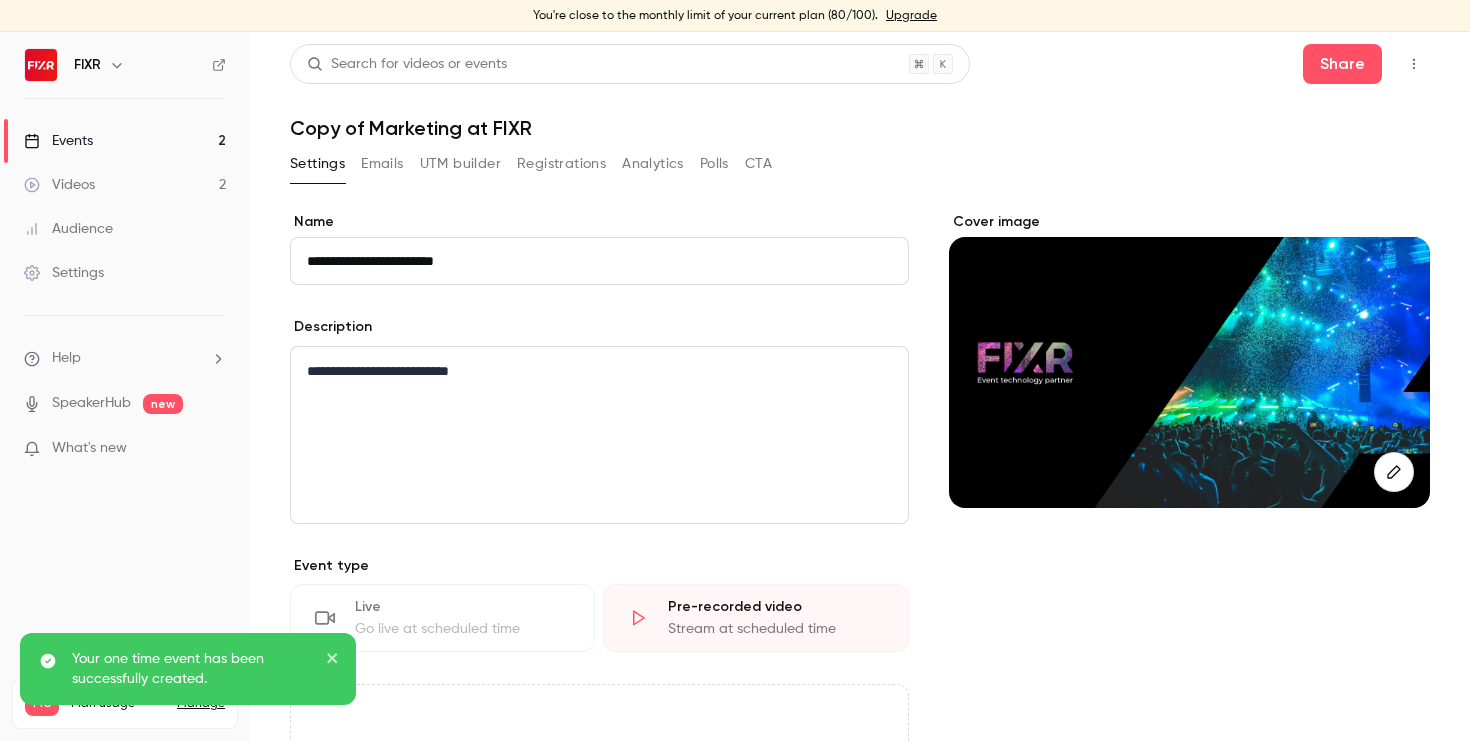 click on "Events" at bounding box center [58, 141] 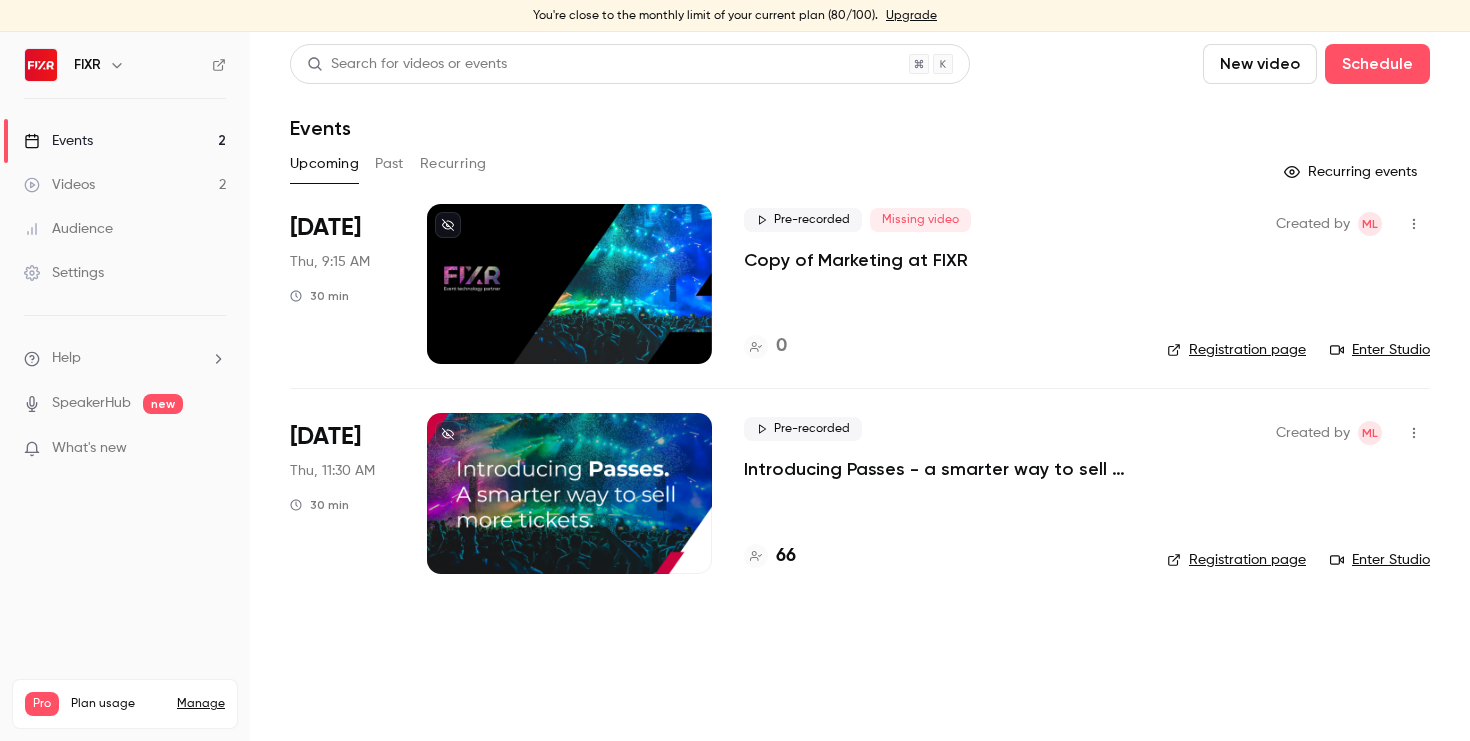 click on "Copy of Marketing at FIXR" at bounding box center (856, 260) 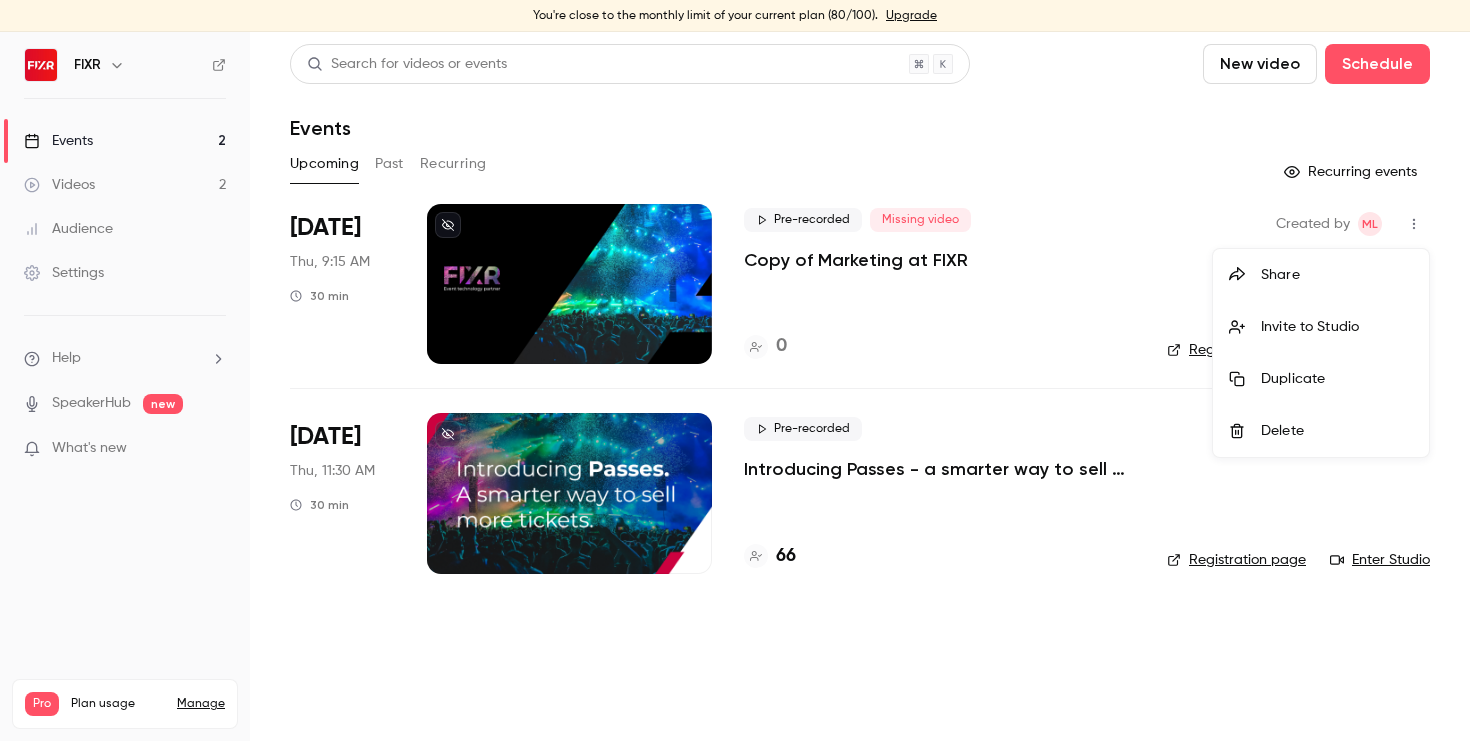 click on "Delete" at bounding box center (1337, 431) 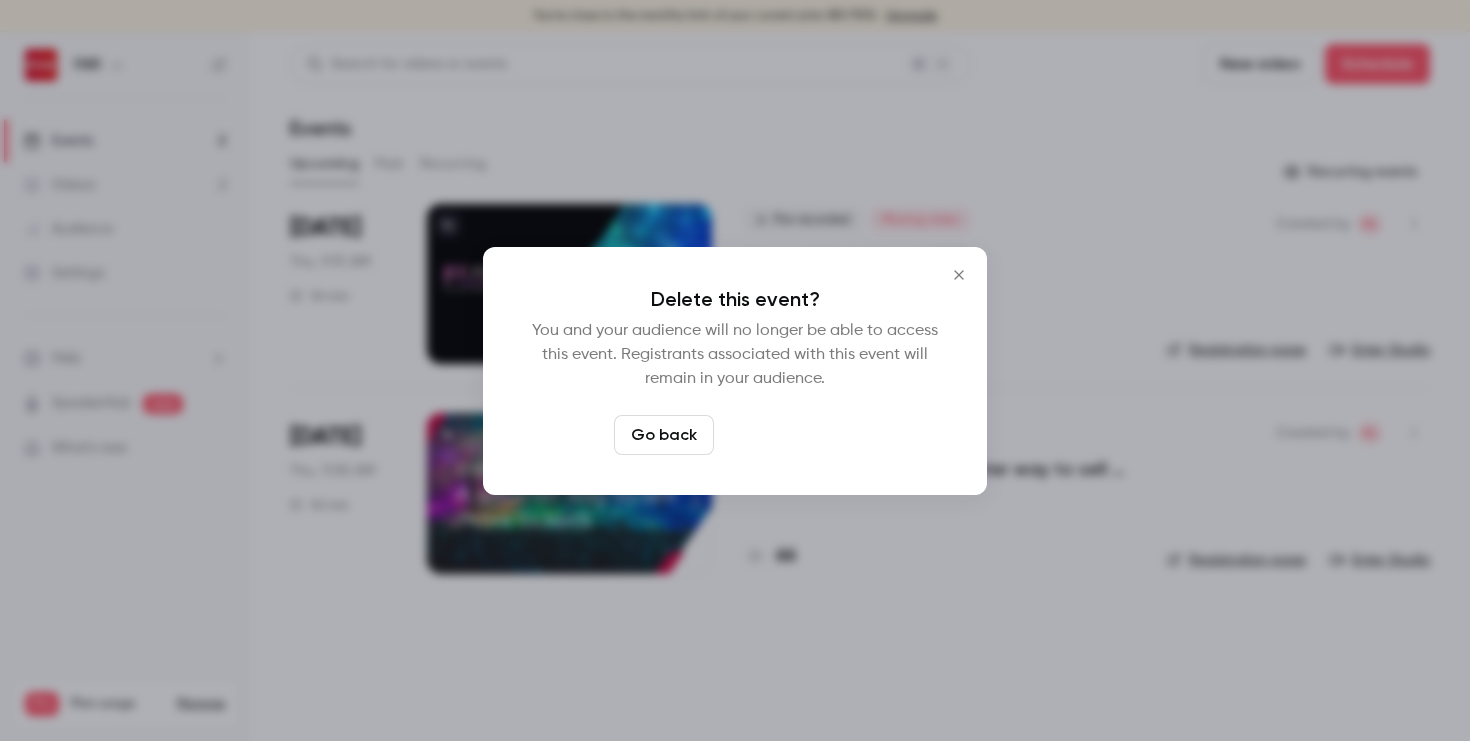 click on "Delete event" at bounding box center [789, 435] 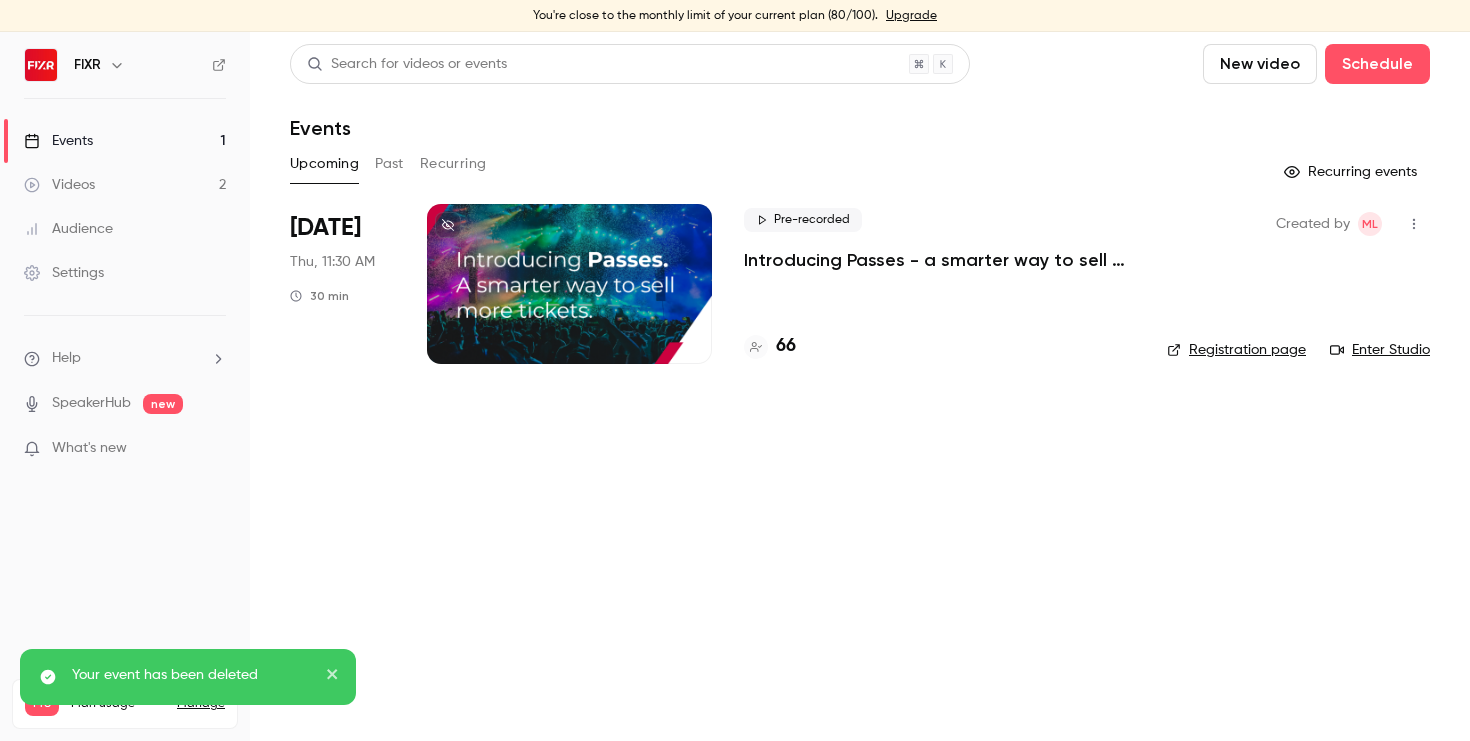 click at bounding box center (569, 284) 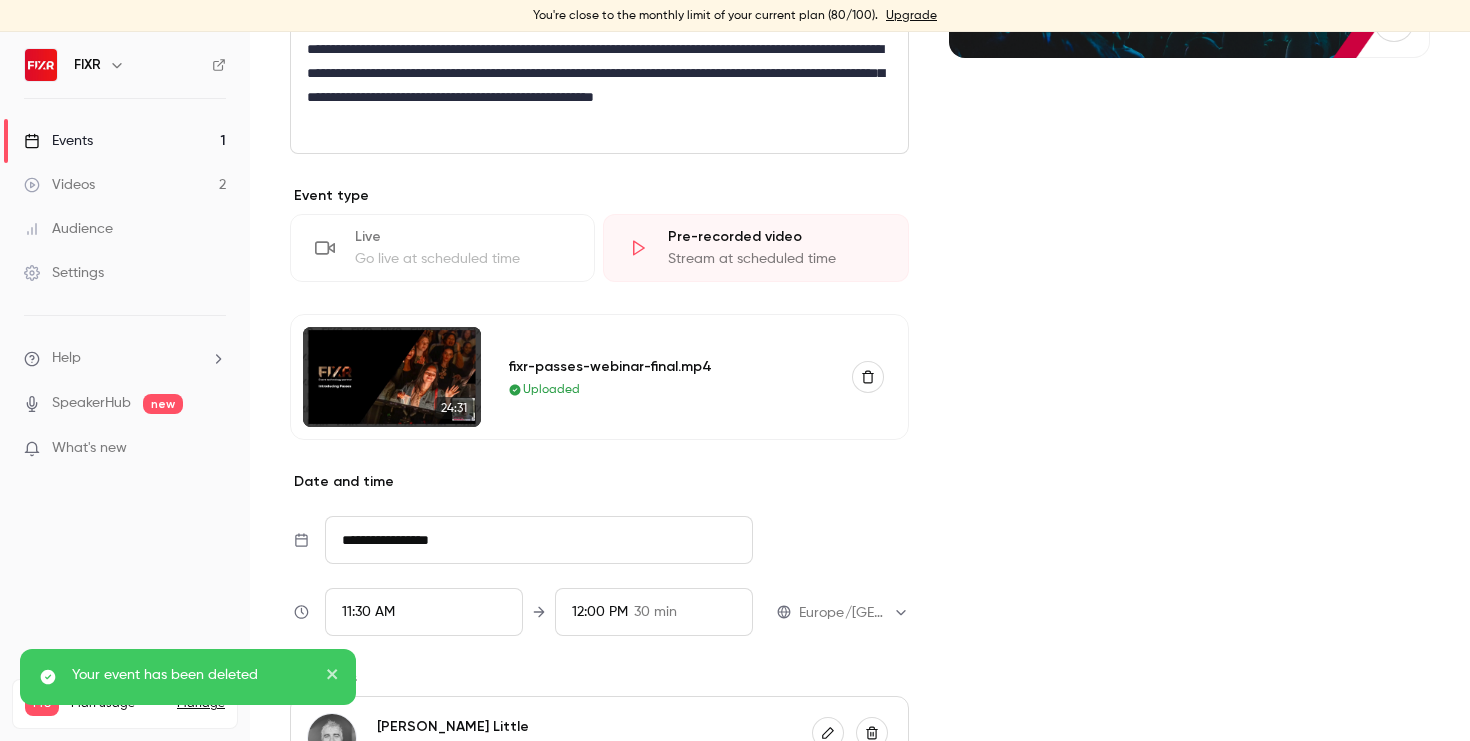 scroll, scrollTop: 448, scrollLeft: 0, axis: vertical 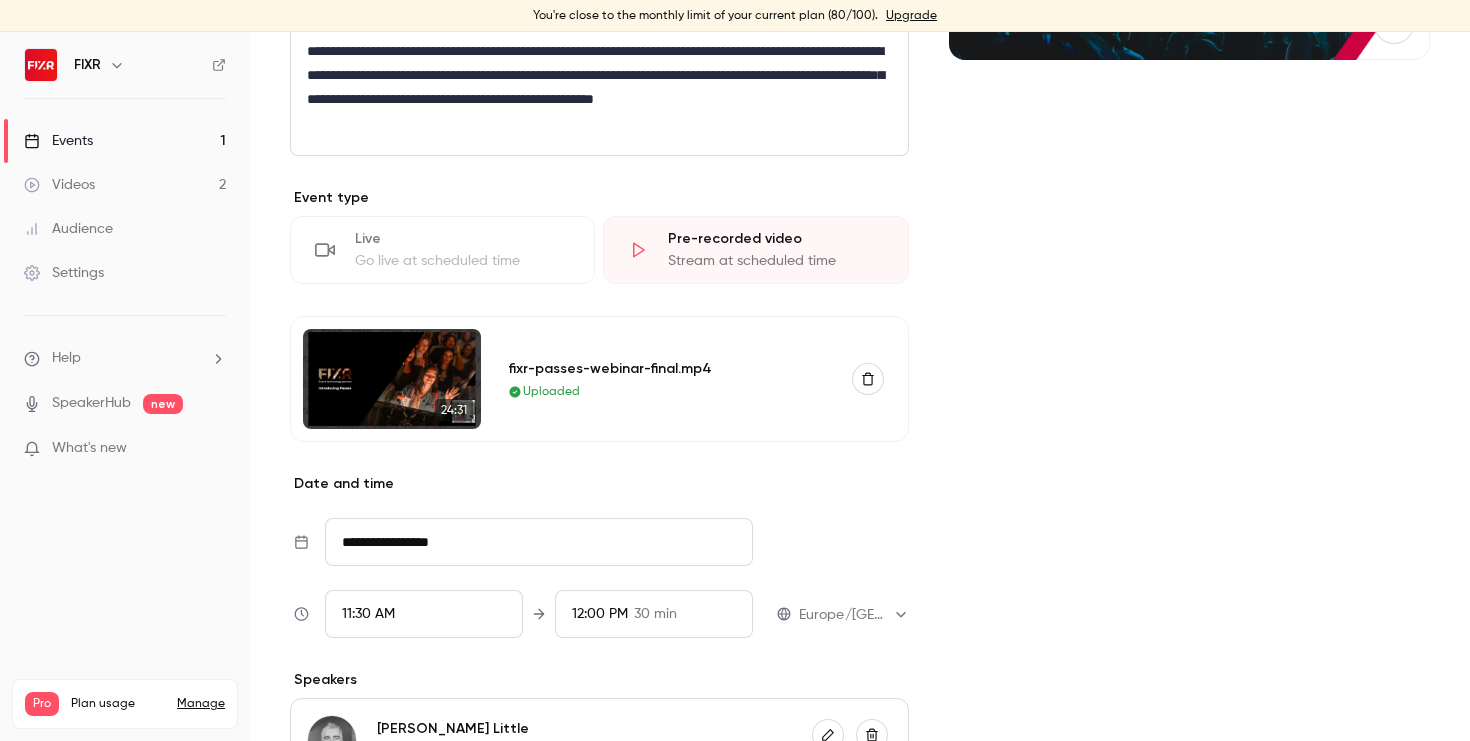 click on "Videos 2" at bounding box center [125, 185] 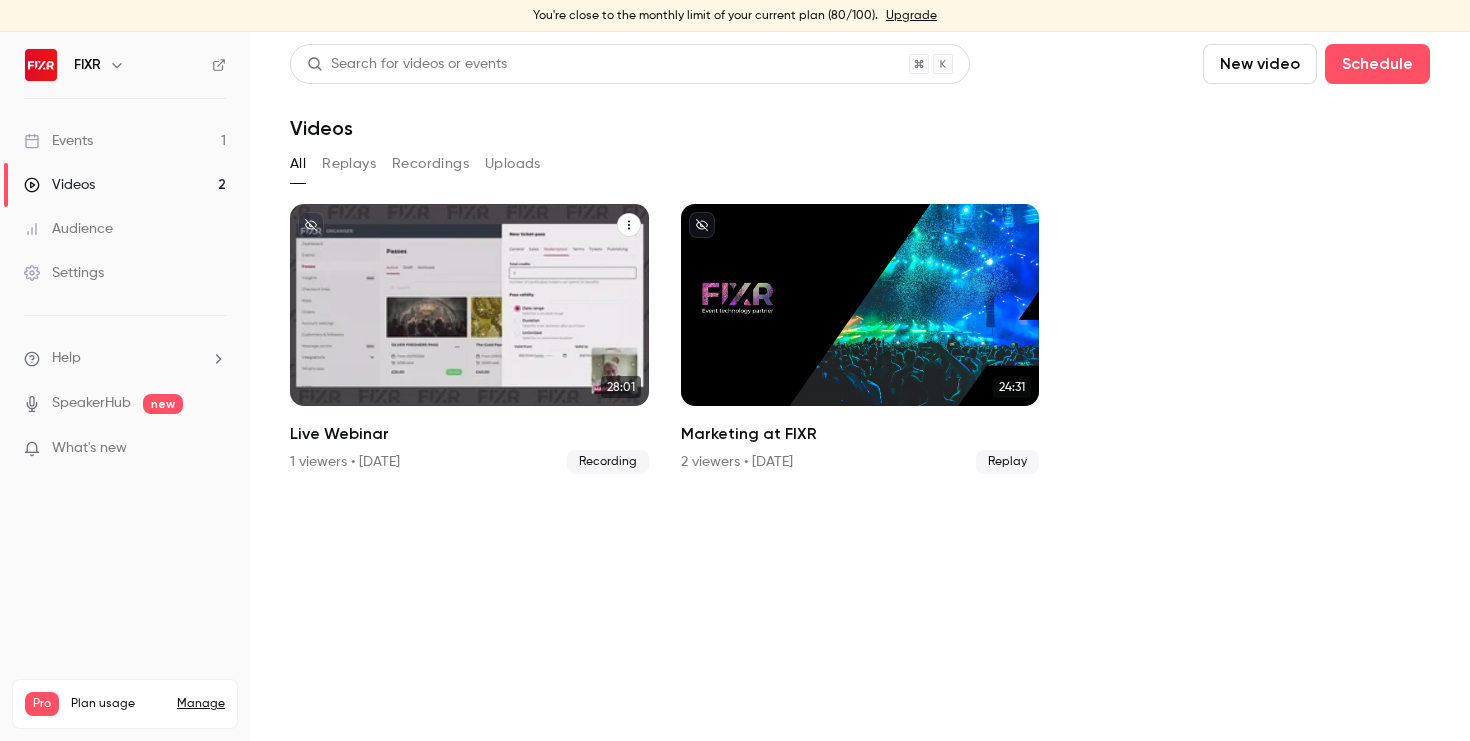 click 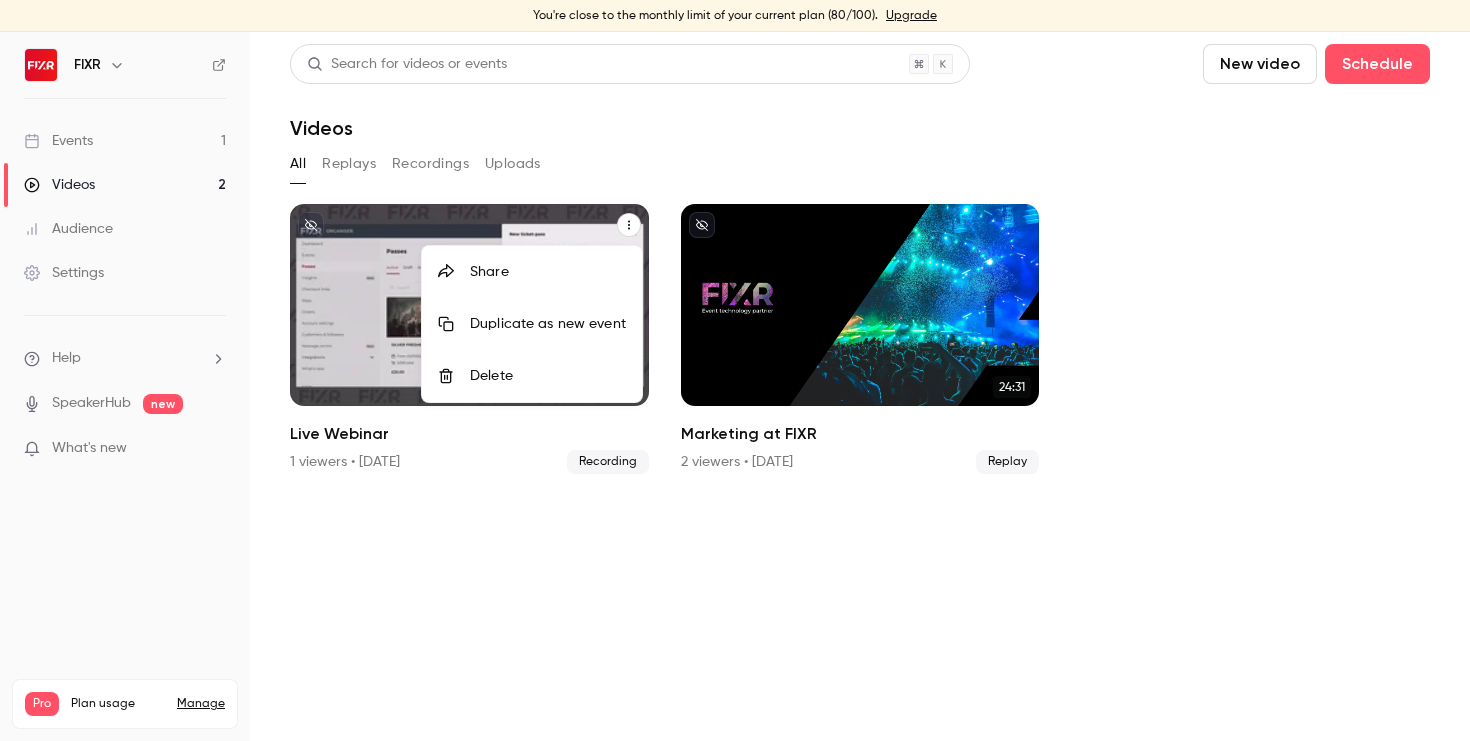 click at bounding box center [735, 370] 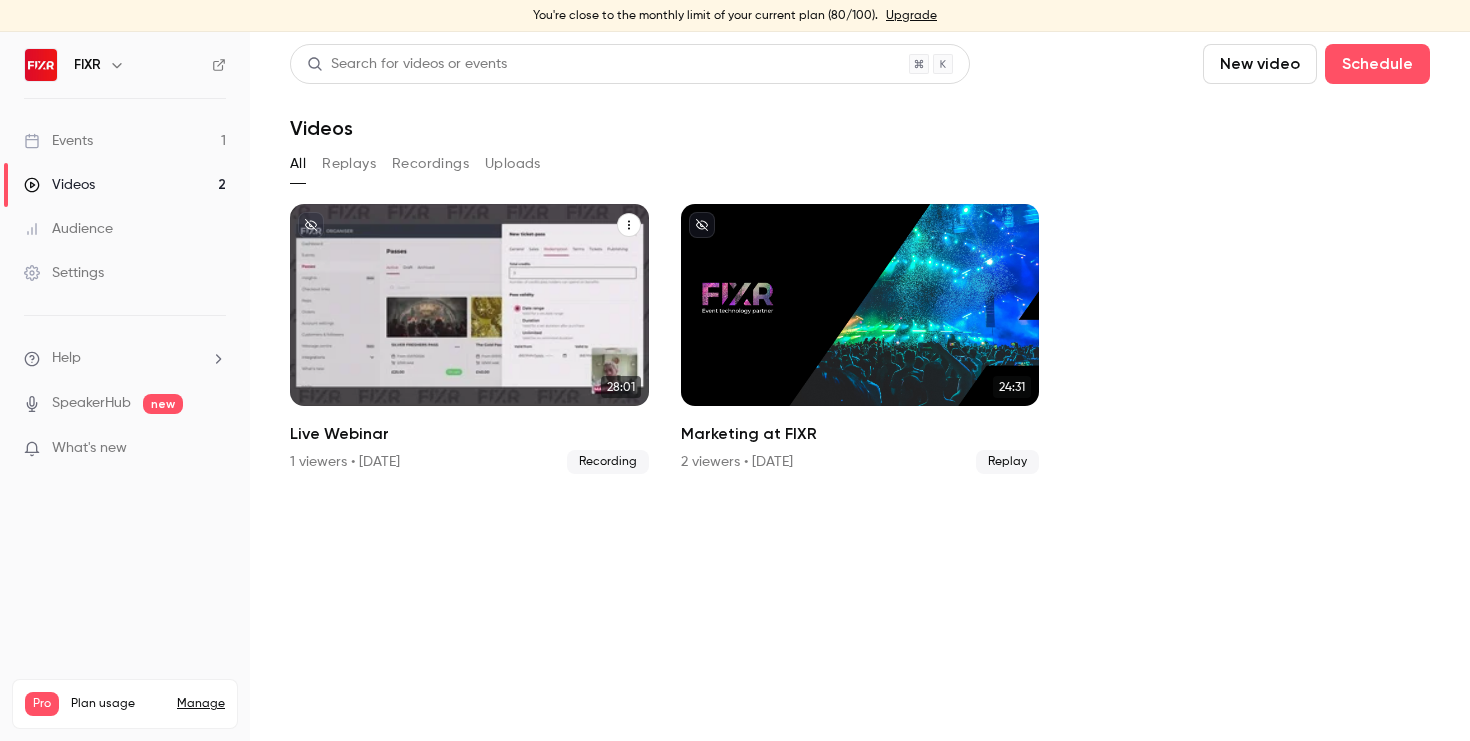 click on "Live Webinar" at bounding box center (469, 434) 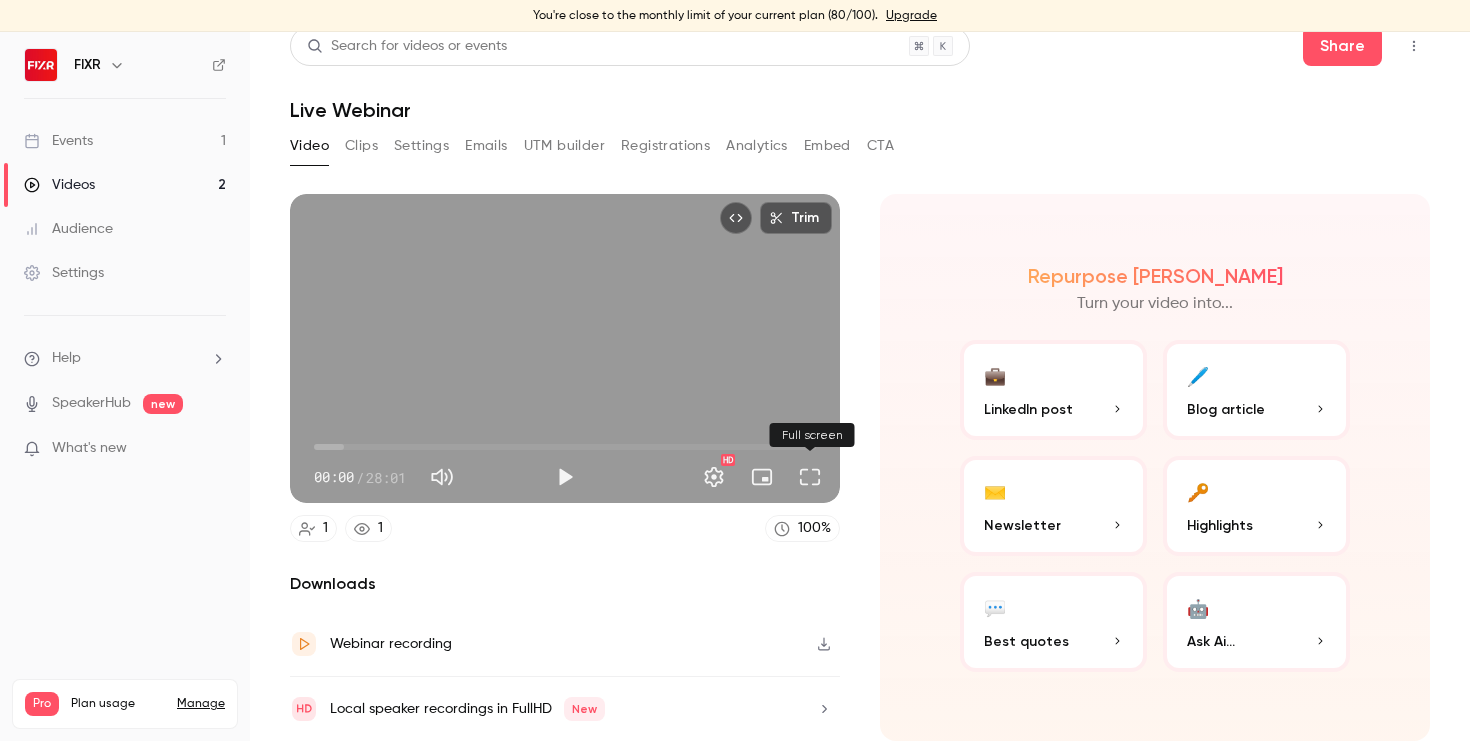 scroll, scrollTop: 17, scrollLeft: 0, axis: vertical 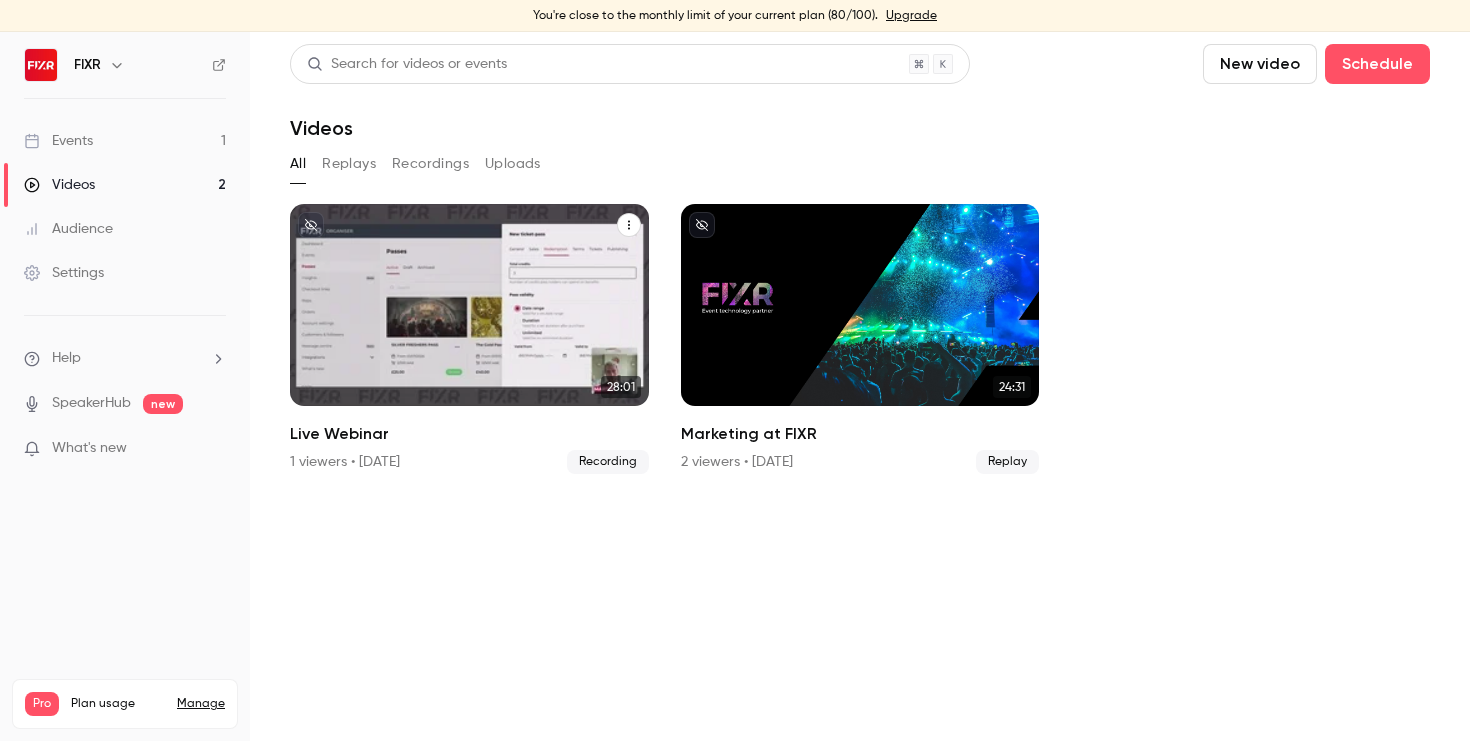 click 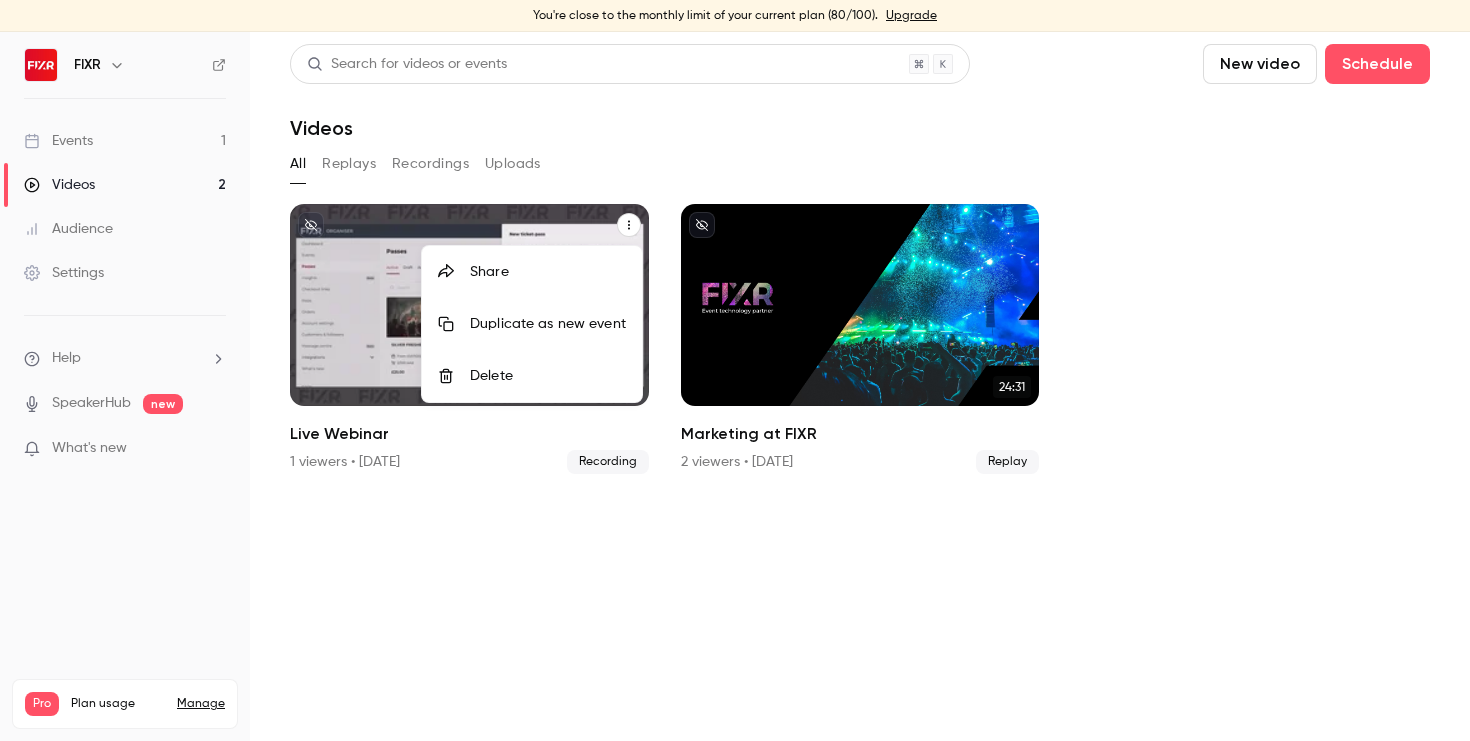 click at bounding box center (735, 370) 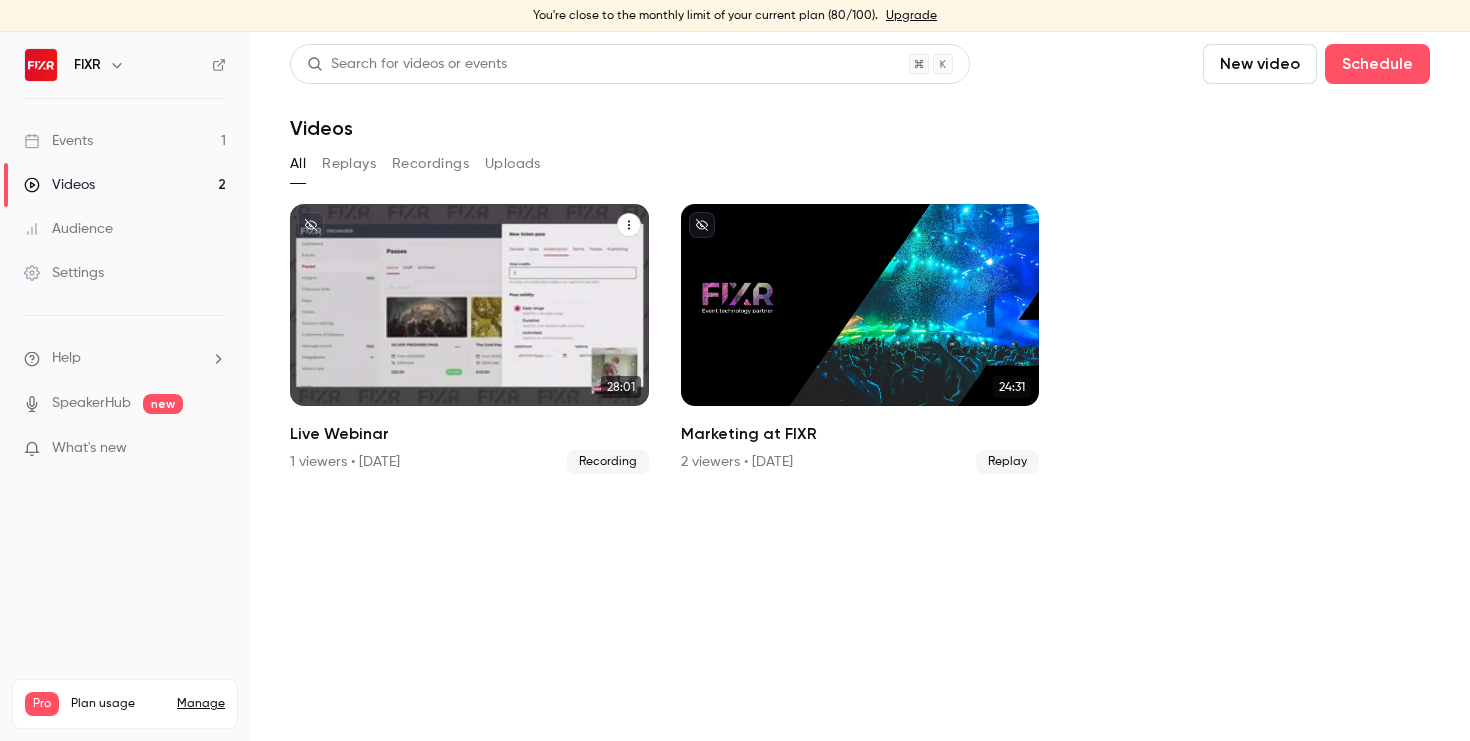 click on "Live Webinar" at bounding box center [469, 365] 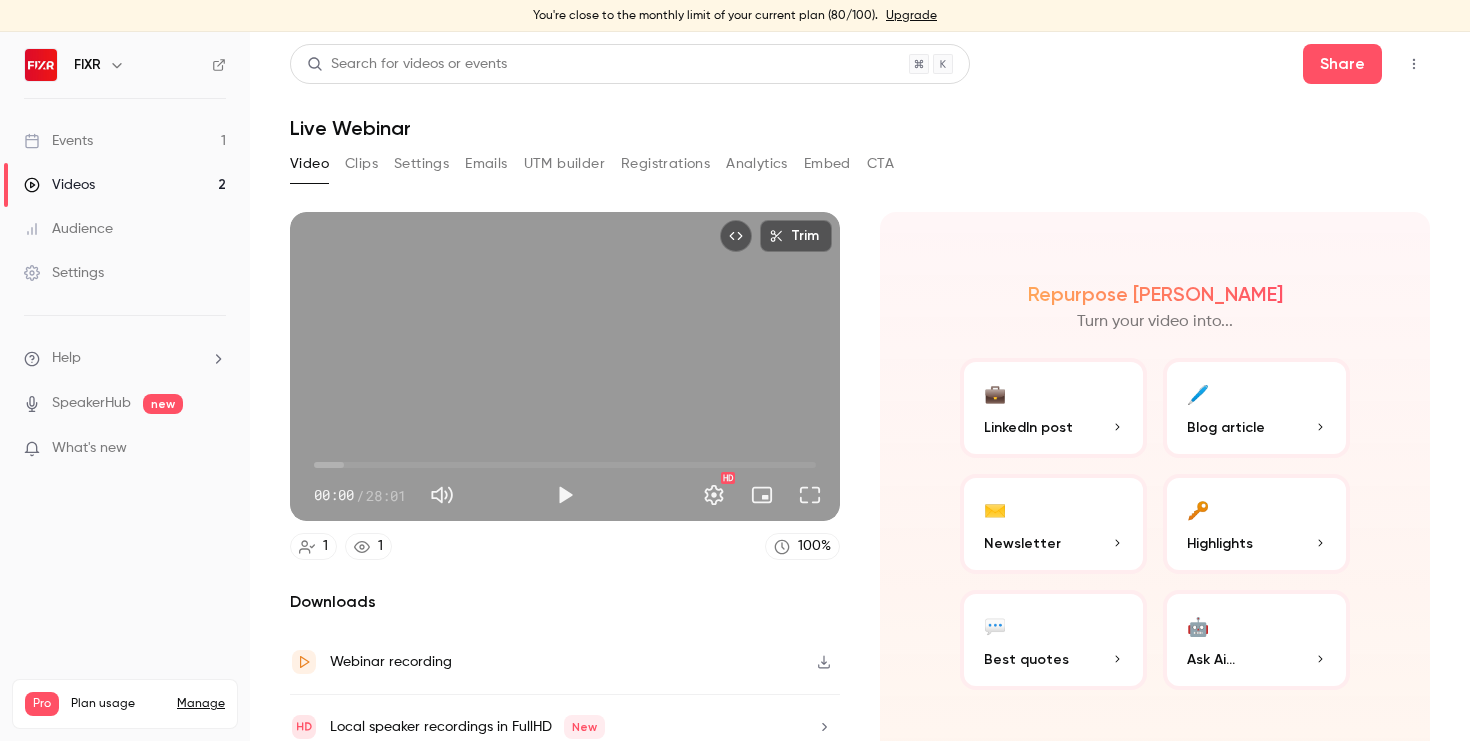 scroll, scrollTop: 18, scrollLeft: 0, axis: vertical 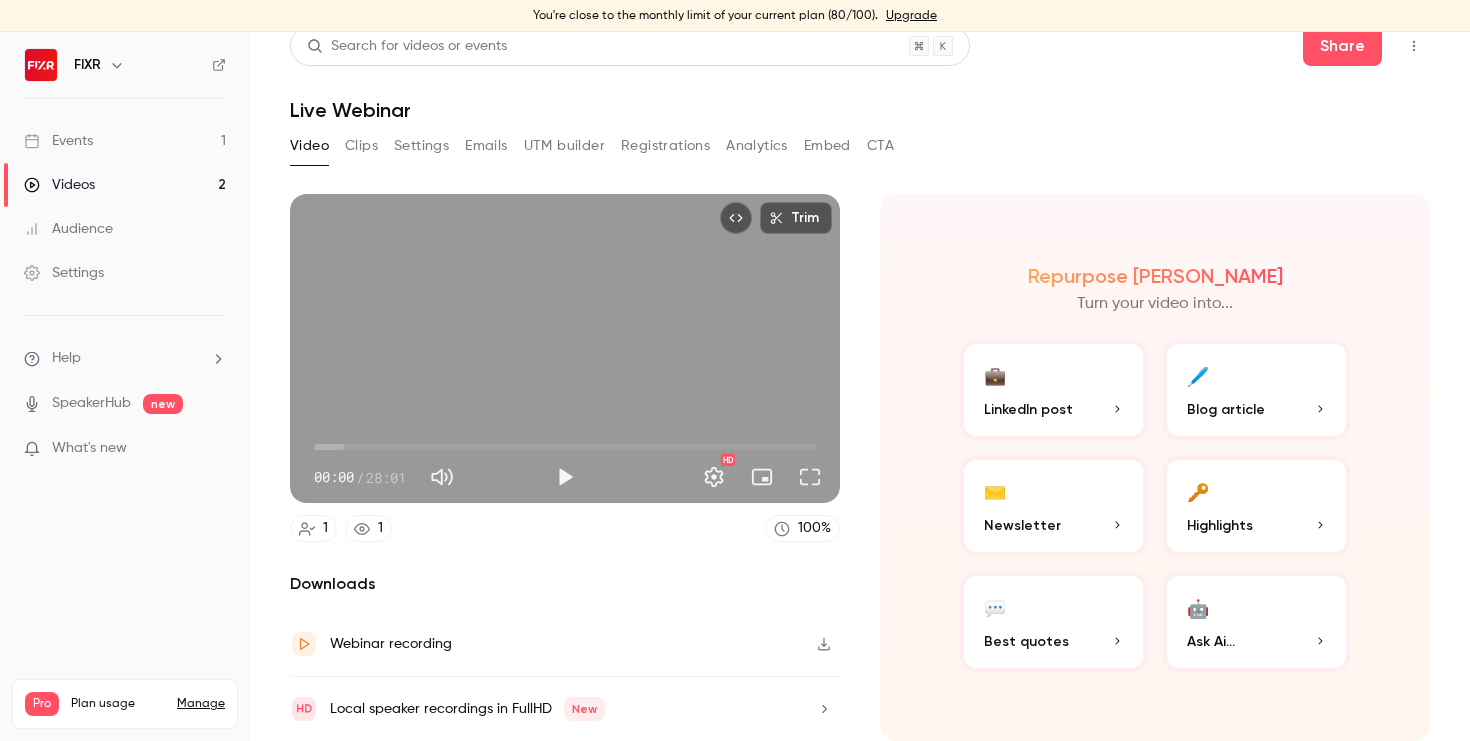 click on "Clips" at bounding box center [361, 146] 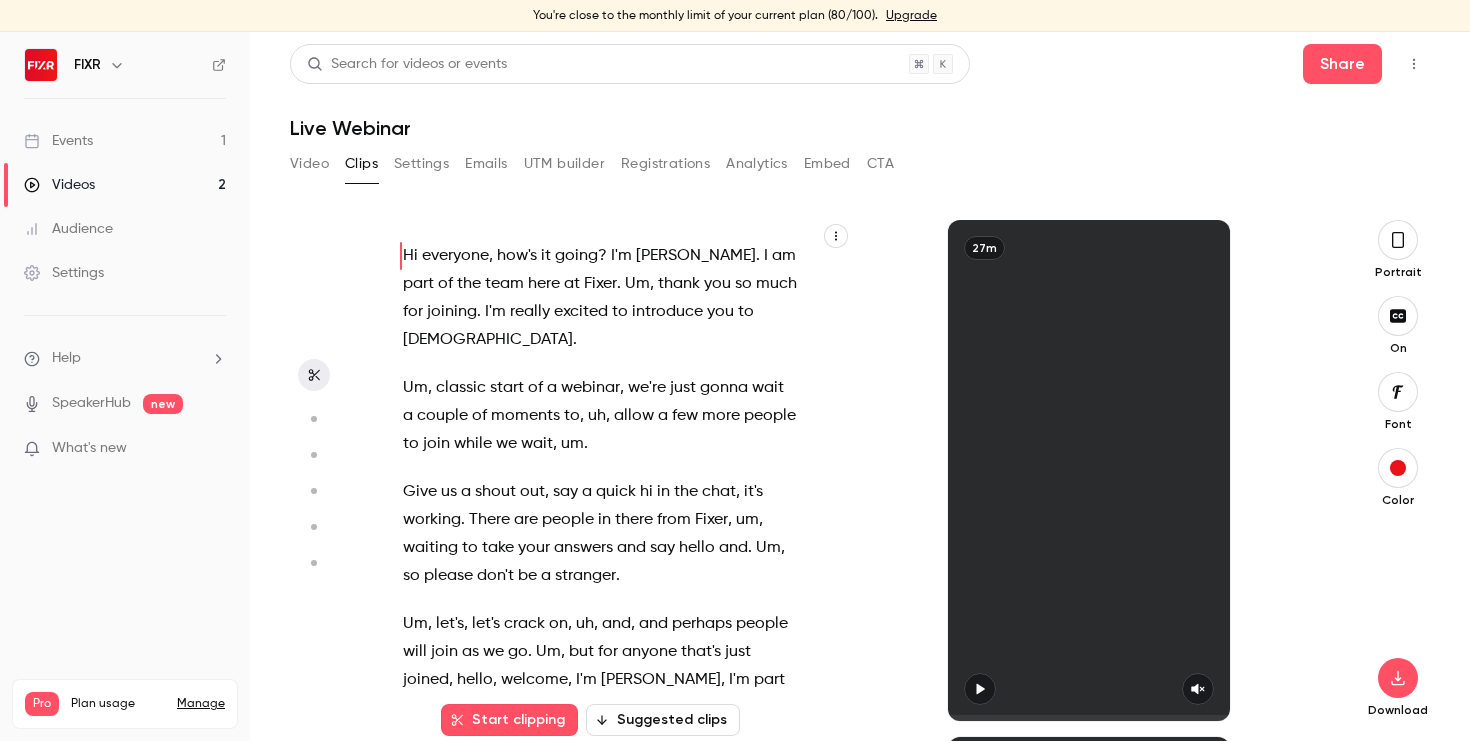 scroll, scrollTop: 4, scrollLeft: 0, axis: vertical 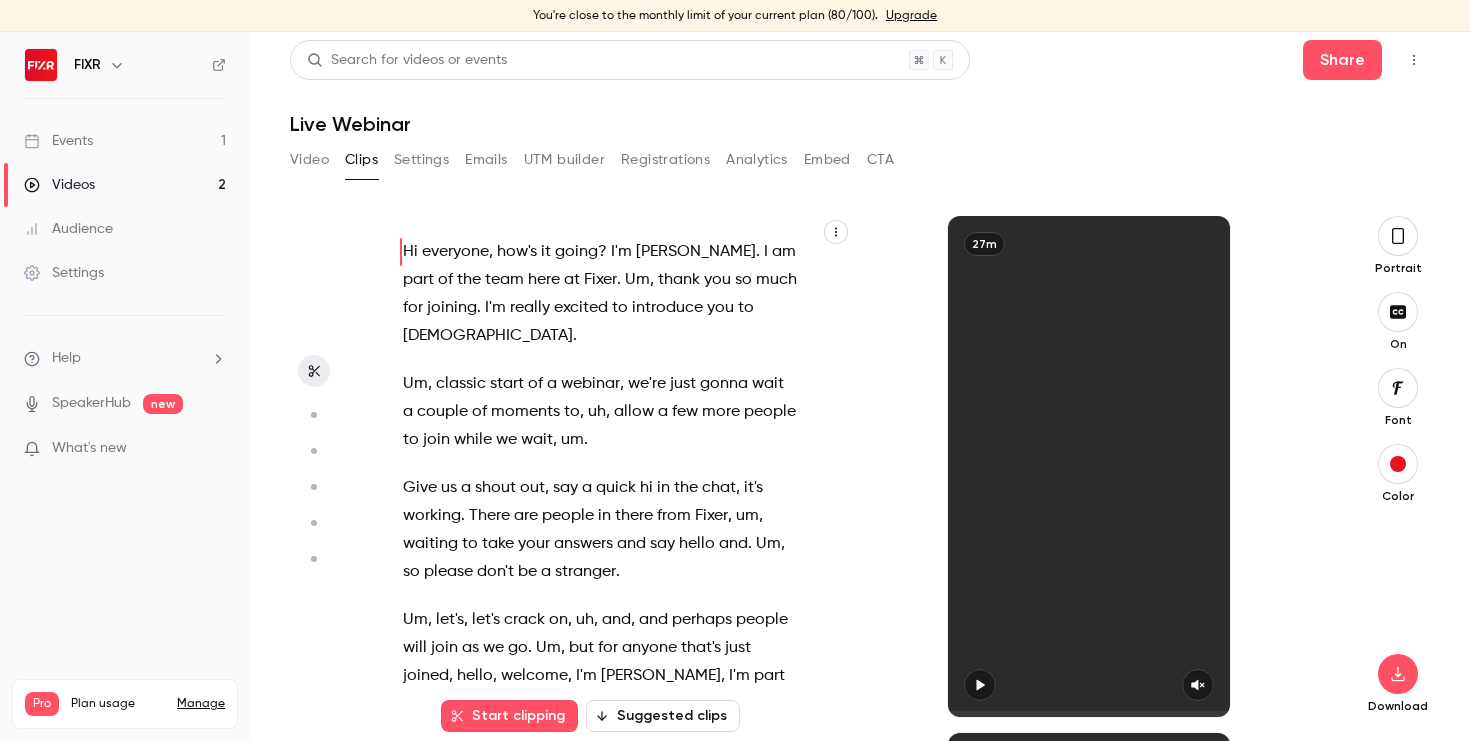 click on "Settings" at bounding box center [421, 160] 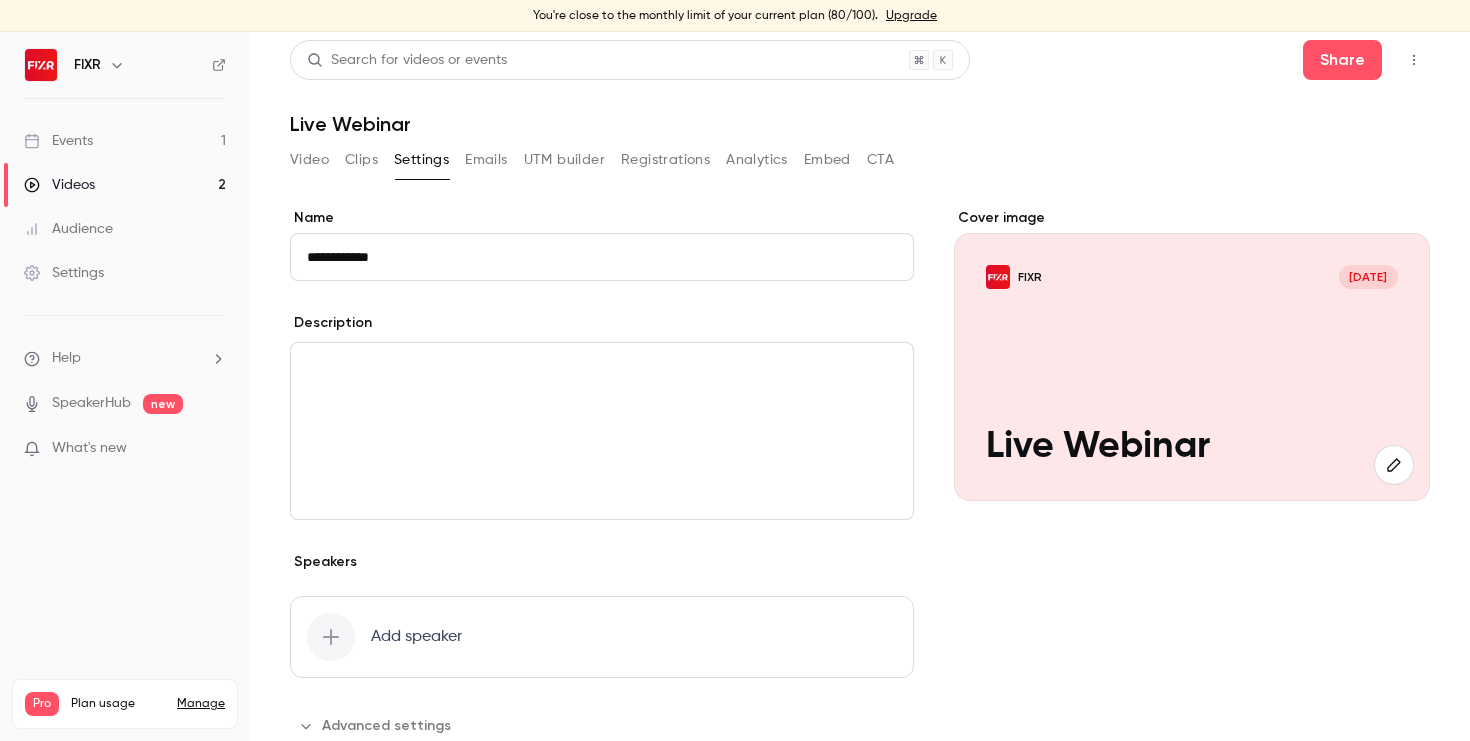 scroll, scrollTop: 0, scrollLeft: 0, axis: both 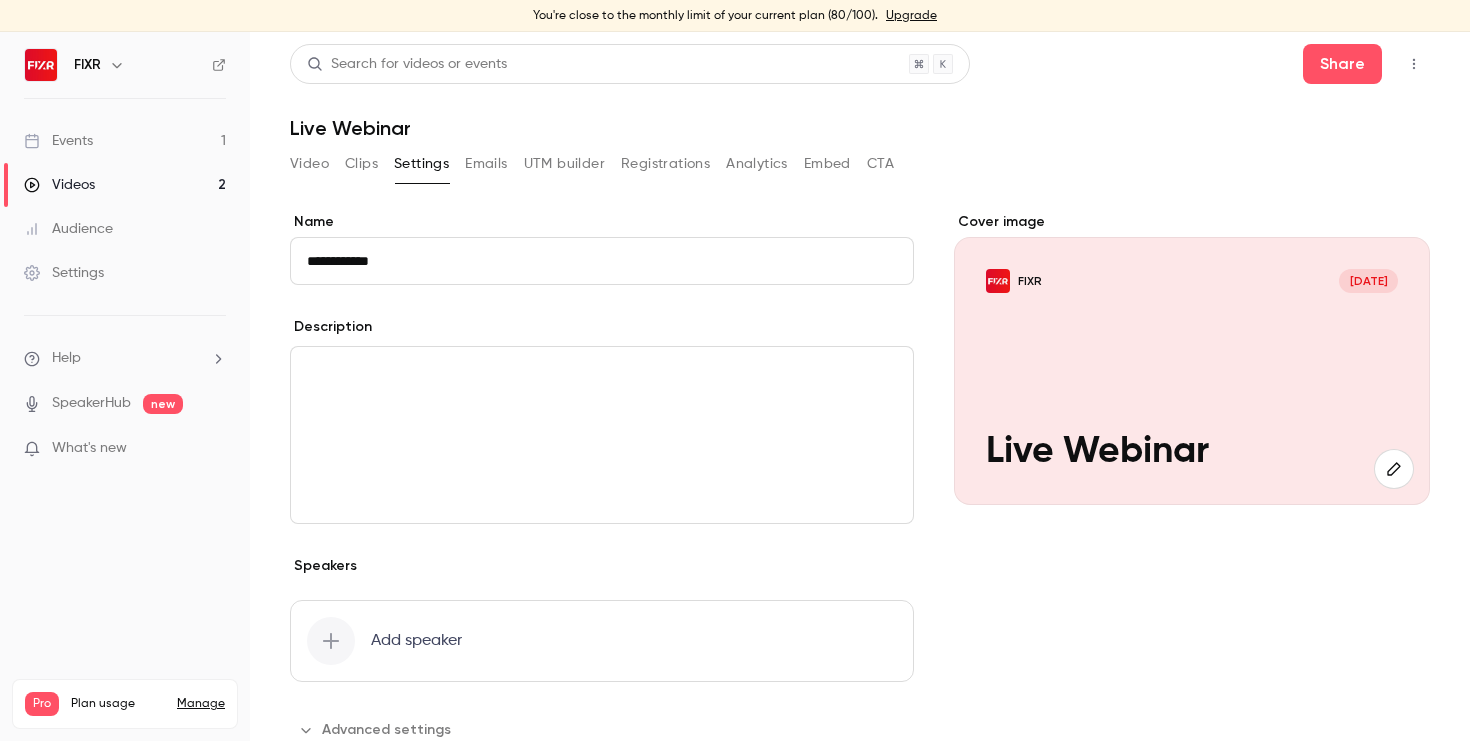 click at bounding box center [1394, 469] 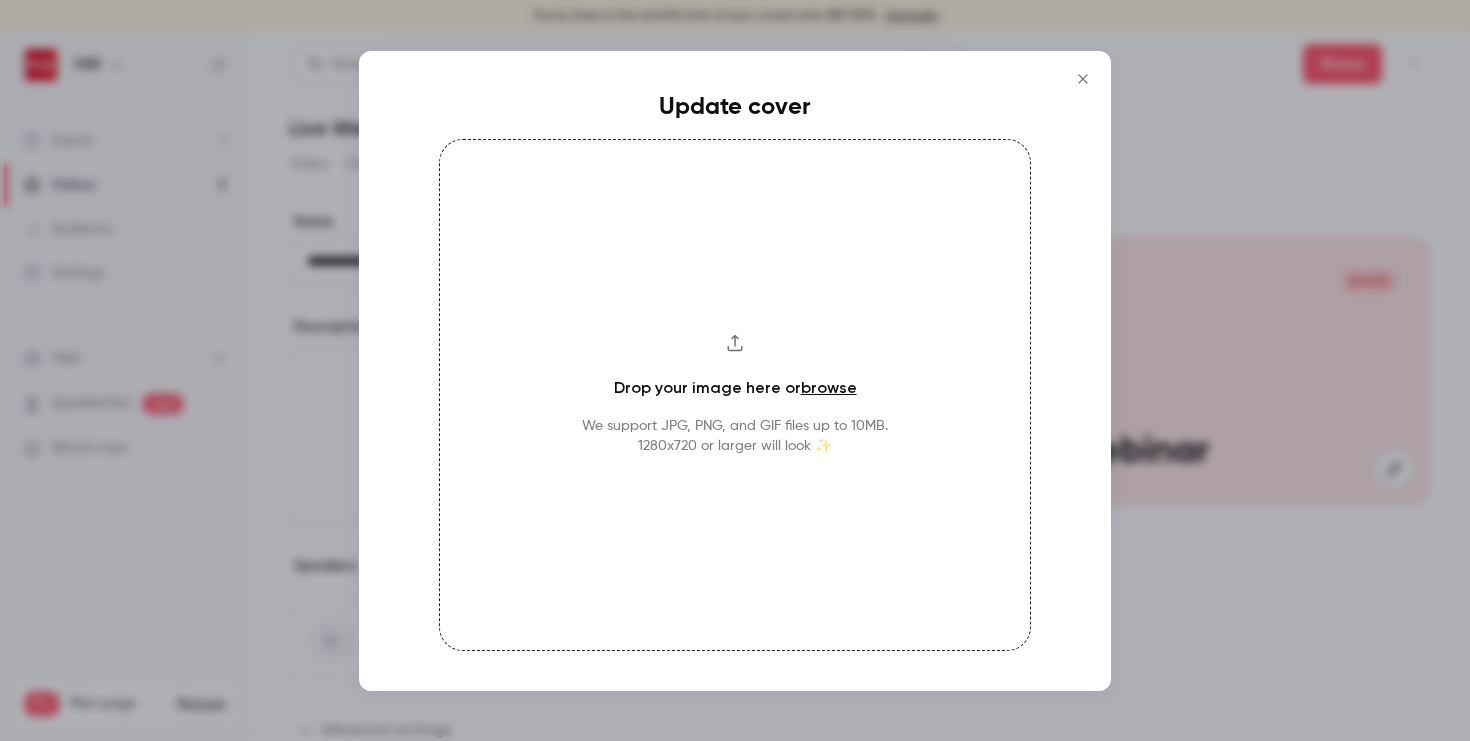 click on "browse" at bounding box center [829, 387] 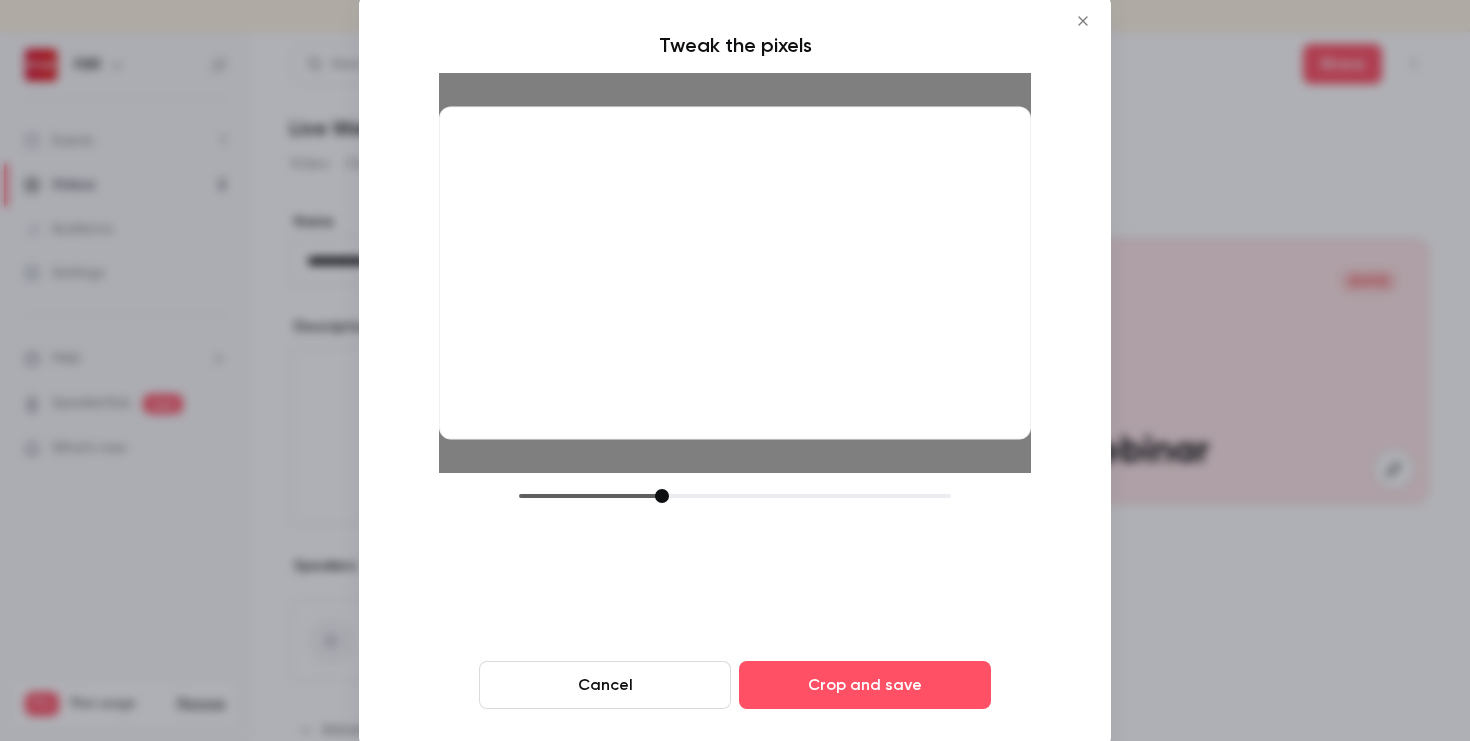 drag, startPoint x: 878, startPoint y: 378, endPoint x: 892, endPoint y: 376, distance: 14.142136 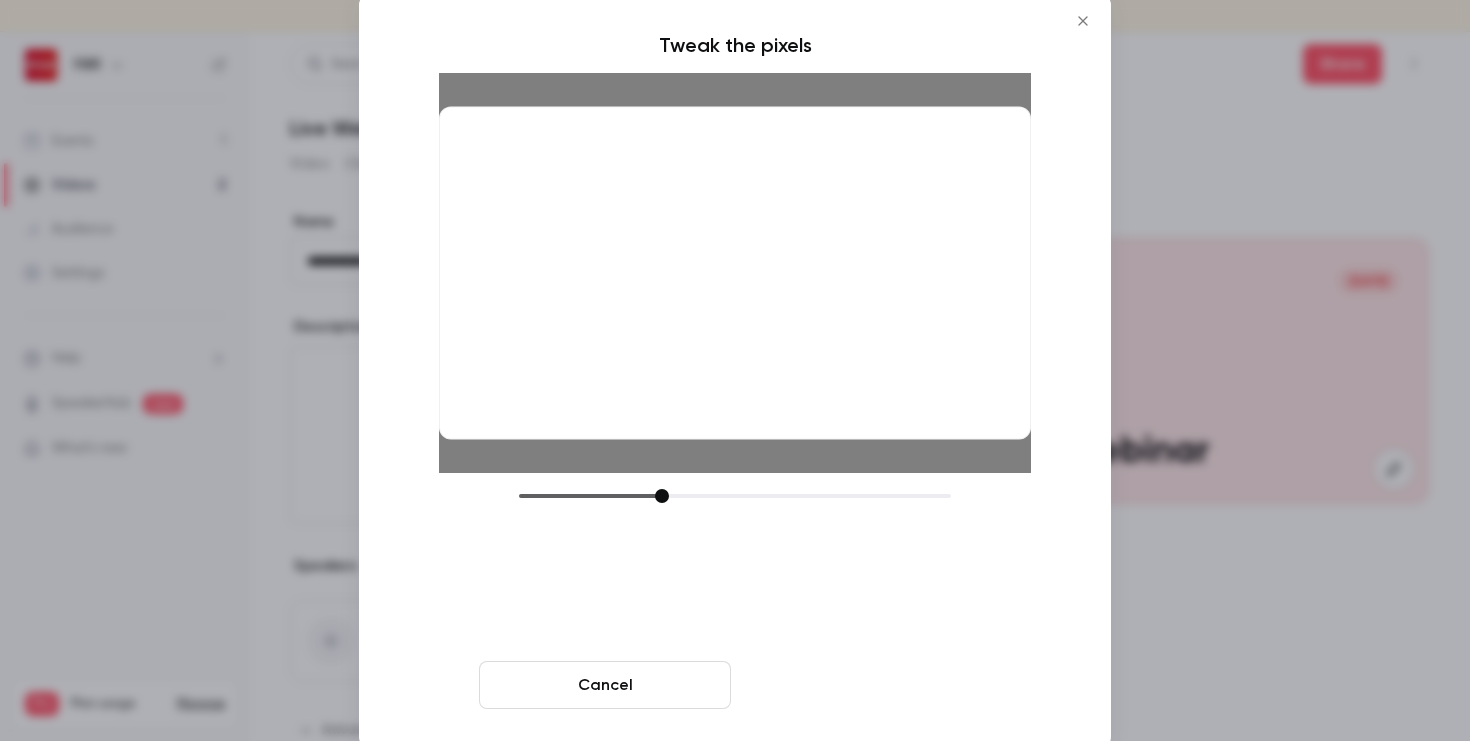 click on "Crop and save" at bounding box center [865, 685] 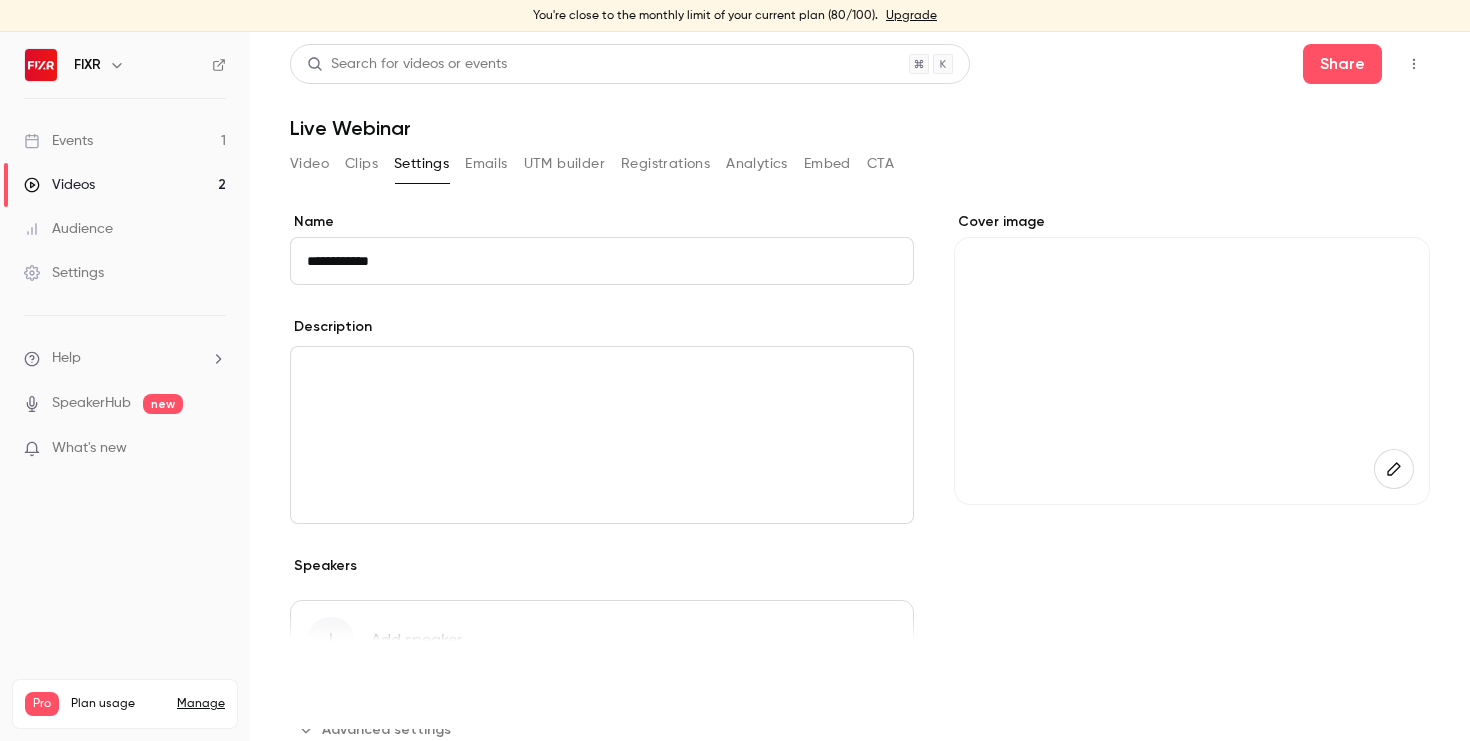 click on "Save" at bounding box center (326, 677) 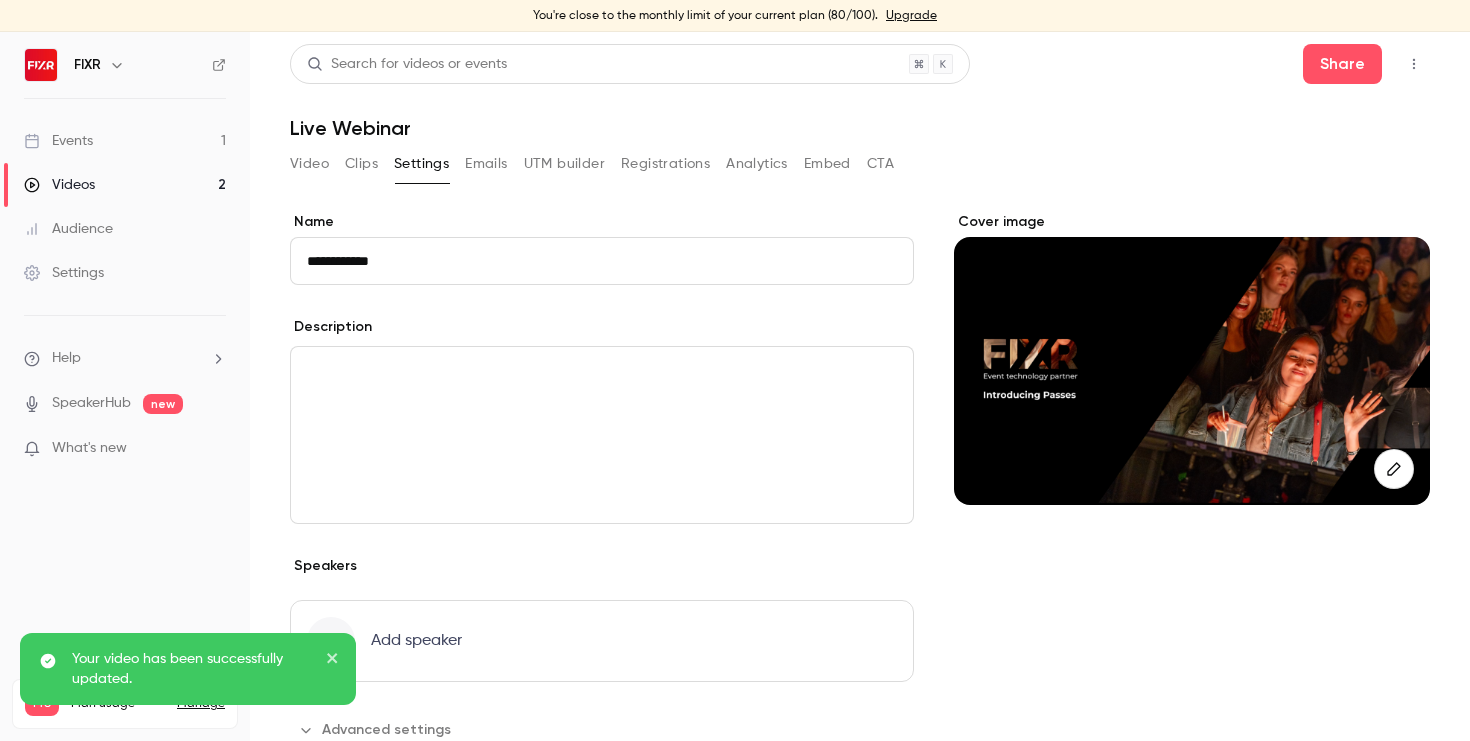 click on "Events" at bounding box center [58, 141] 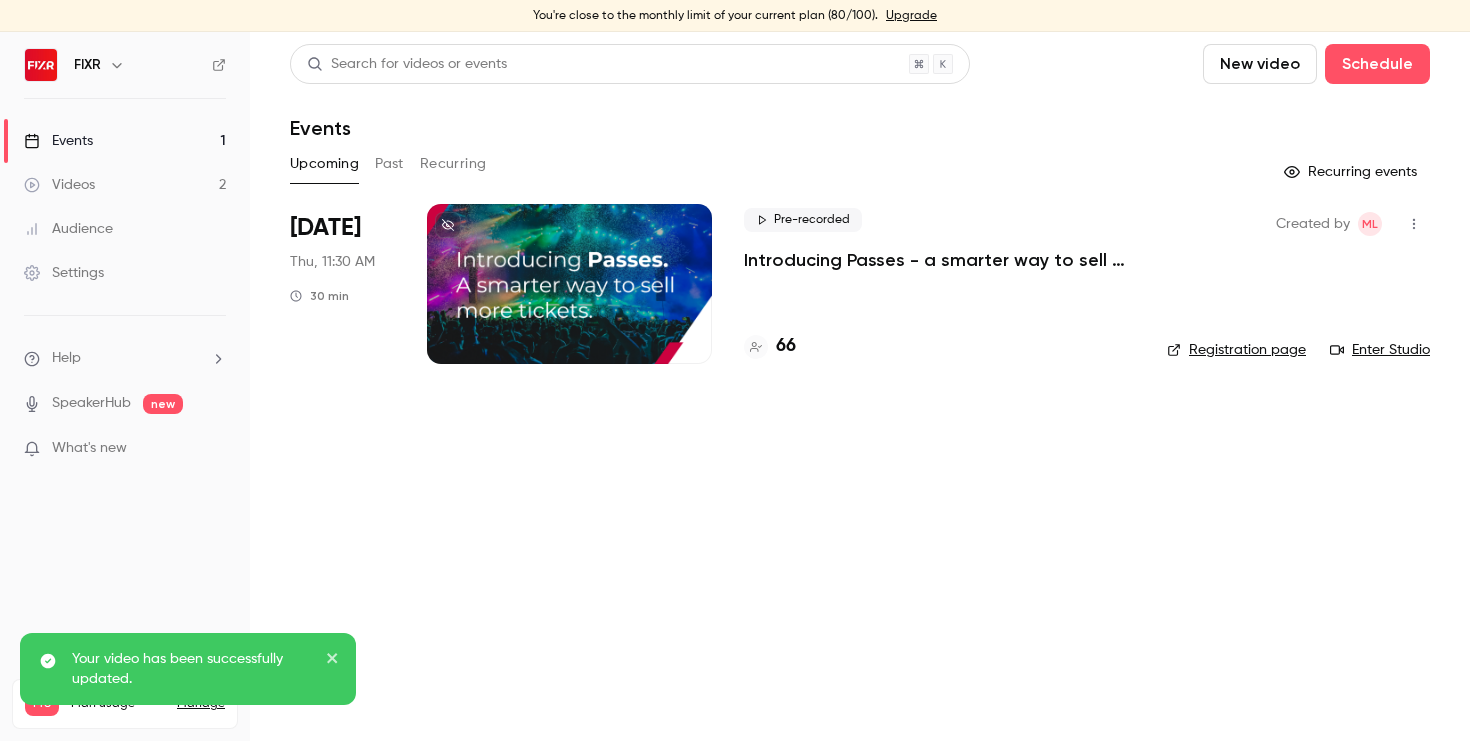 click on "Introducing Passes - a smarter way to sell more tickets" at bounding box center [939, 260] 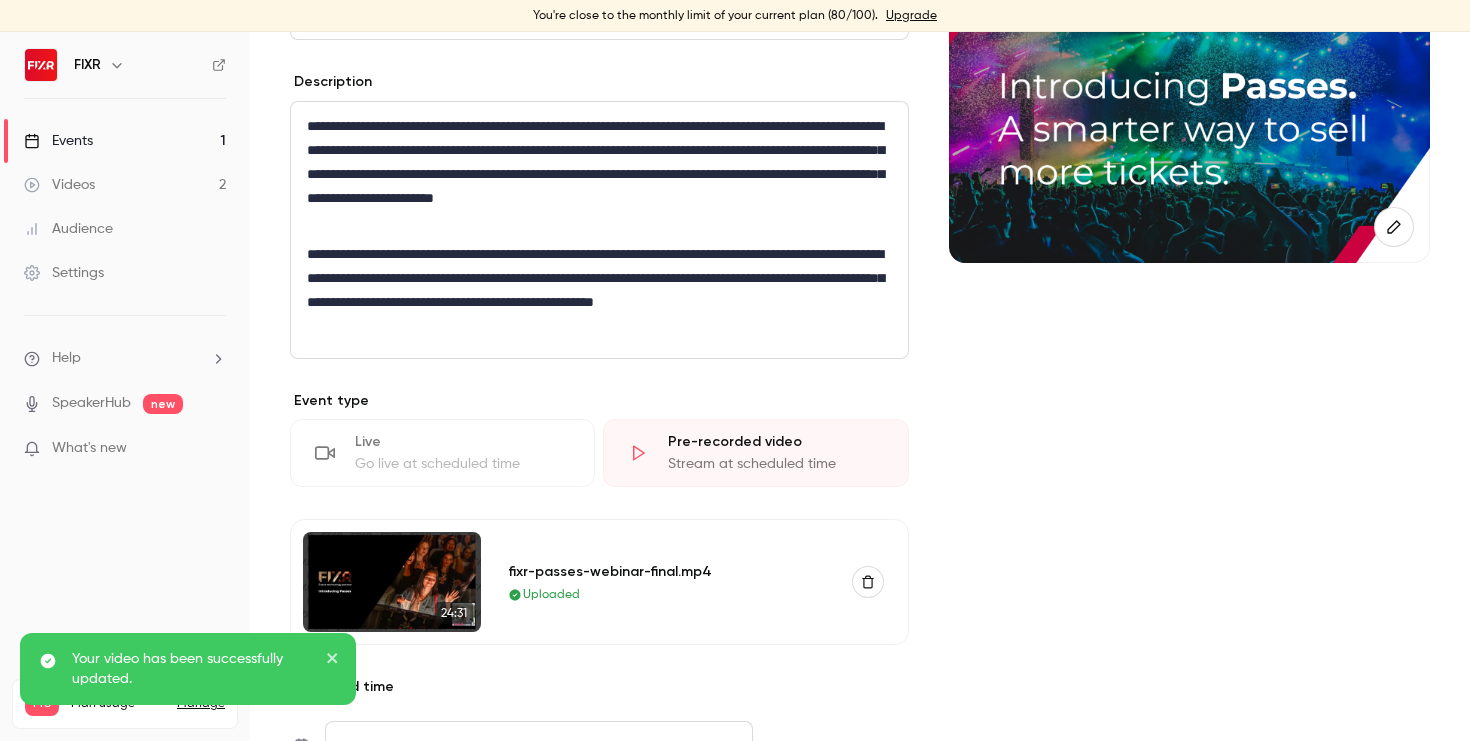 scroll, scrollTop: 571, scrollLeft: 0, axis: vertical 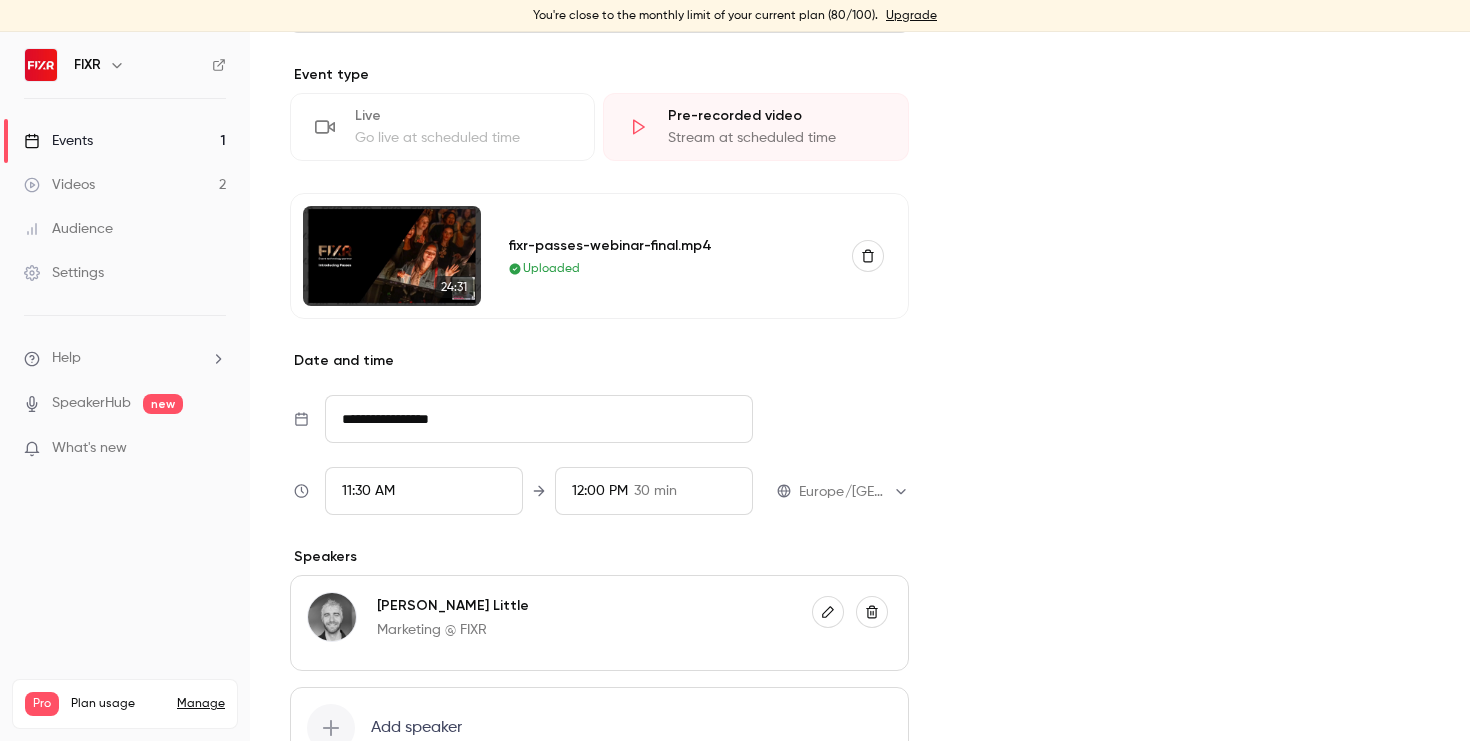 click 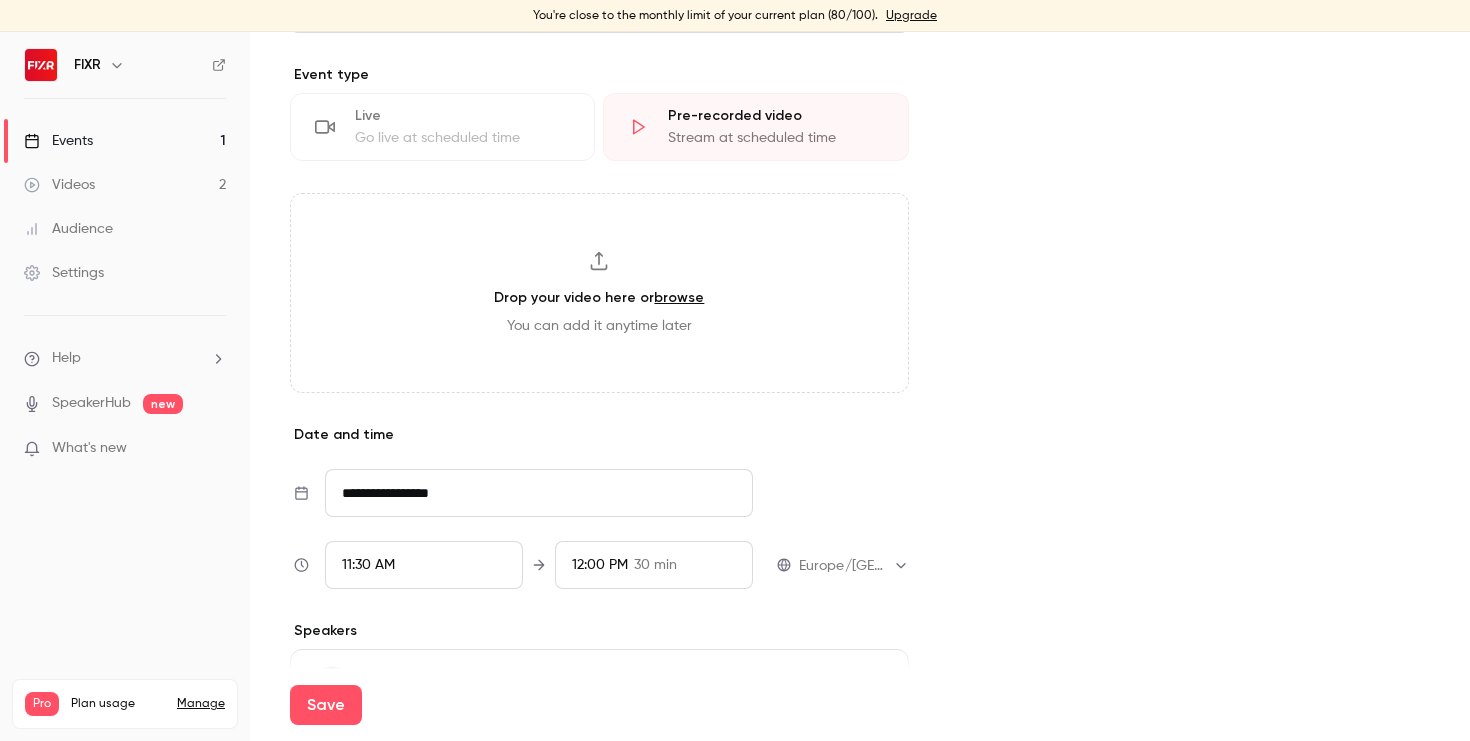 click on "Videos 2" at bounding box center (125, 185) 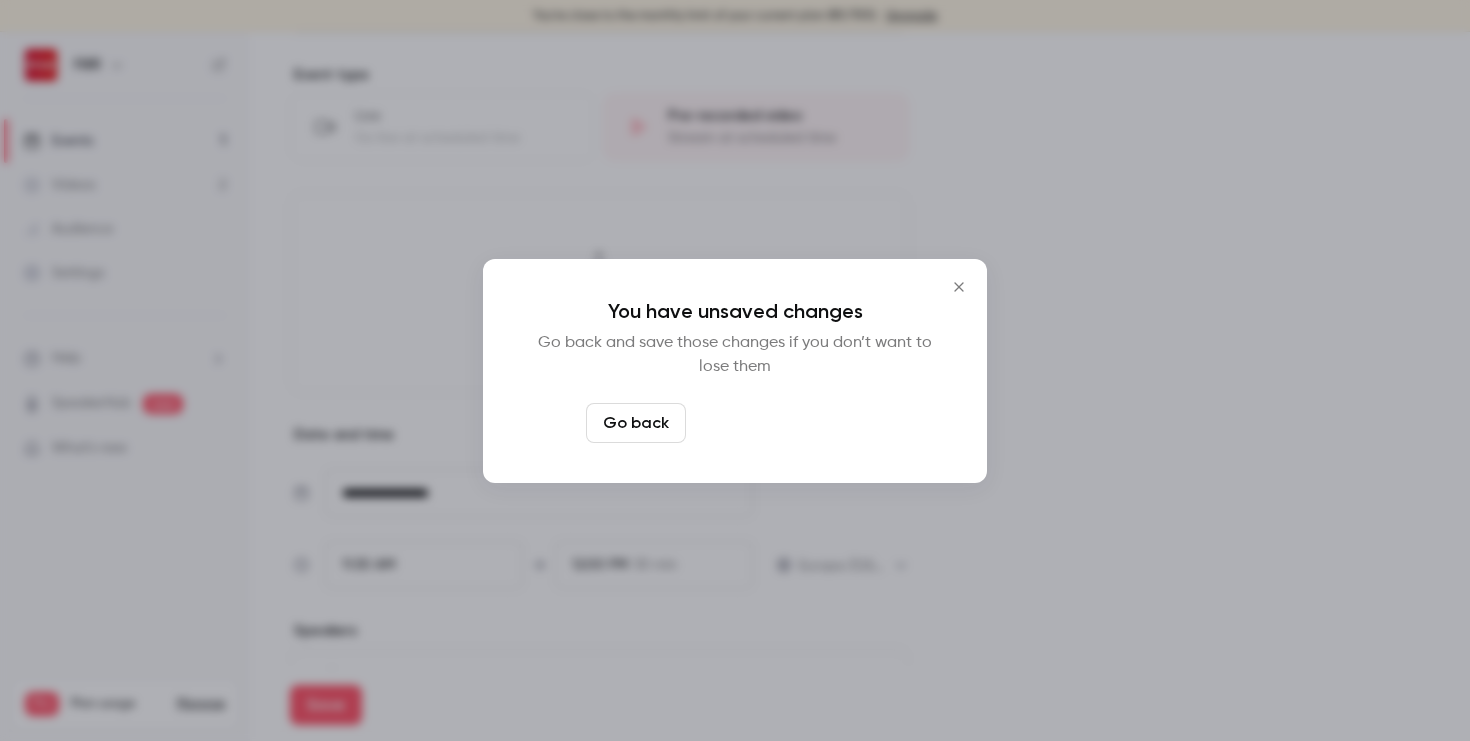 click on "Leave page anyway" at bounding box center [789, 423] 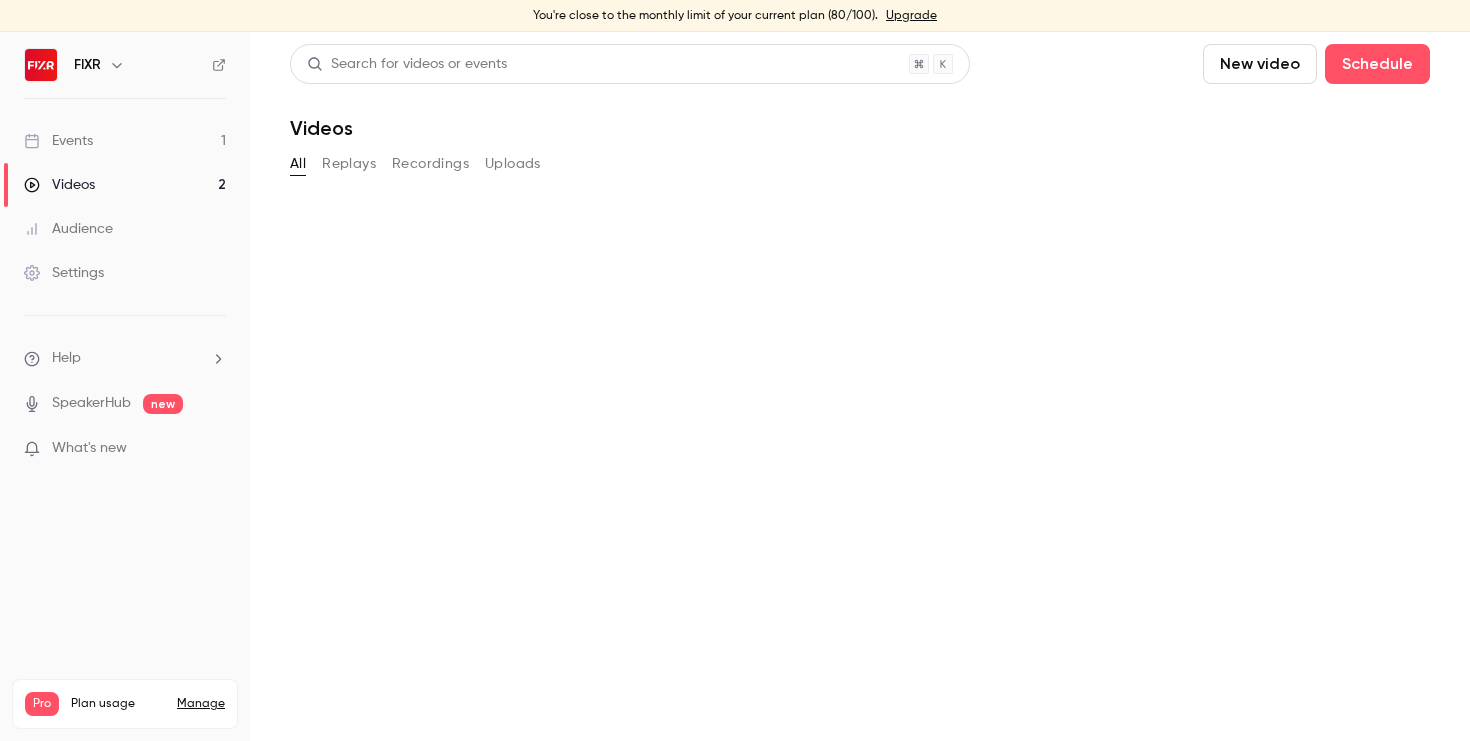 scroll, scrollTop: 0, scrollLeft: 0, axis: both 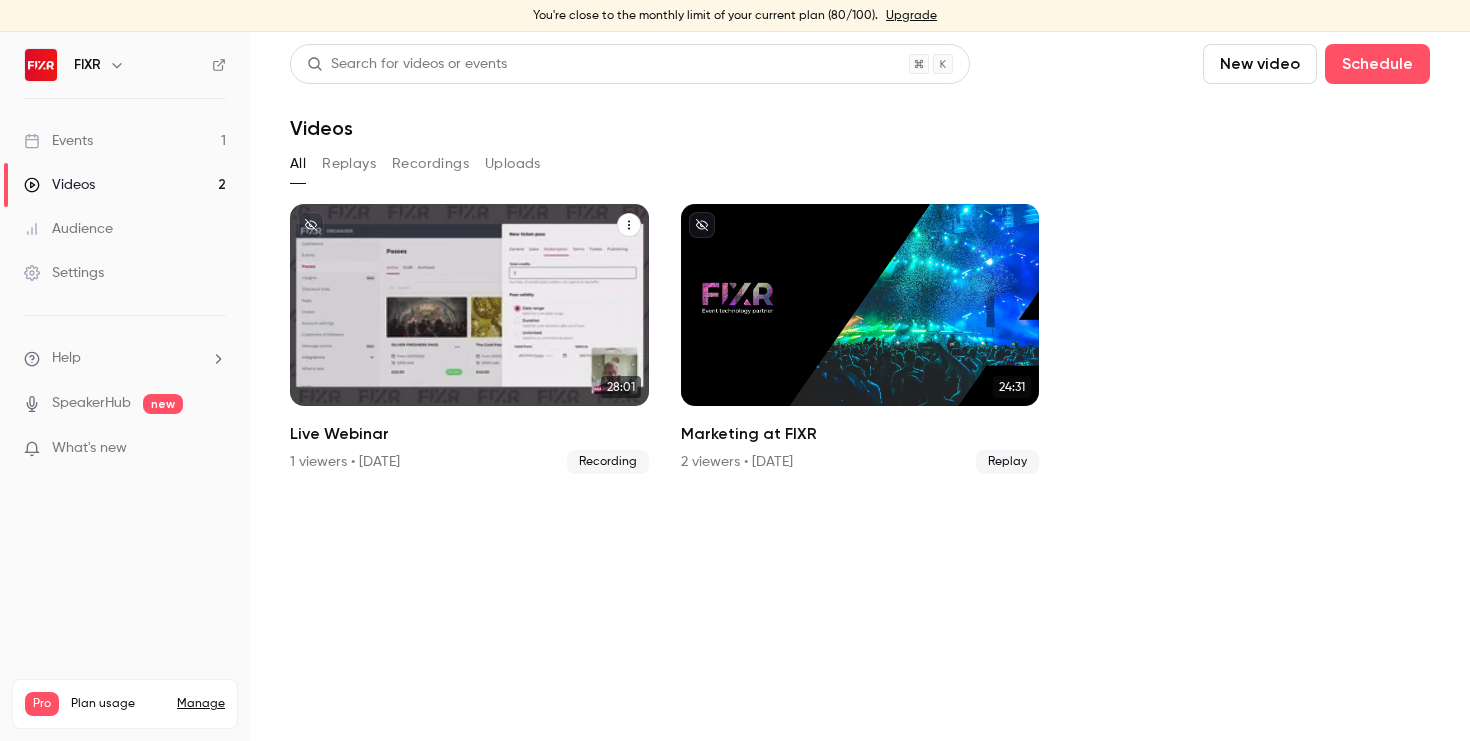 click at bounding box center [469, 305] 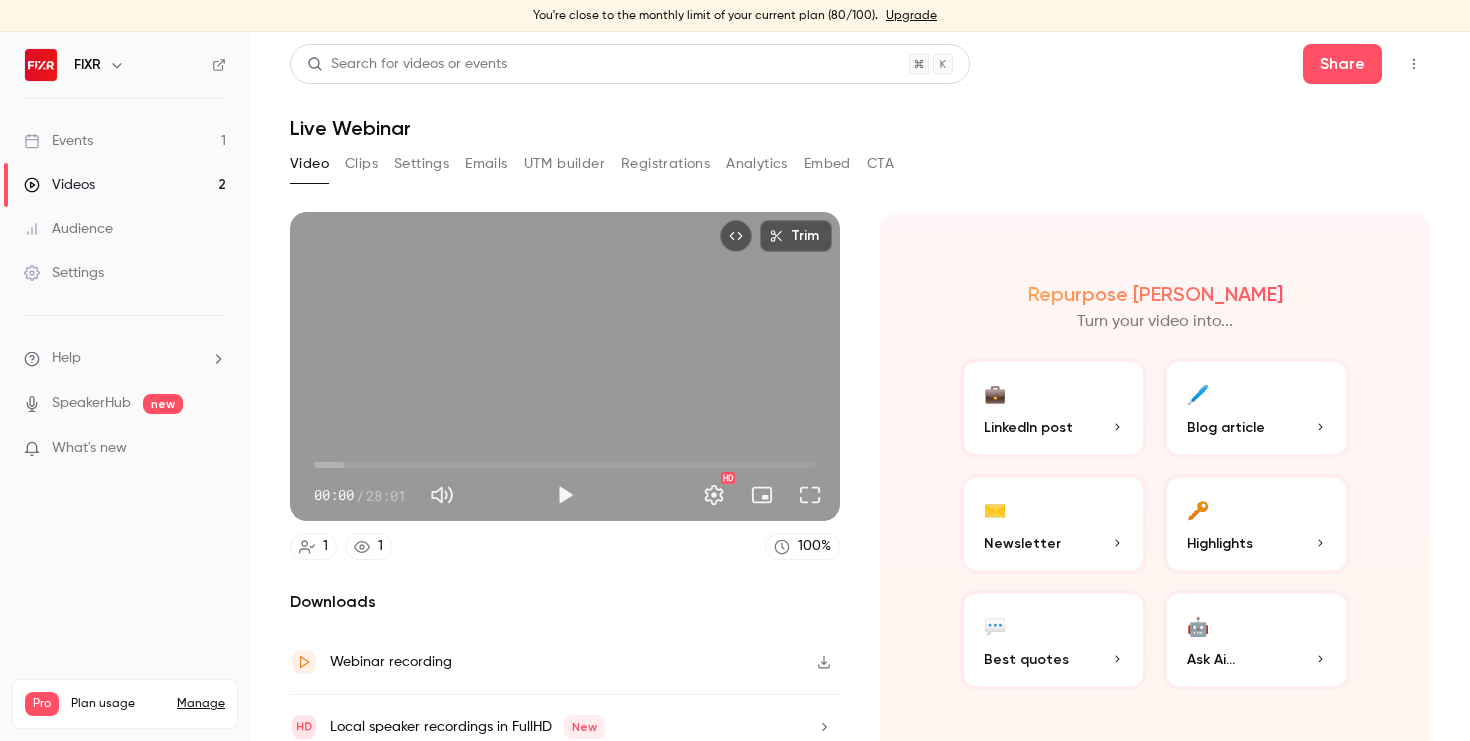 scroll, scrollTop: 18, scrollLeft: 0, axis: vertical 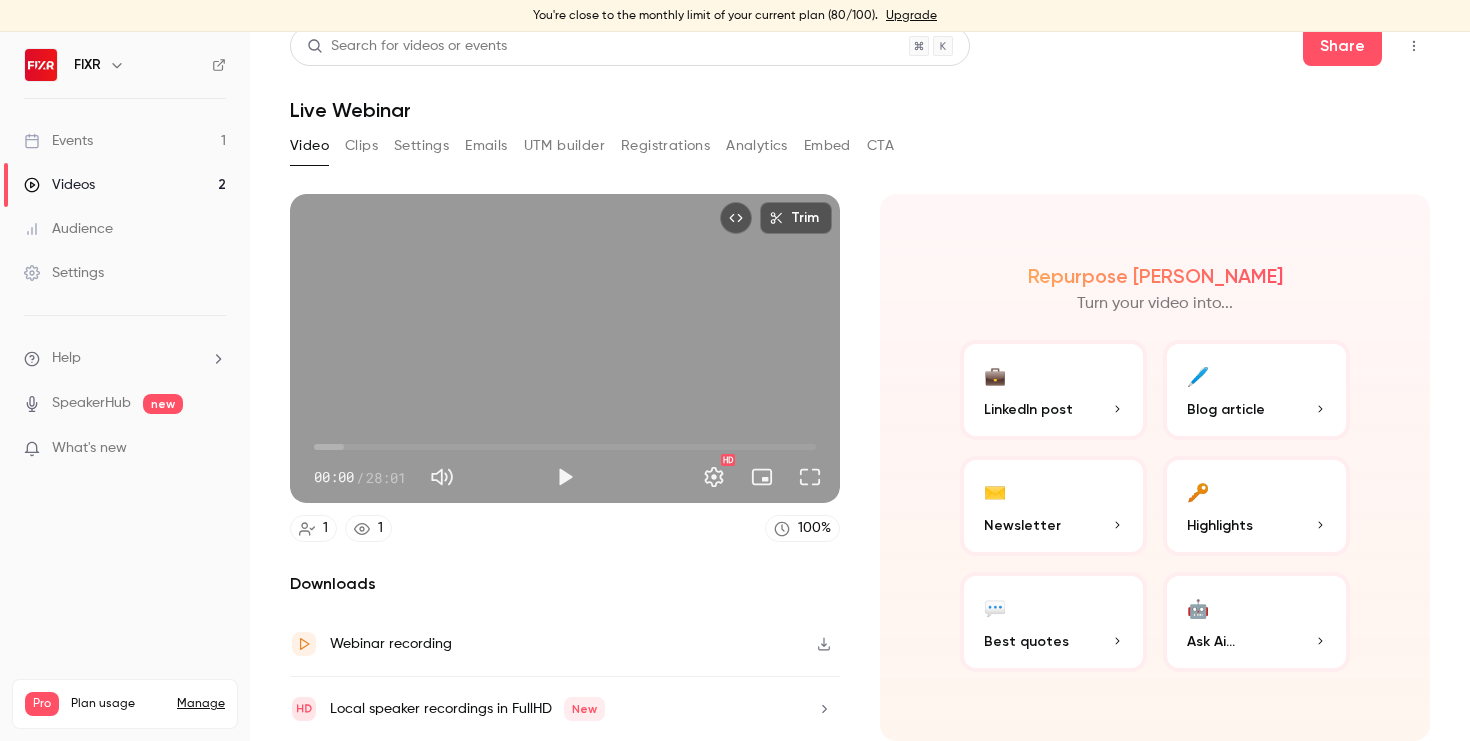click at bounding box center [824, 644] 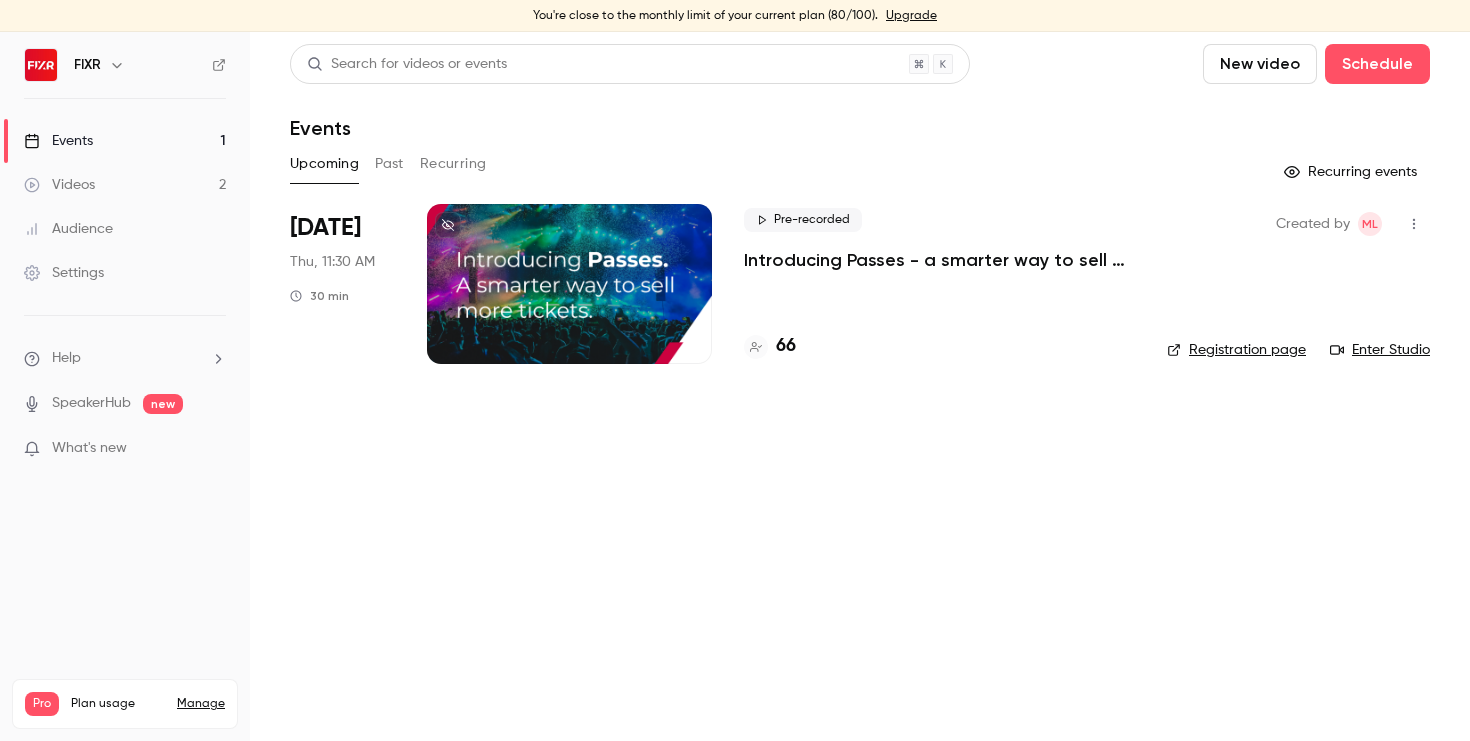 scroll, scrollTop: 0, scrollLeft: 0, axis: both 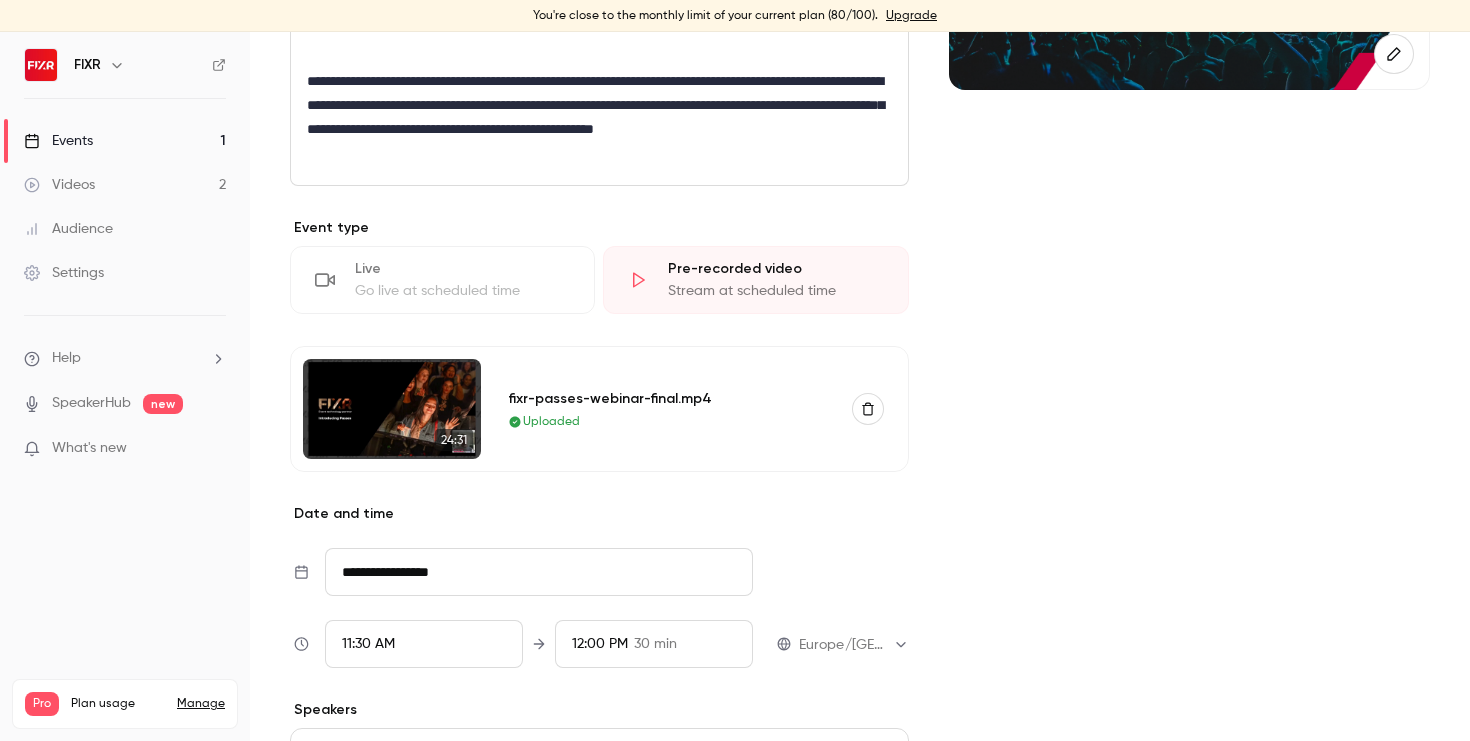 click 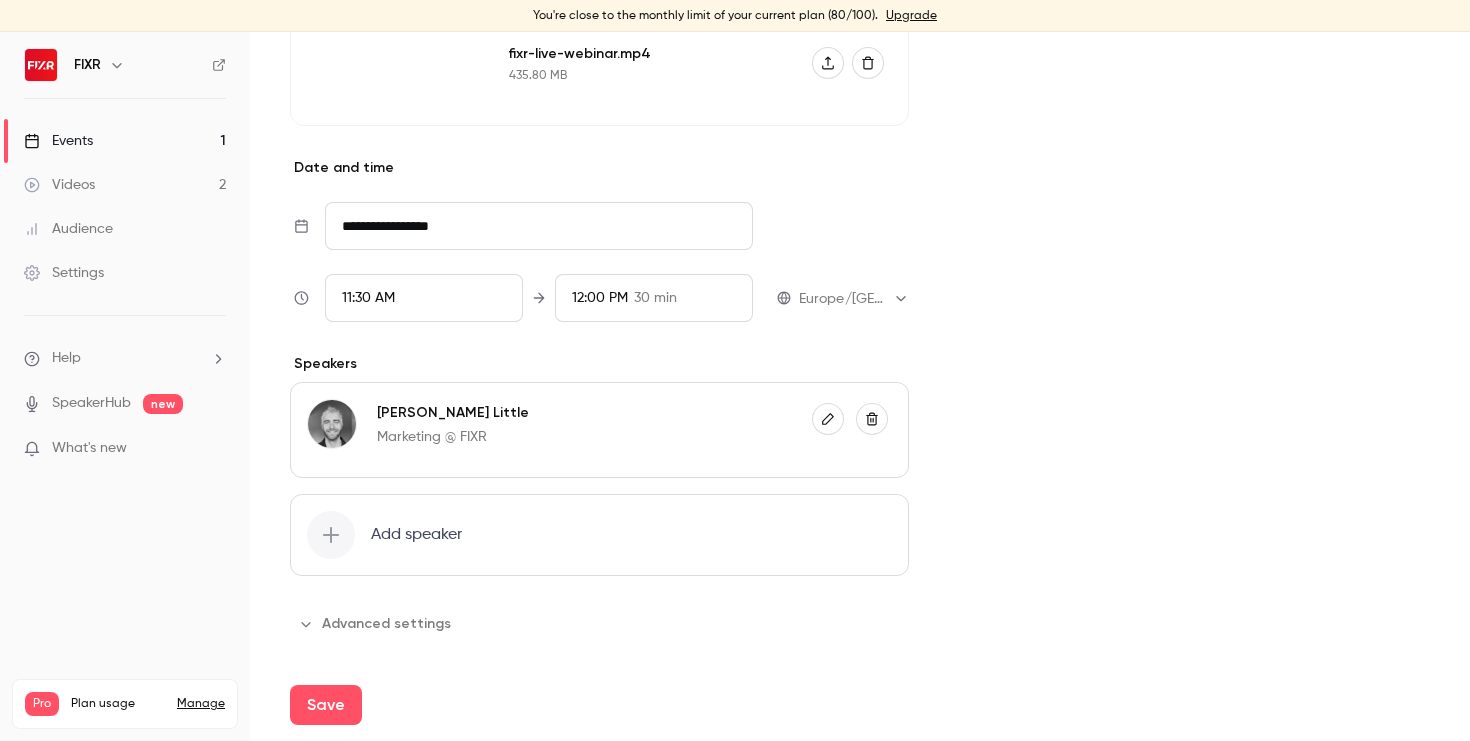 scroll, scrollTop: 767, scrollLeft: 0, axis: vertical 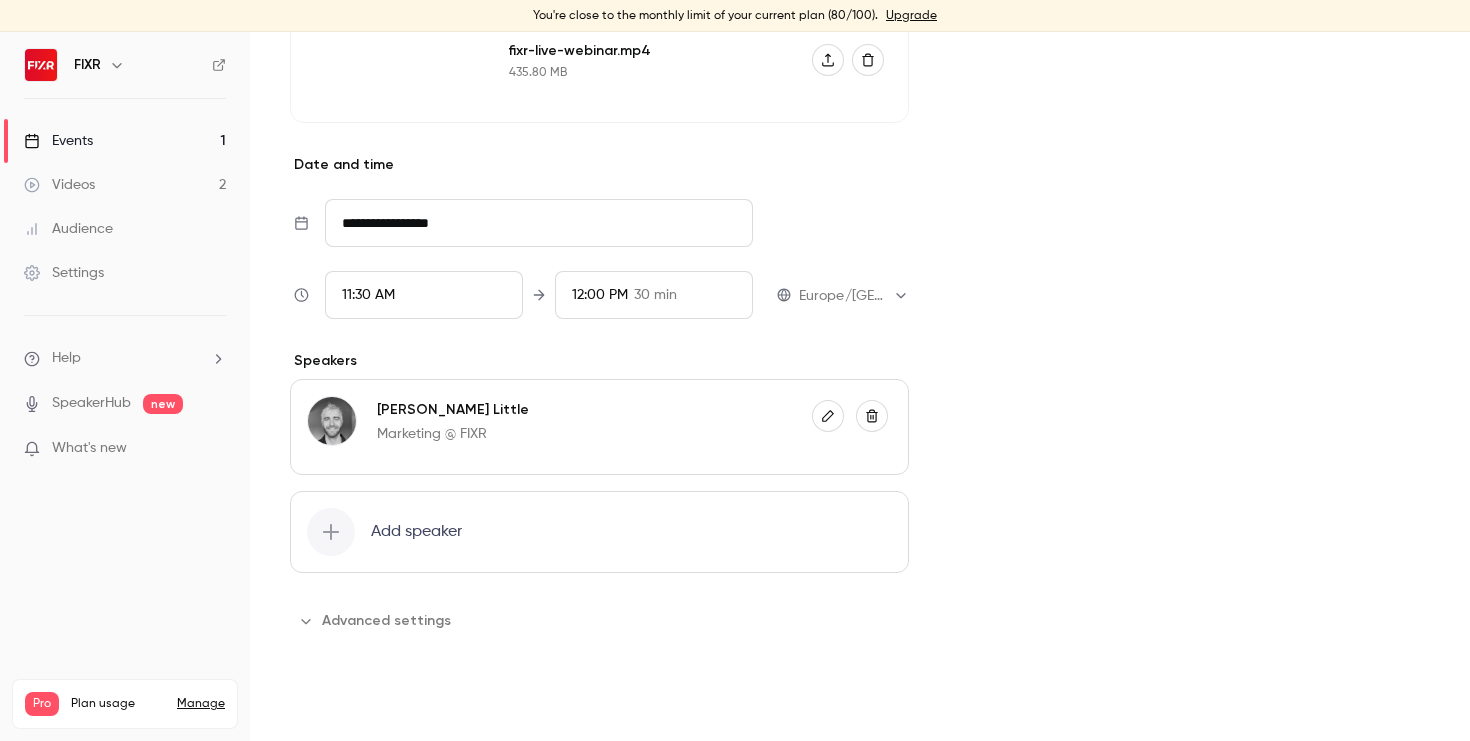 click on "Save" at bounding box center [326, 705] 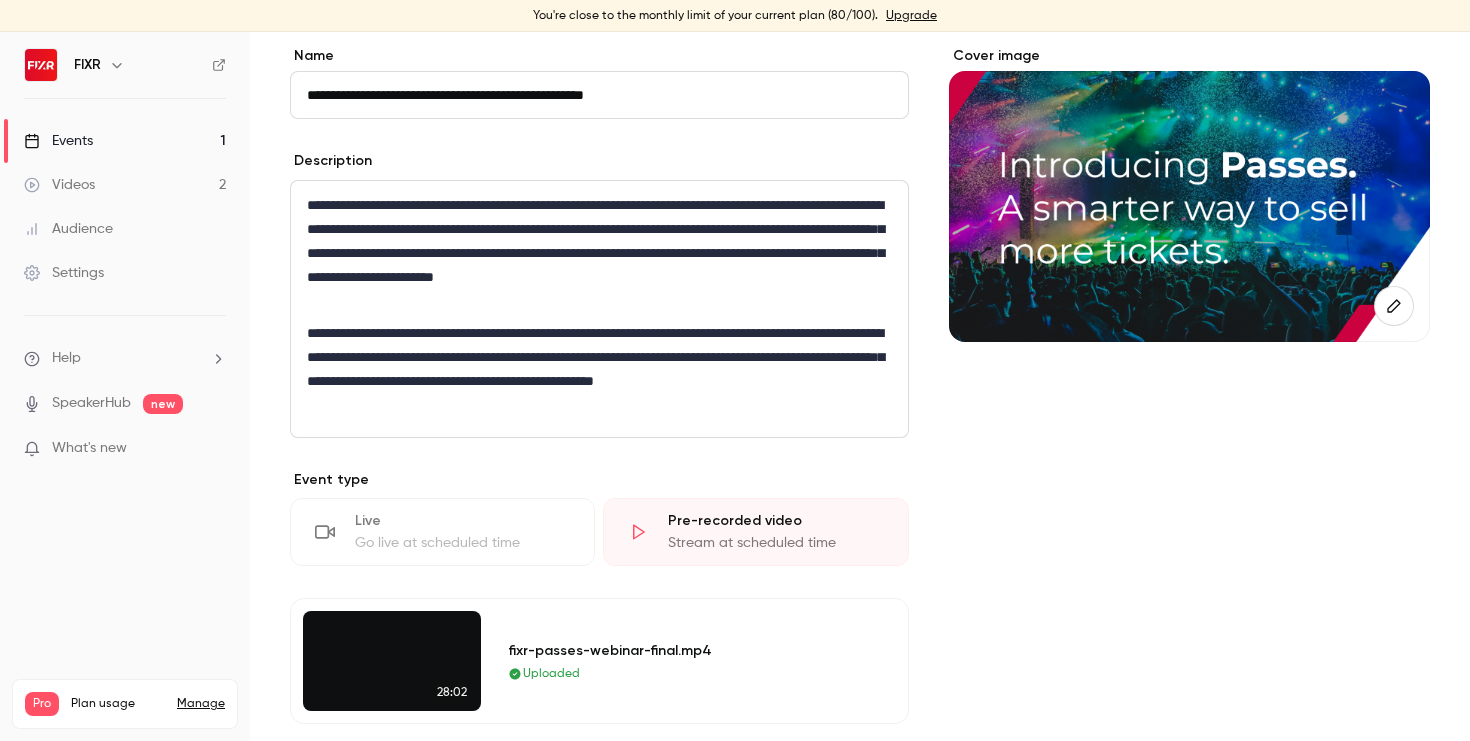 scroll, scrollTop: 0, scrollLeft: 0, axis: both 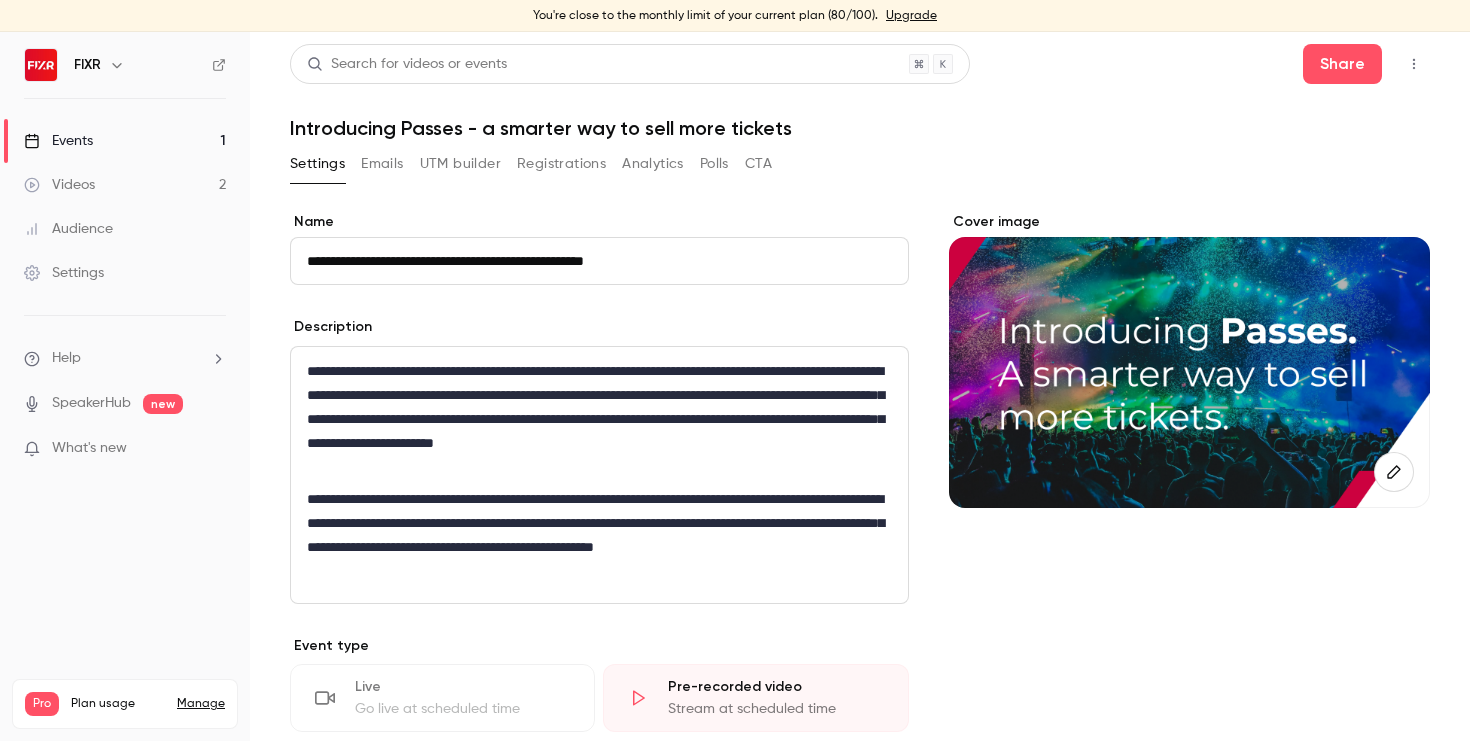 click on "Events" at bounding box center (58, 141) 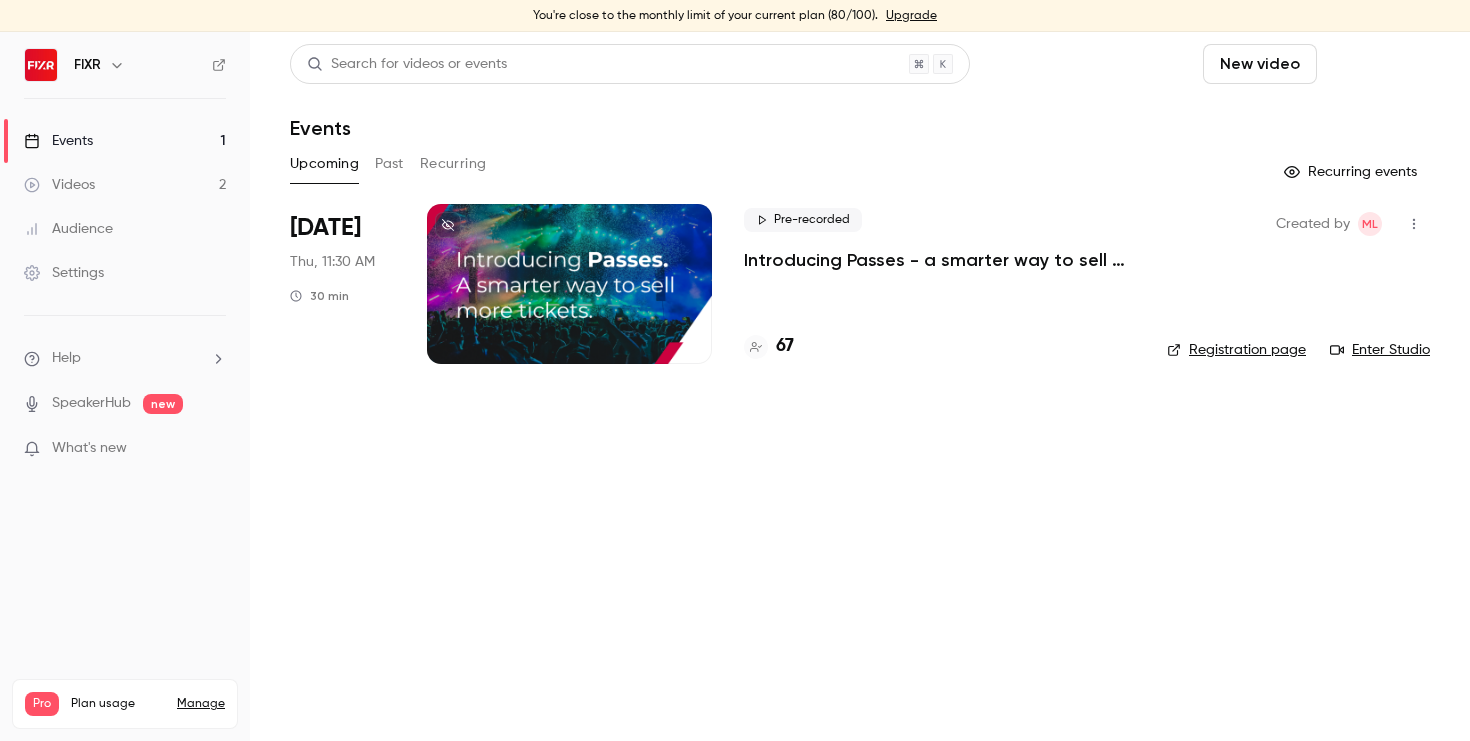 click on "Schedule" at bounding box center [1377, 64] 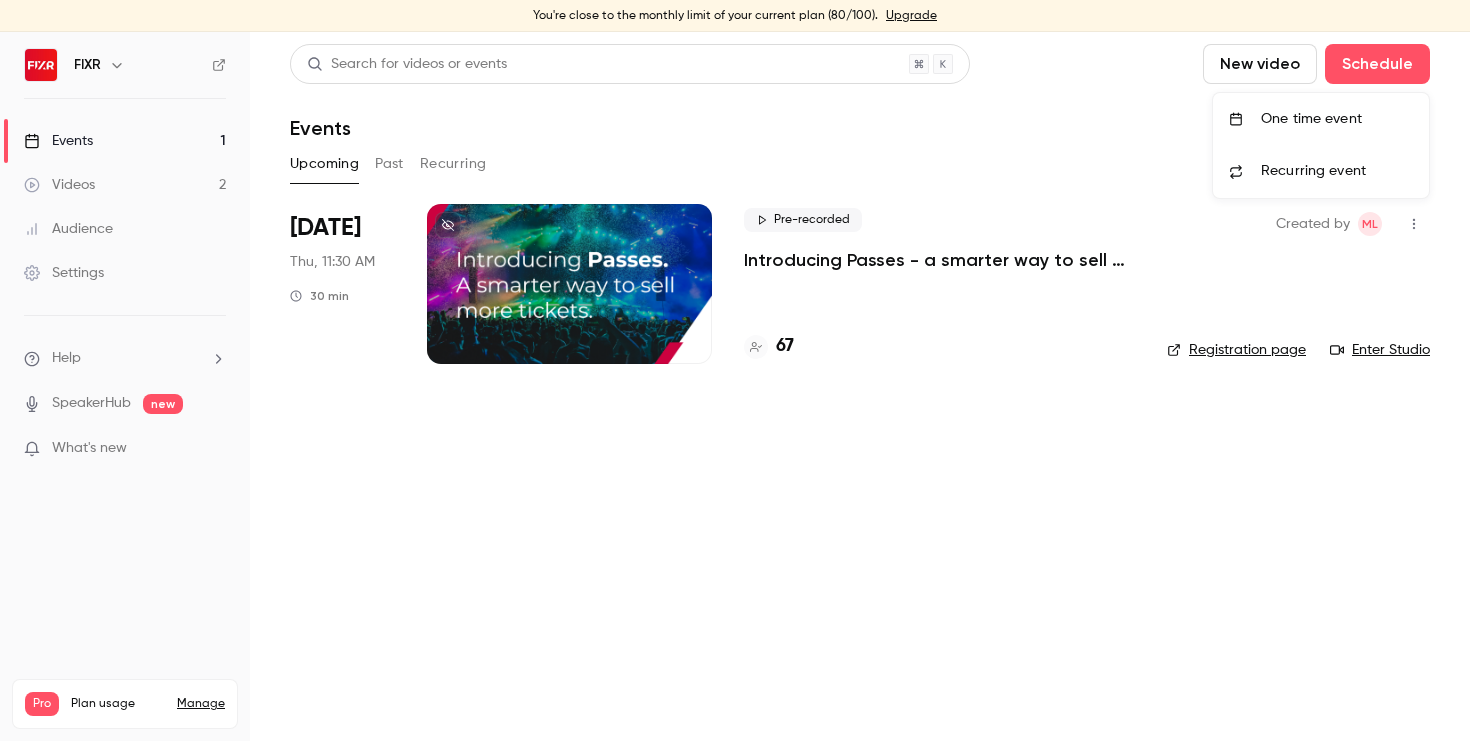 click on "One time event" at bounding box center (1337, 119) 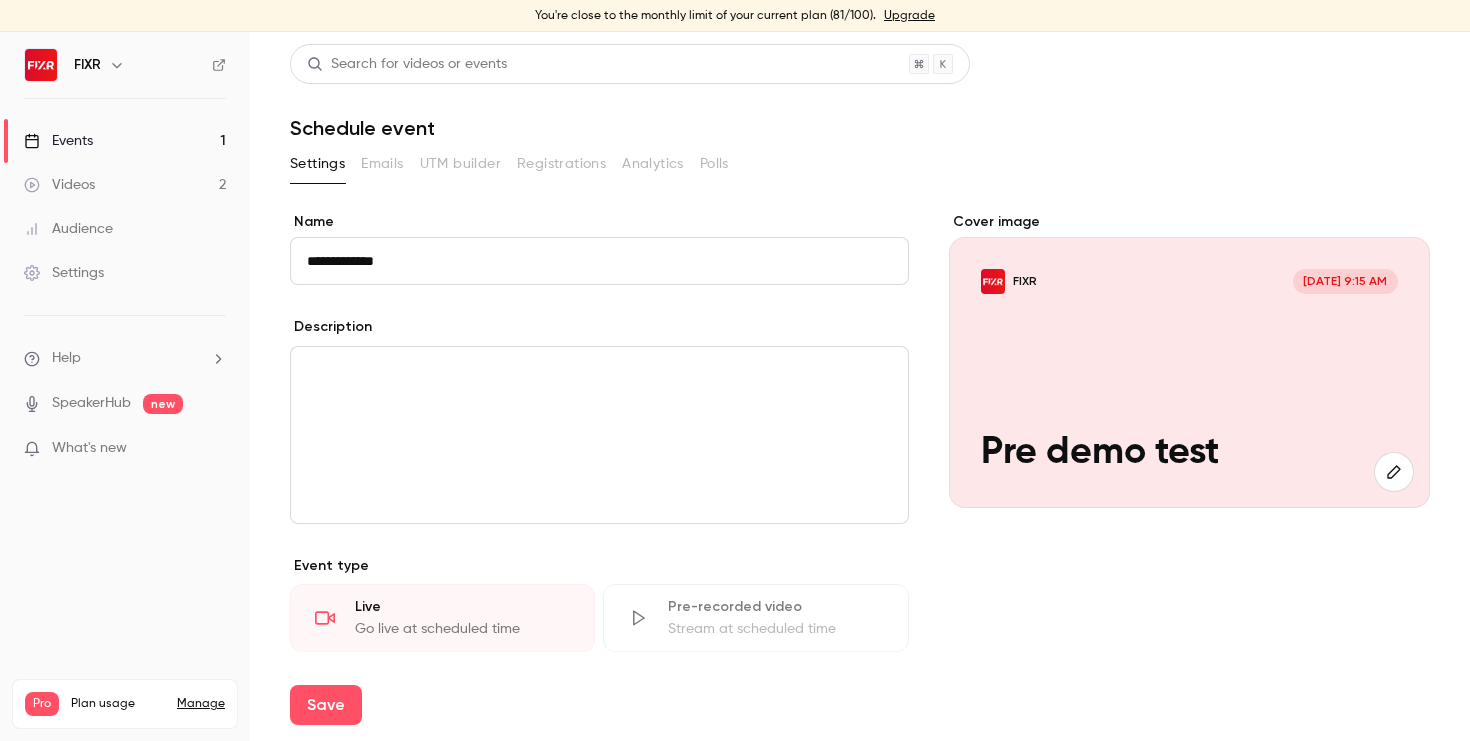 type on "**********" 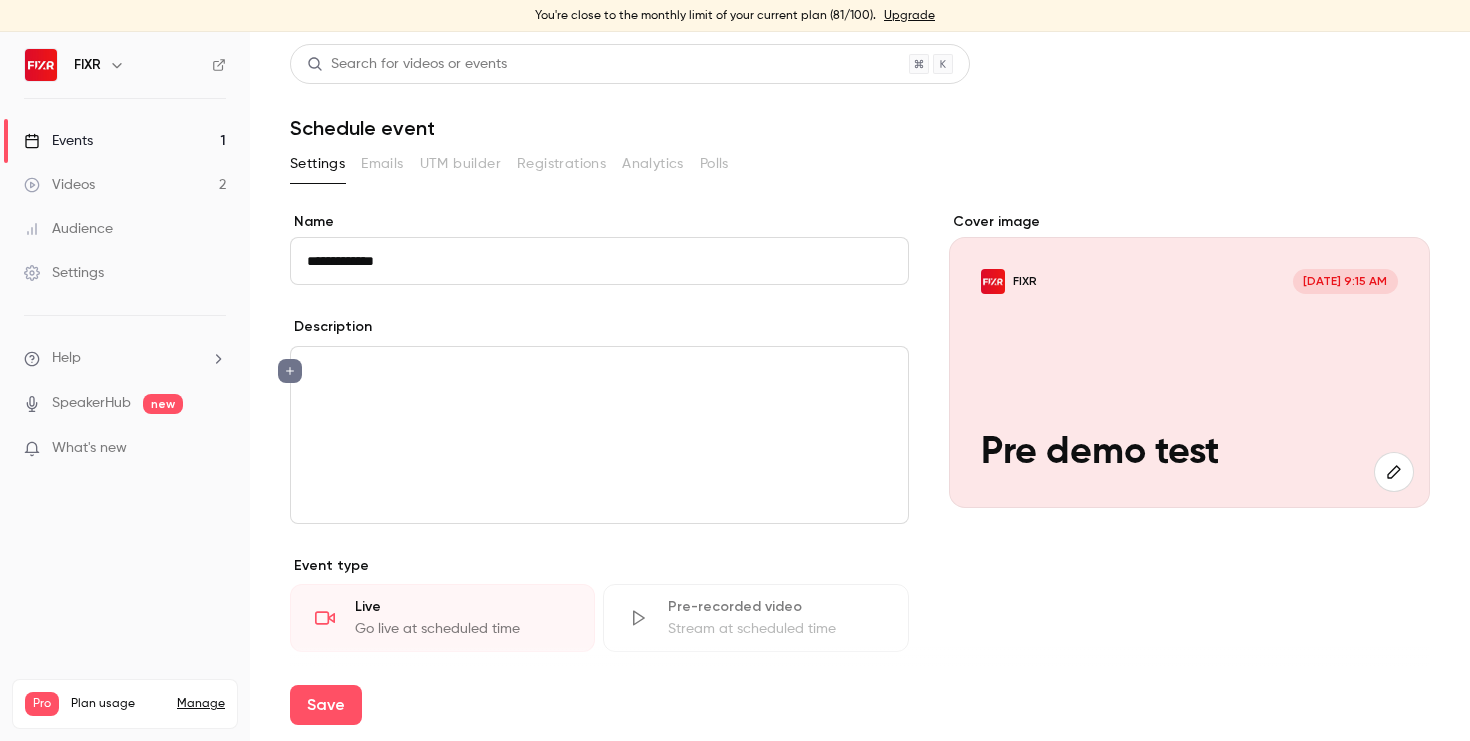 type 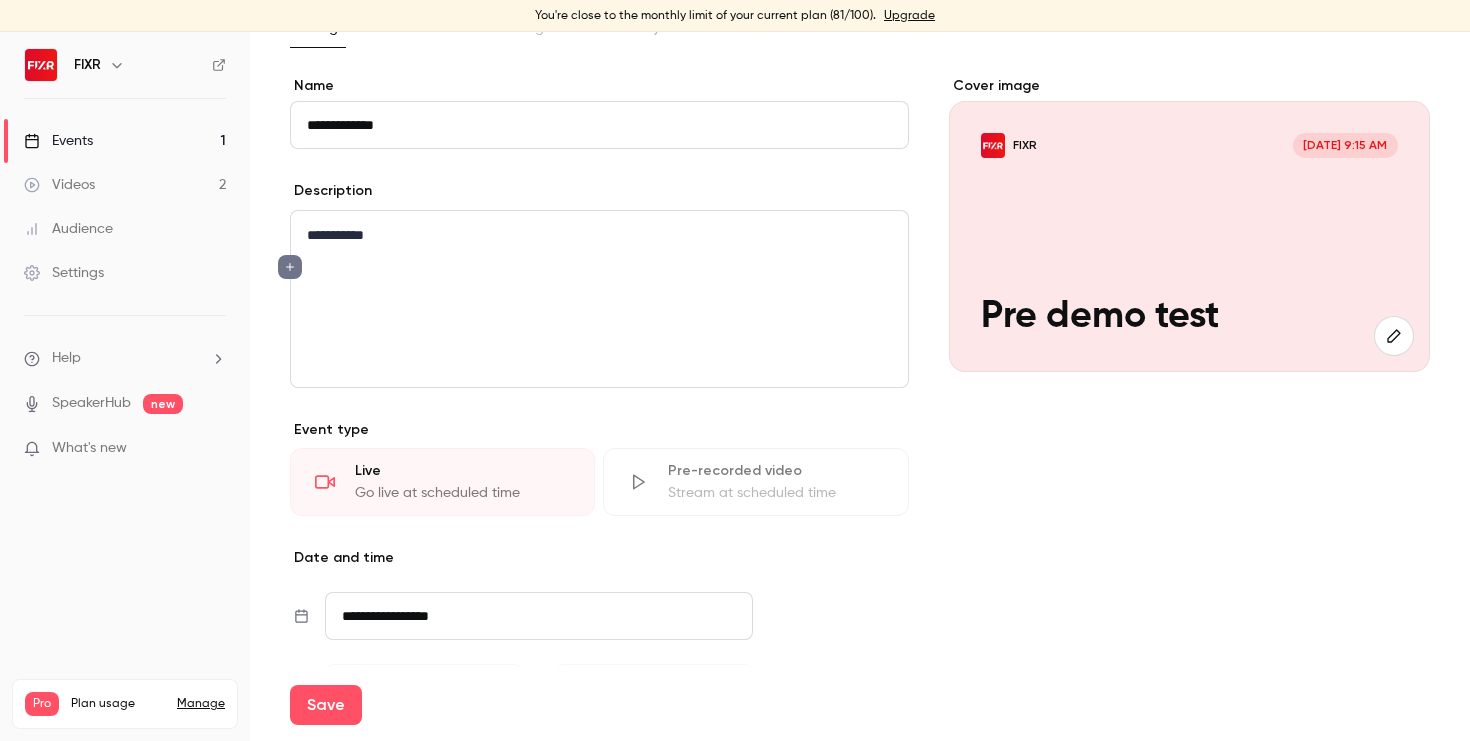 scroll, scrollTop: 182, scrollLeft: 0, axis: vertical 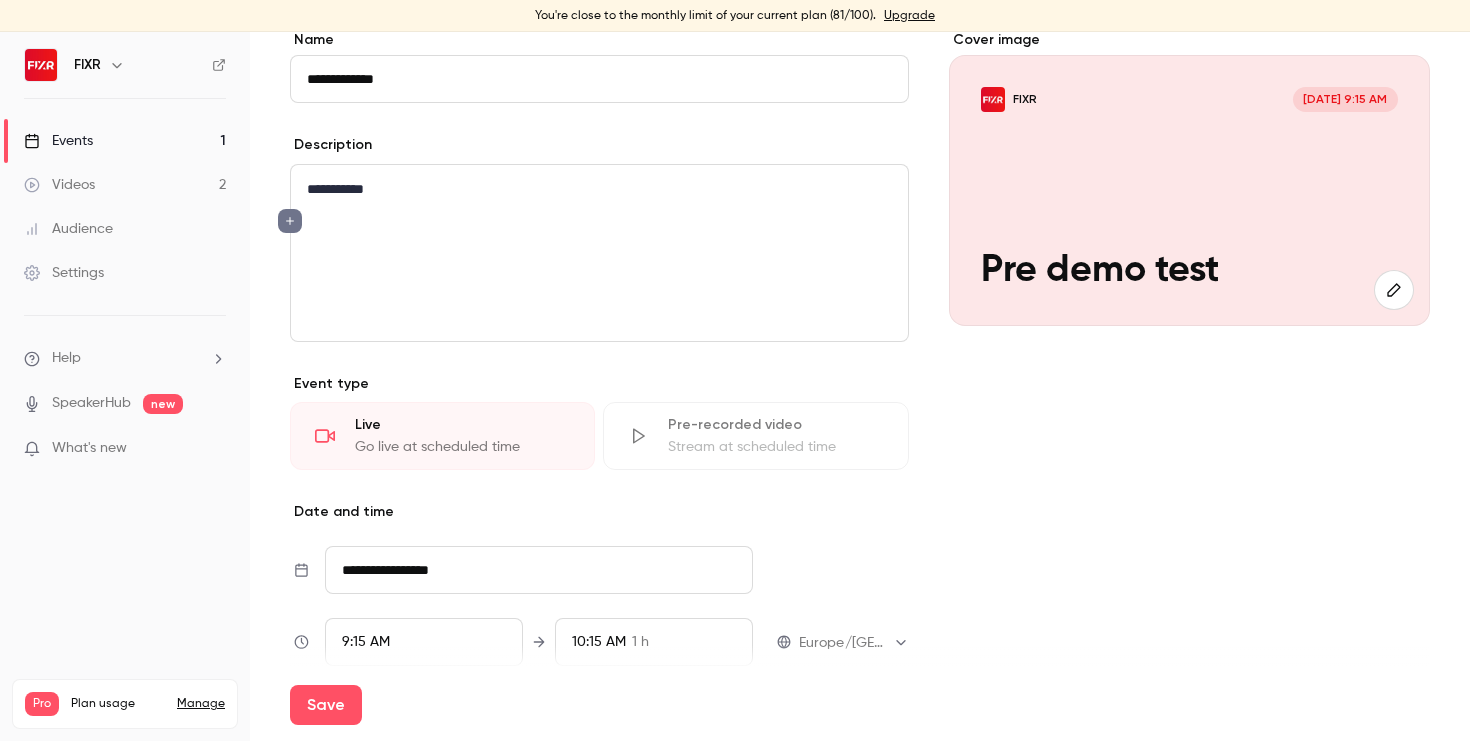 click on "Stream at scheduled time" at bounding box center (775, 447) 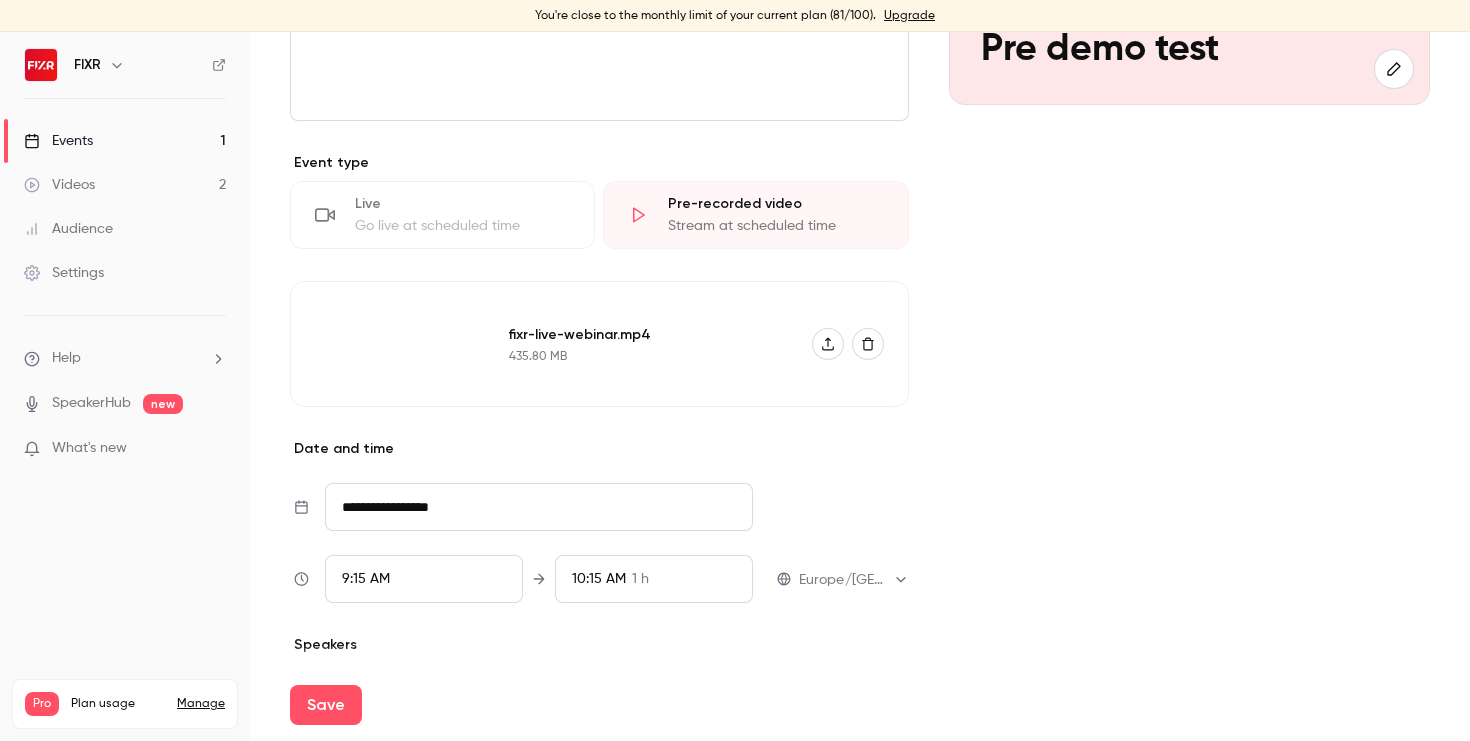 scroll, scrollTop: 451, scrollLeft: 0, axis: vertical 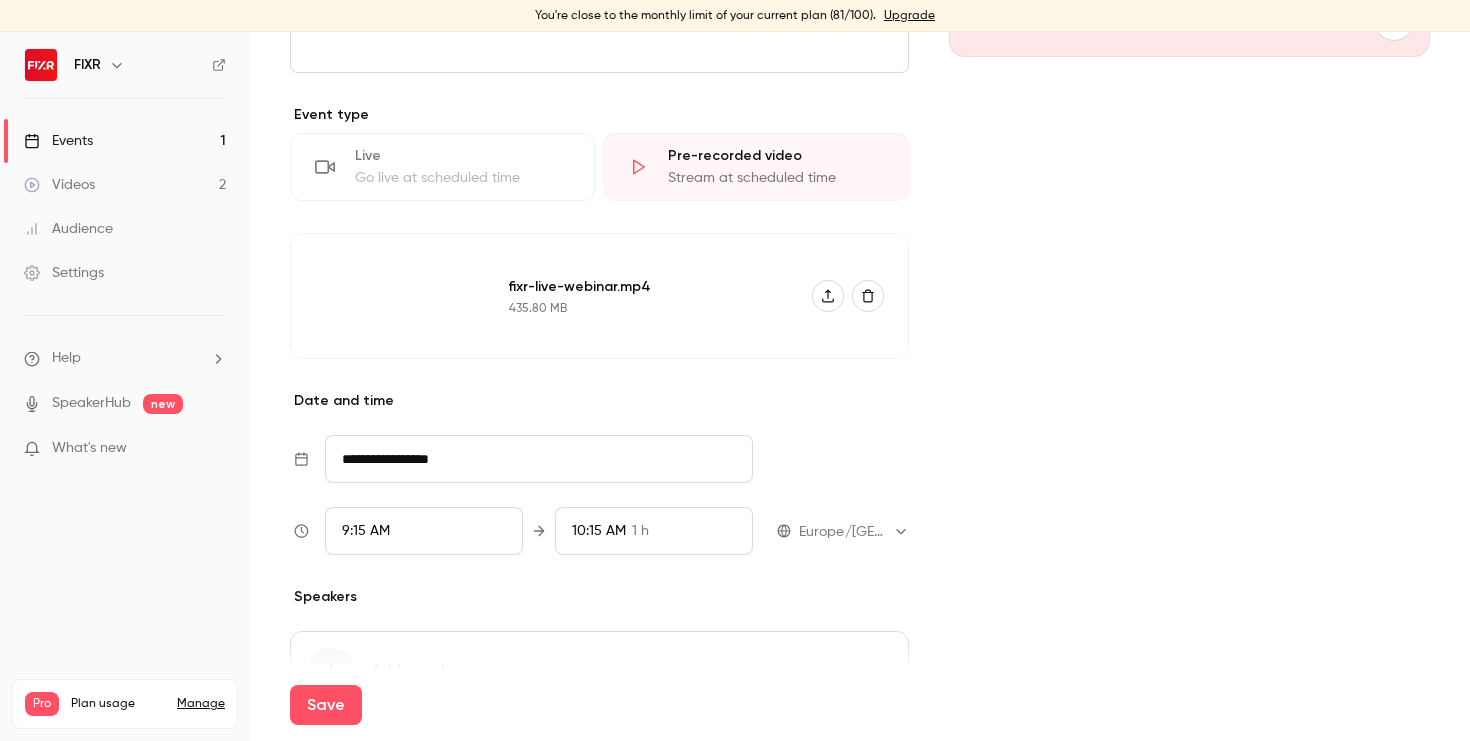 click on "9:15 AM" at bounding box center [424, 531] 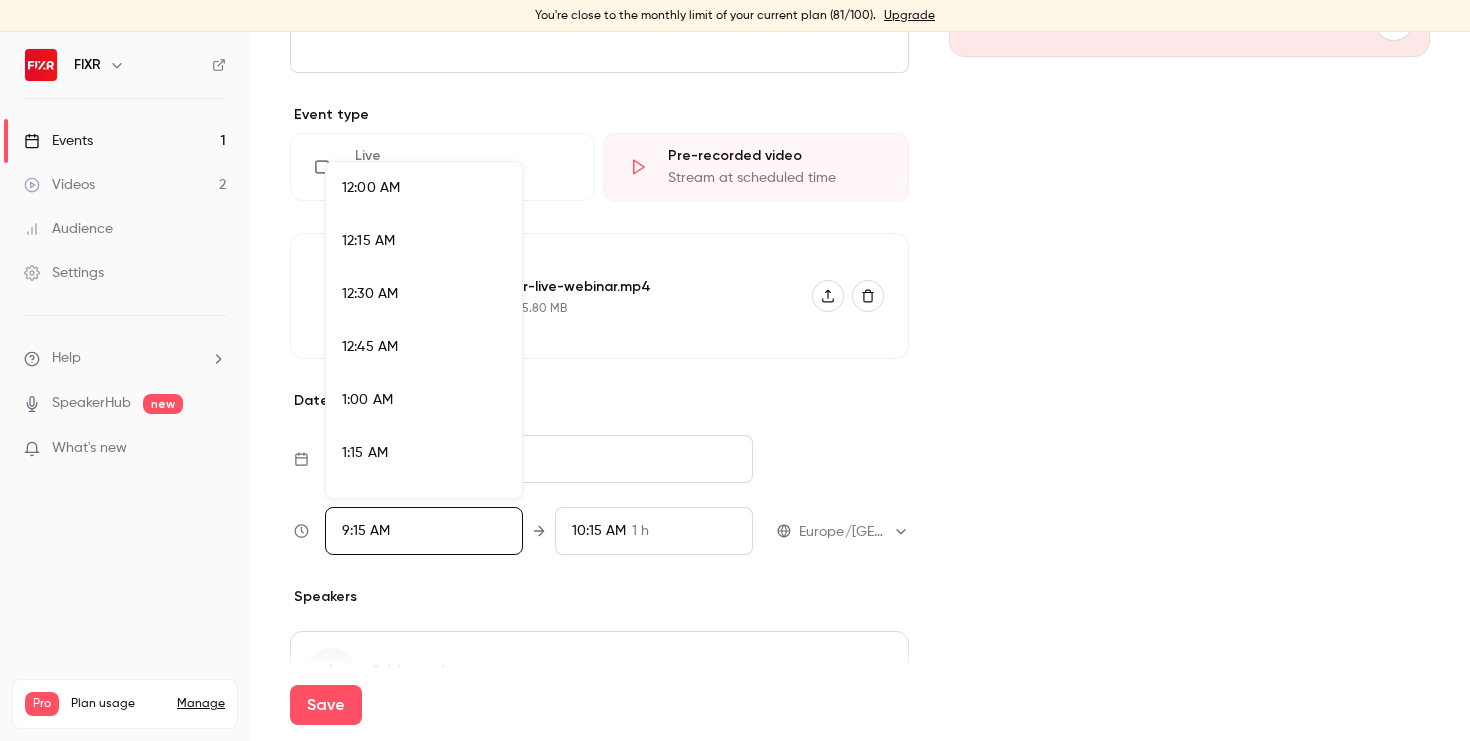 scroll, scrollTop: 1819, scrollLeft: 0, axis: vertical 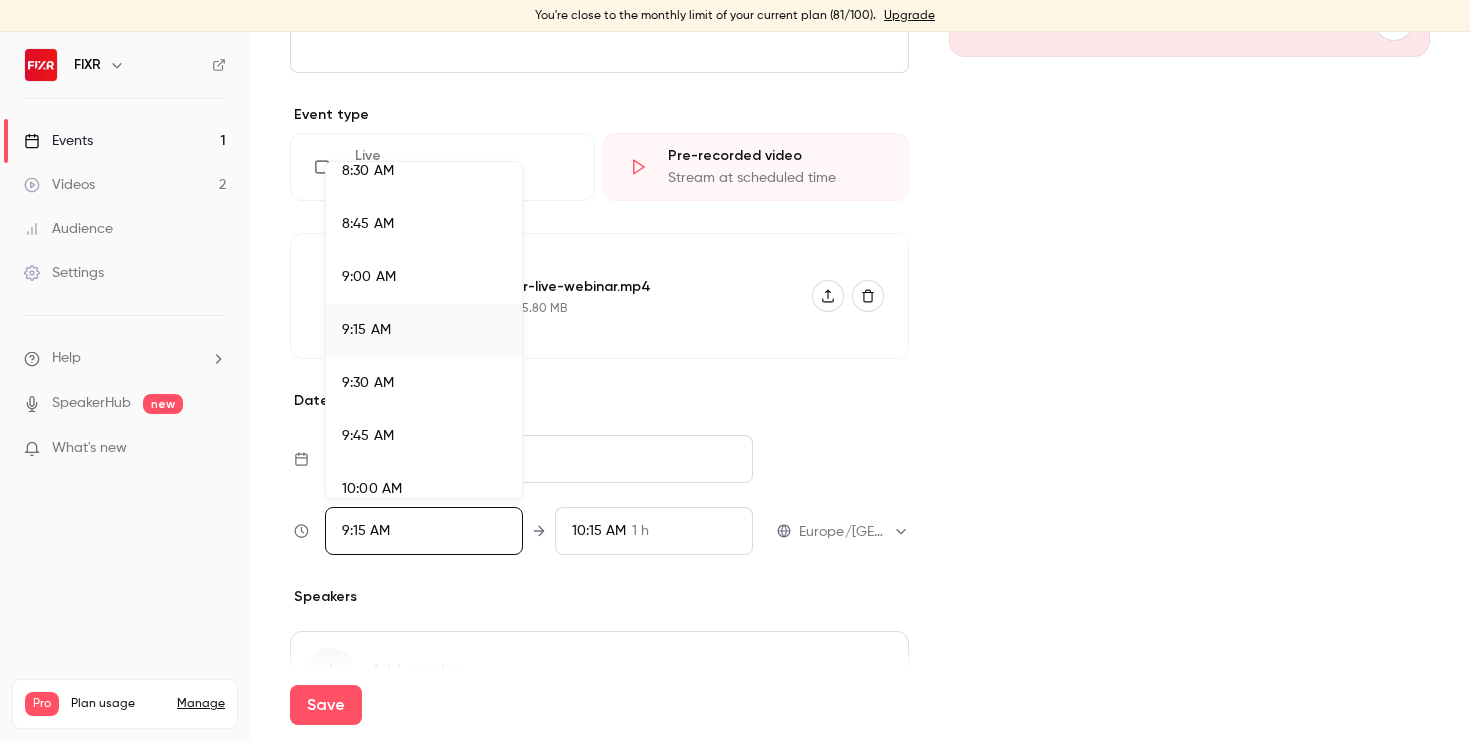 click on "9:30 AM" at bounding box center (424, 383) 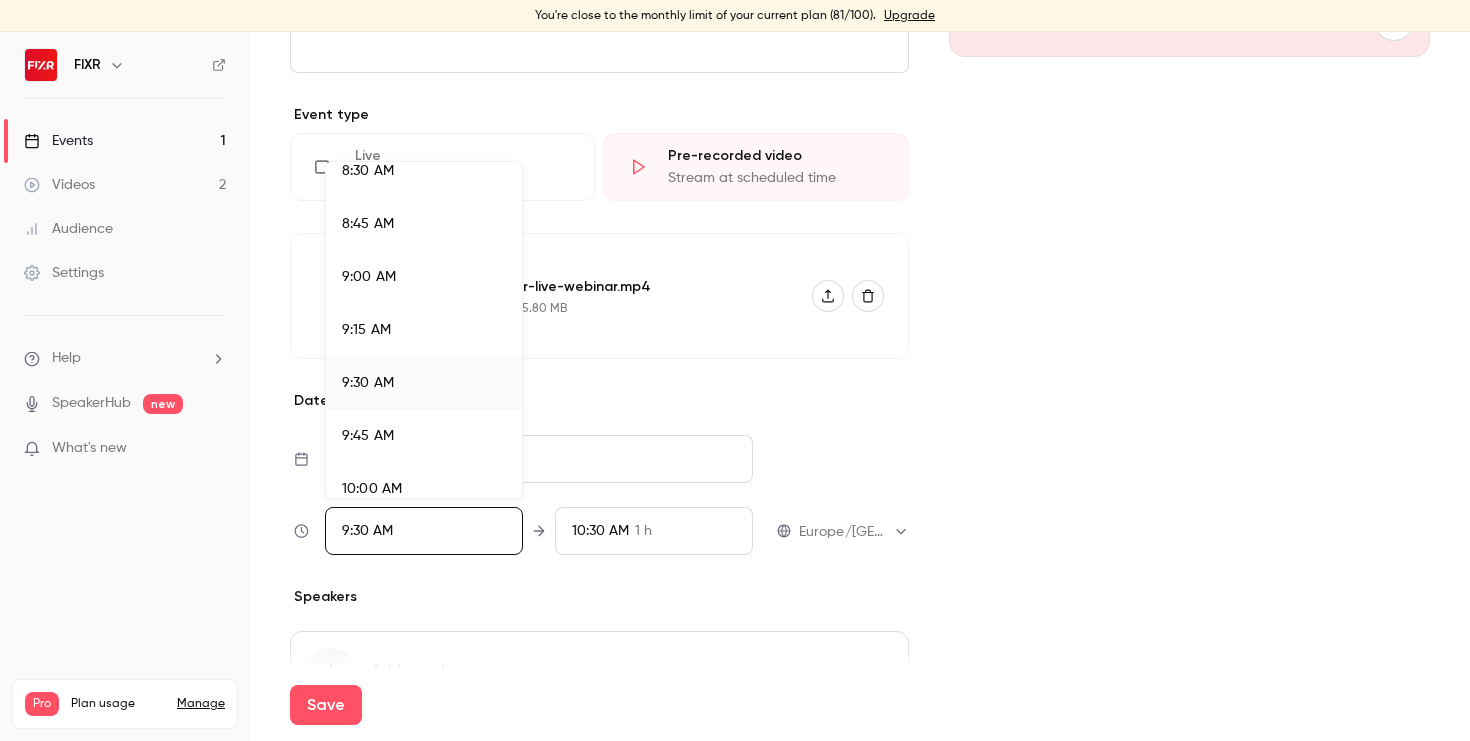 click at bounding box center [735, 370] 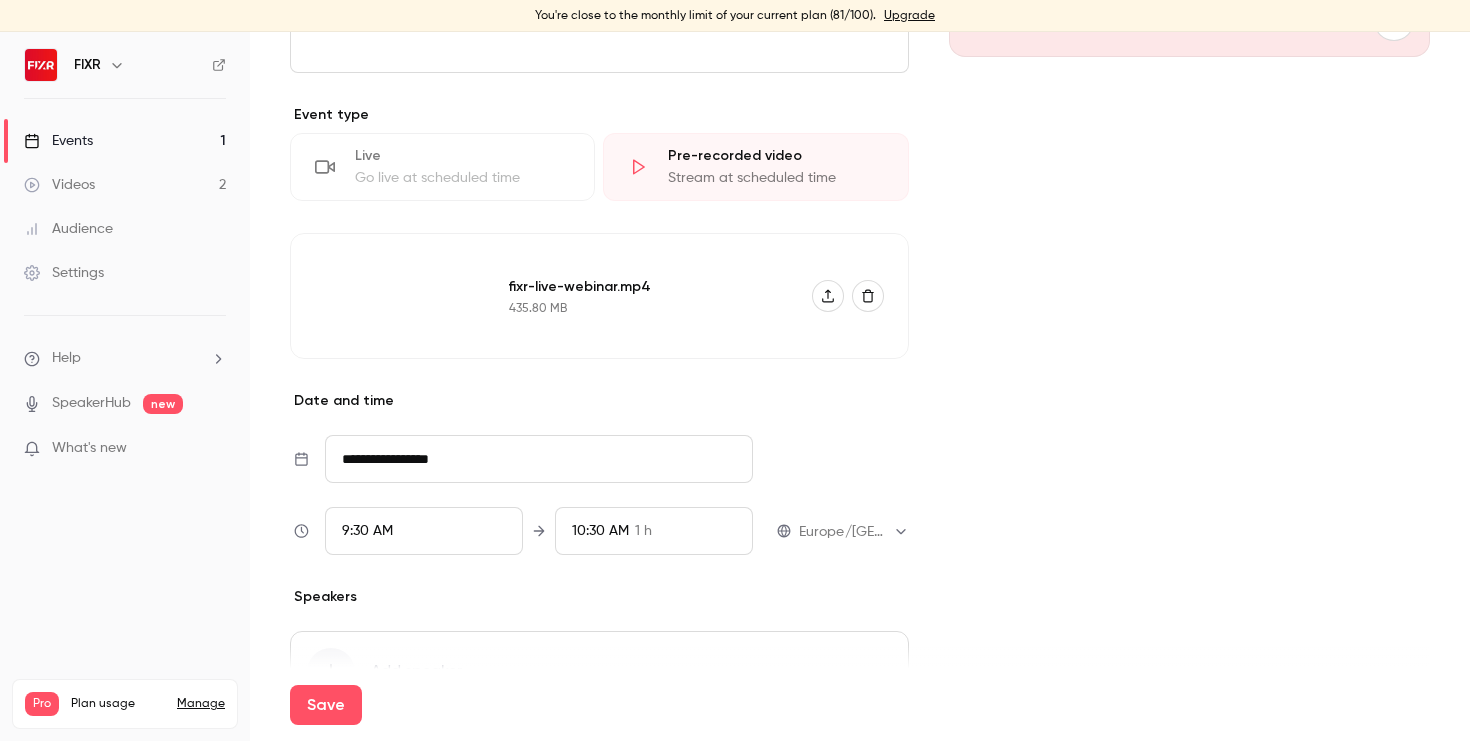 click on "10:30 AM" at bounding box center (600, 531) 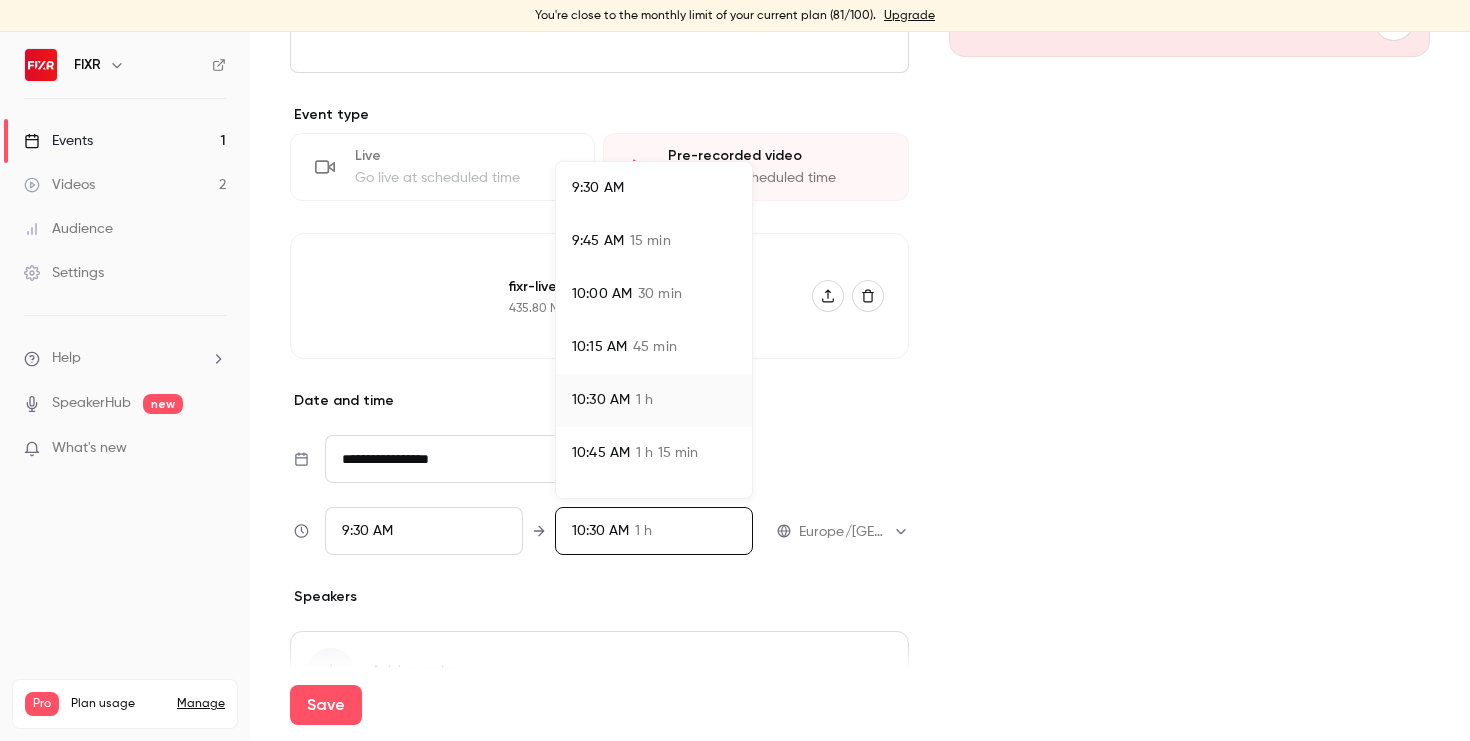 click on "10:00 AM 30 min" at bounding box center [654, 294] 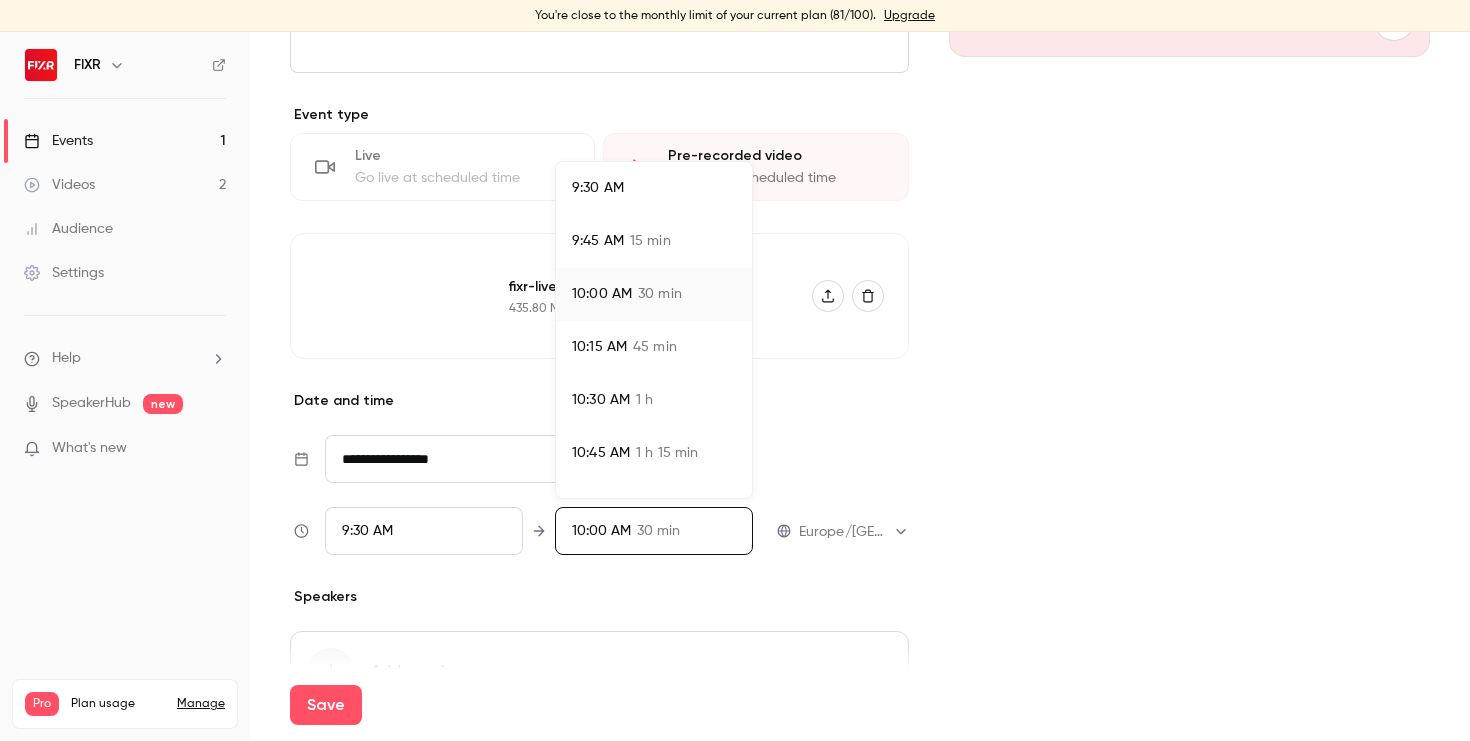 click at bounding box center (735, 370) 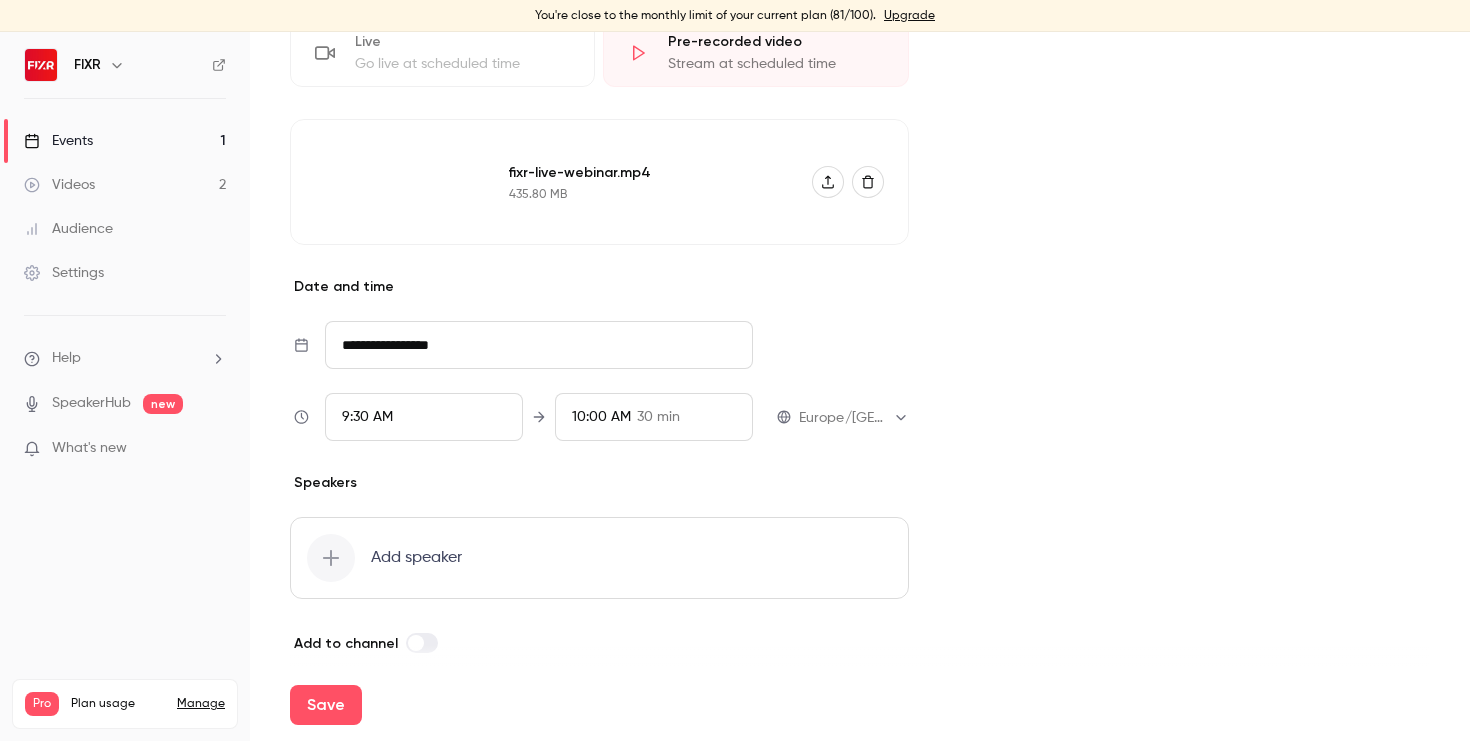scroll, scrollTop: 583, scrollLeft: 0, axis: vertical 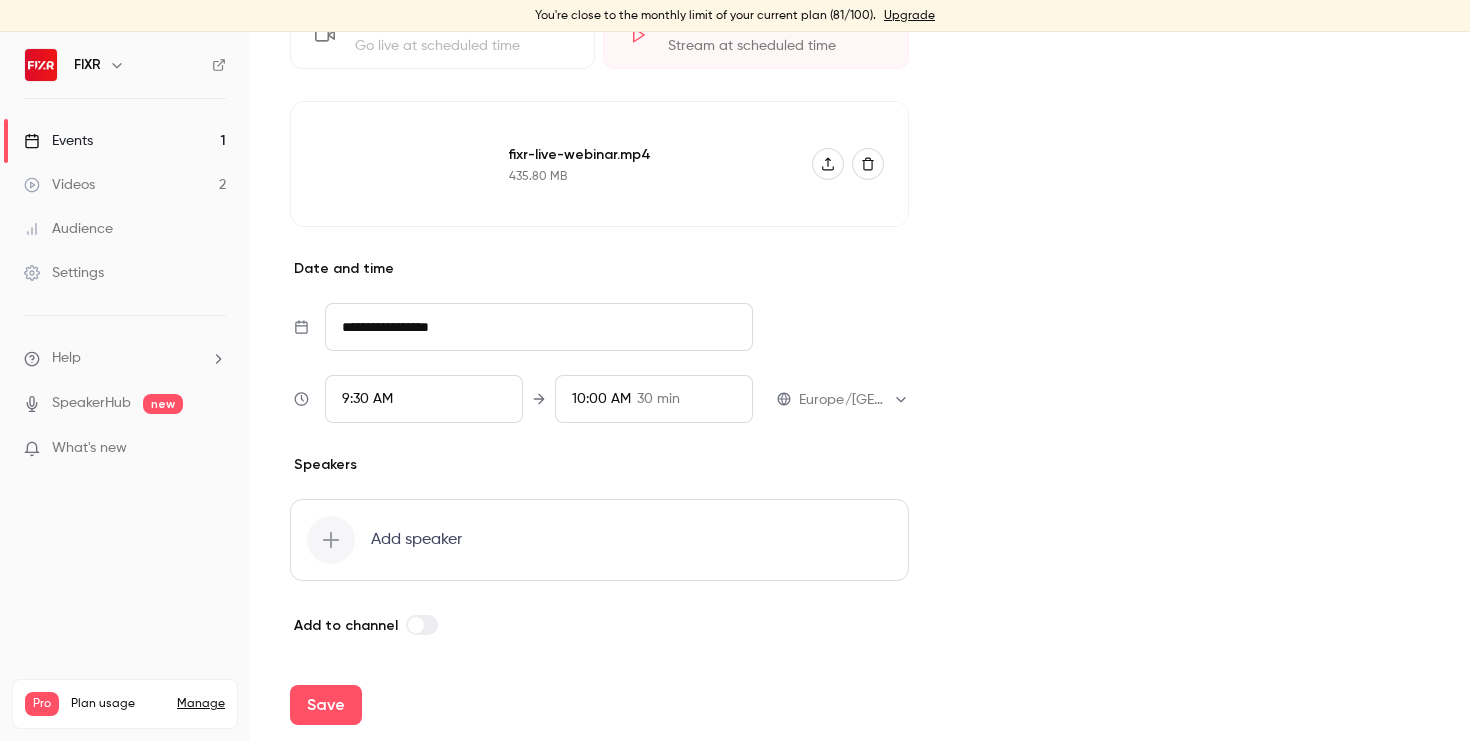 click on "Add speaker" at bounding box center (416, 540) 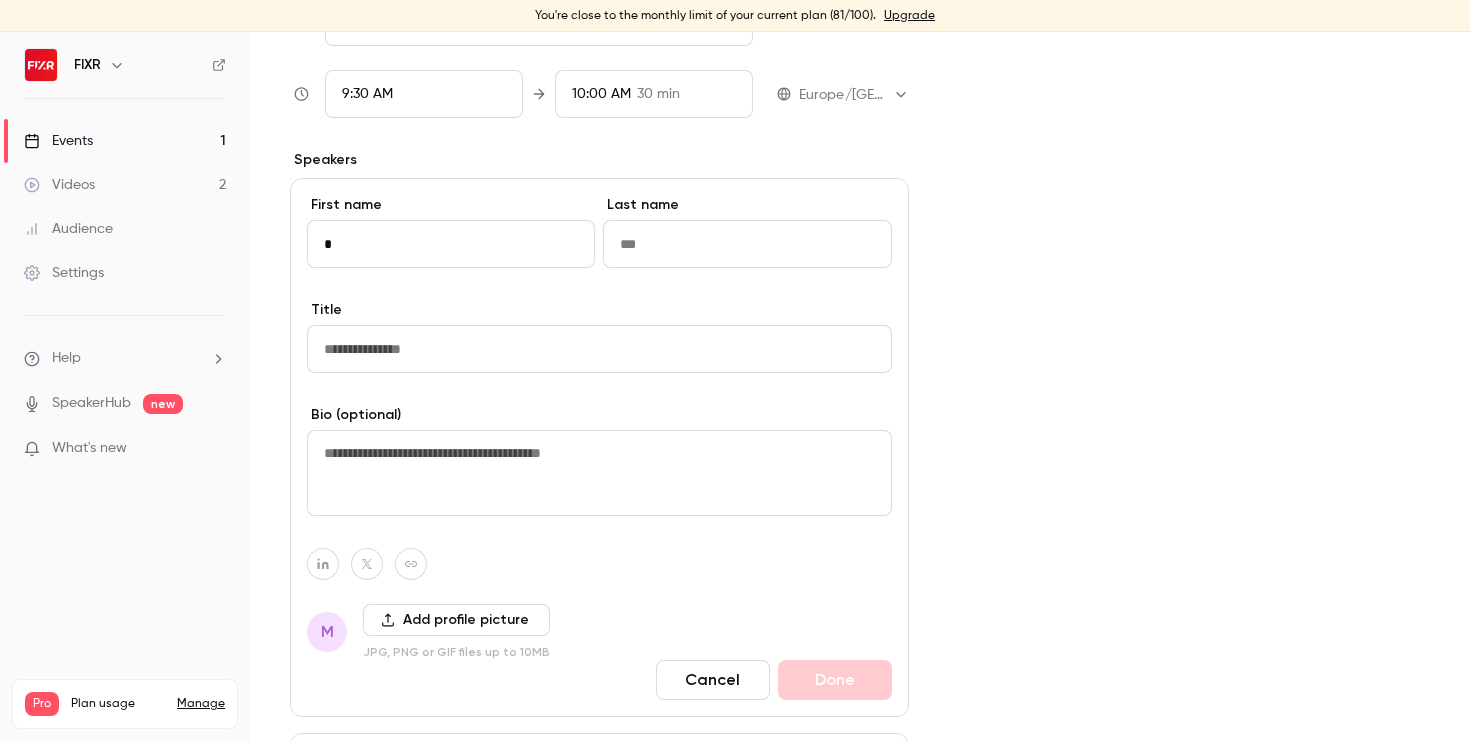 scroll, scrollTop: 919, scrollLeft: 0, axis: vertical 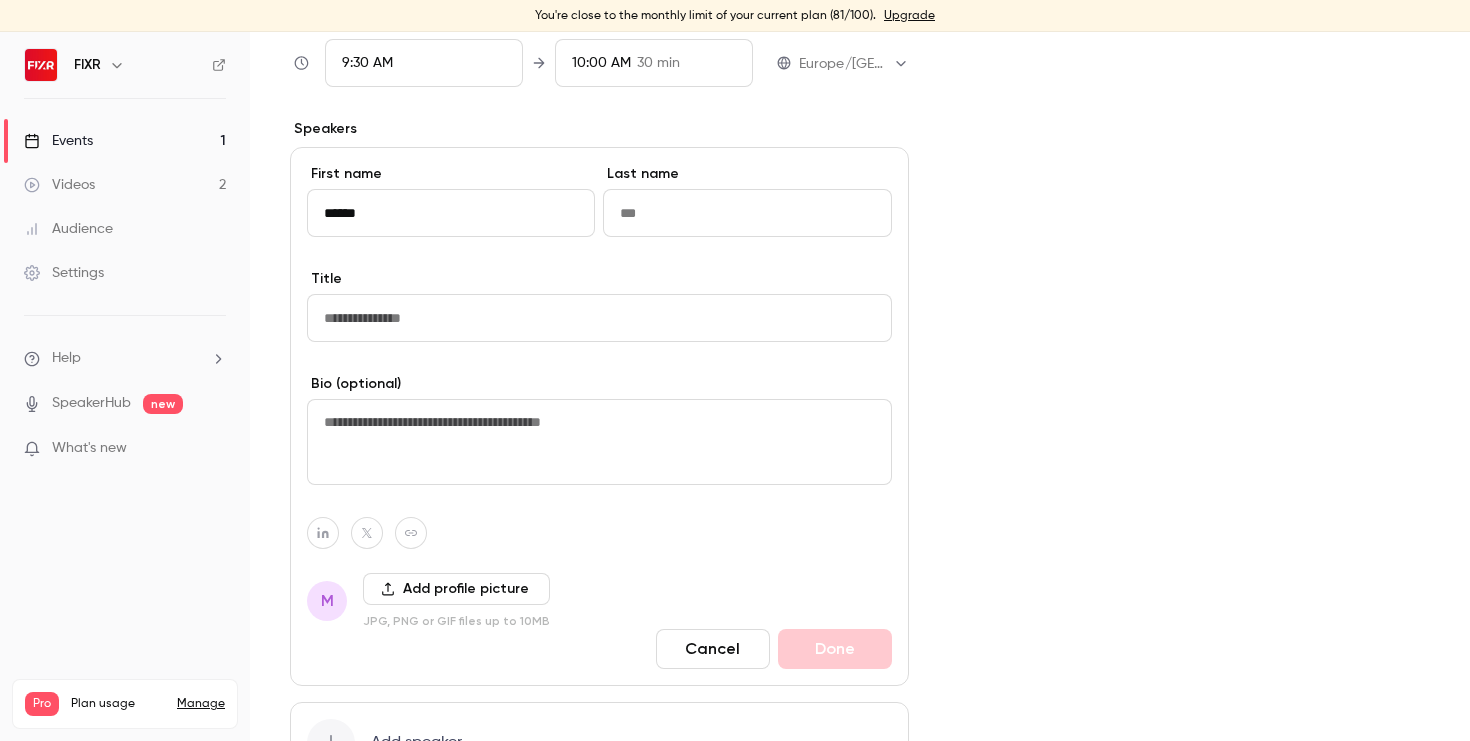 type on "******" 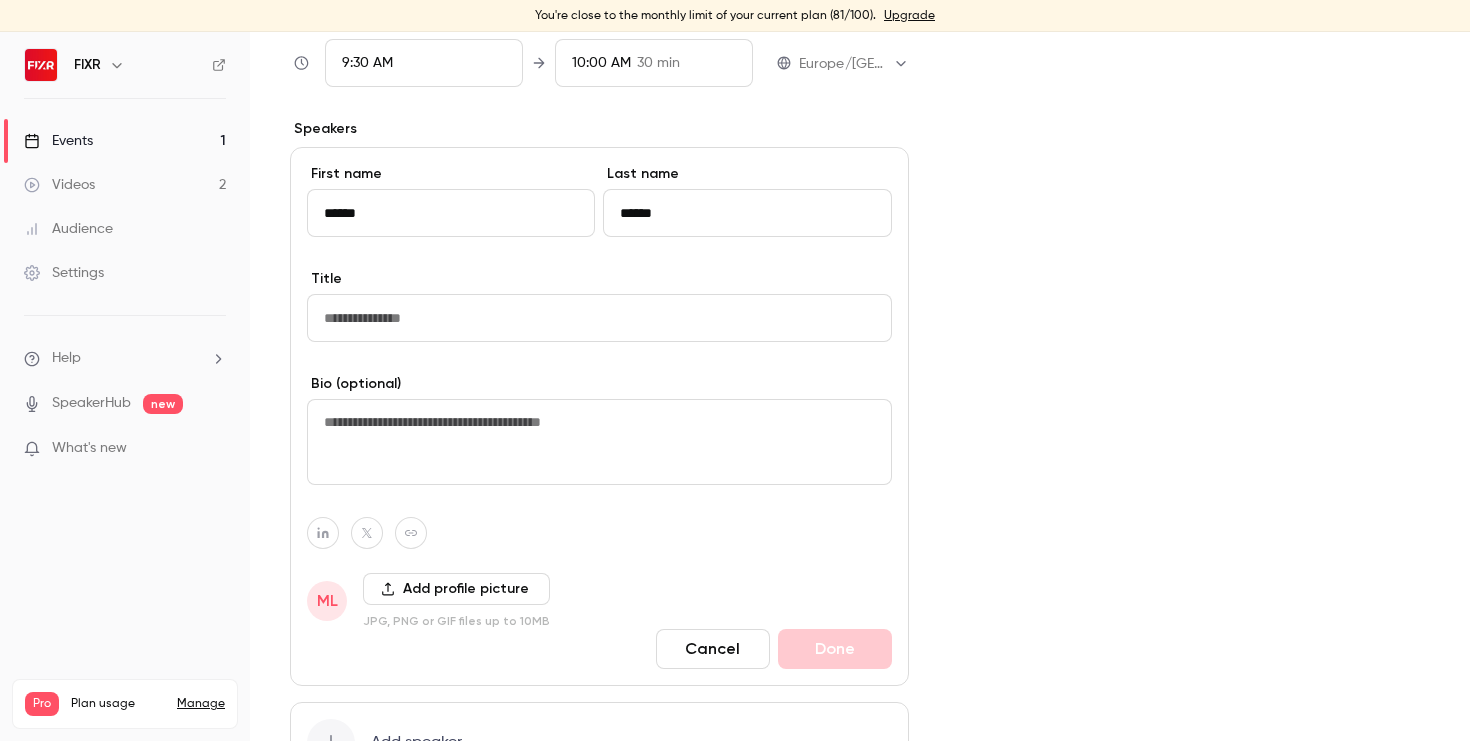 type on "******" 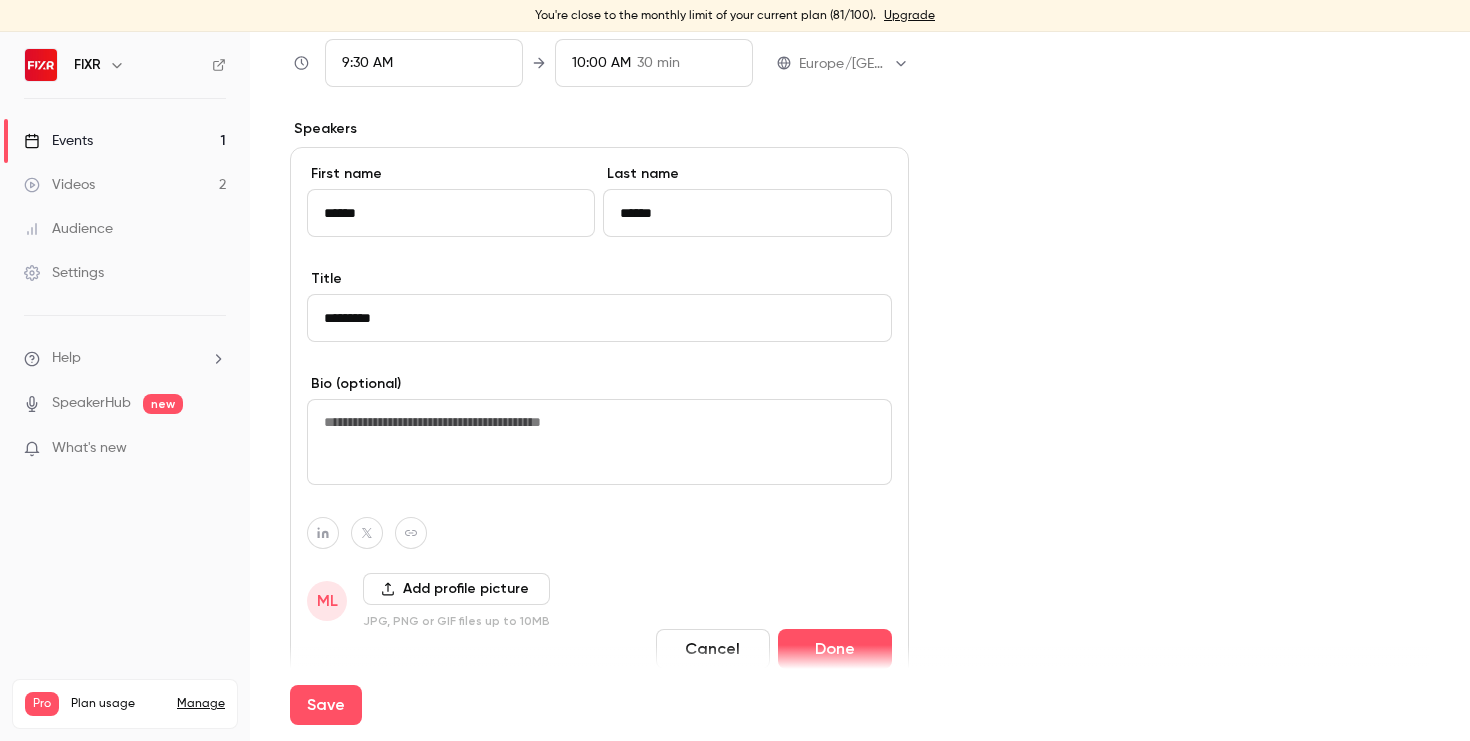 type on "*********" 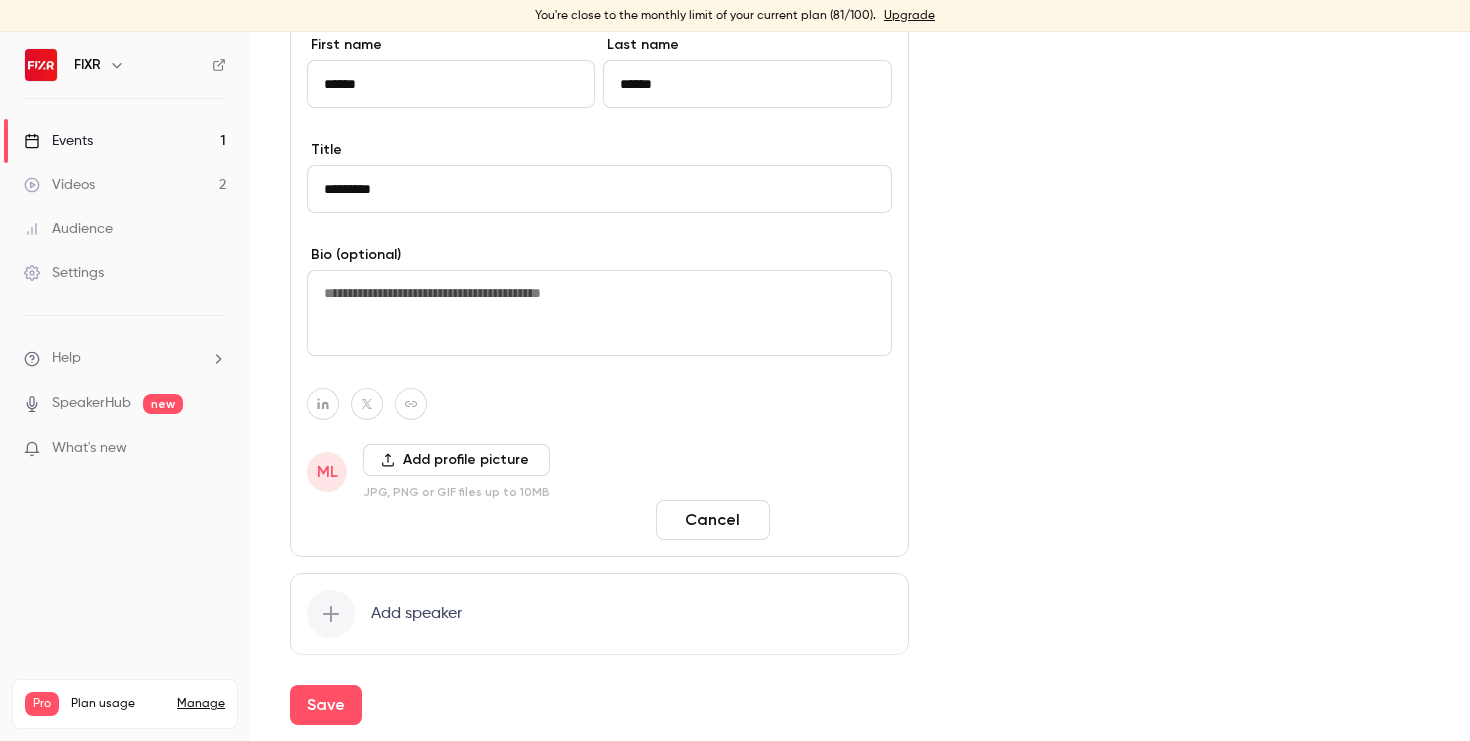 click on "Done" at bounding box center (835, 520) 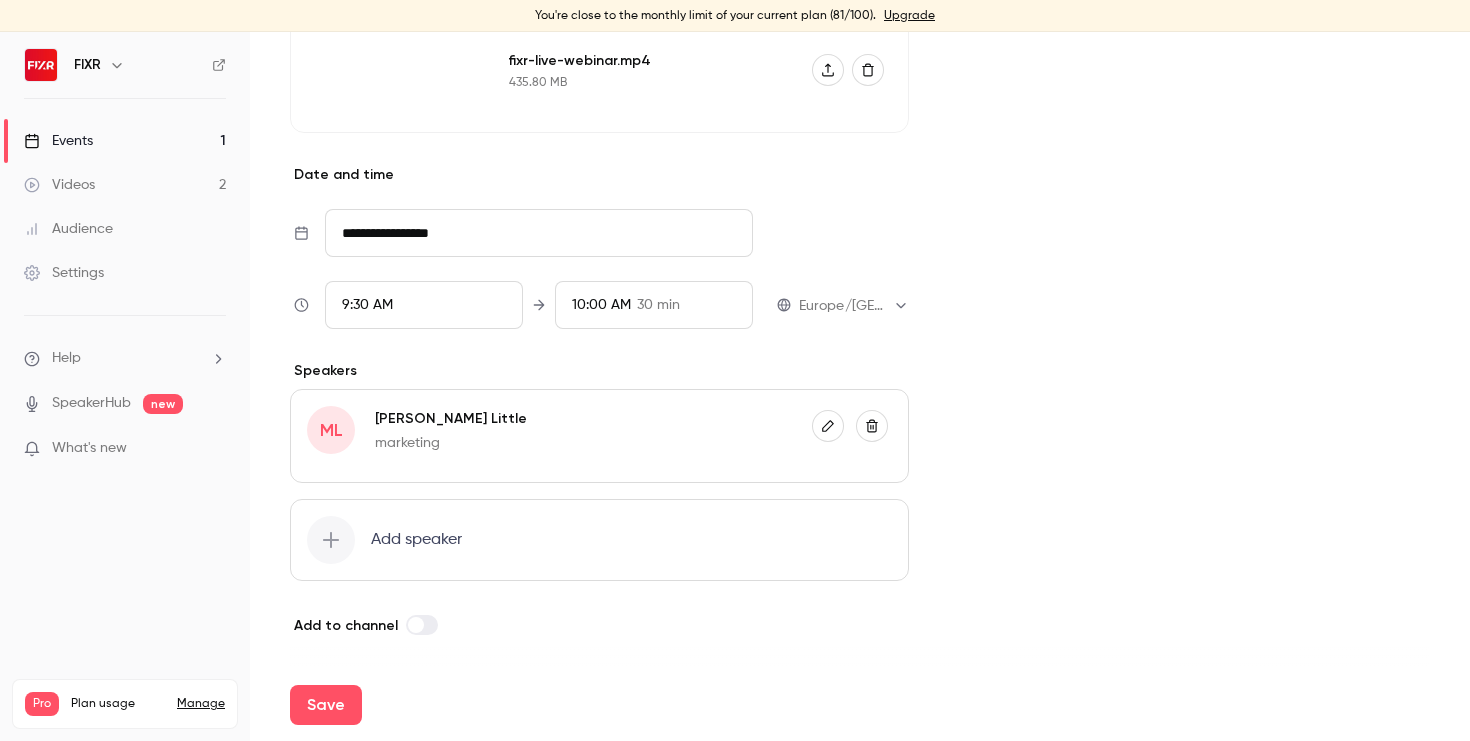 scroll, scrollTop: 677, scrollLeft: 0, axis: vertical 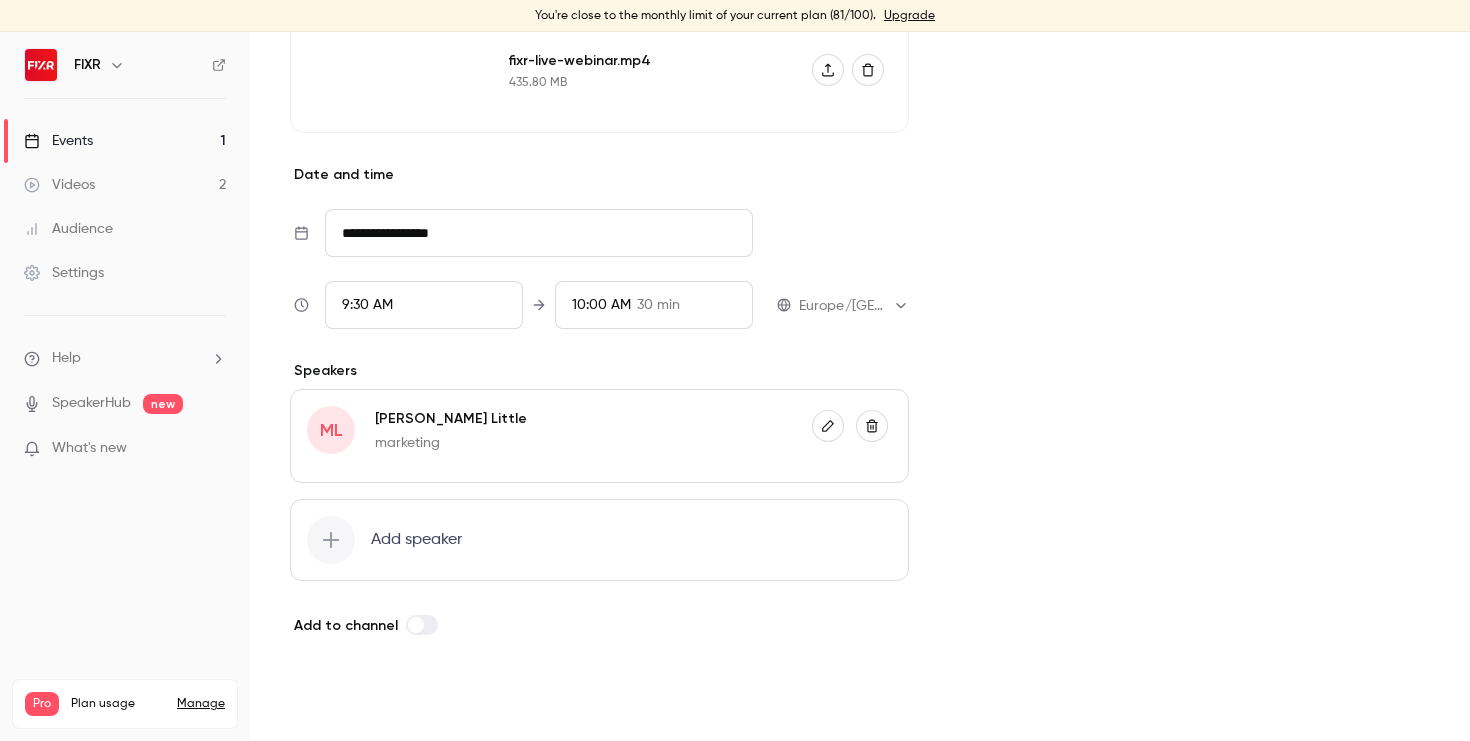 click on "Save" at bounding box center (326, 705) 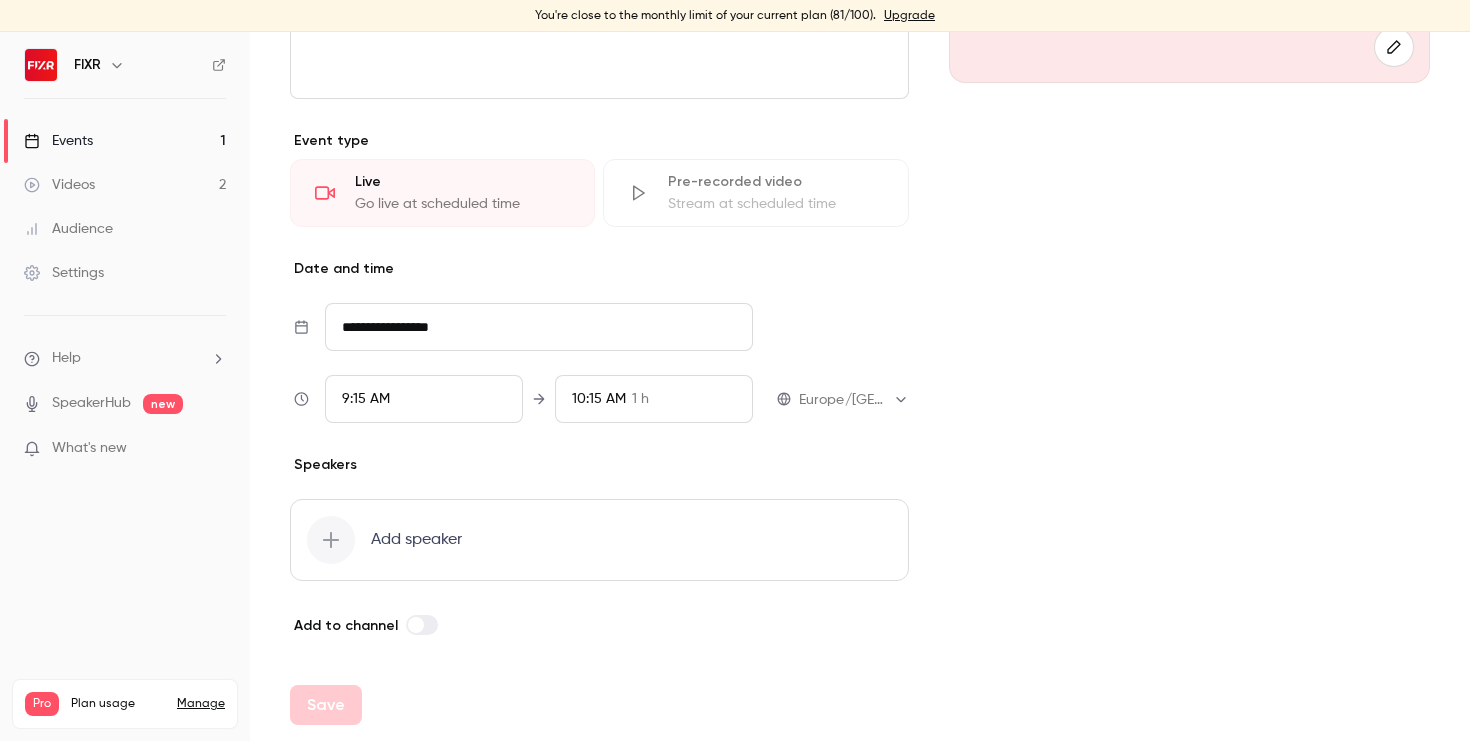 scroll, scrollTop: 0, scrollLeft: 0, axis: both 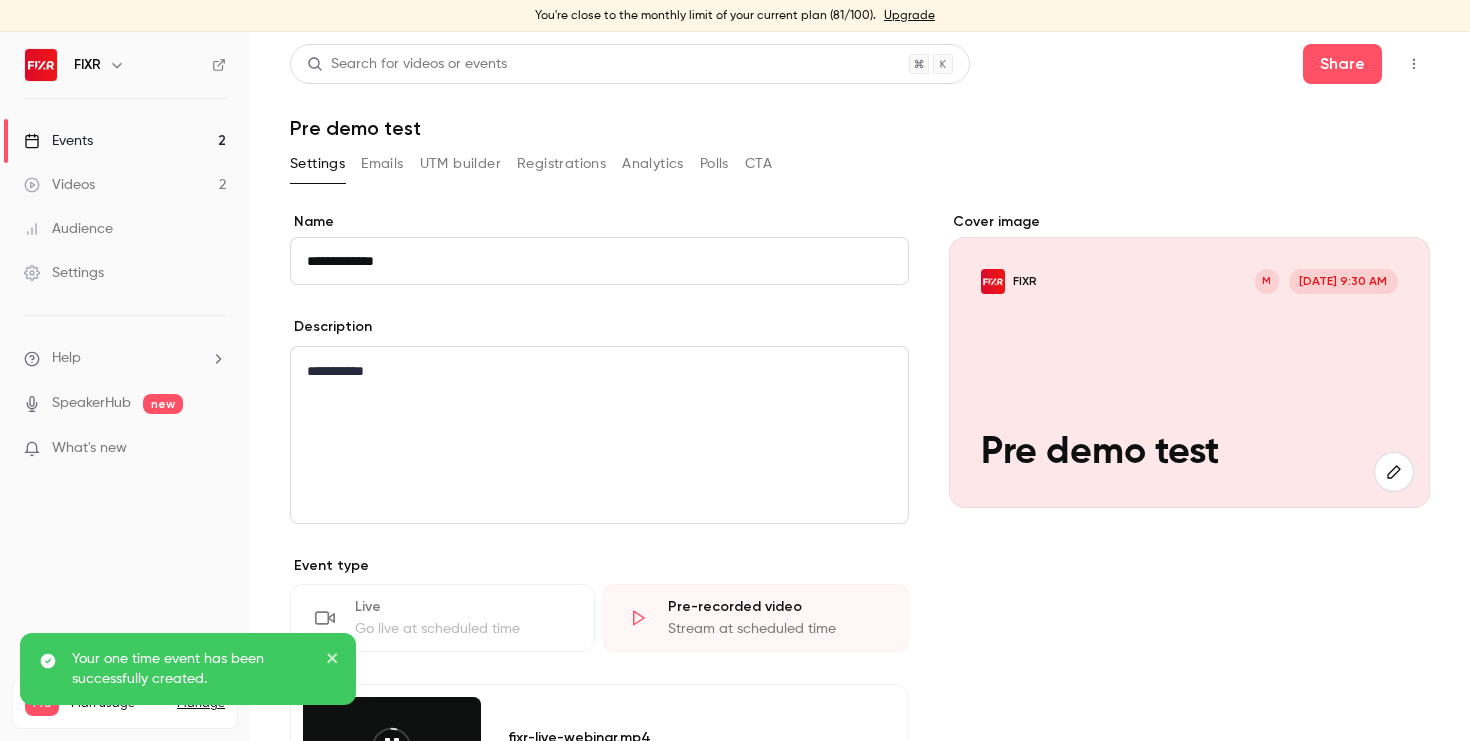 click on "Events" at bounding box center [58, 141] 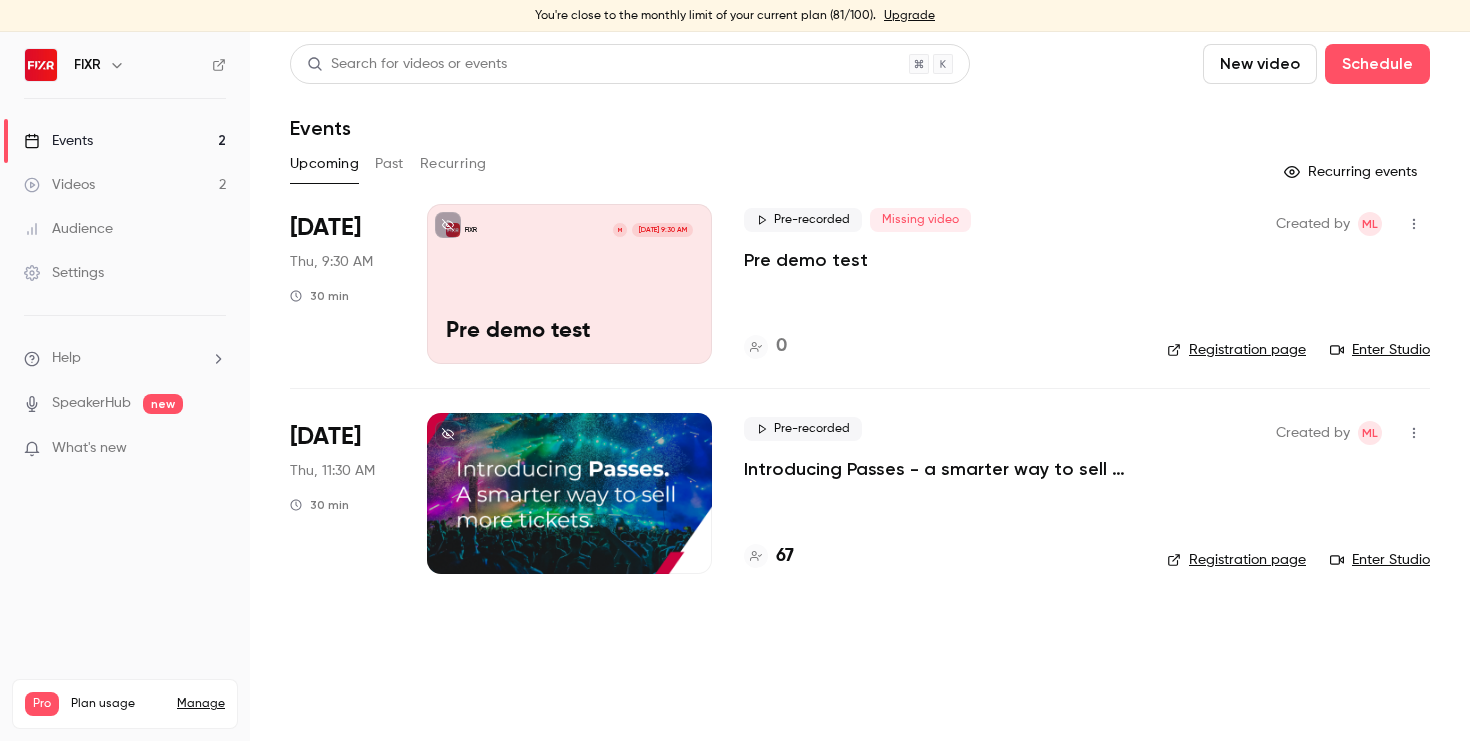 click on "FIXR M Jul 10, 9:30 AM Pre demo test" at bounding box center (569, 284) 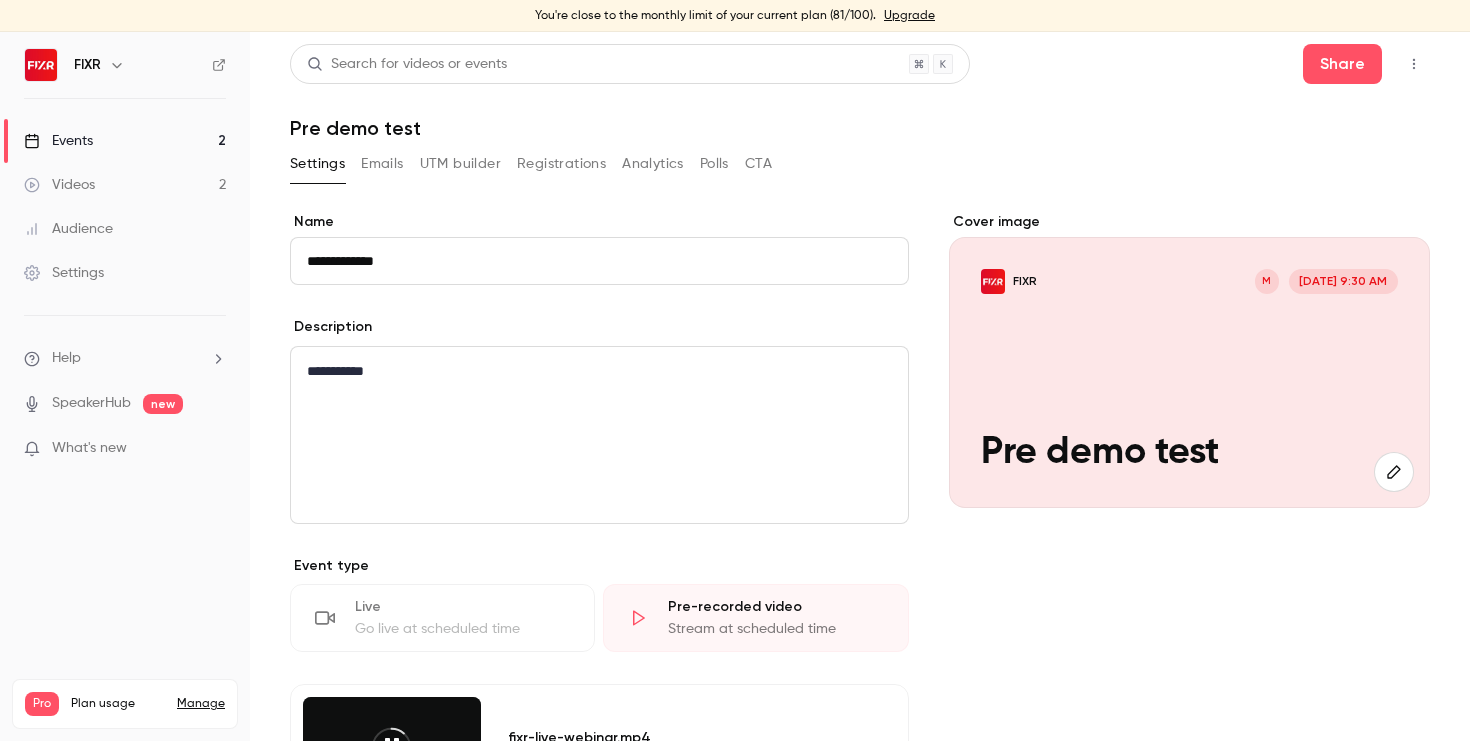 click 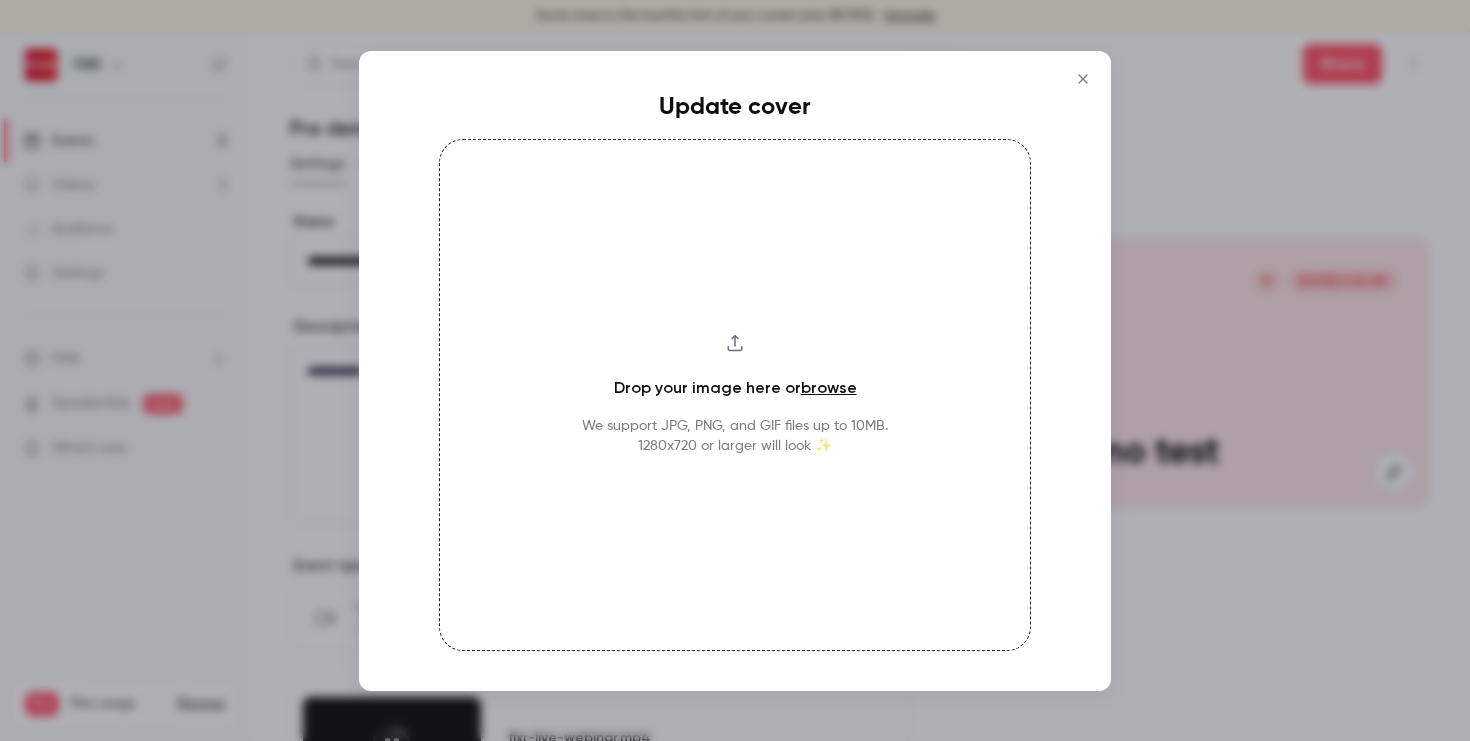 click on "browse" at bounding box center [829, 387] 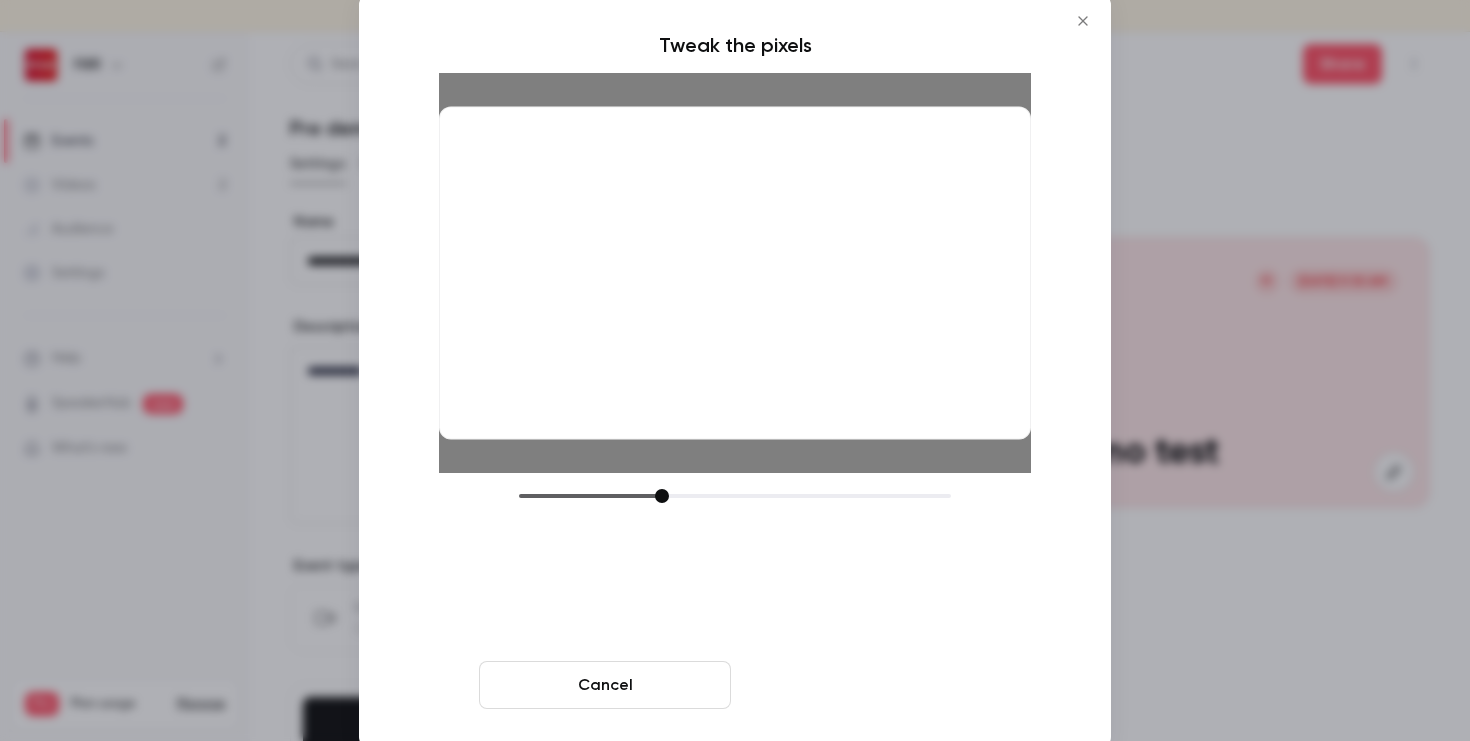 click on "Crop and save" at bounding box center [865, 685] 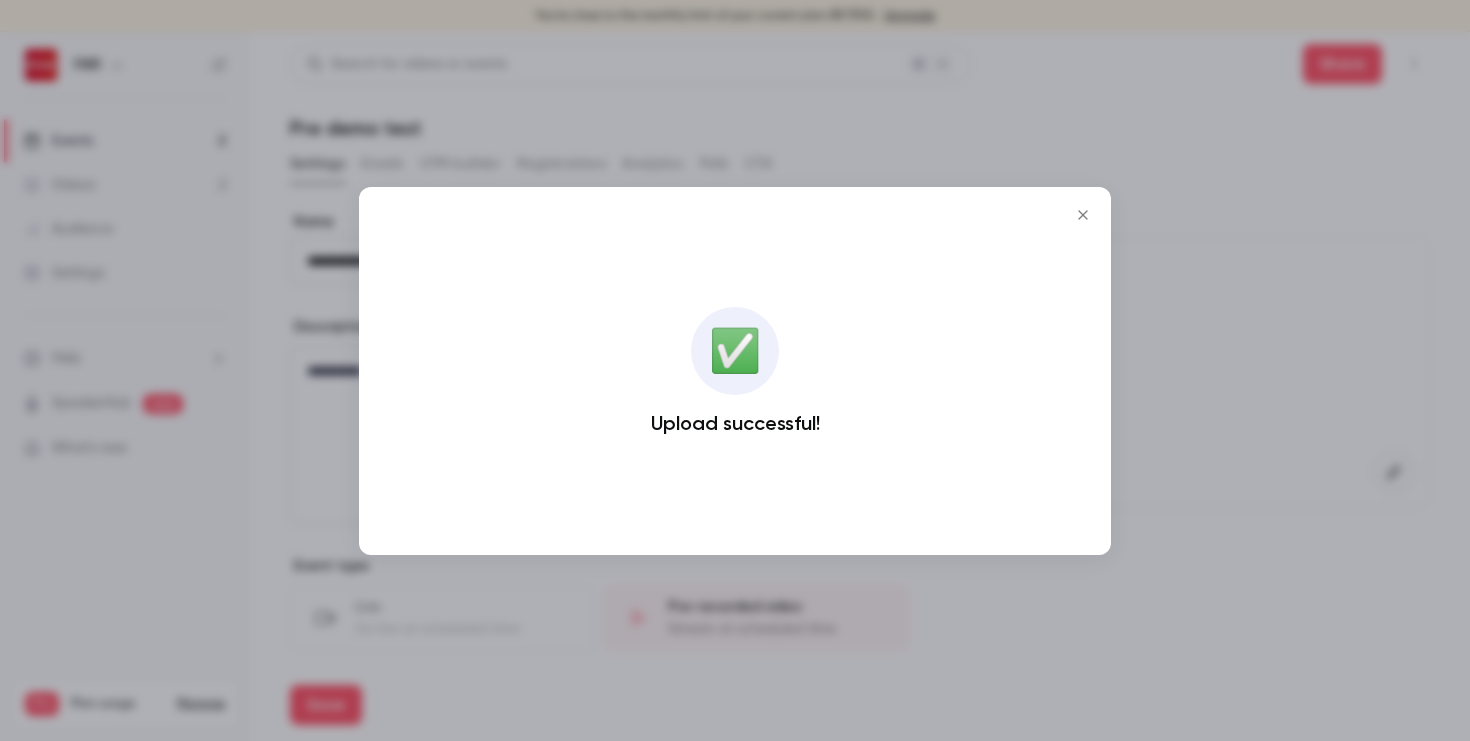 click at bounding box center [1083, 215] 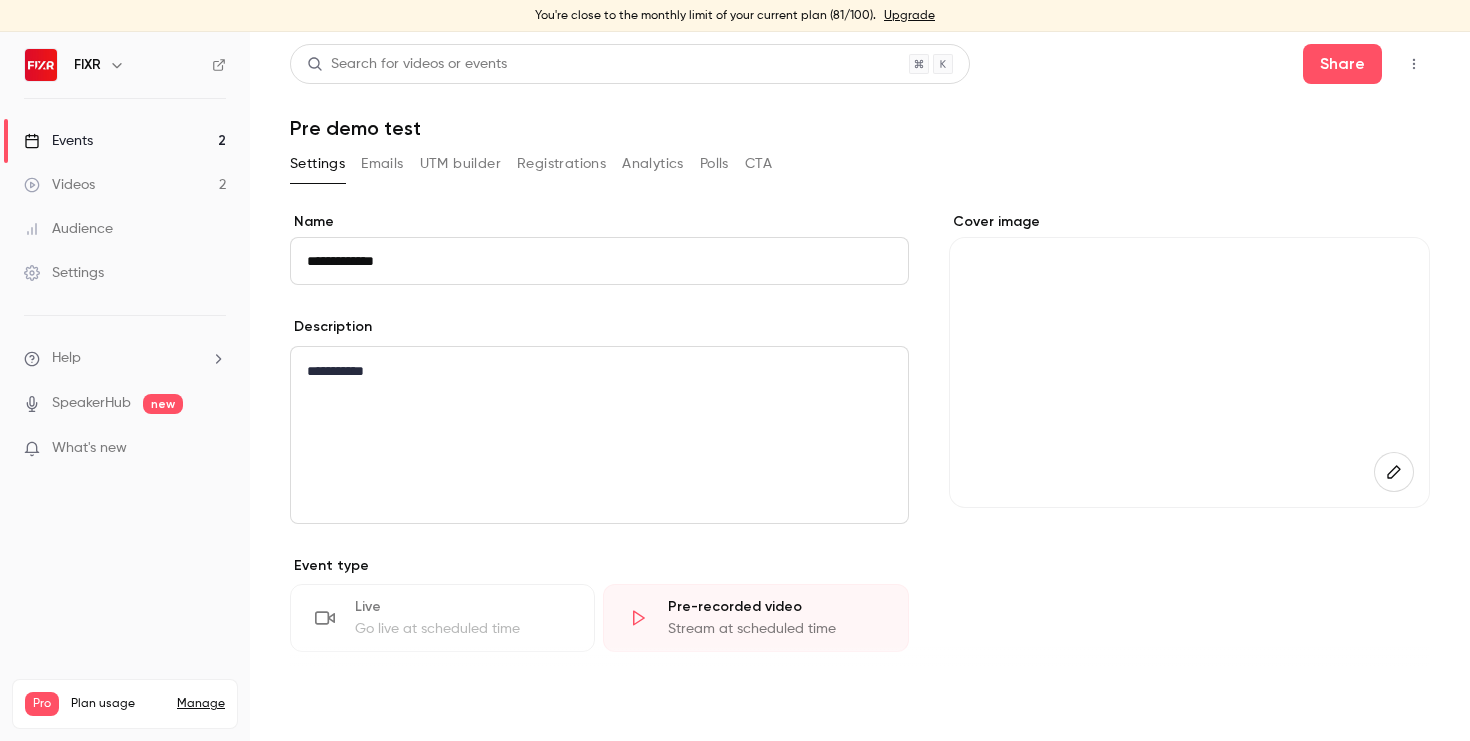 click on "Save" at bounding box center (326, 705) 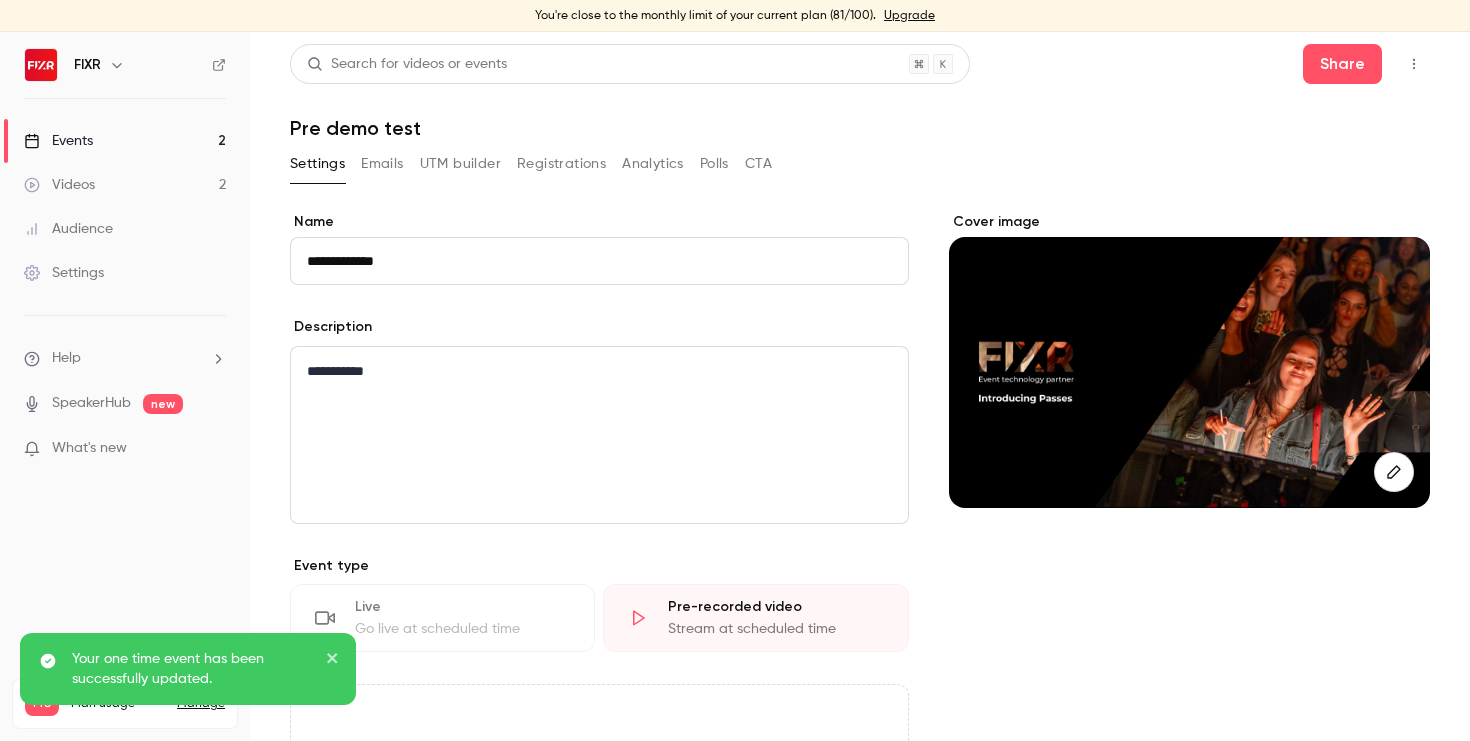 click on "Videos 2" at bounding box center [125, 185] 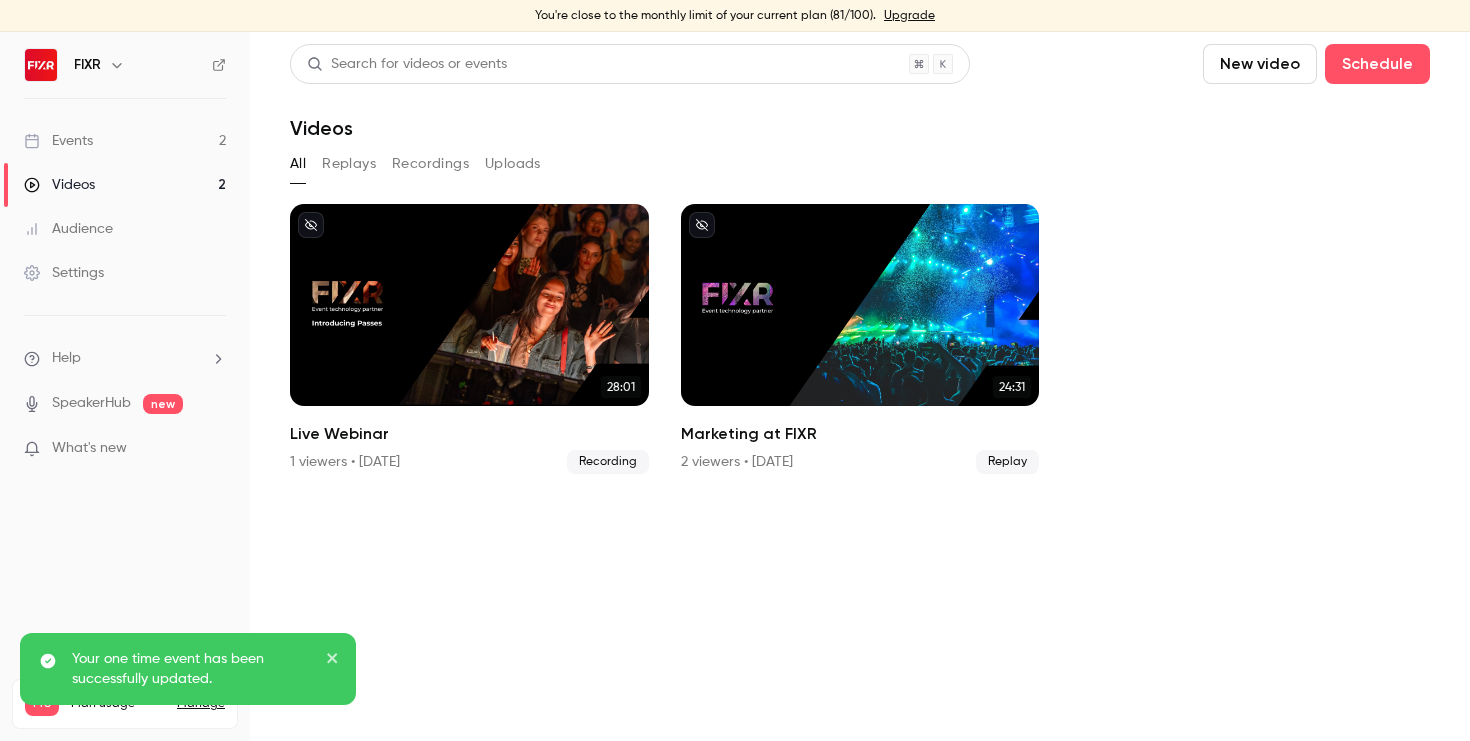 click on "Events" at bounding box center (58, 141) 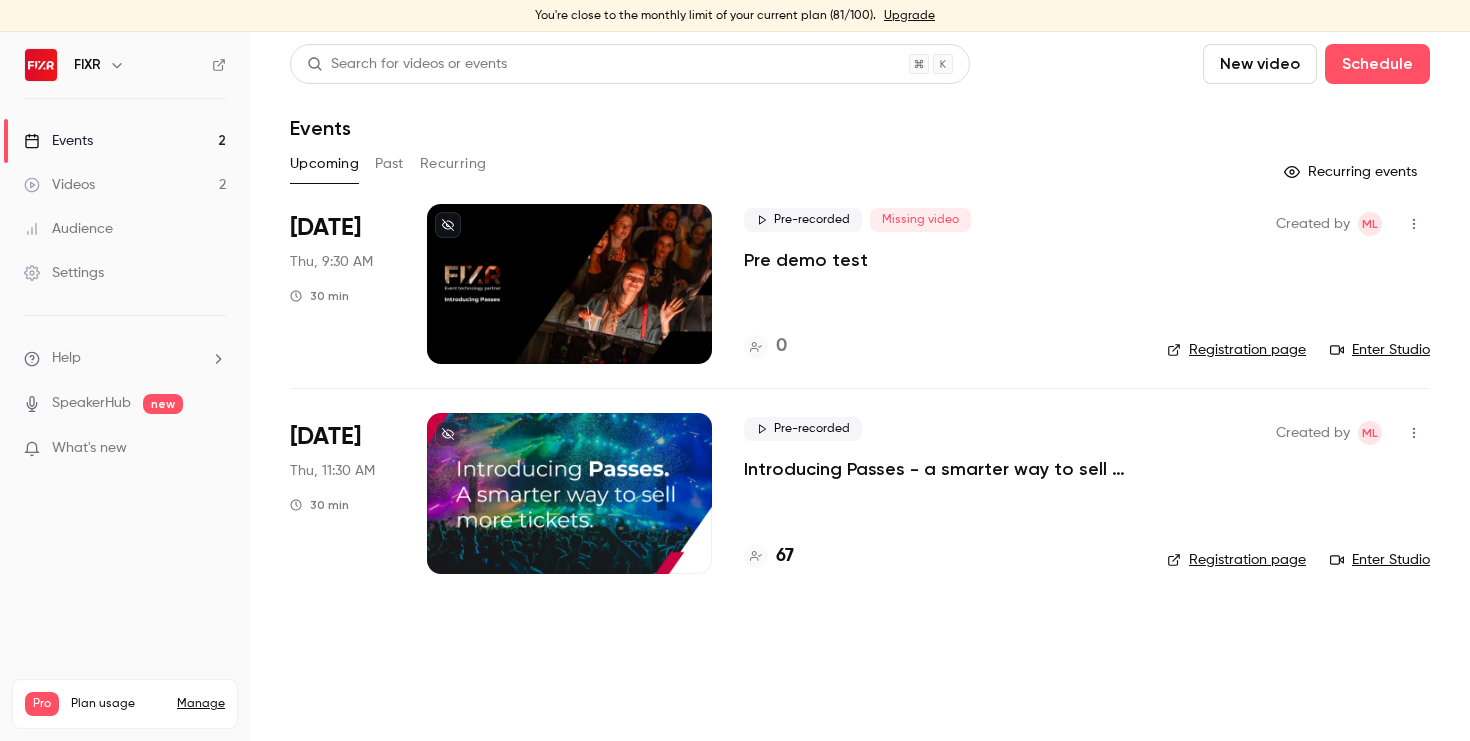 click at bounding box center [569, 284] 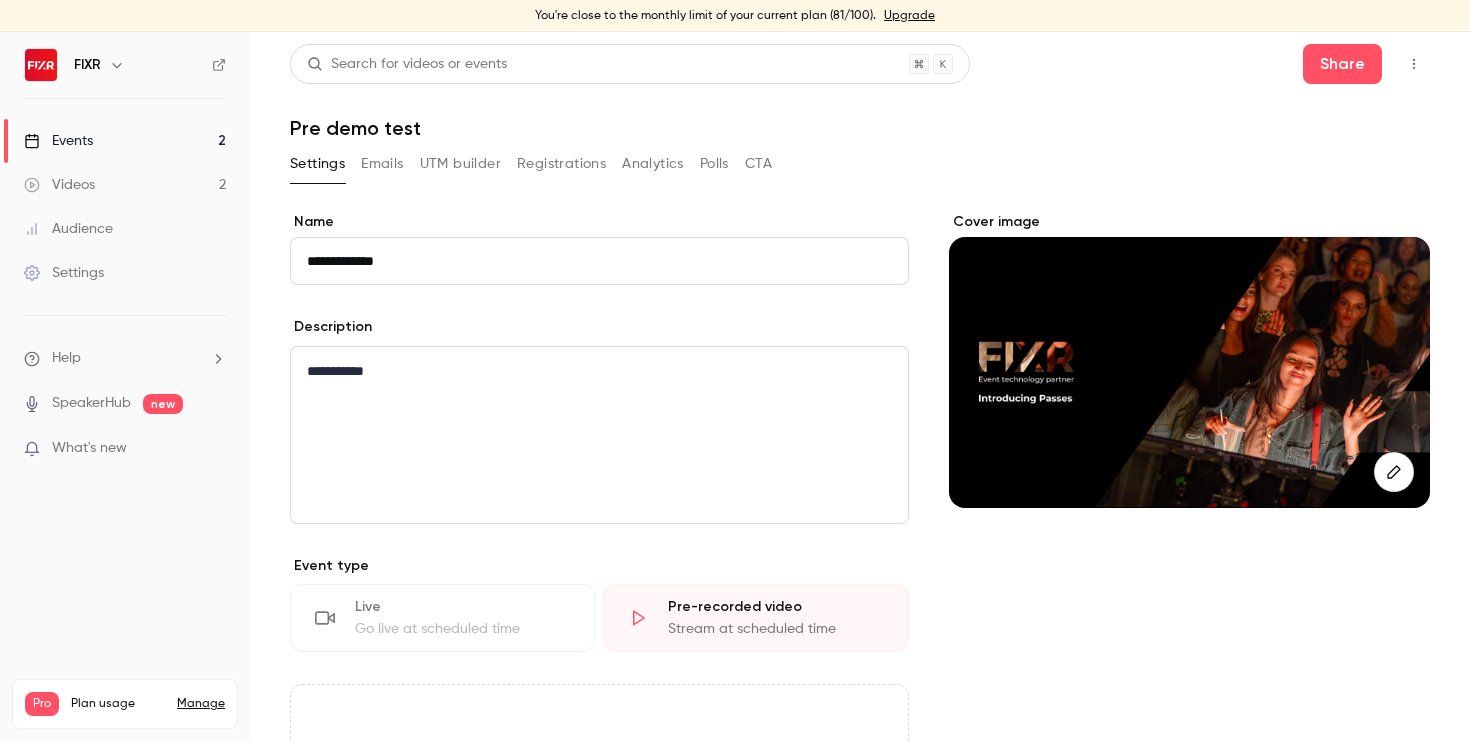 click 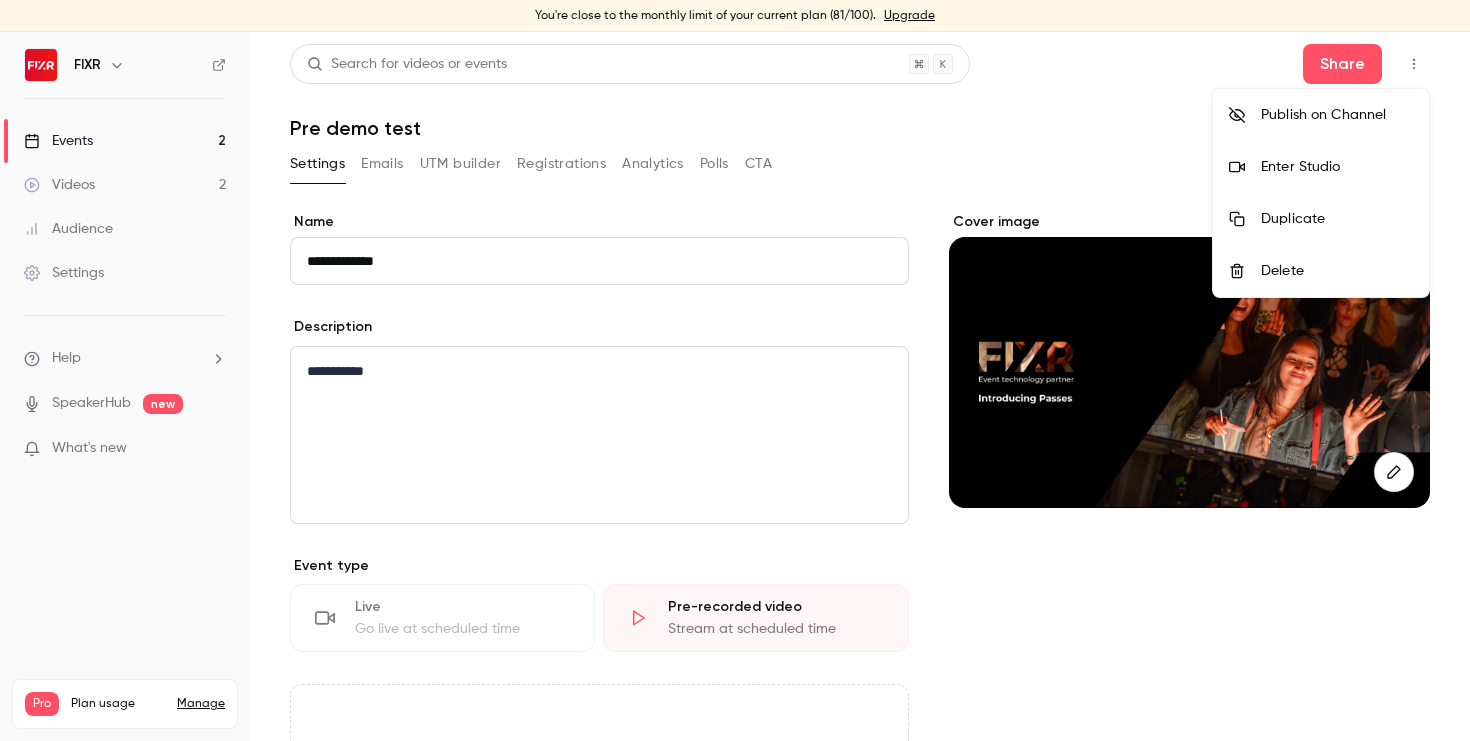 click at bounding box center (735, 370) 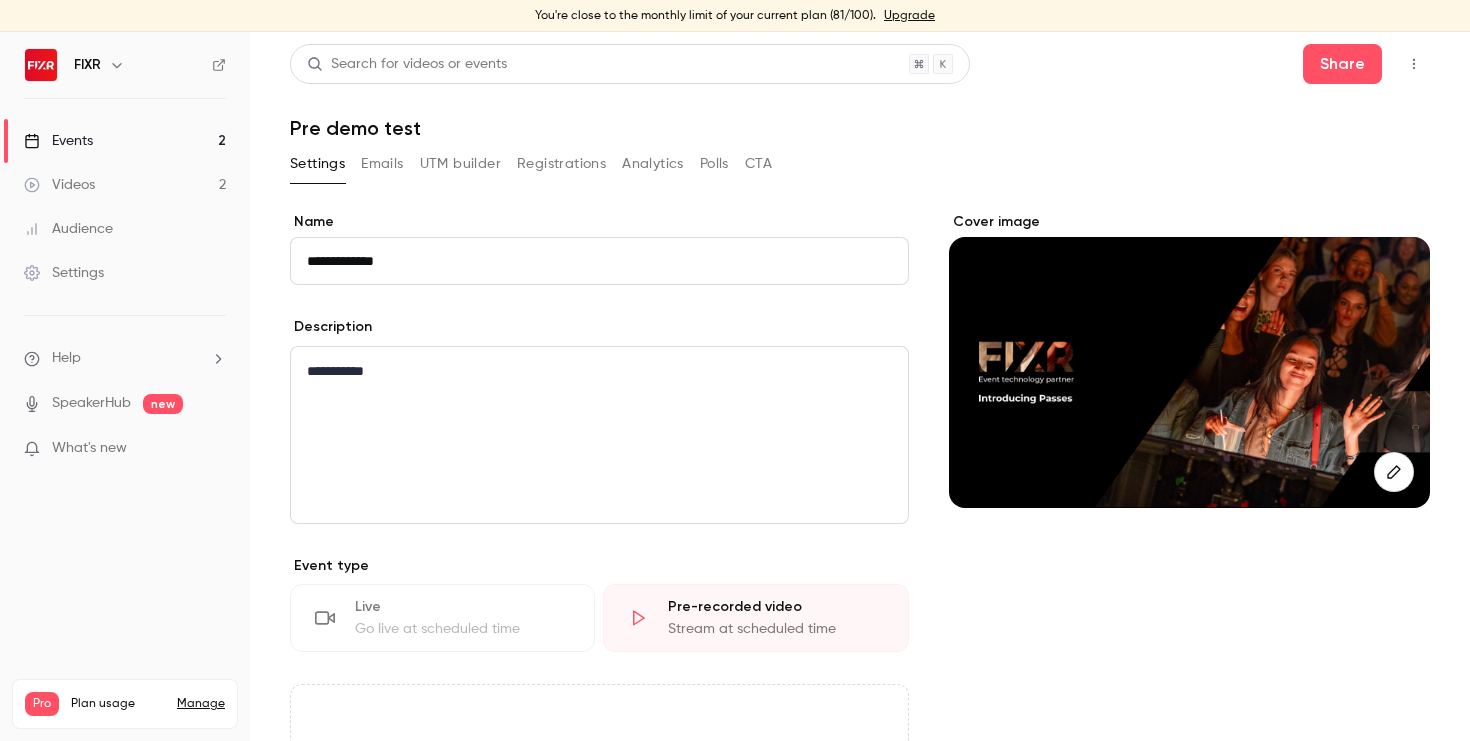click on "Events 2" at bounding box center [125, 141] 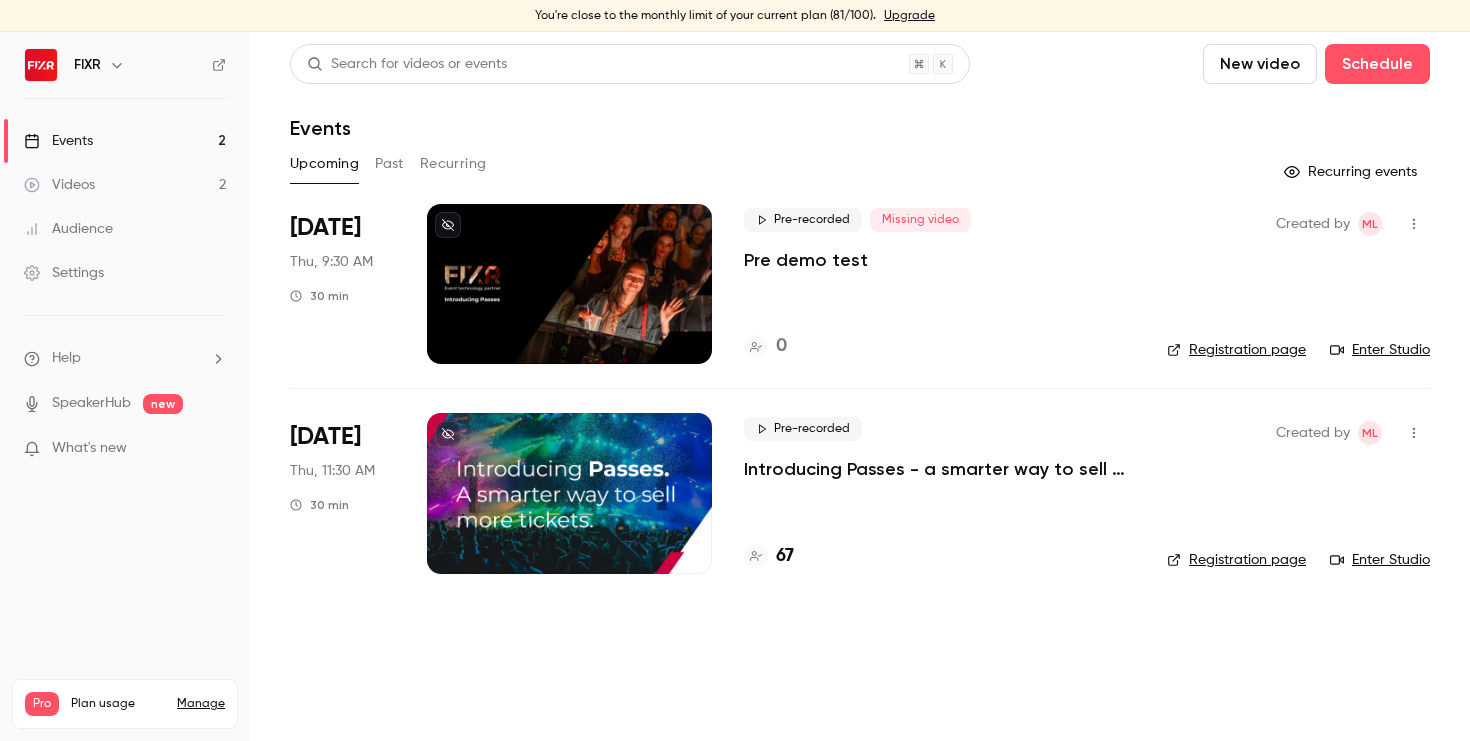 click at bounding box center [1414, 224] 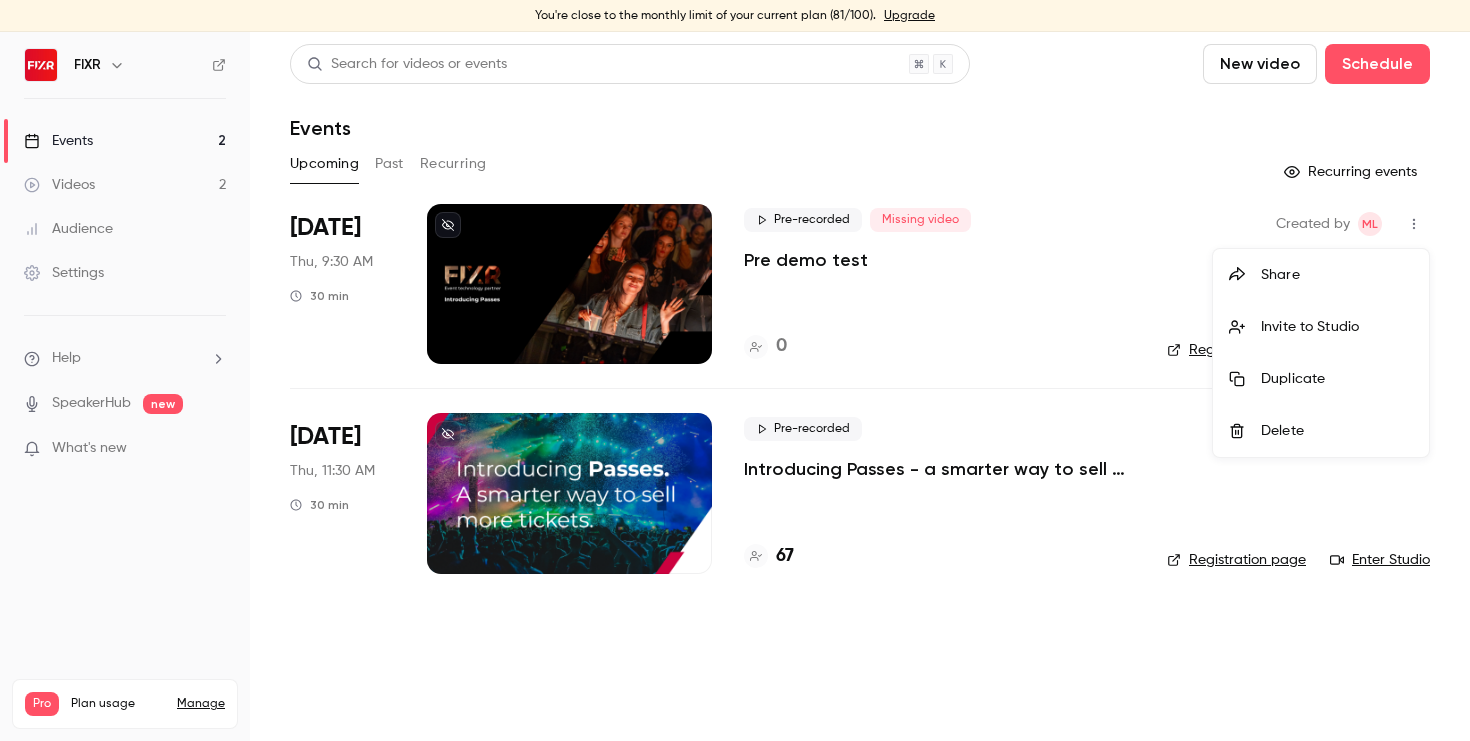 click at bounding box center (735, 370) 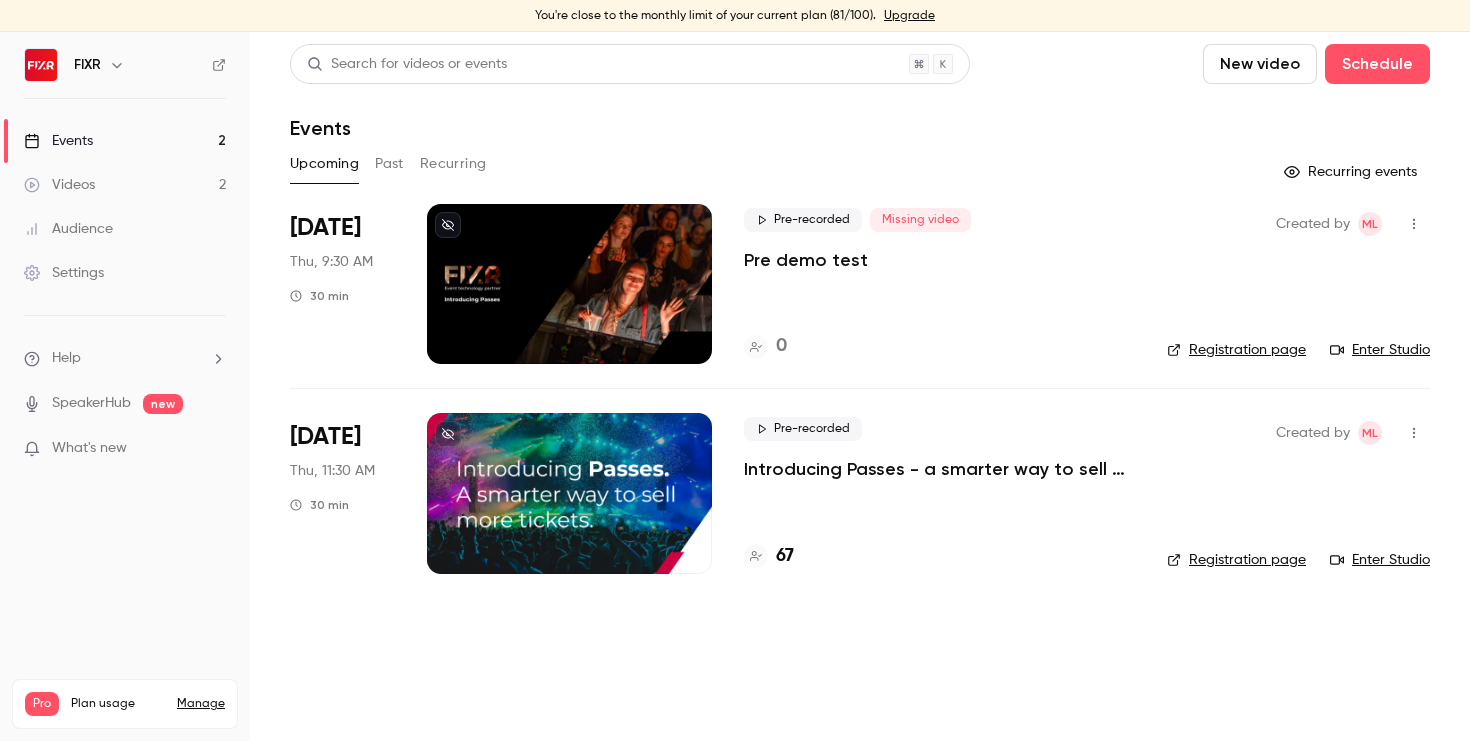 click on "Registration page" at bounding box center [1236, 350] 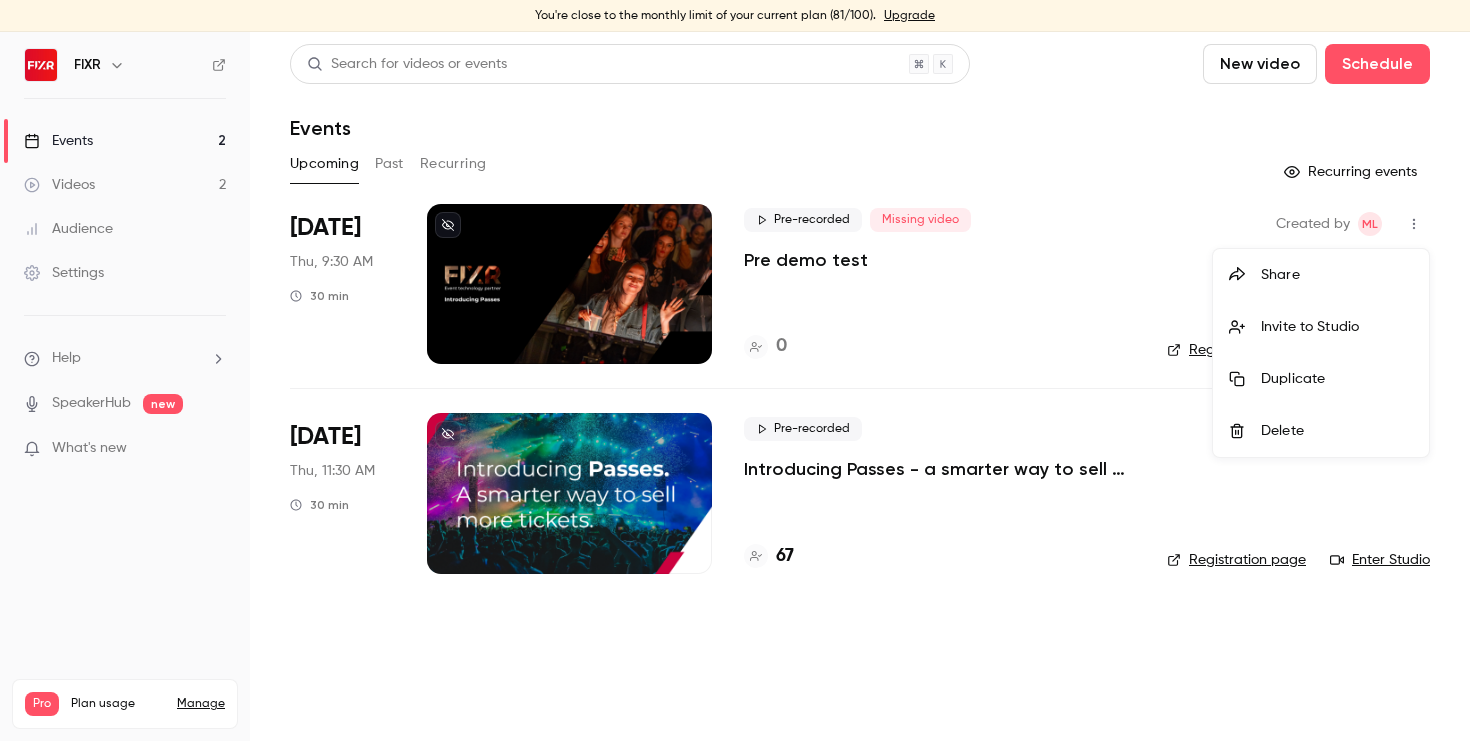click on "Invite to Studio" at bounding box center (1321, 327) 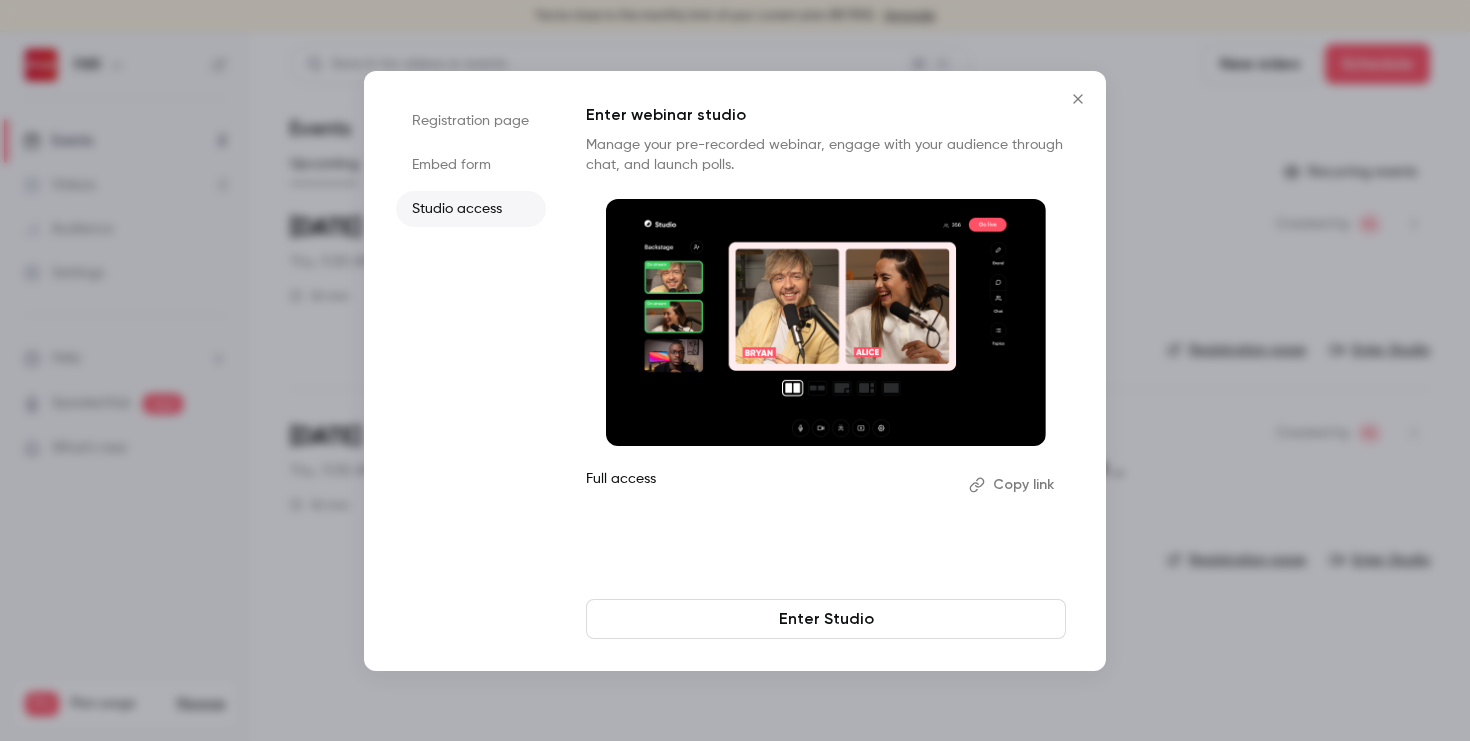 click on "Copy link" at bounding box center [1013, 485] 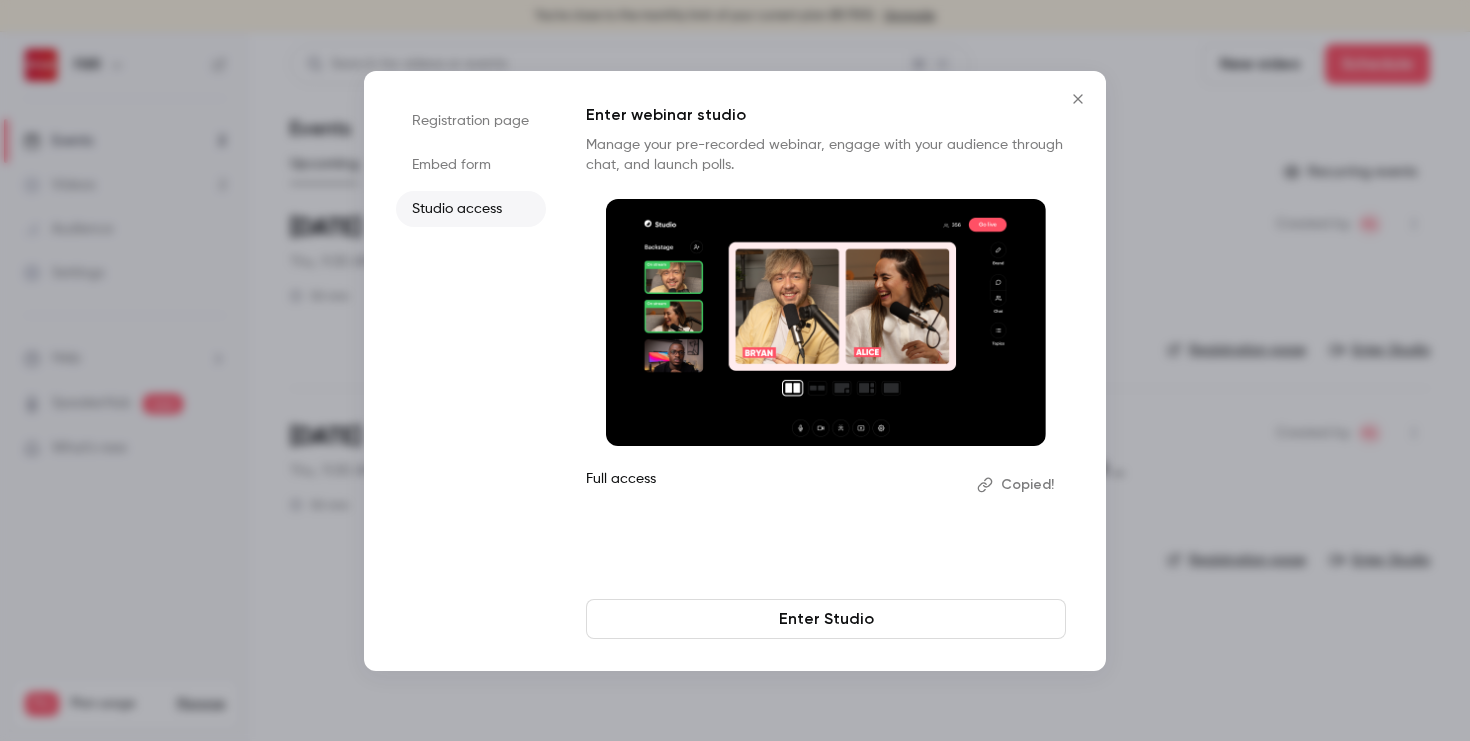 click 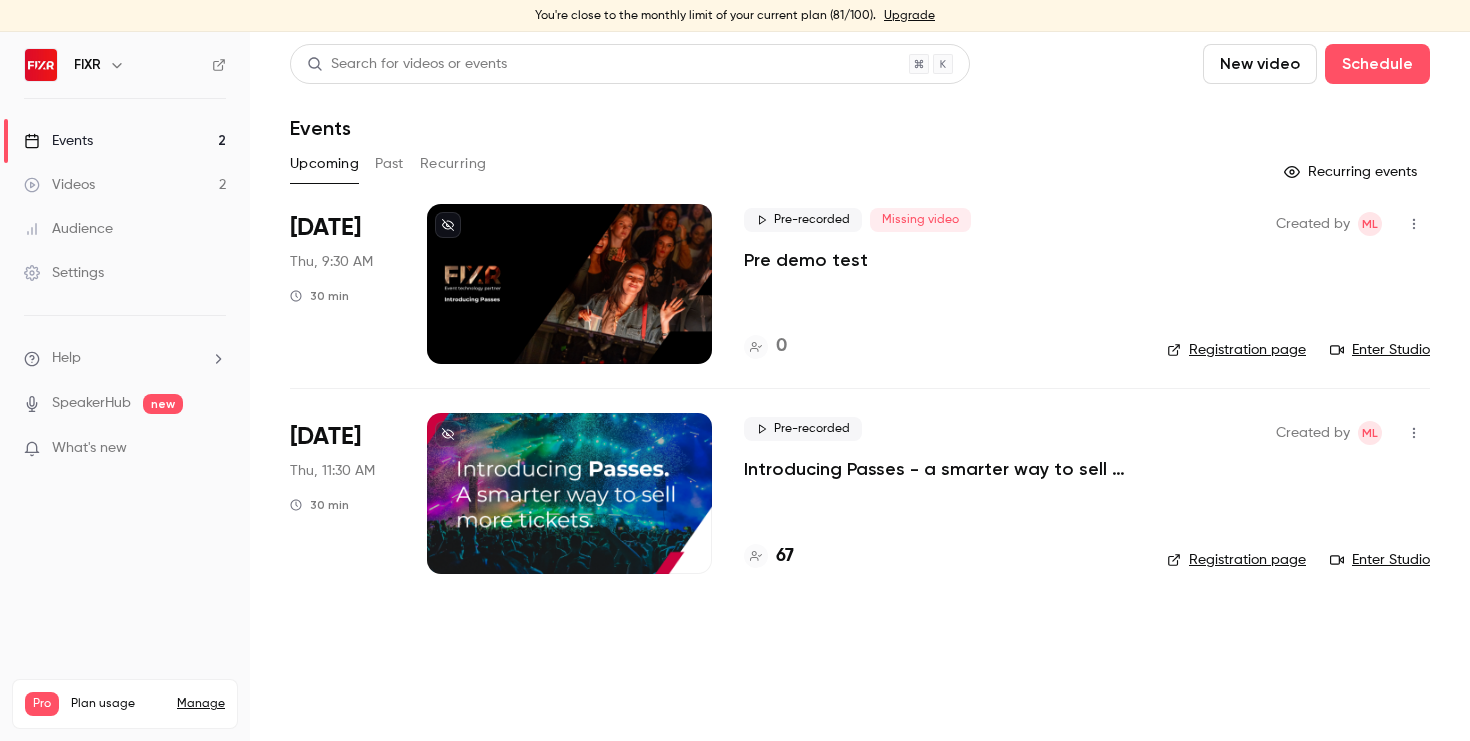 click at bounding box center (569, 493) 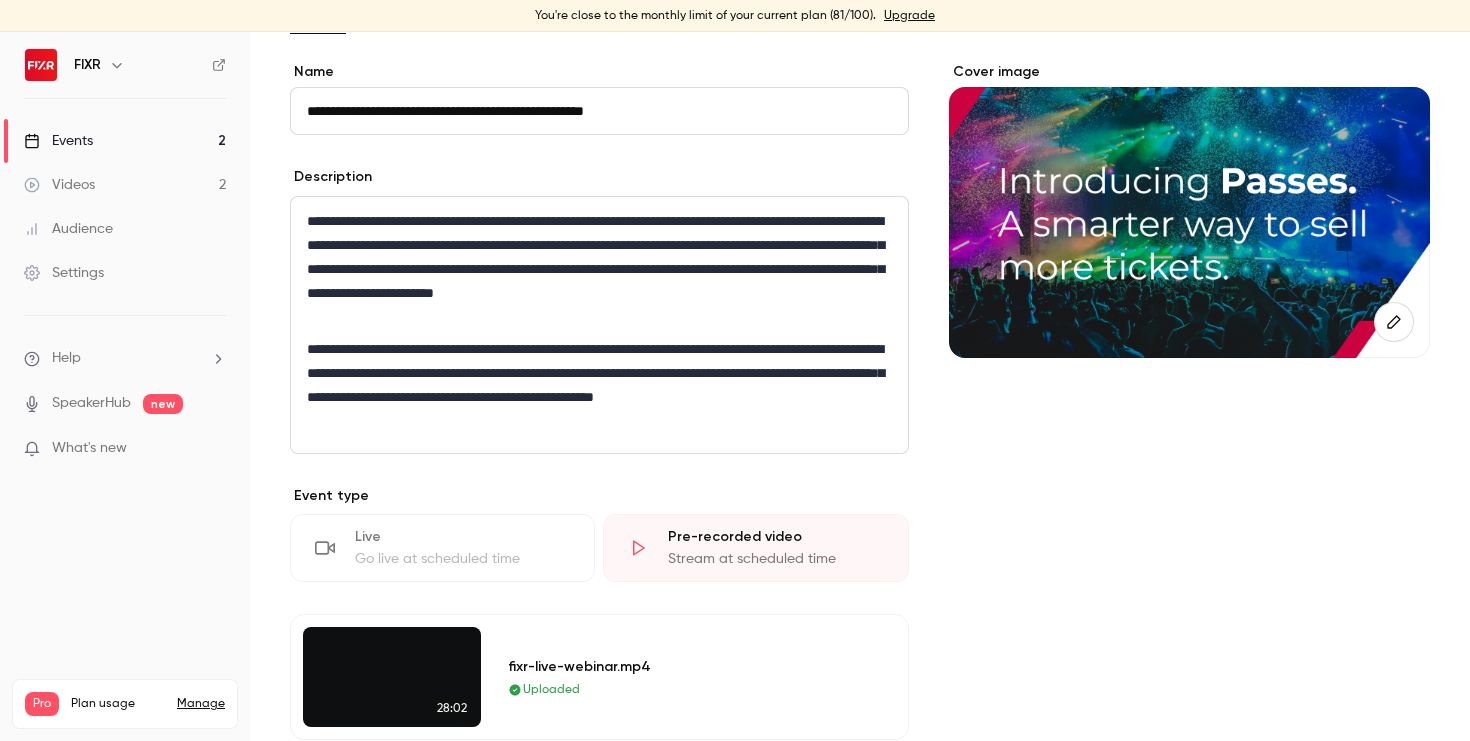 scroll, scrollTop: 0, scrollLeft: 0, axis: both 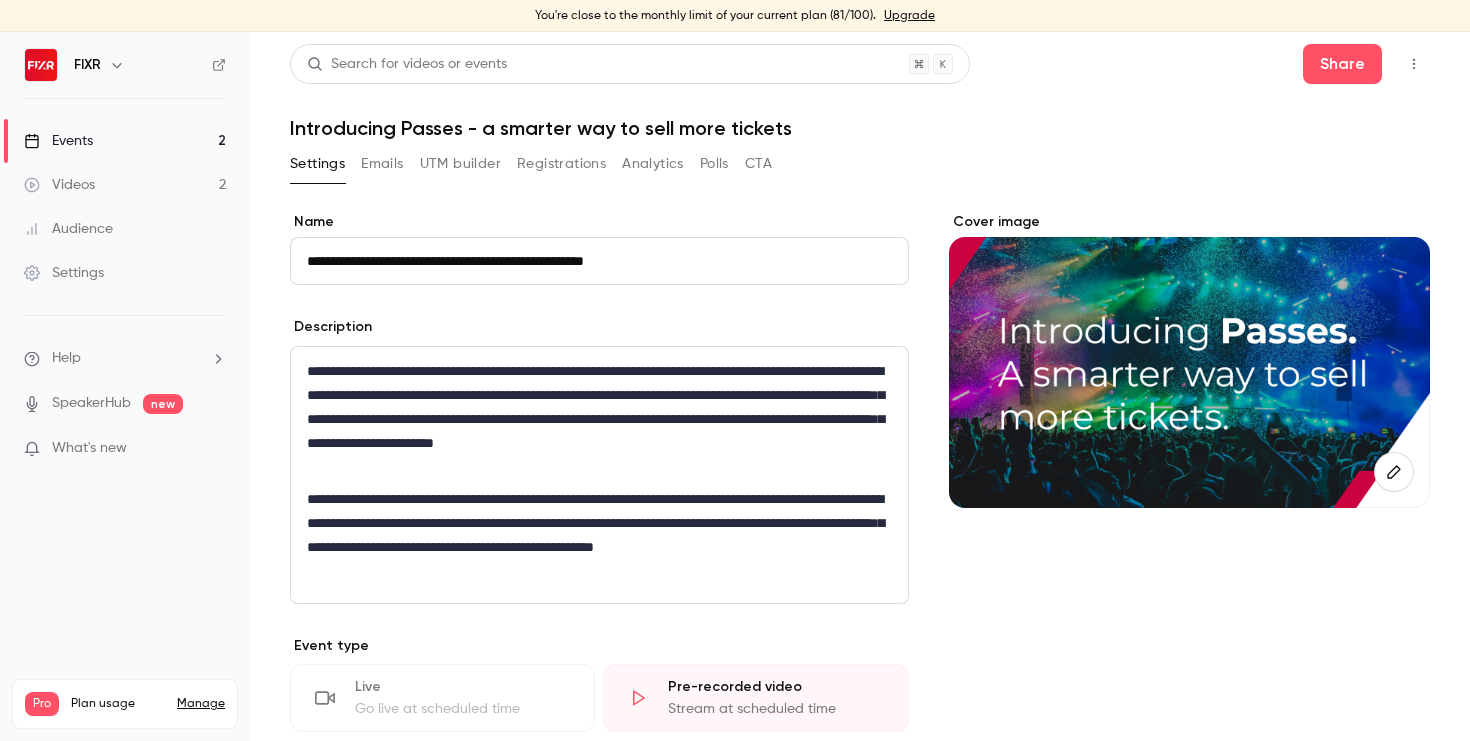 click at bounding box center [41, 65] 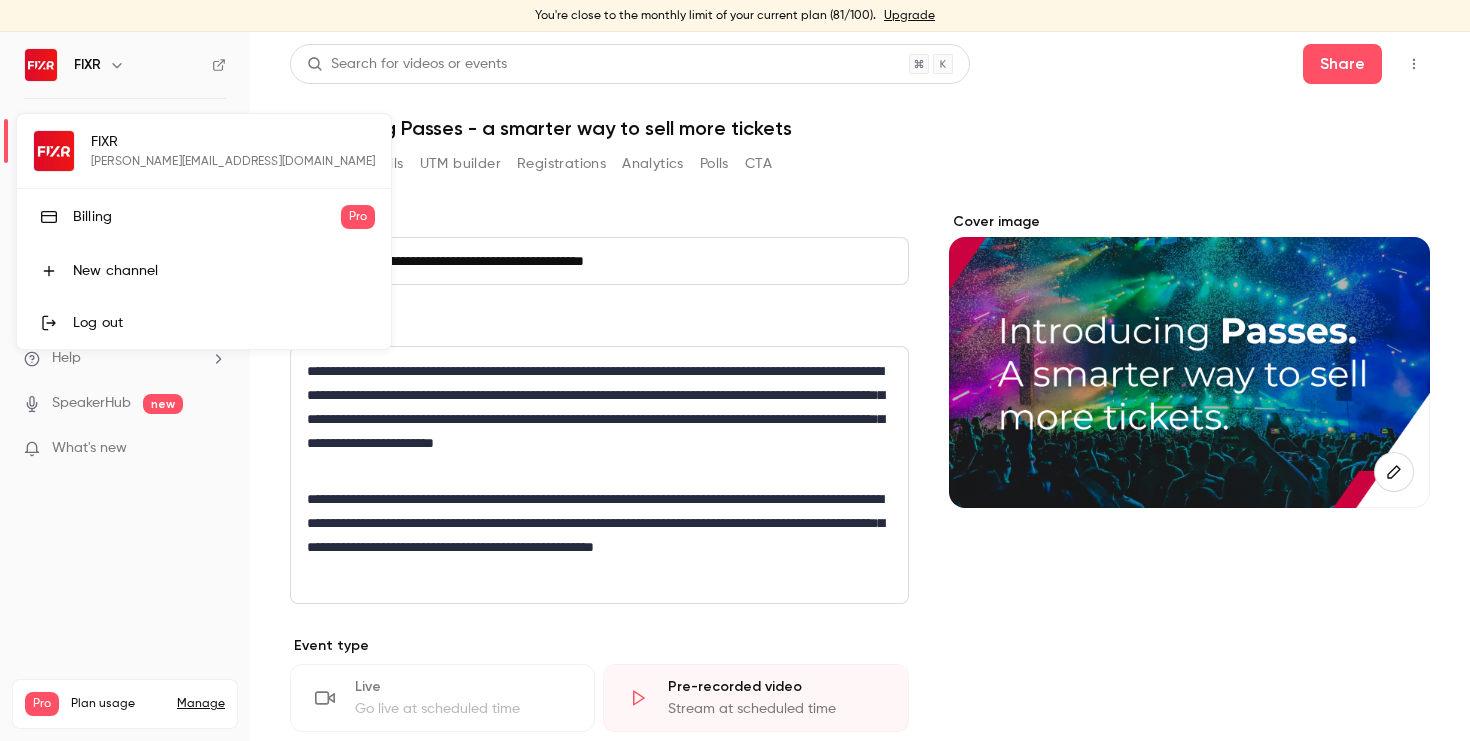 click at bounding box center [735, 370] 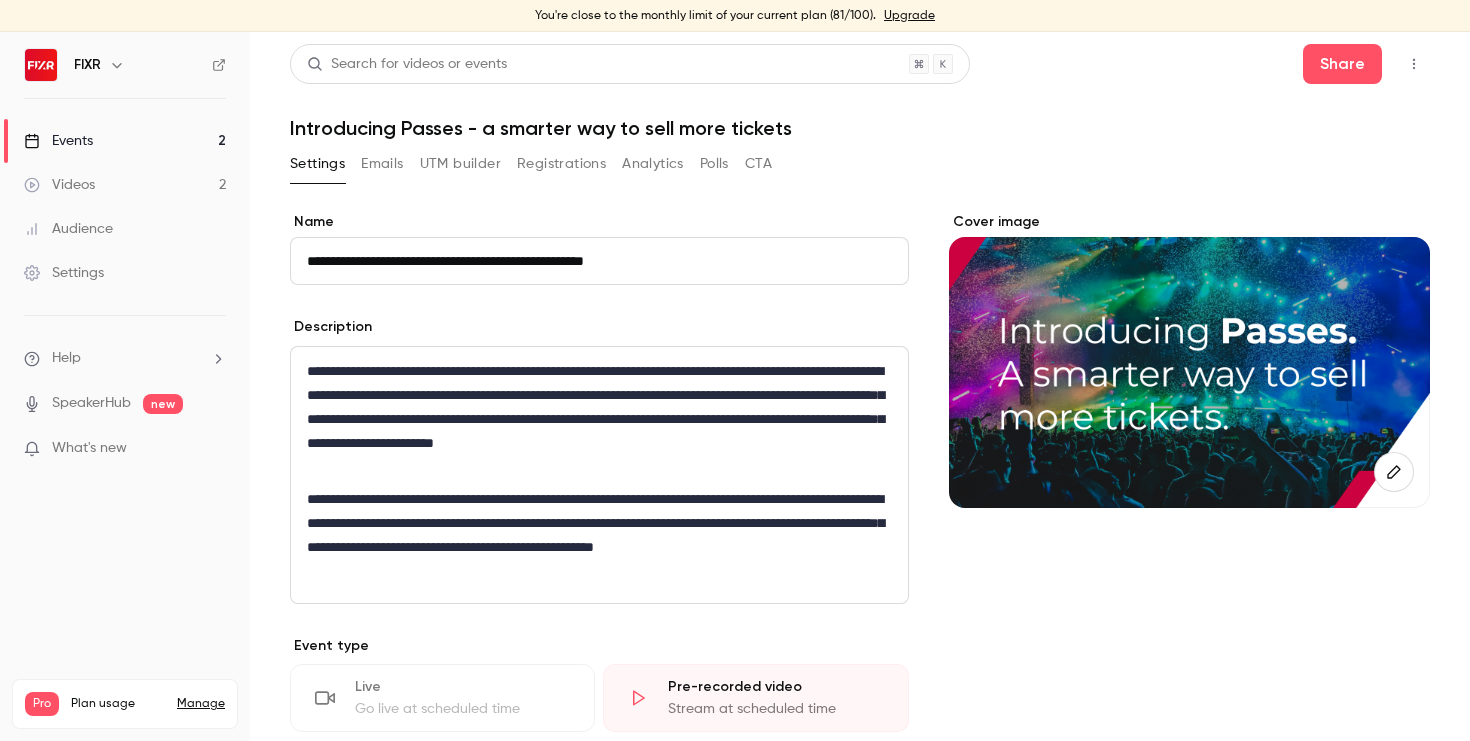 click on "Events" at bounding box center (58, 141) 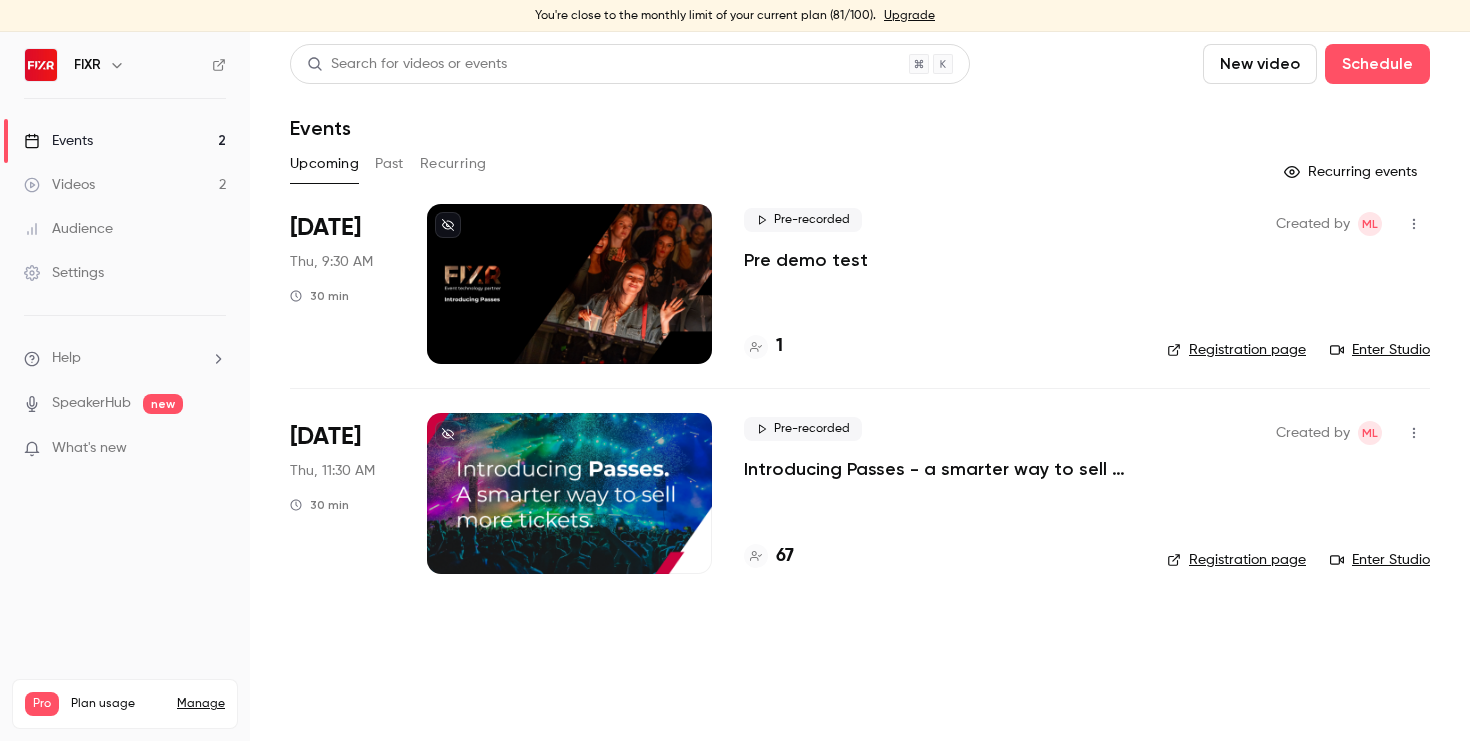 click on "SpeakerHub" at bounding box center (91, 403) 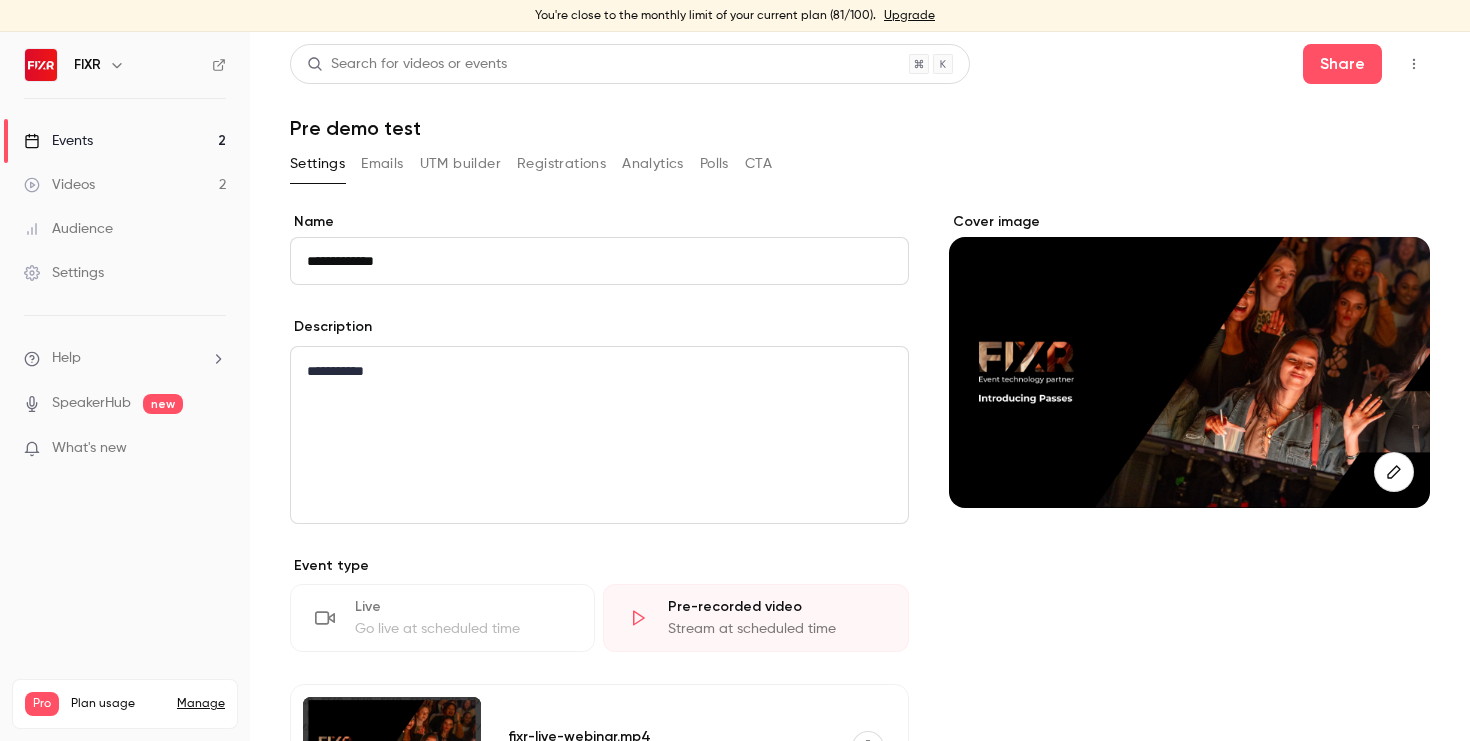 scroll, scrollTop: 685, scrollLeft: 0, axis: vertical 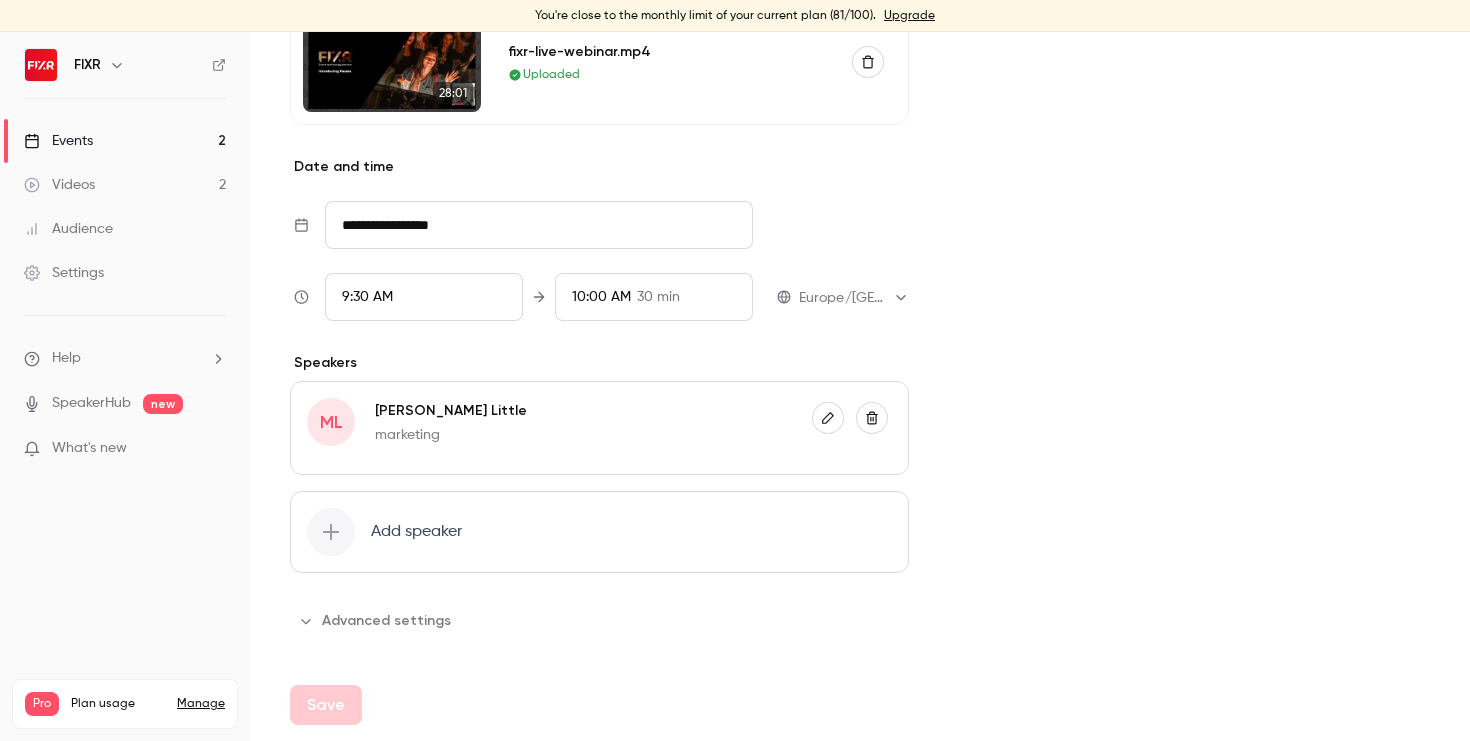 click 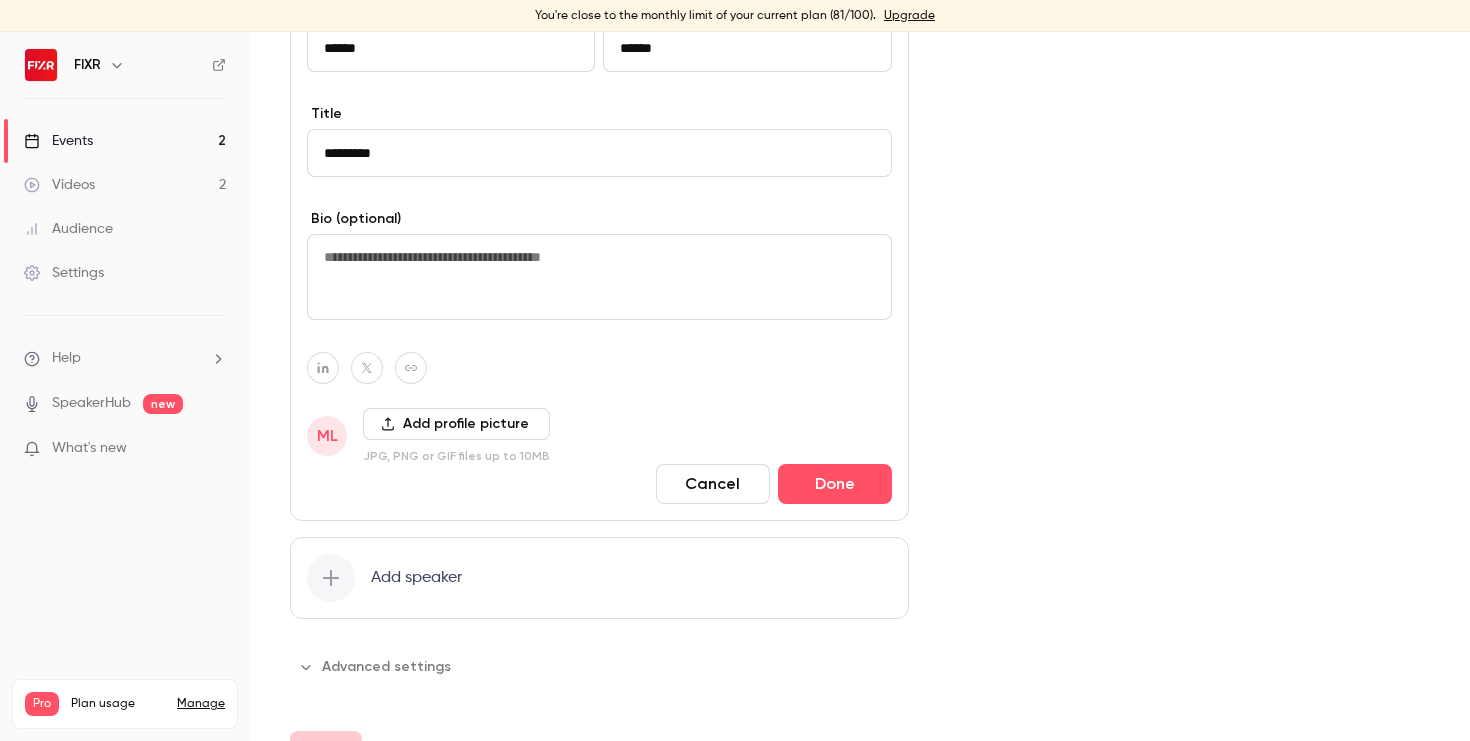 scroll, scrollTop: 1130, scrollLeft: 0, axis: vertical 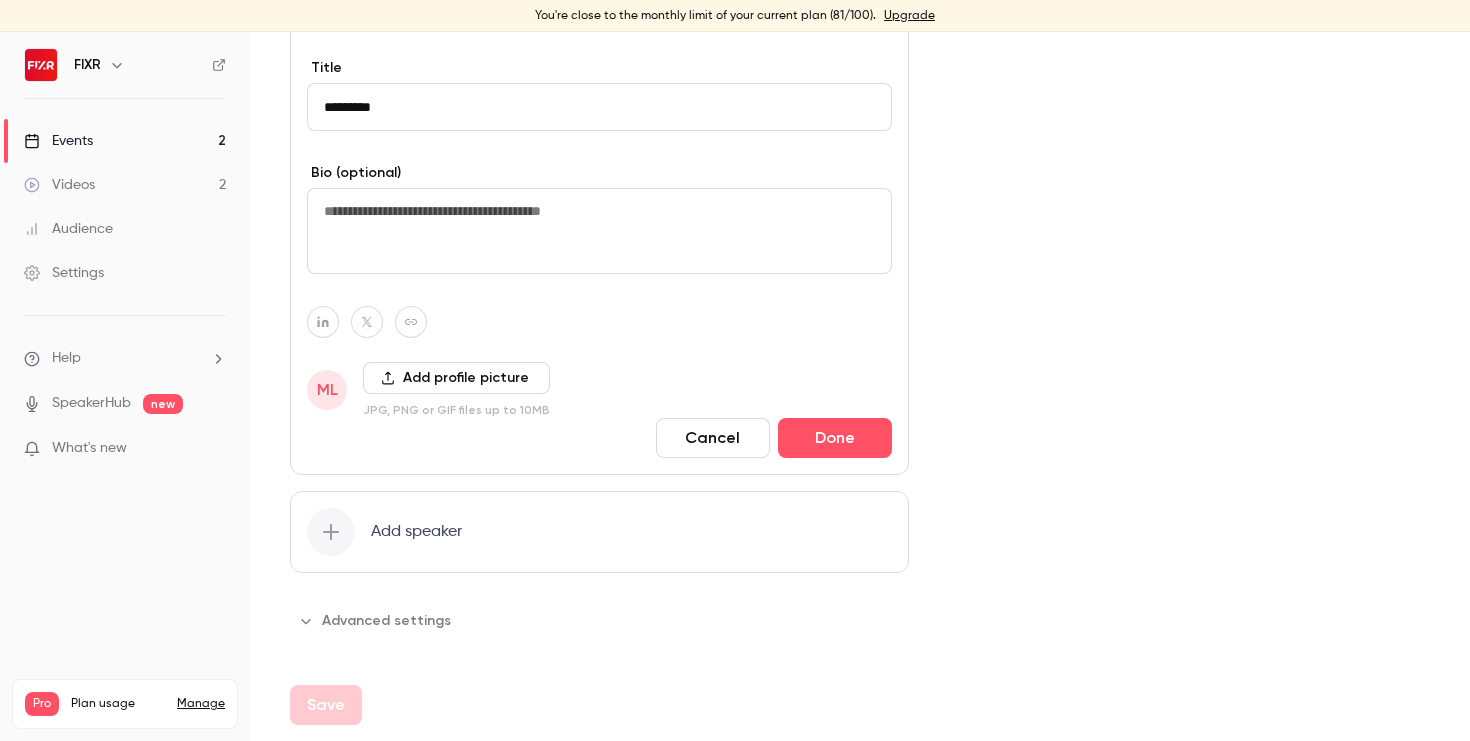 click on "Add profile picture" at bounding box center [456, 378] 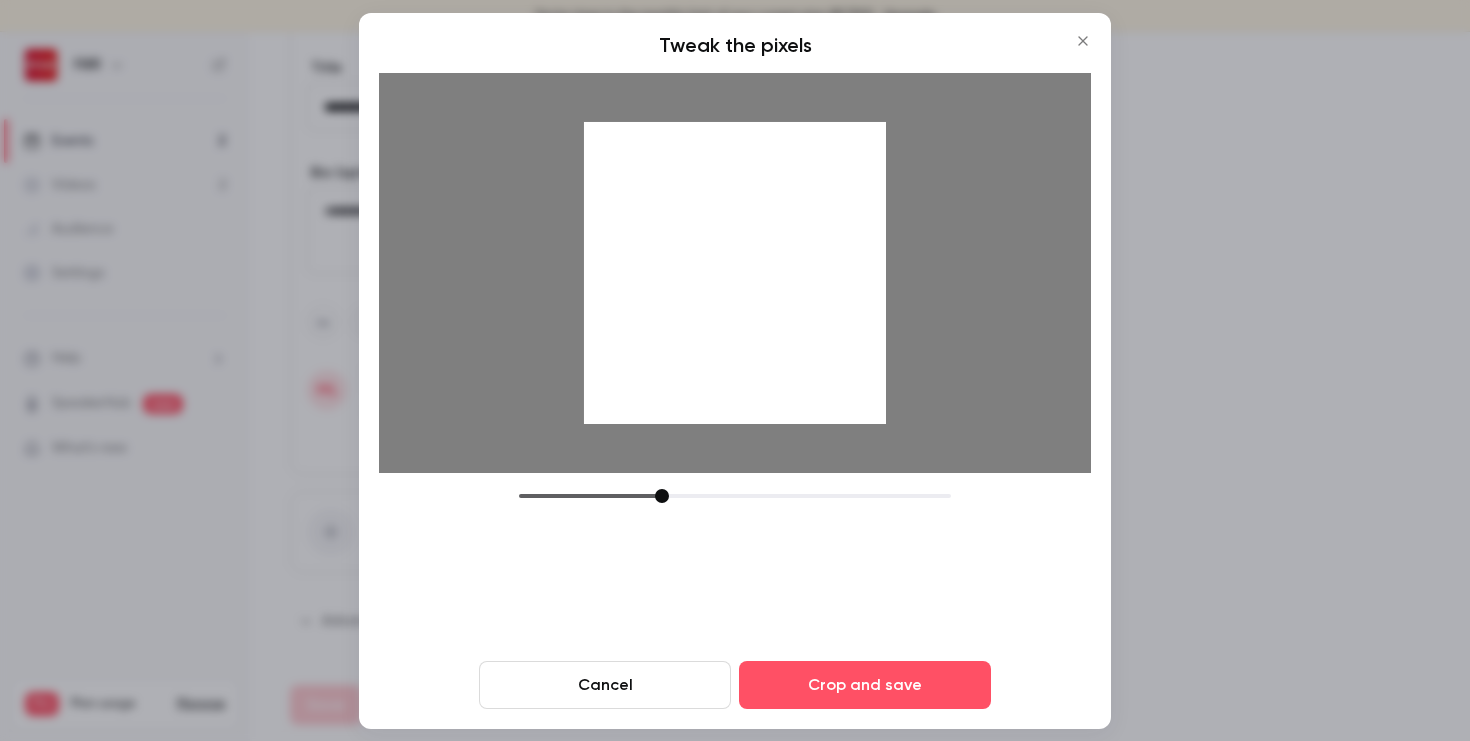 drag, startPoint x: 795, startPoint y: 297, endPoint x: 798, endPoint y: 335, distance: 38.118237 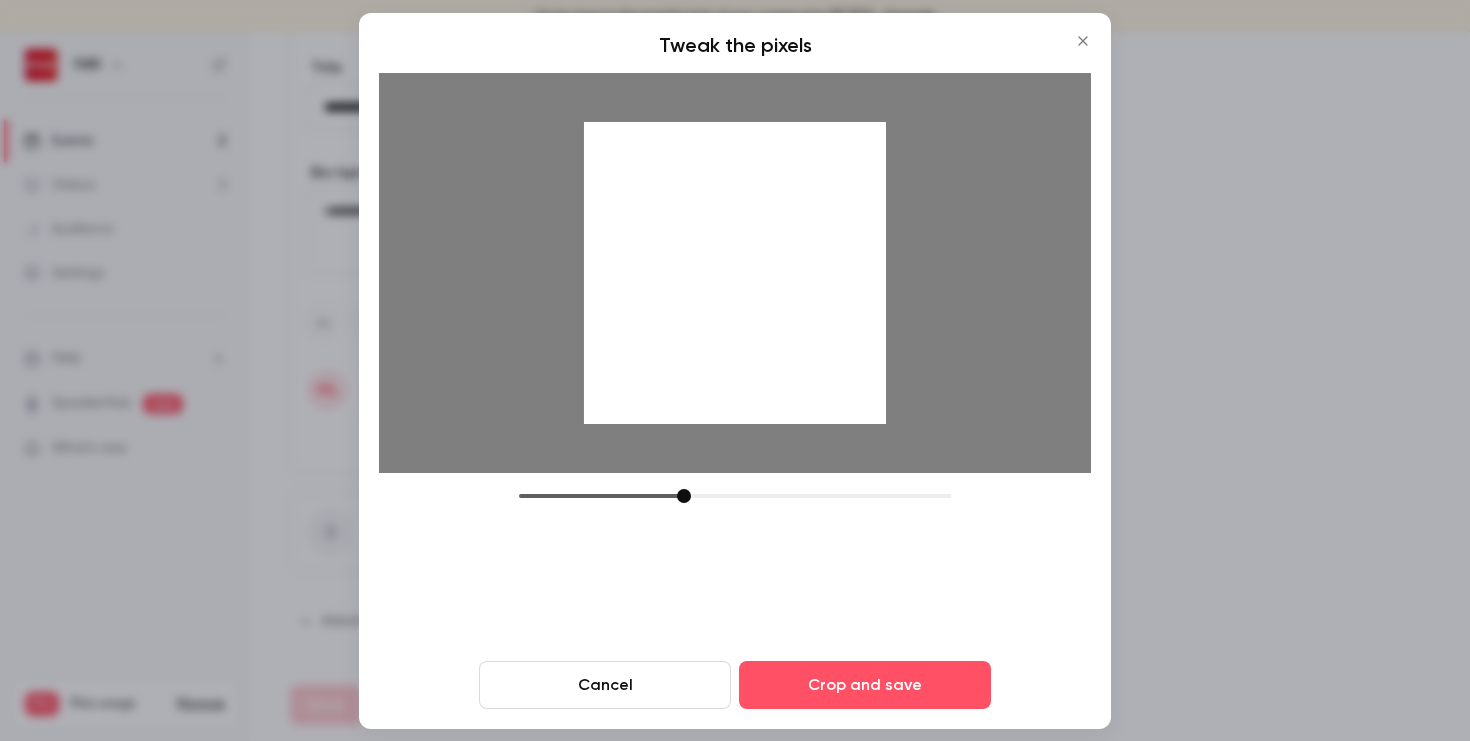 drag, startPoint x: 660, startPoint y: 498, endPoint x: 681, endPoint y: 498, distance: 21 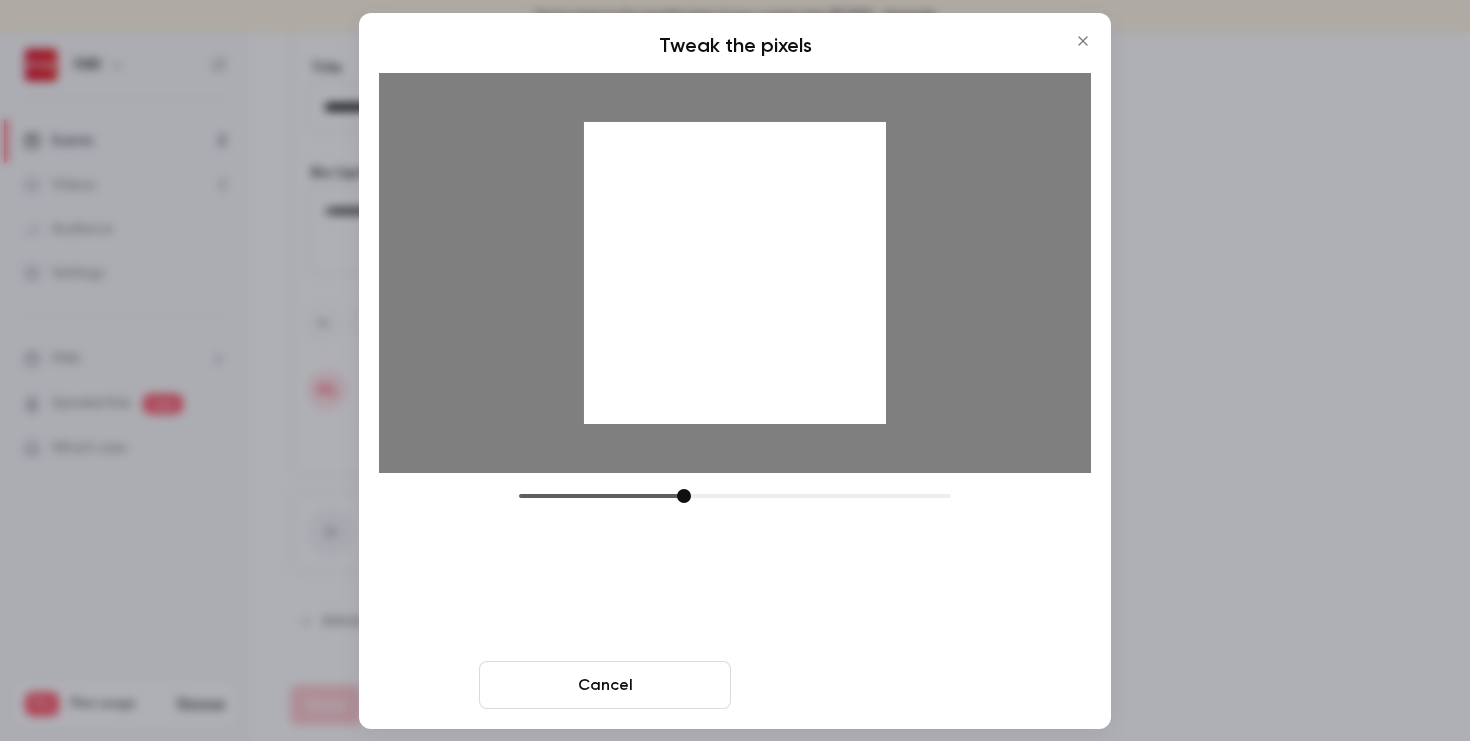 click on "Crop and save" at bounding box center [865, 685] 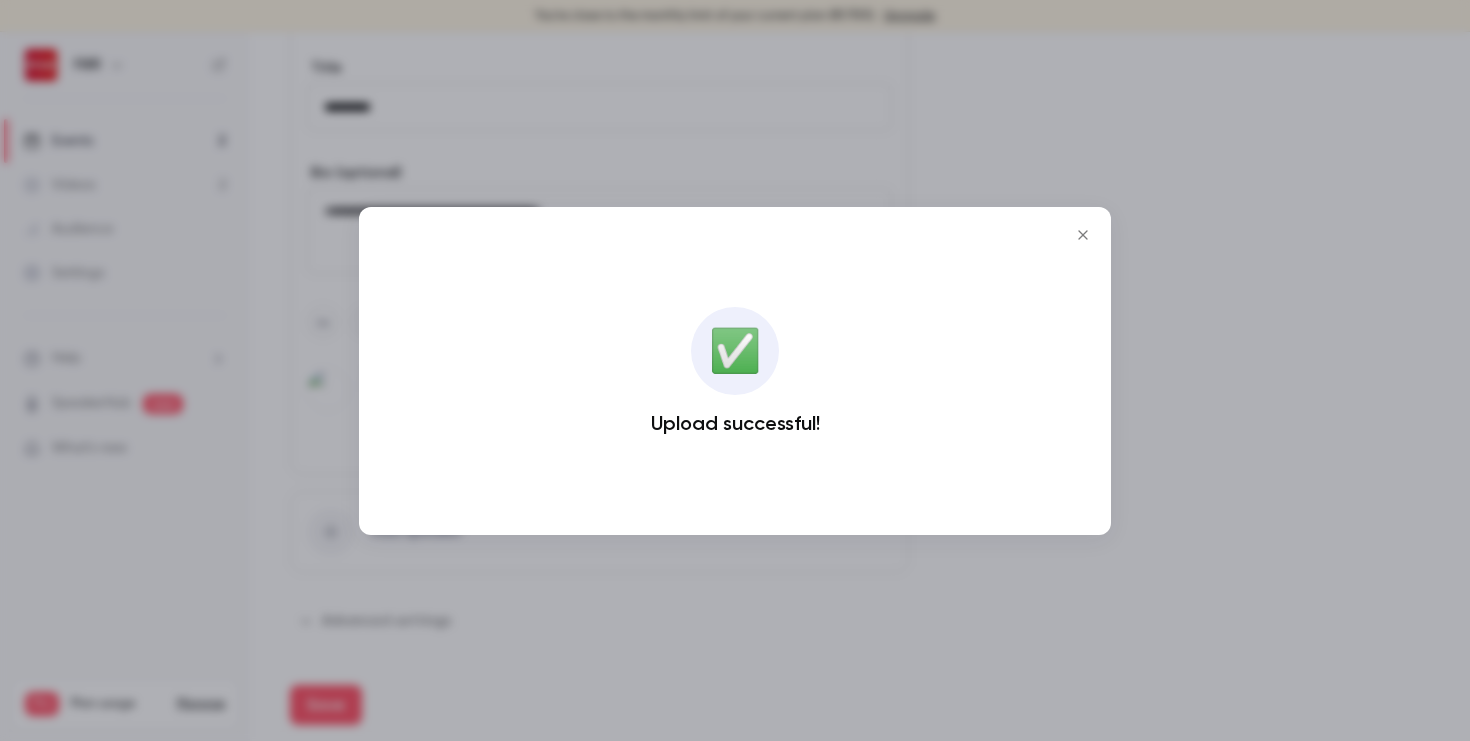 click 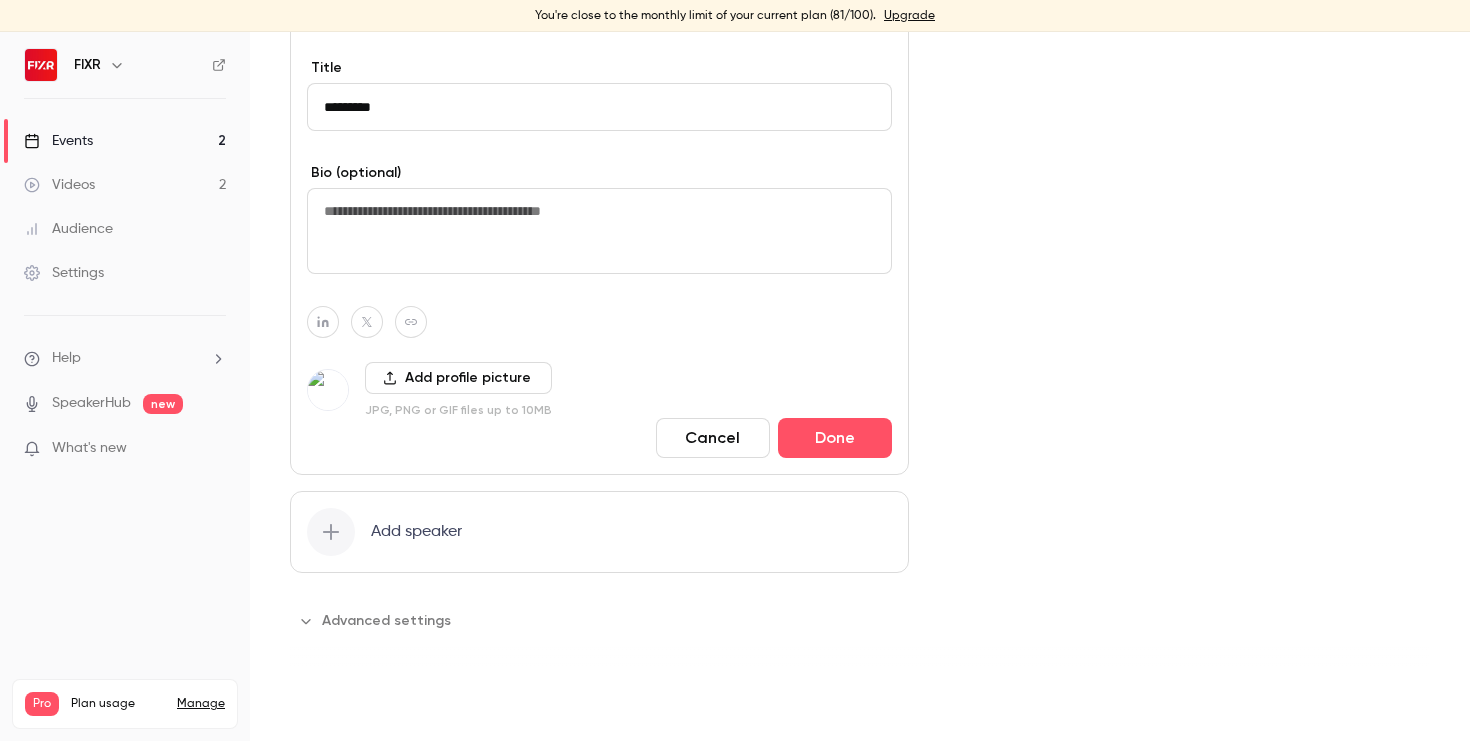 click on "Save" at bounding box center (326, 705) 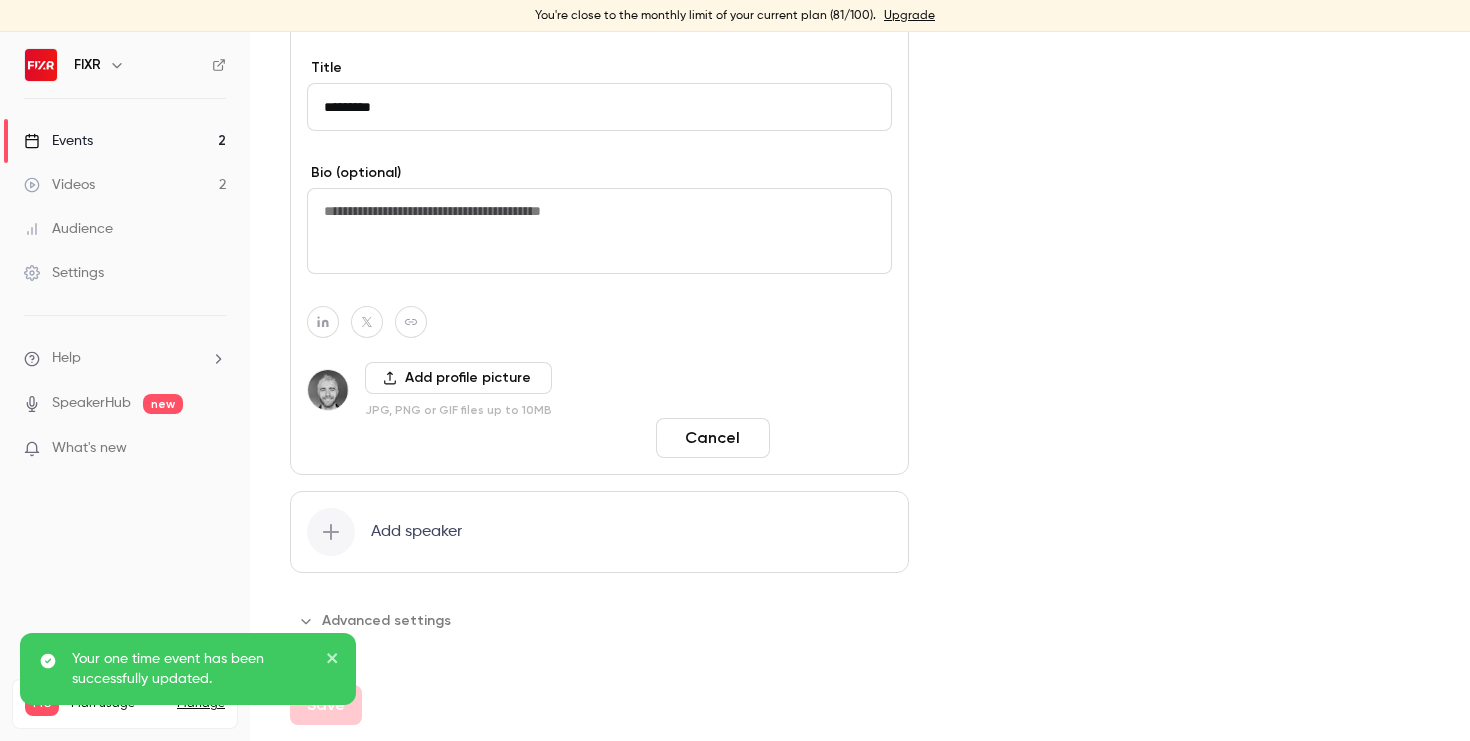click on "Done" at bounding box center [835, 438] 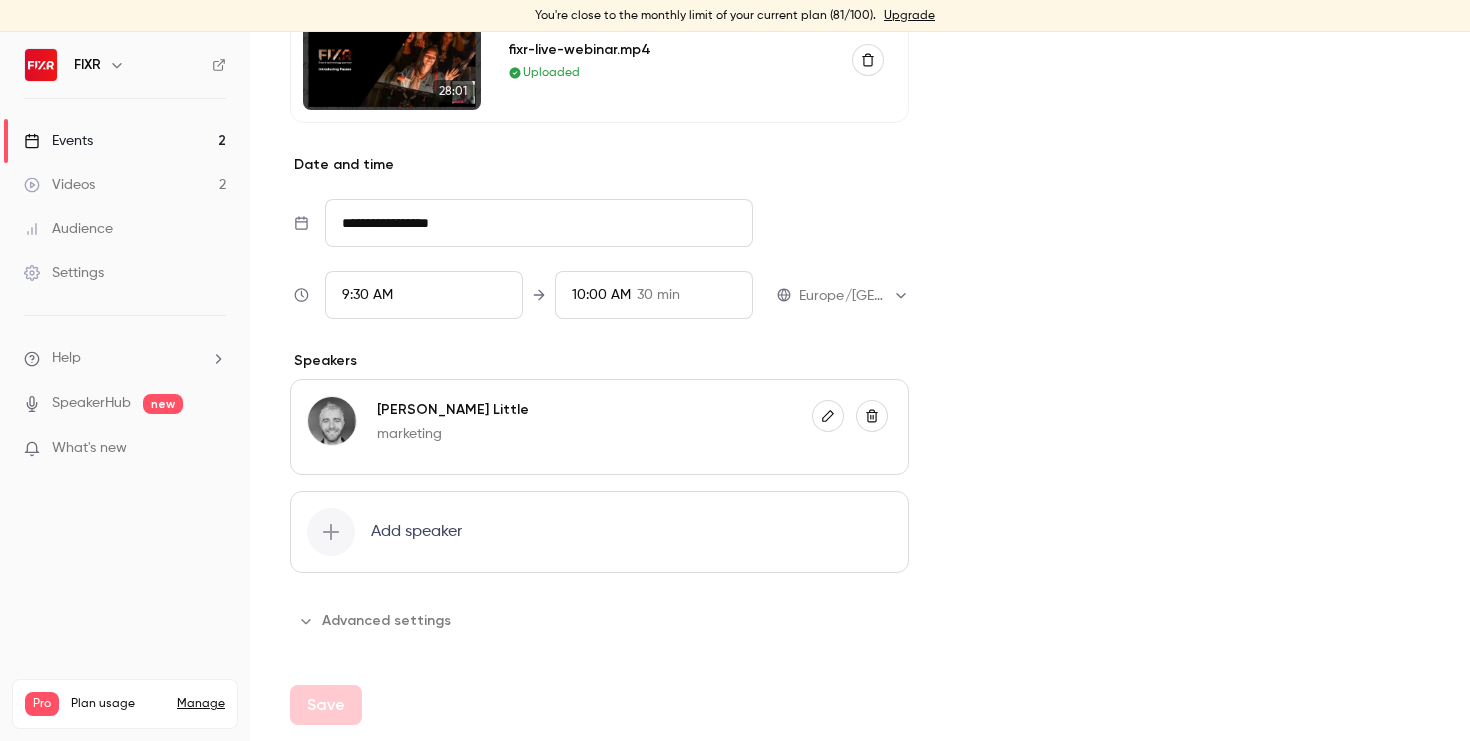 click on "Settings" at bounding box center [64, 273] 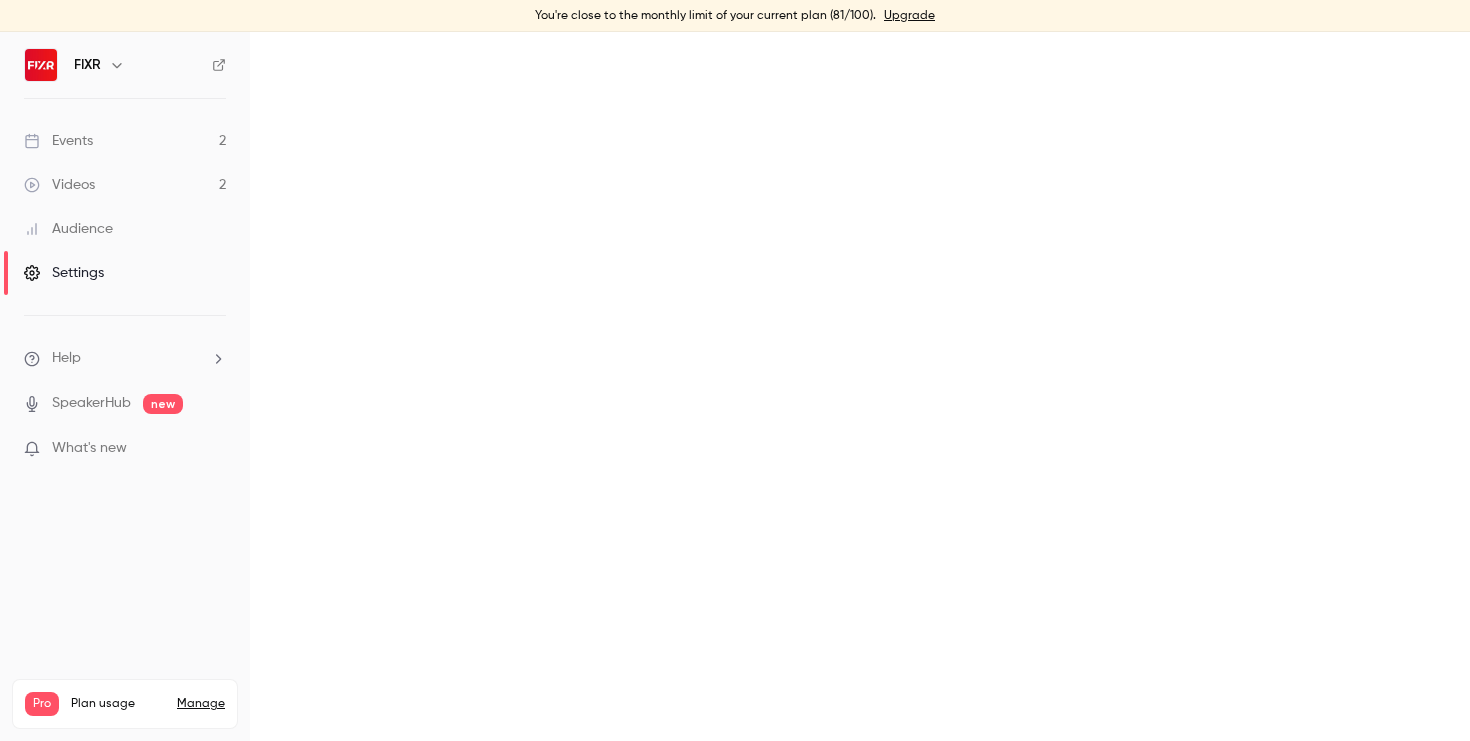 scroll, scrollTop: 0, scrollLeft: 0, axis: both 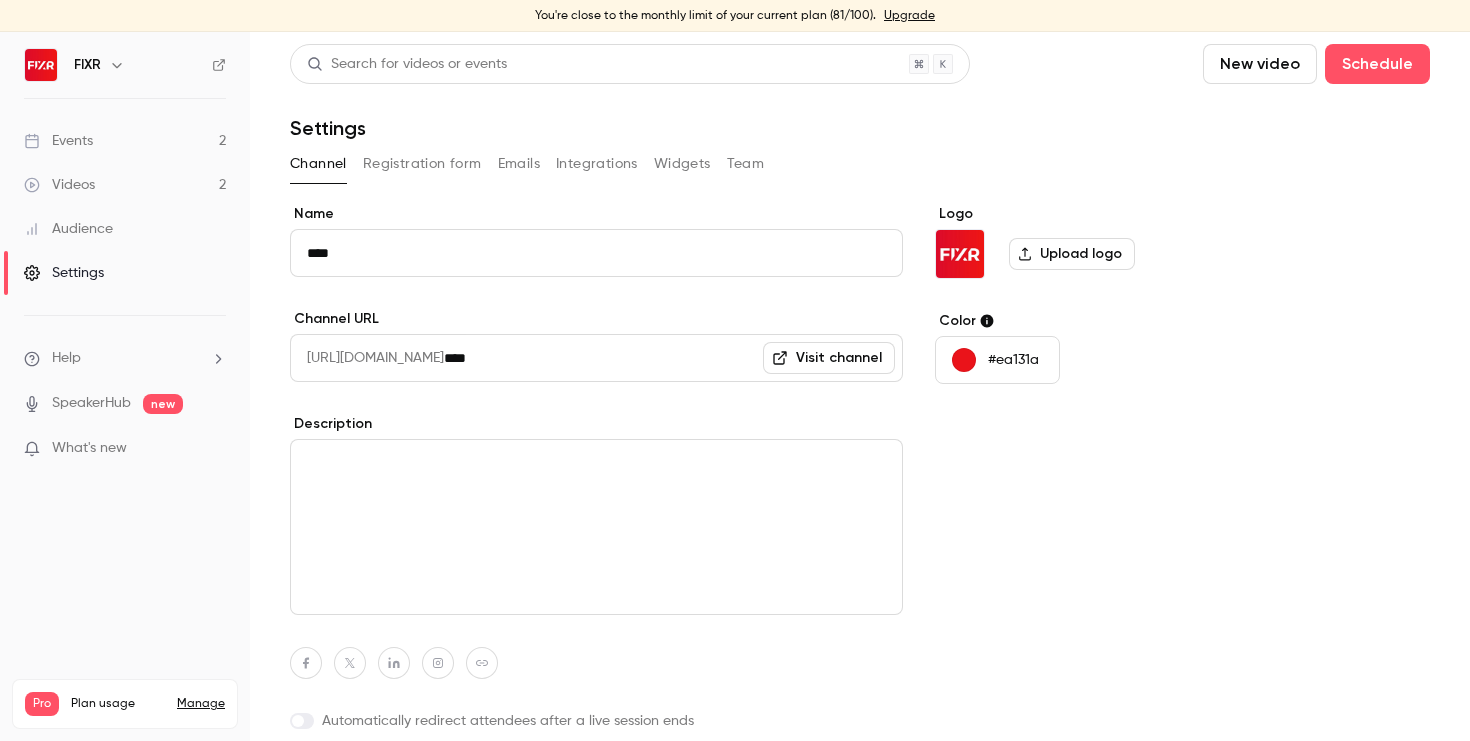 click on "Team" at bounding box center [746, 164] 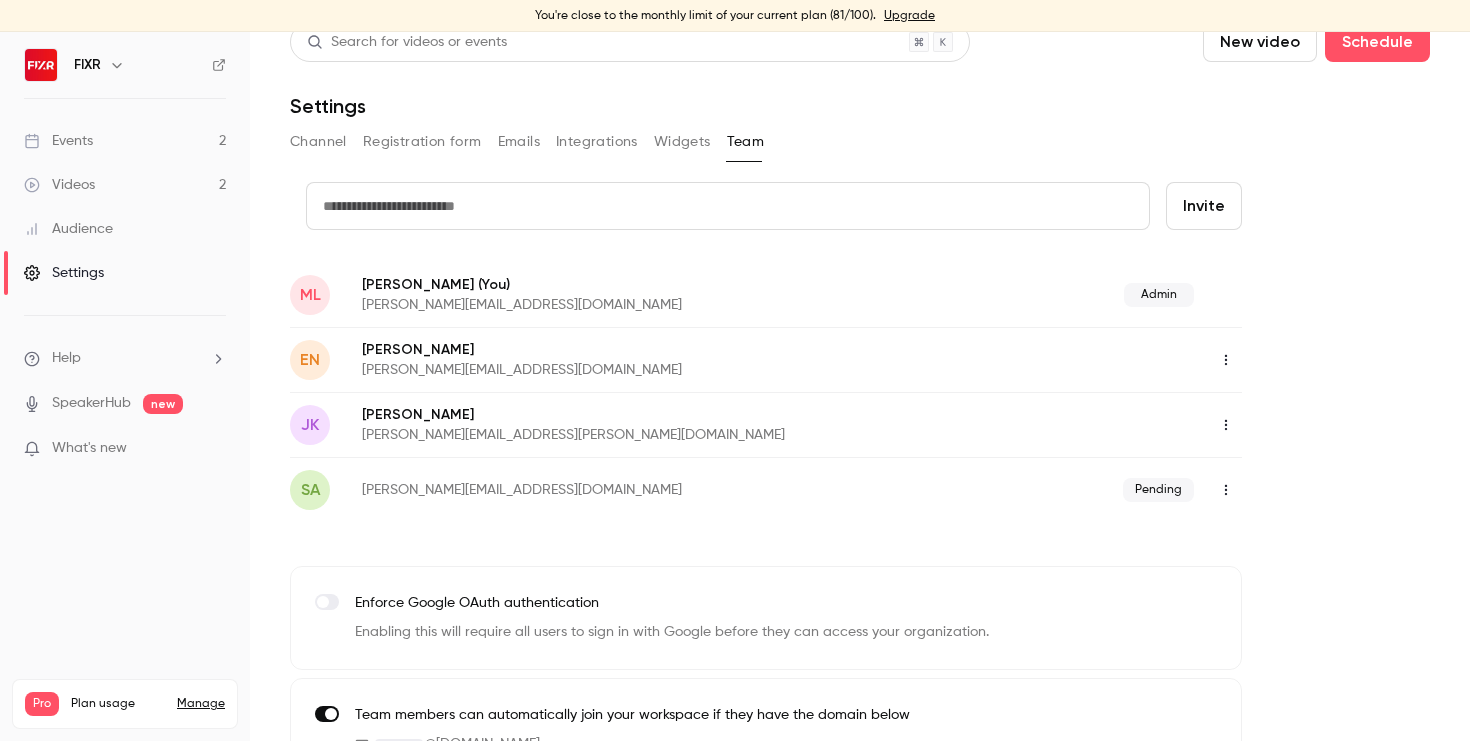 scroll, scrollTop: 0, scrollLeft: 0, axis: both 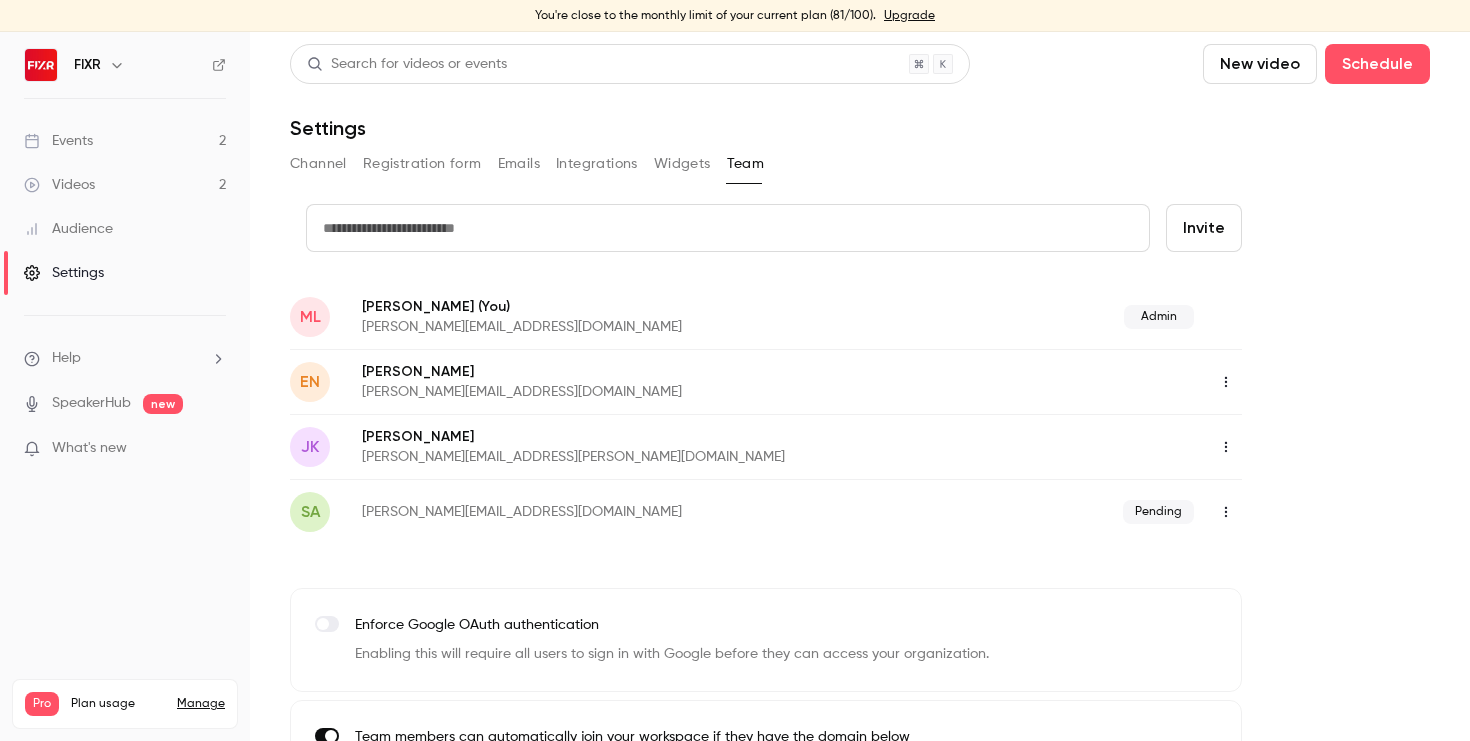 click on "Martin Little   (You)" at bounding box center (632, 306) 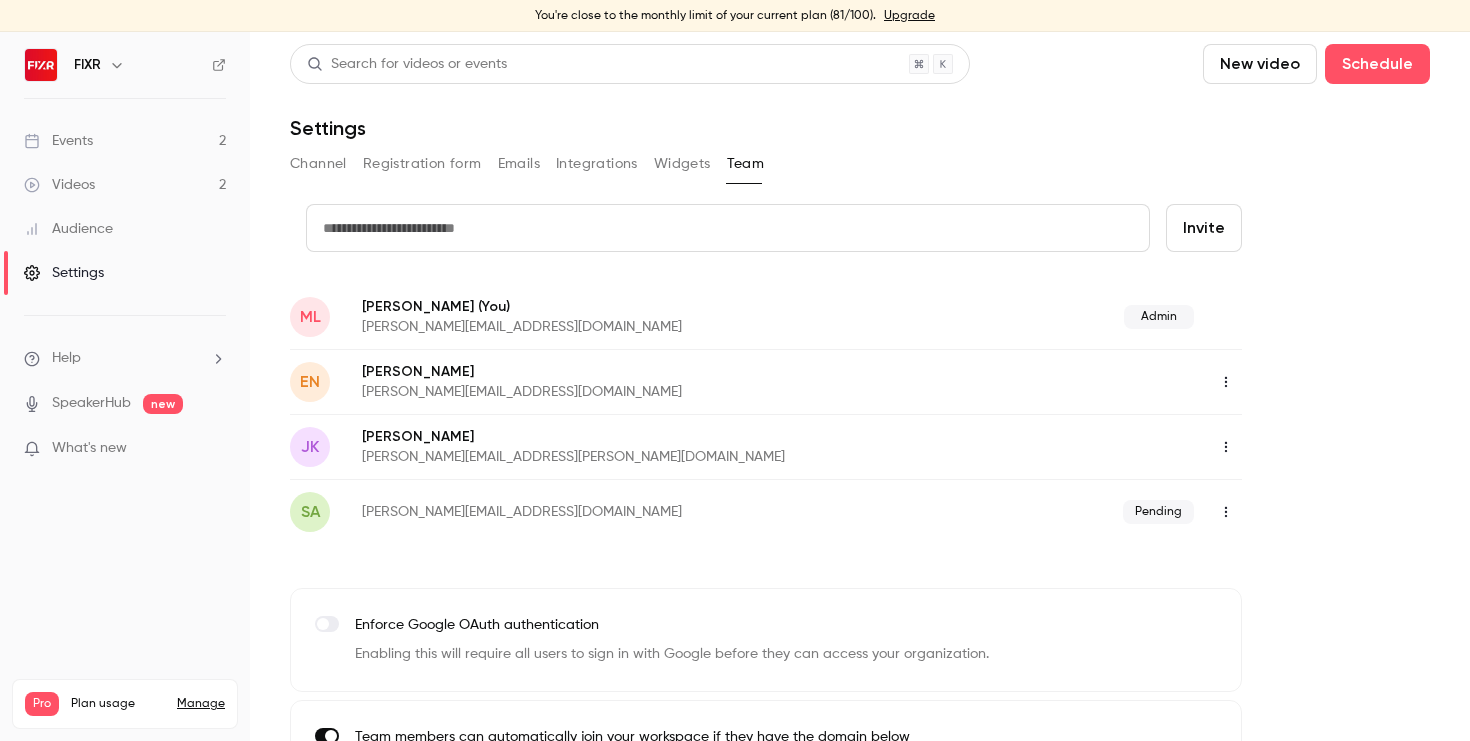 click 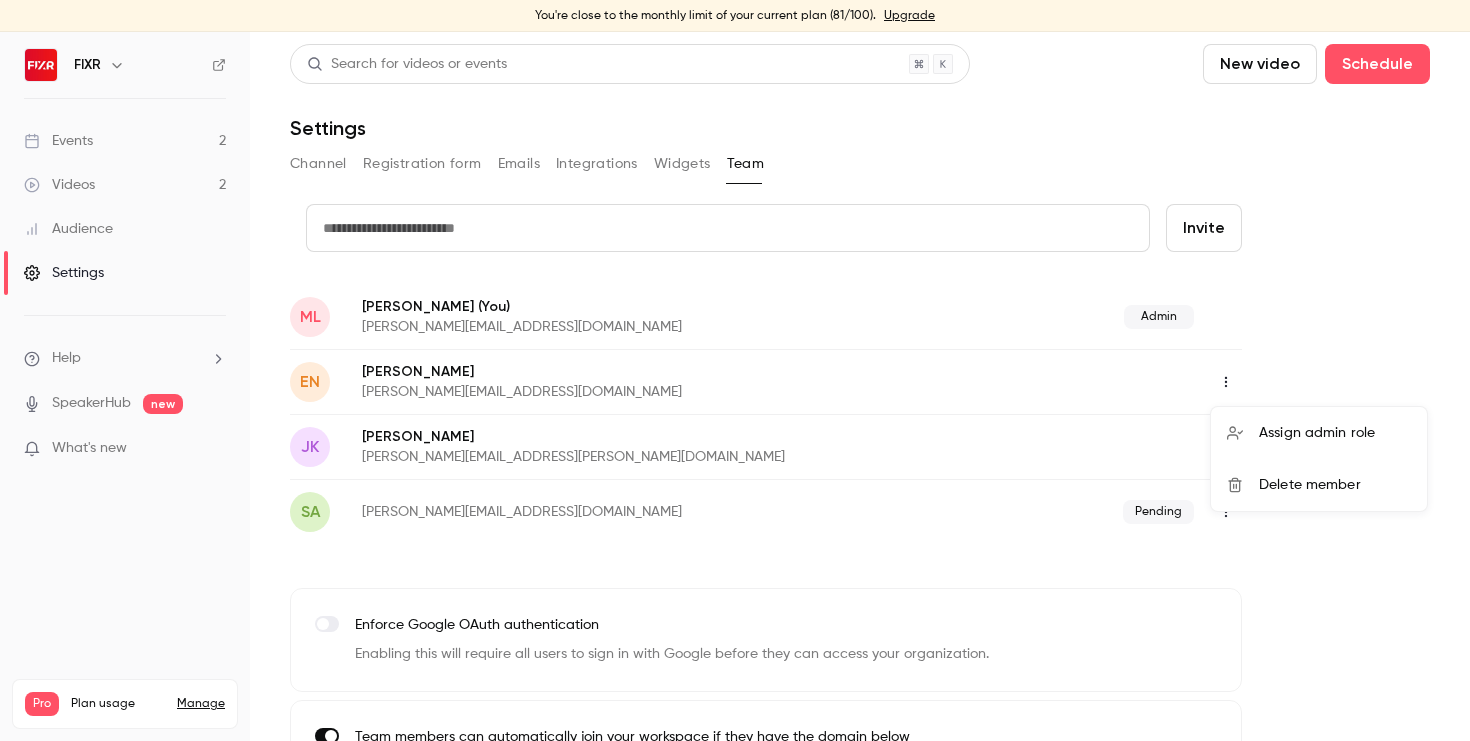 click on "Assign admin role" at bounding box center (1335, 433) 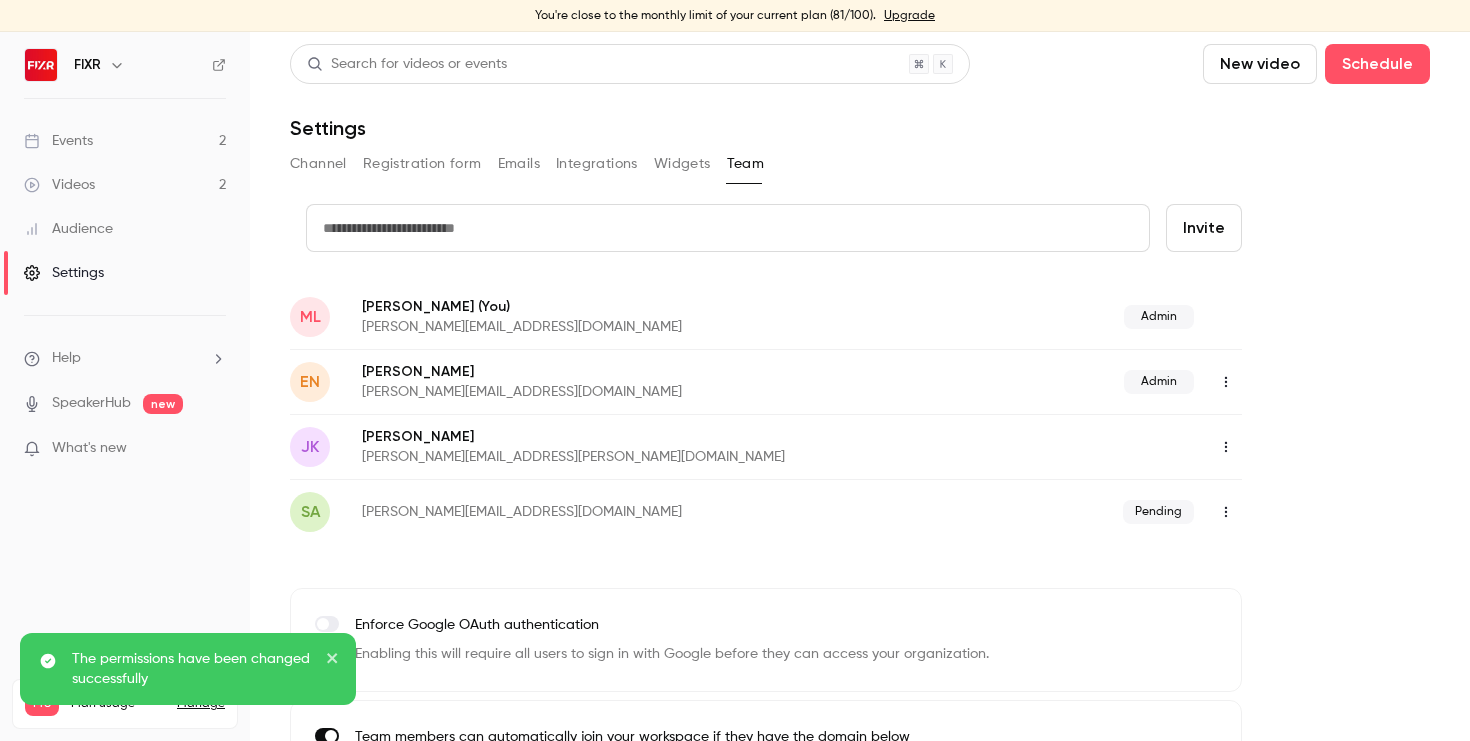 click 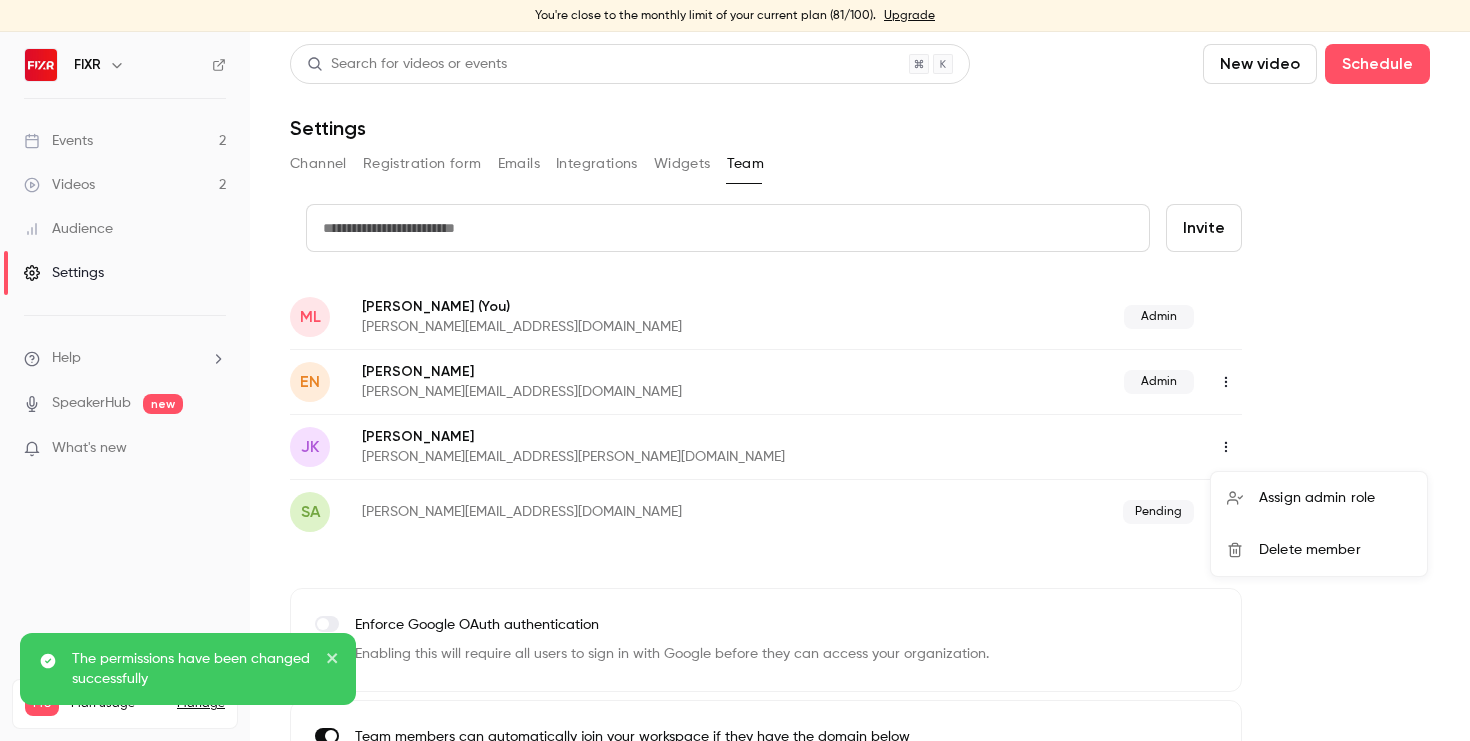 click on "Assign admin role" at bounding box center (1319, 498) 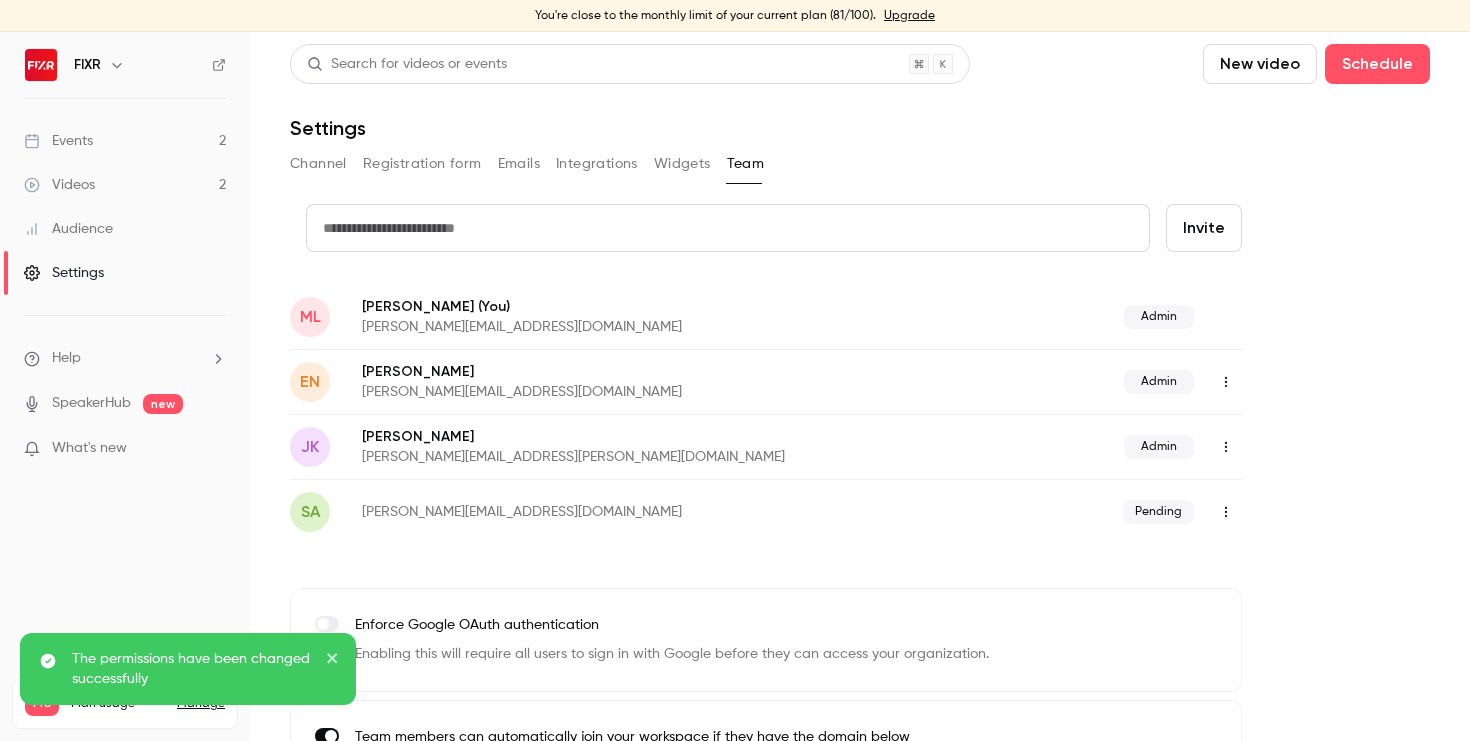 click on "Widgets" at bounding box center (682, 164) 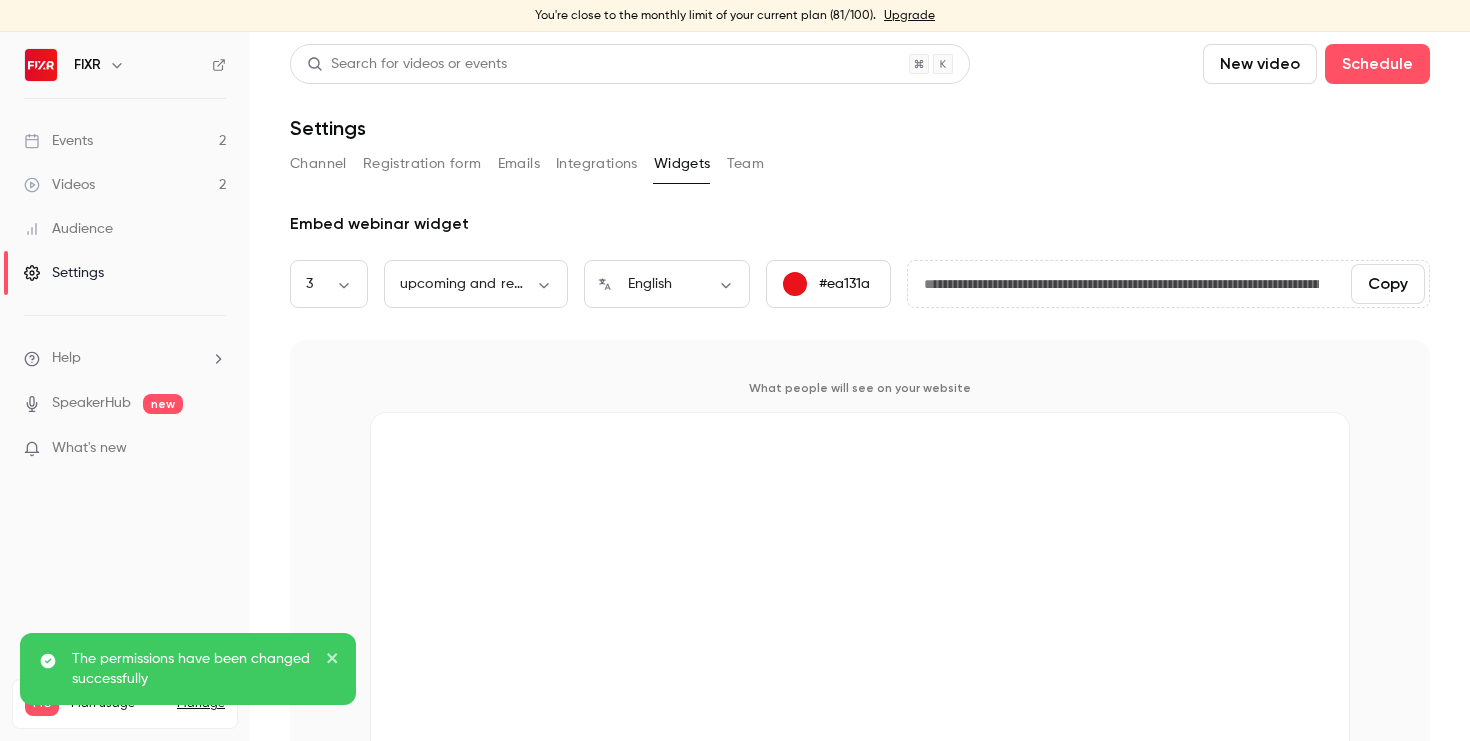 click on "Integrations" at bounding box center (597, 164) 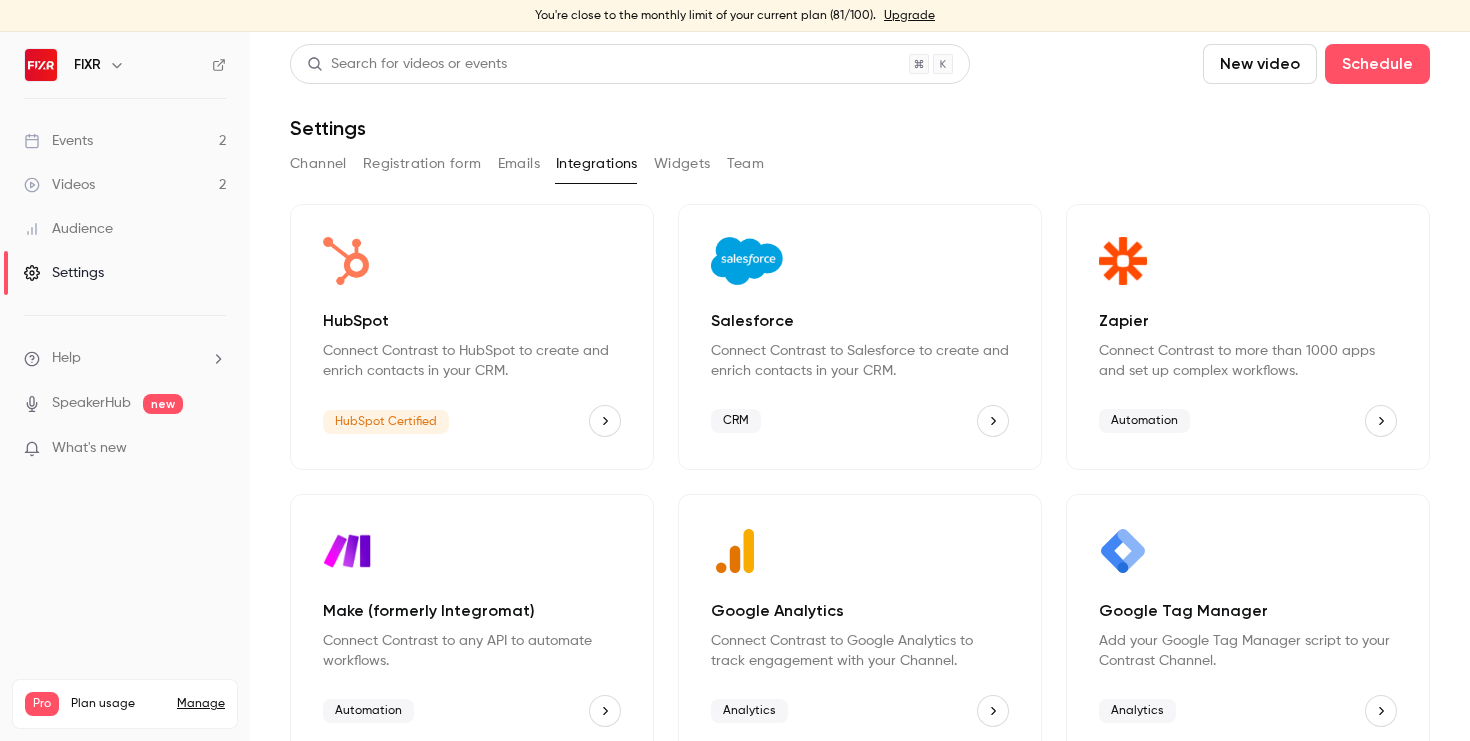 click on "Widgets" at bounding box center [682, 164] 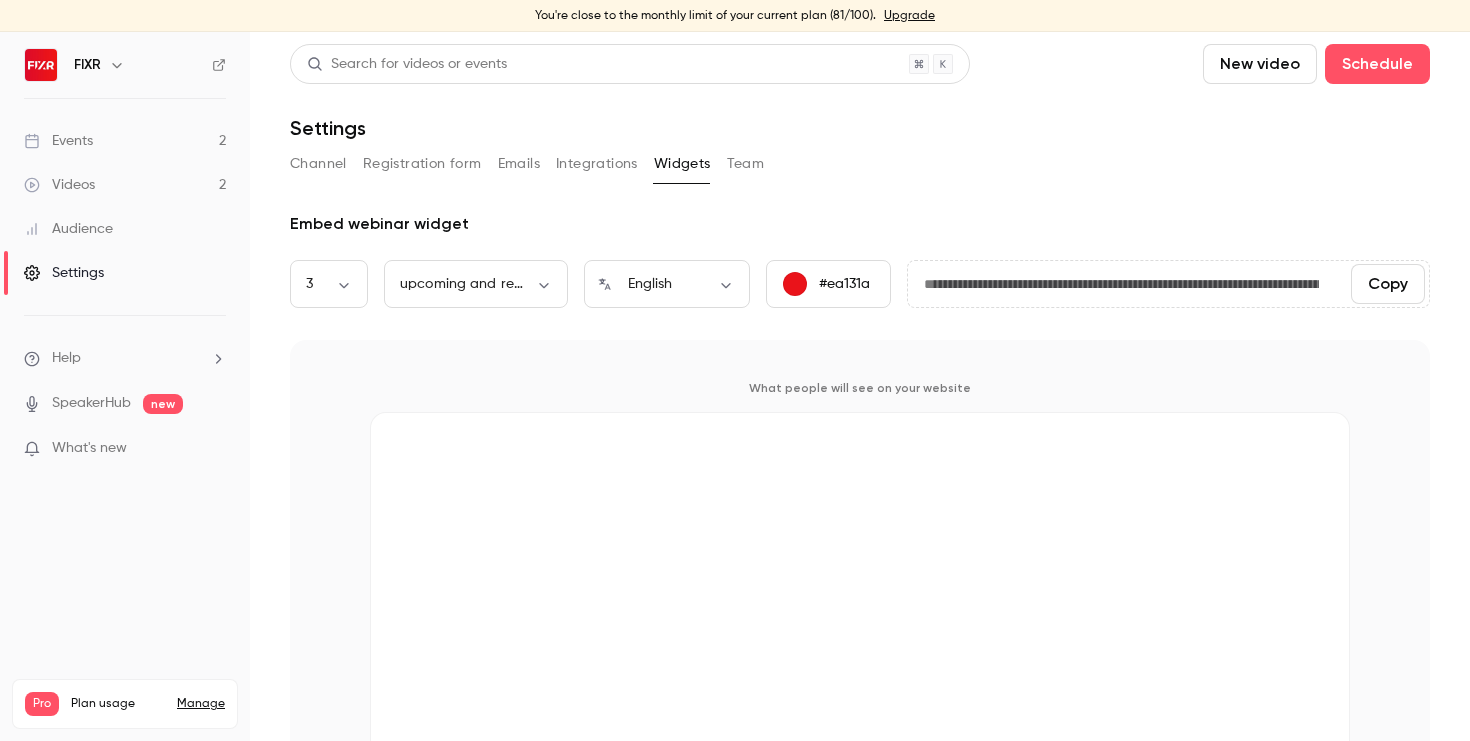 click on "Integrations" at bounding box center [597, 164] 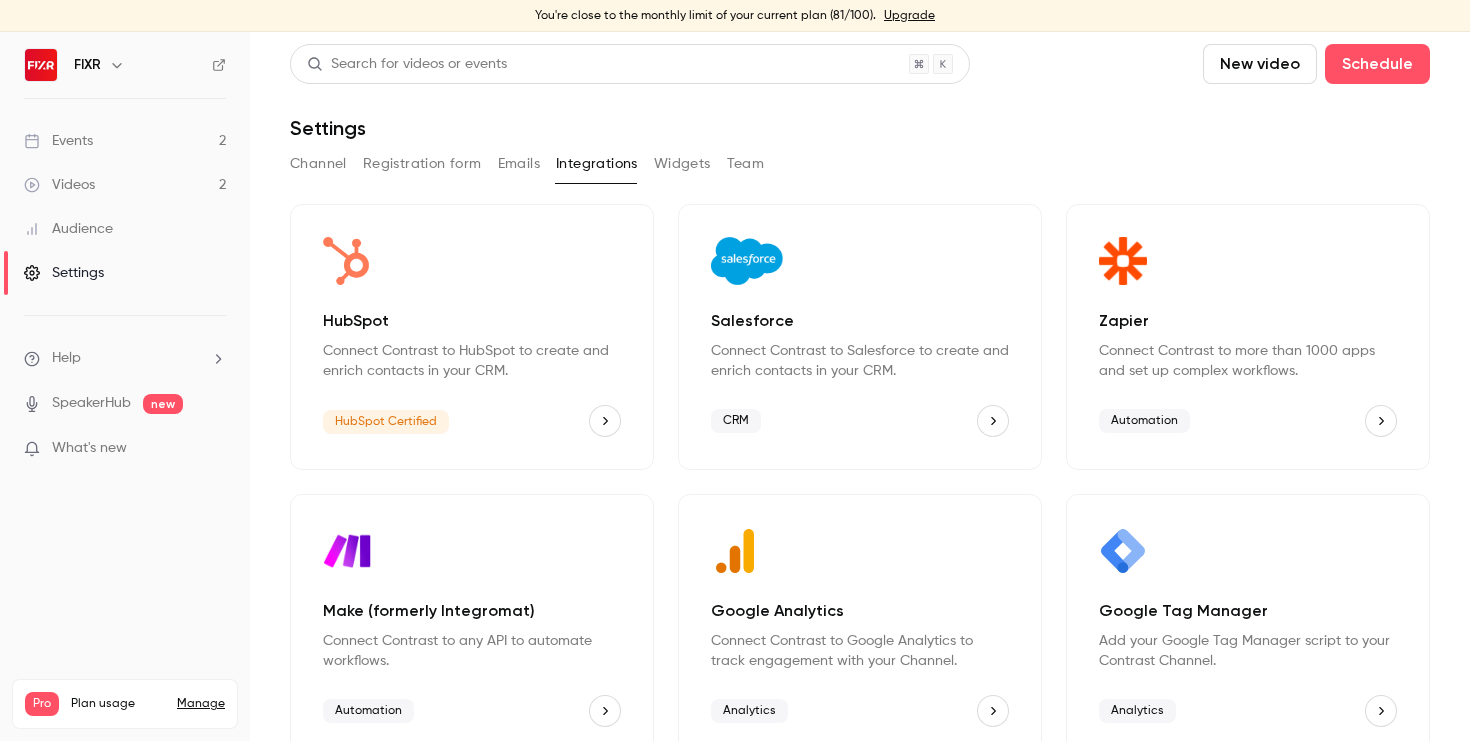 click on "Emails" at bounding box center (519, 164) 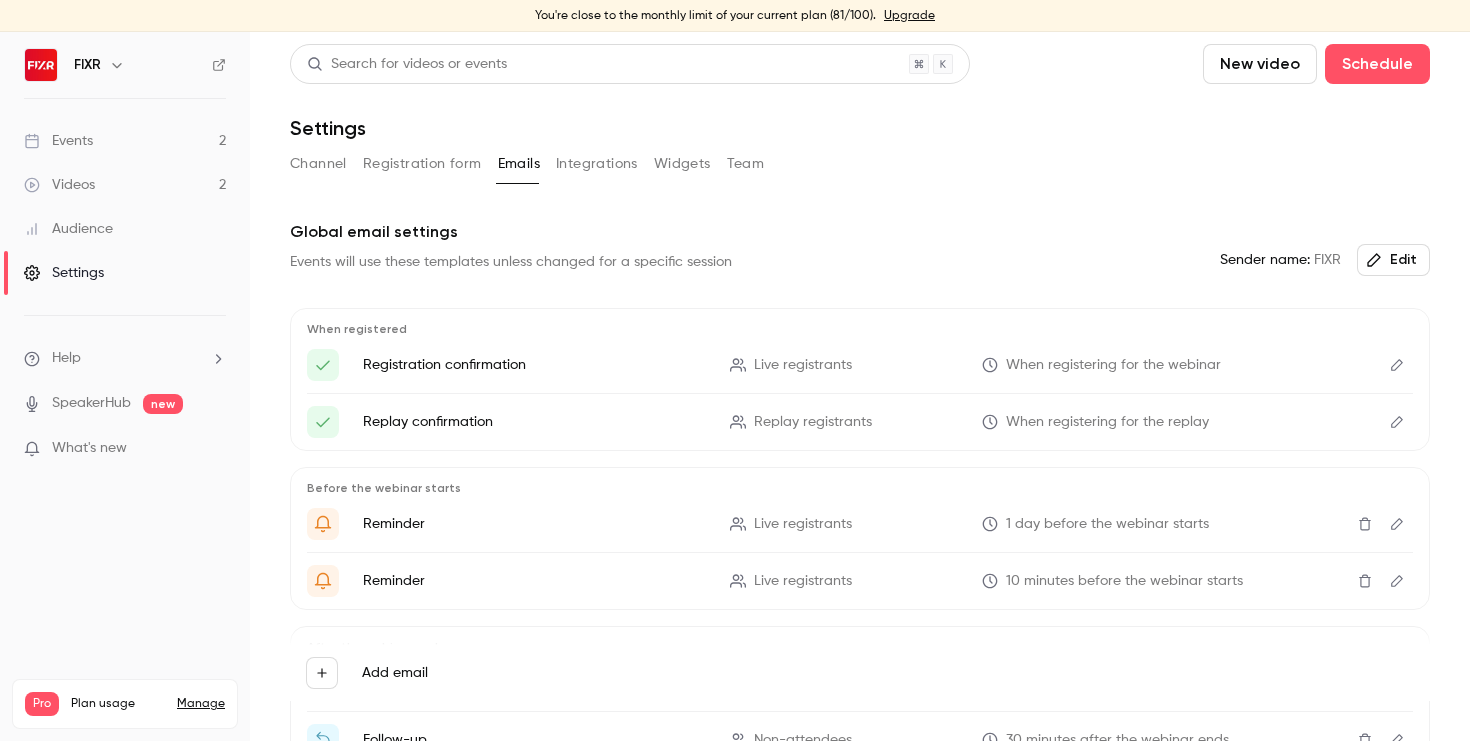 click on "Registration form" at bounding box center [422, 164] 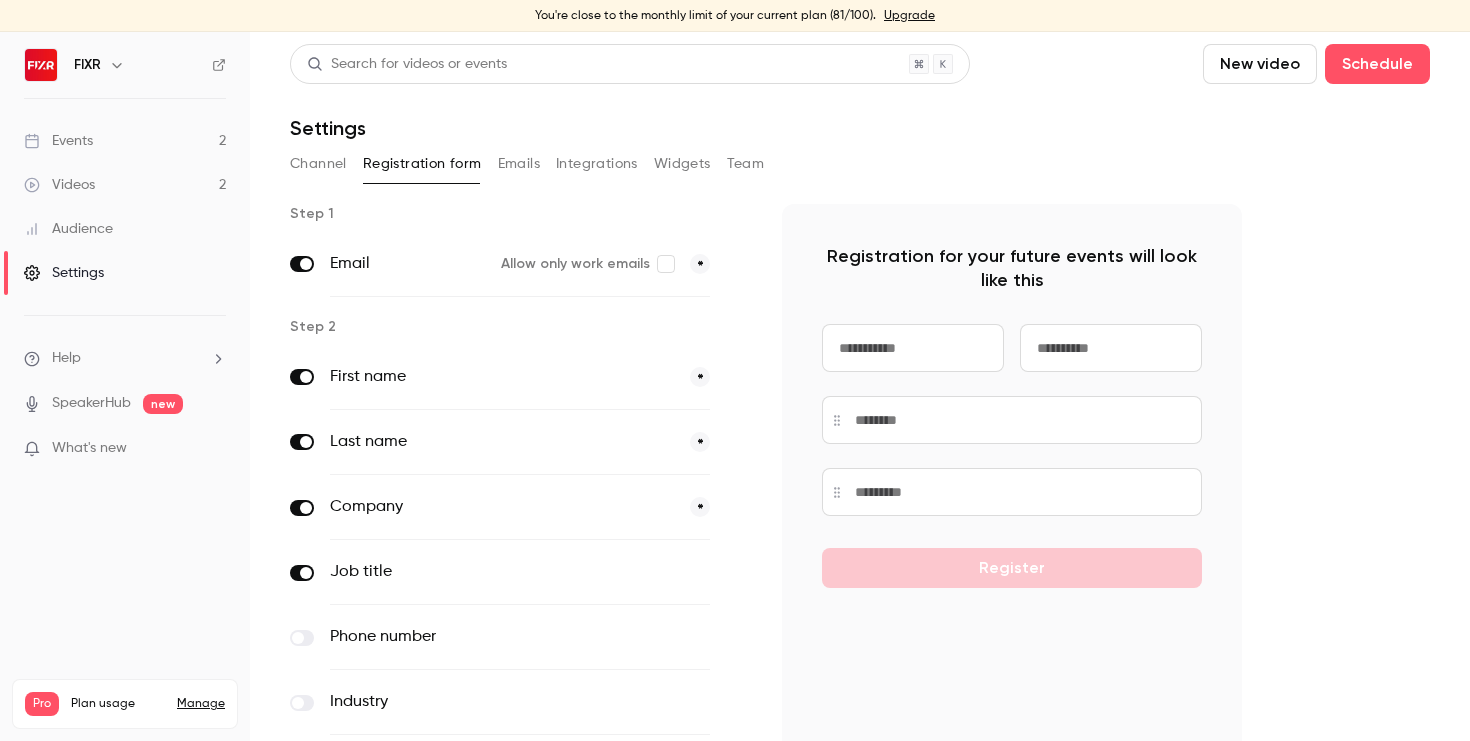 click on "Channel" at bounding box center [318, 164] 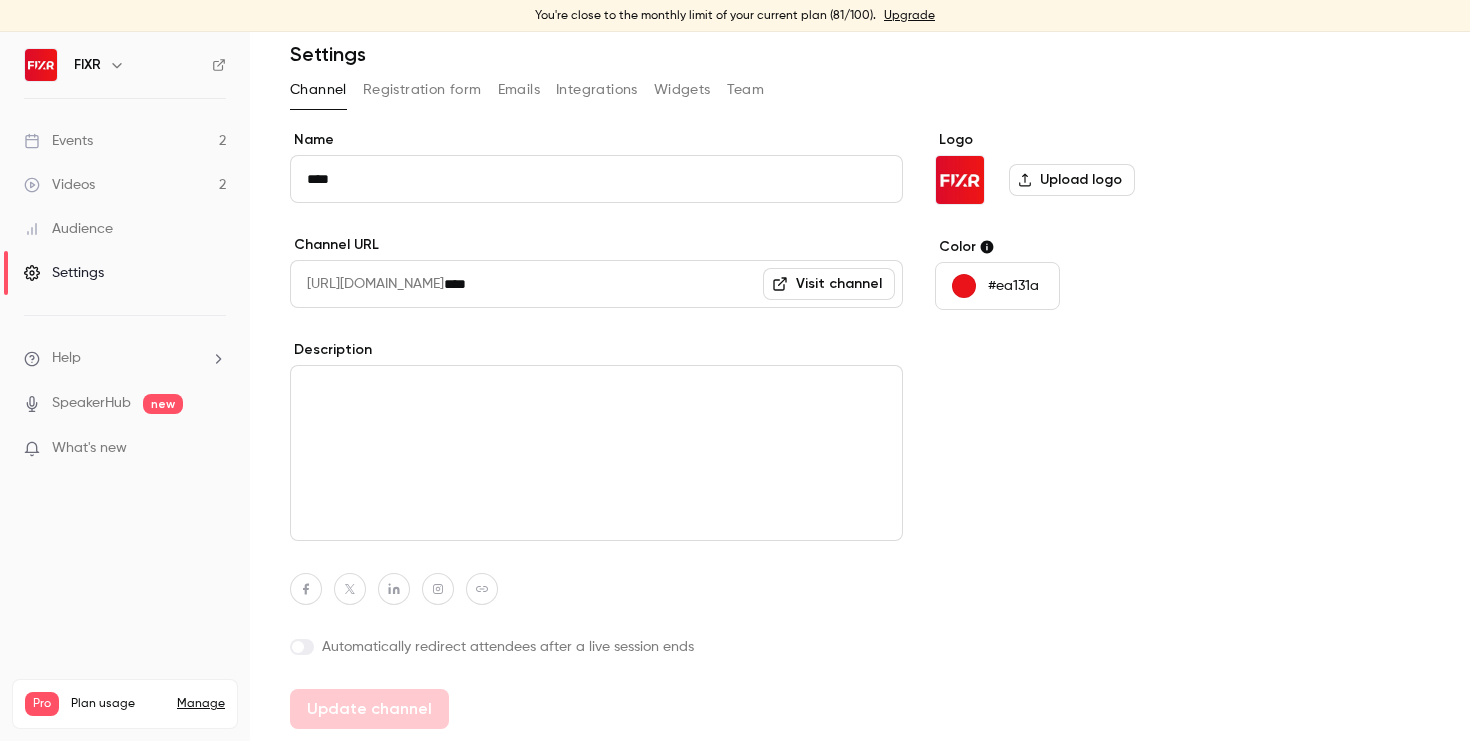 scroll, scrollTop: 0, scrollLeft: 0, axis: both 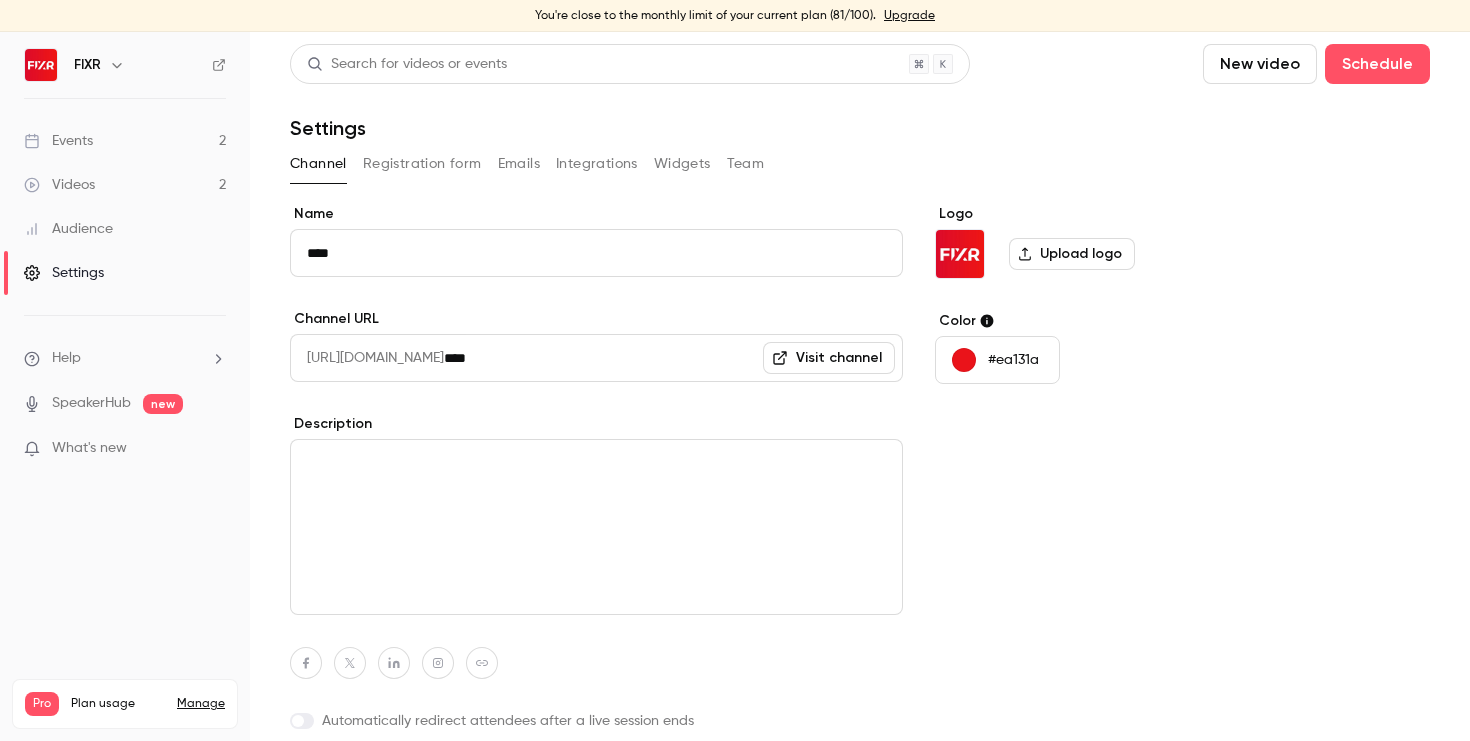 click on "Events 2" at bounding box center [125, 141] 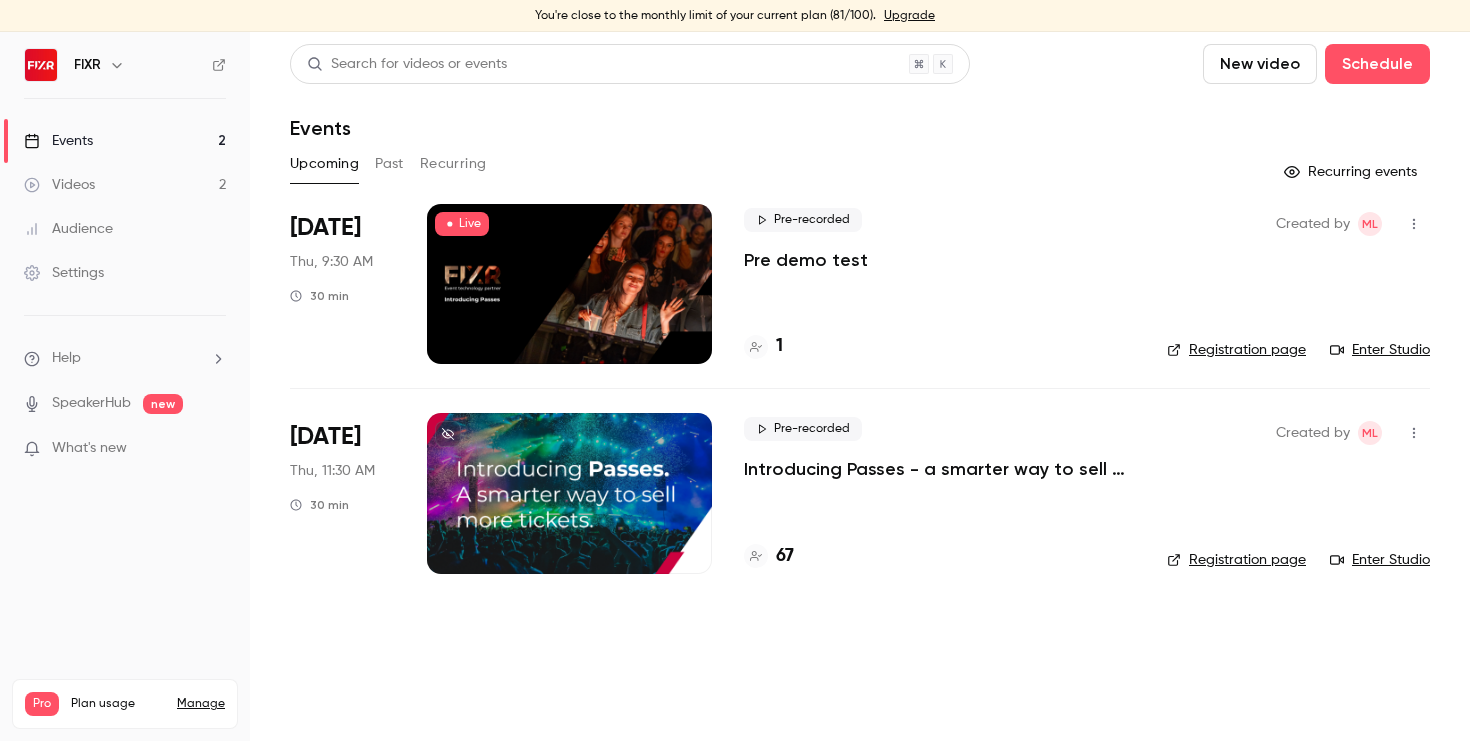 click on "Introducing Passes - a smarter way to sell more tickets" at bounding box center (939, 469) 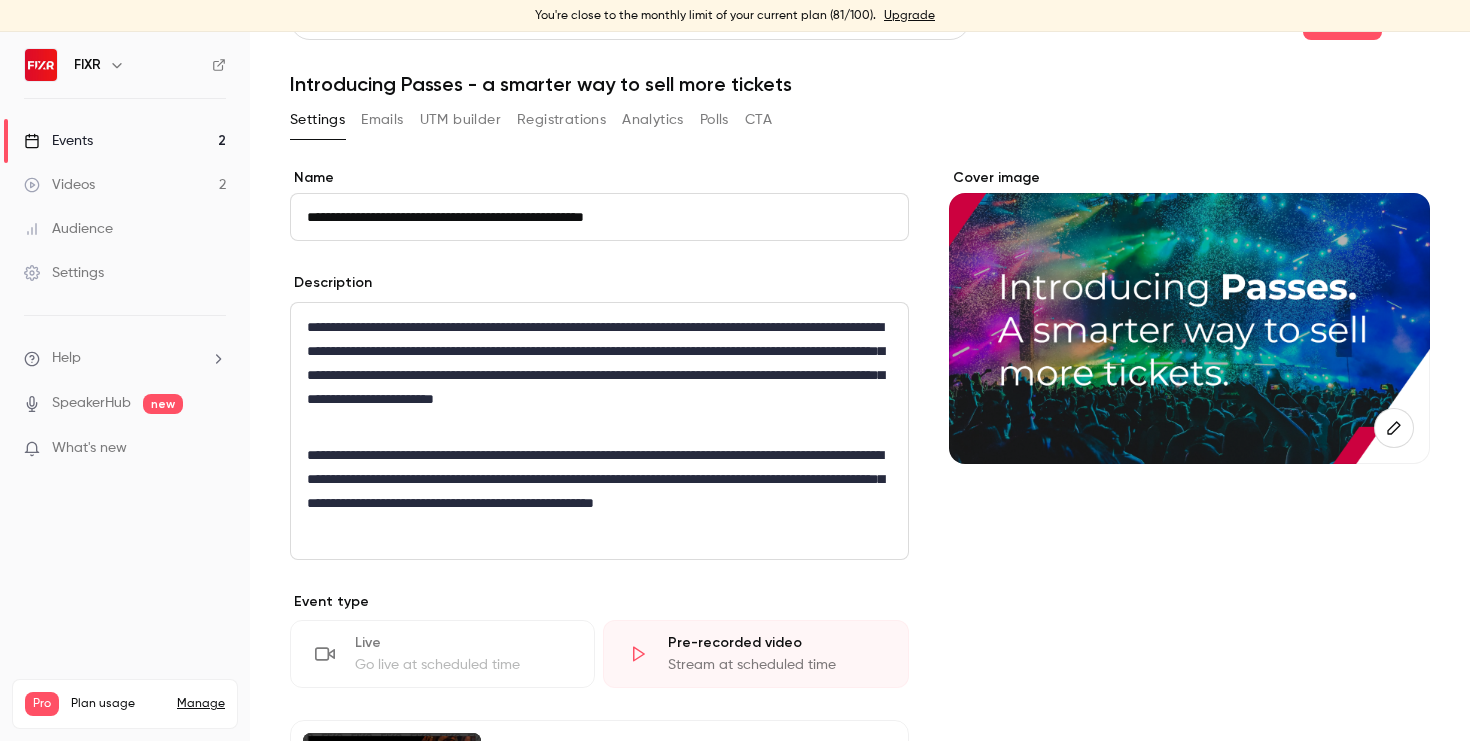 scroll, scrollTop: 0, scrollLeft: 0, axis: both 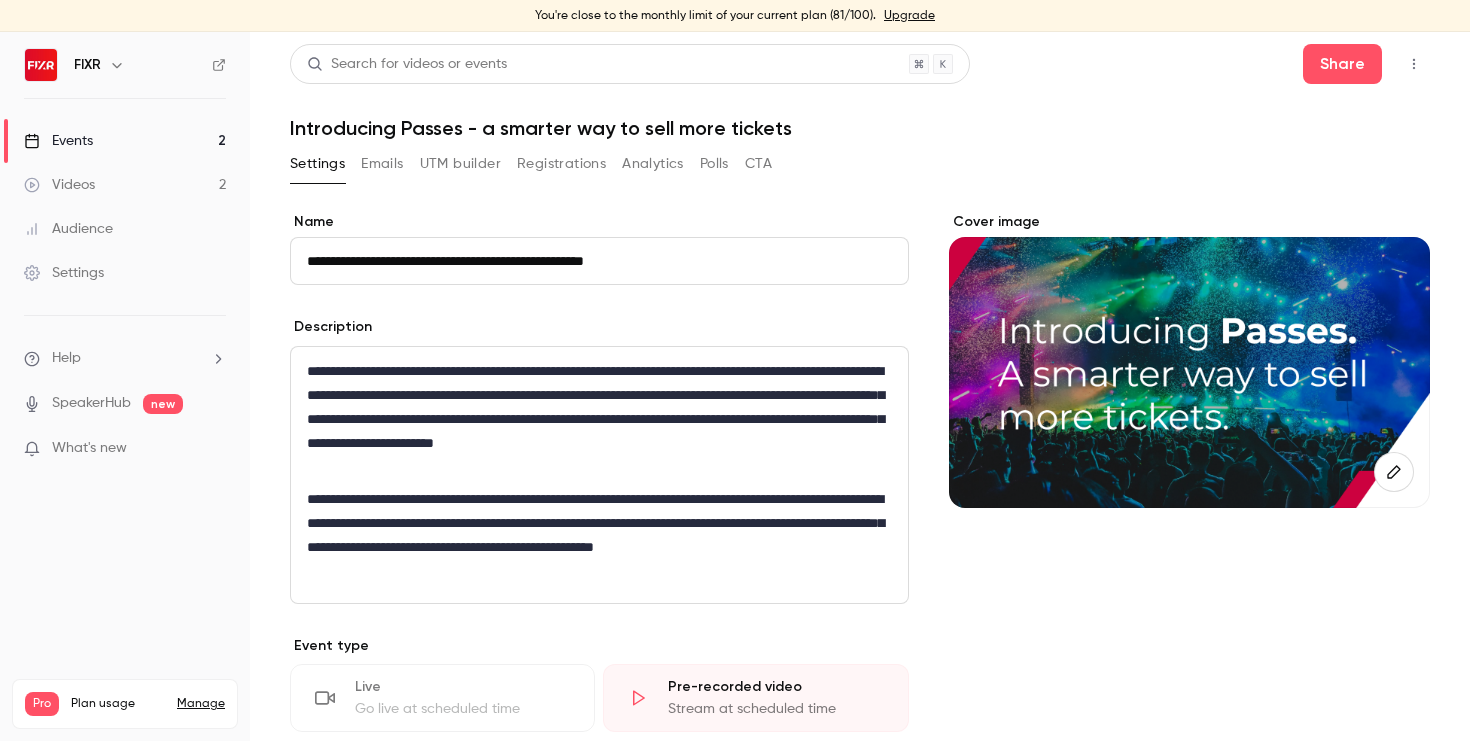 click on "Registrations" at bounding box center [561, 164] 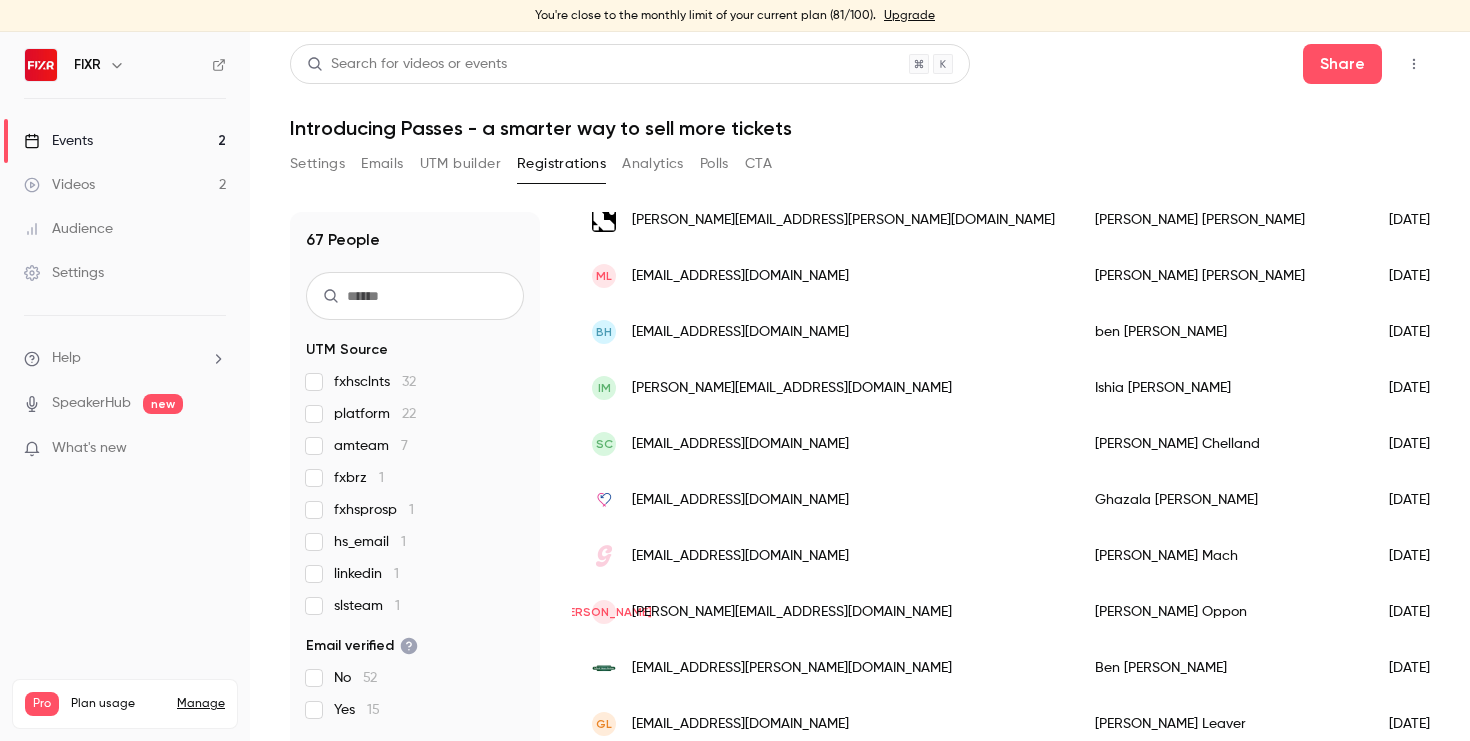 scroll, scrollTop: 1405, scrollLeft: 0, axis: vertical 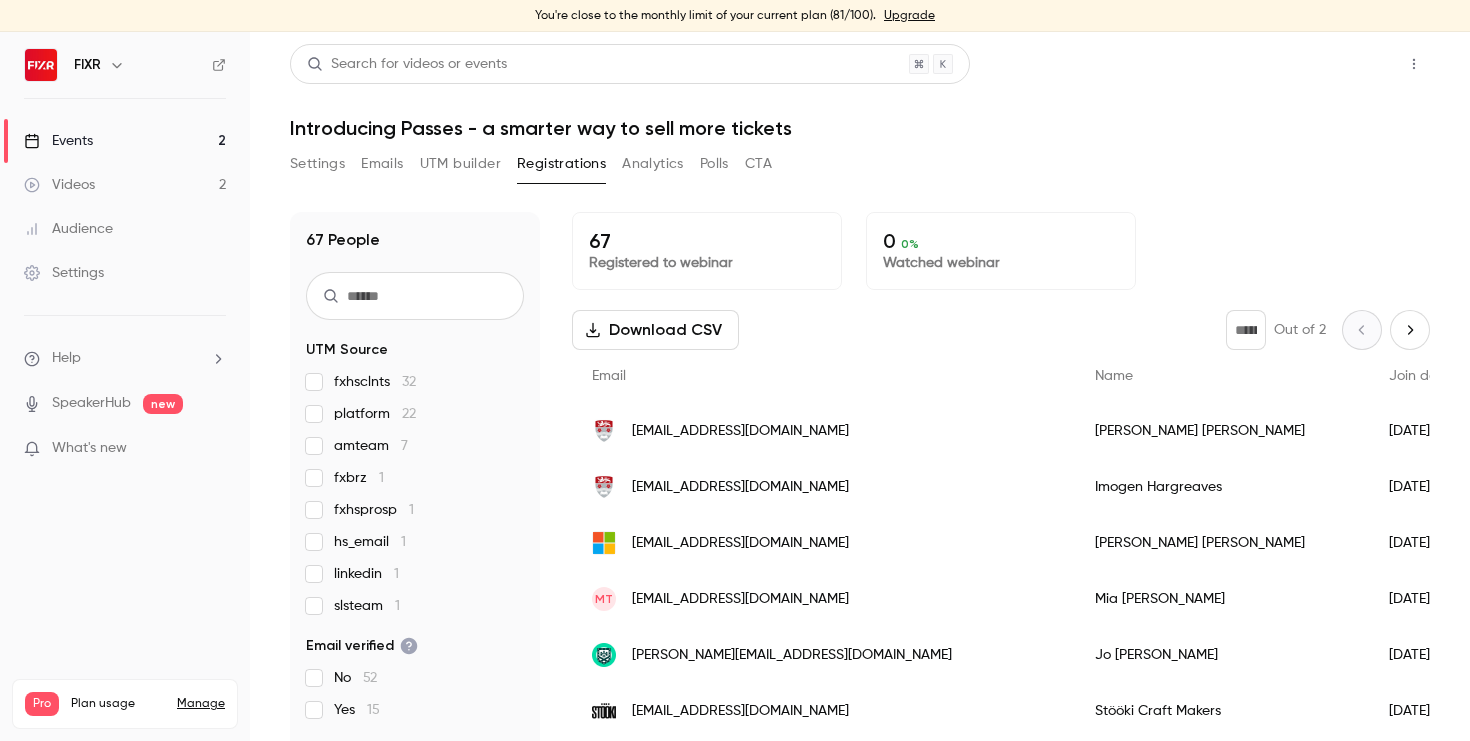 click on "Share" at bounding box center (1342, 64) 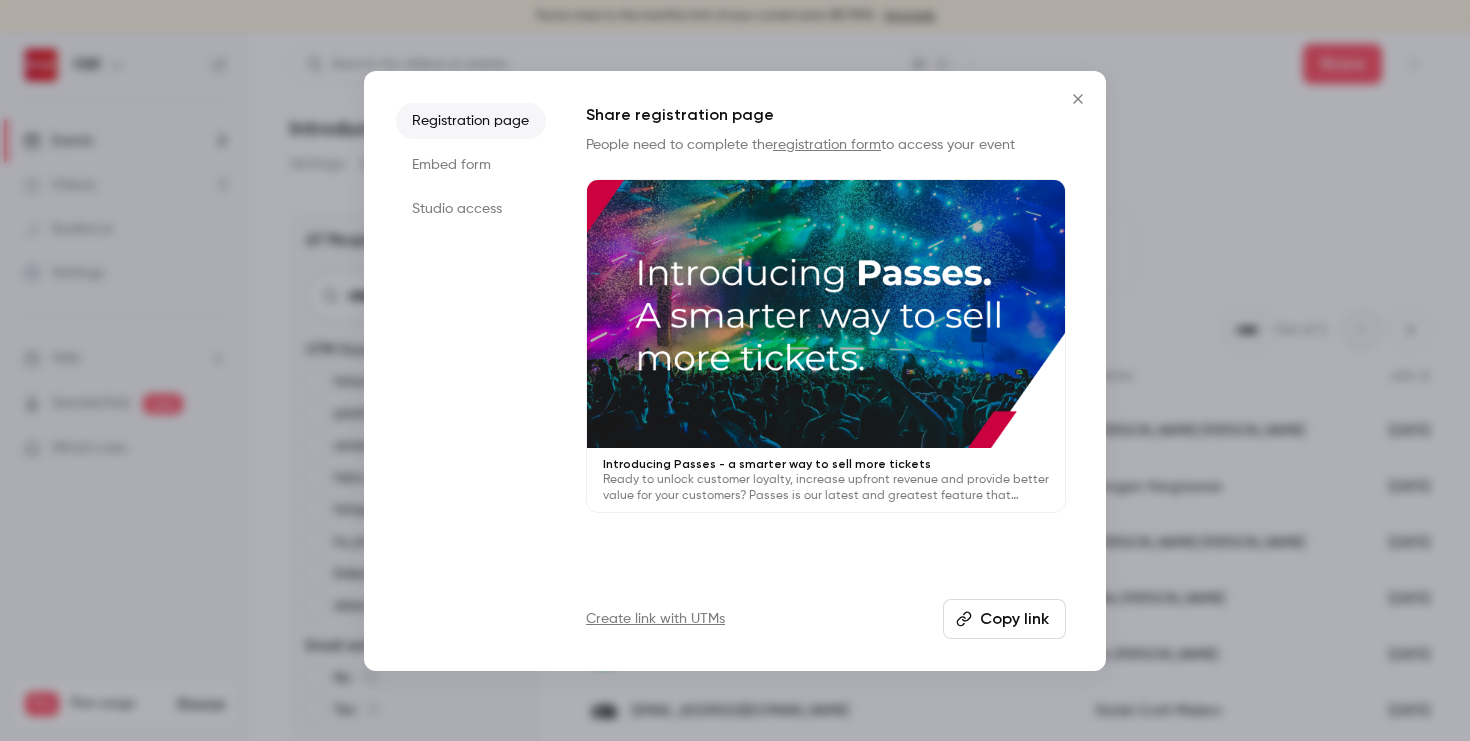 click on "registration form" at bounding box center (827, 145) 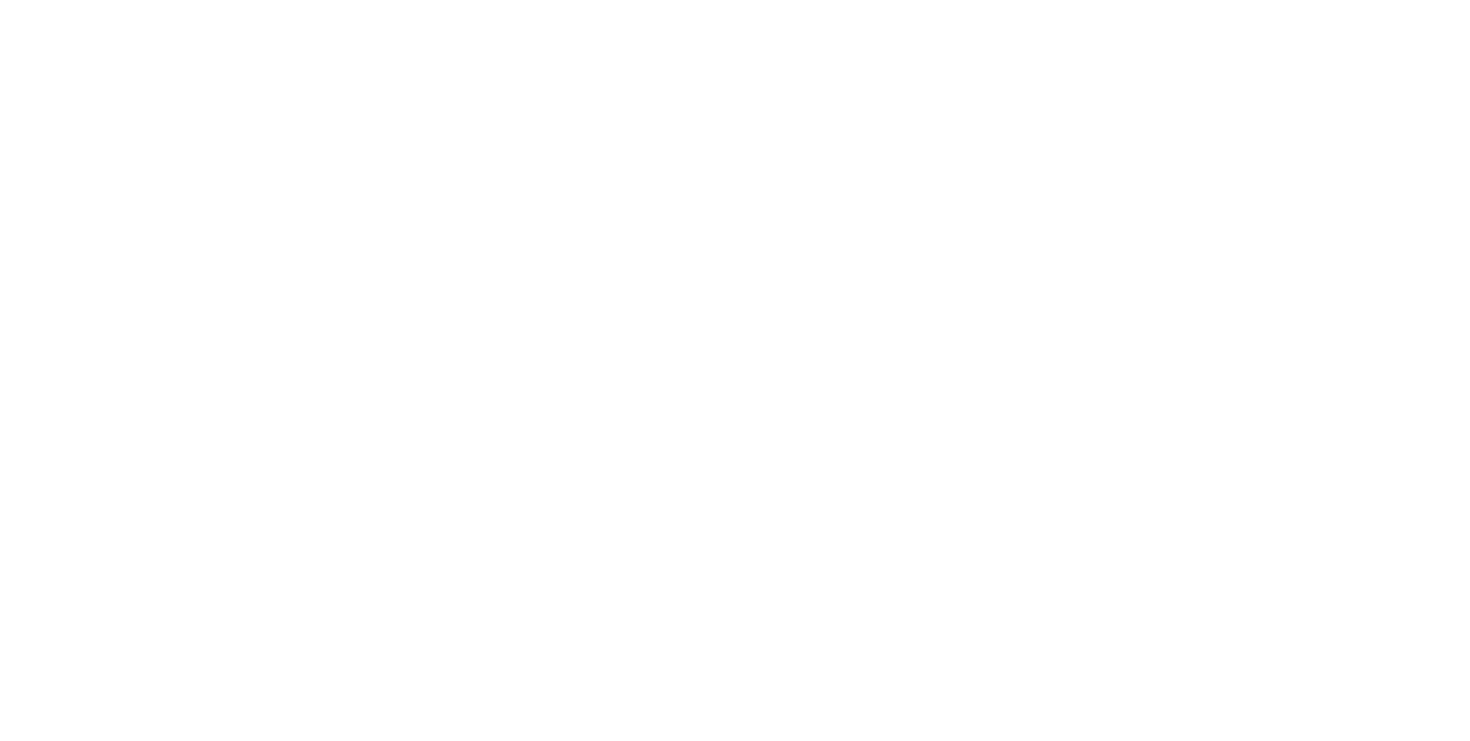 scroll, scrollTop: 0, scrollLeft: 0, axis: both 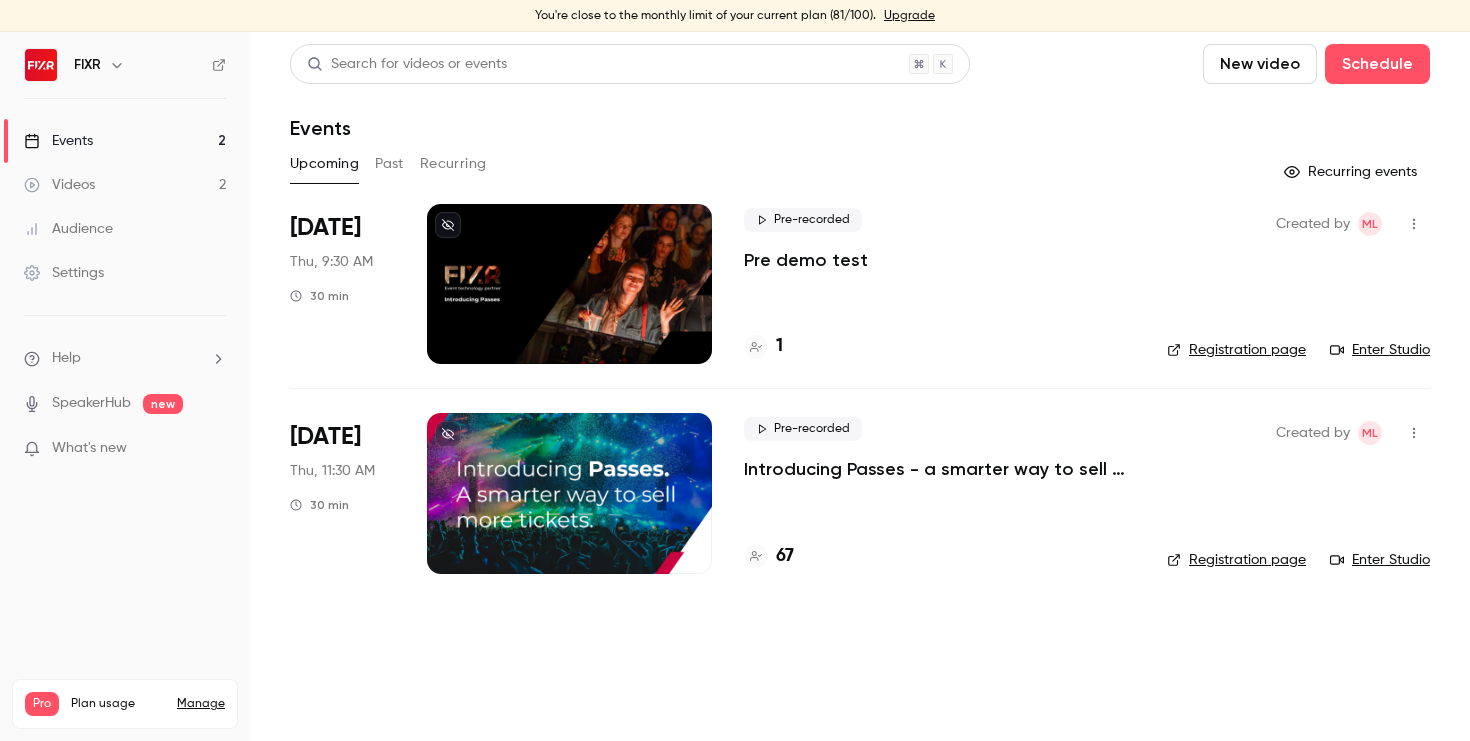 click at bounding box center [569, 284] 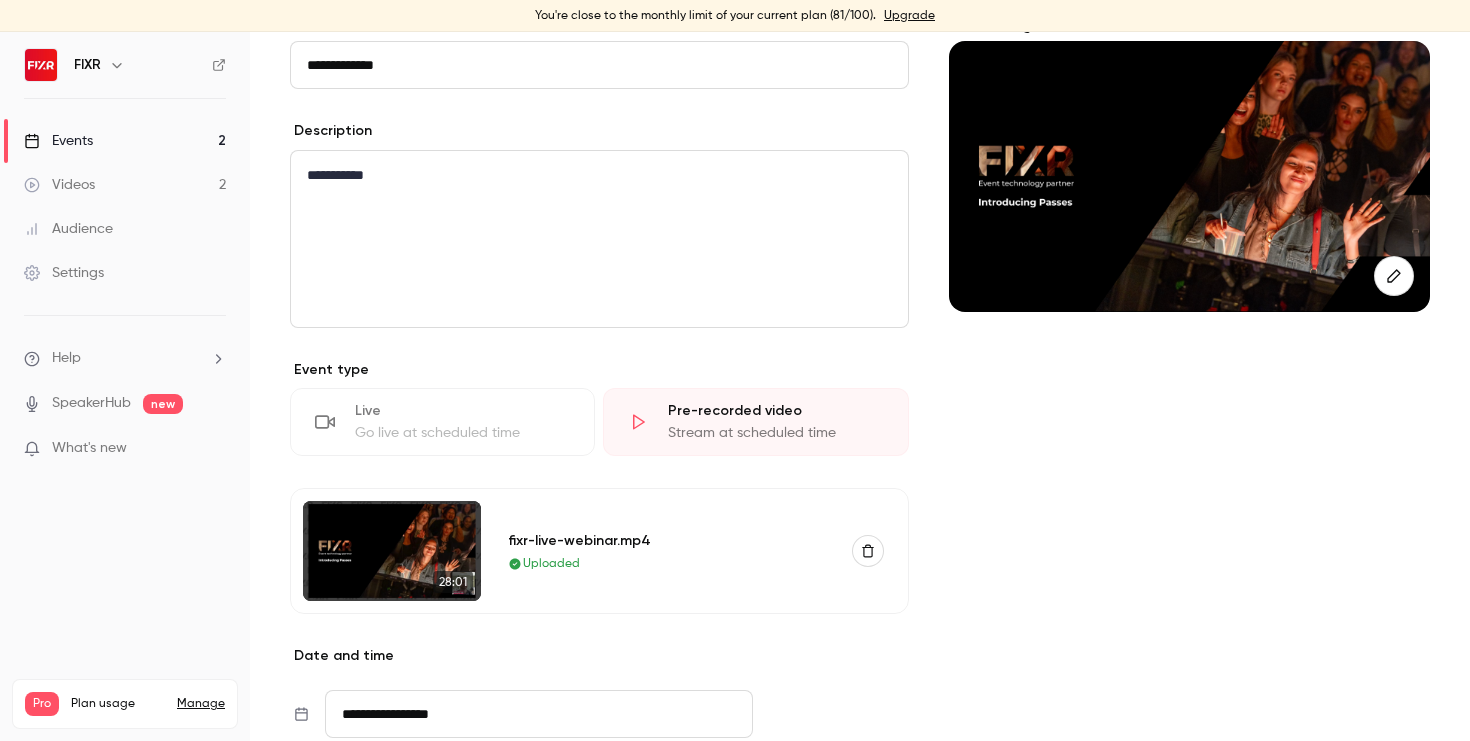 scroll, scrollTop: 0, scrollLeft: 0, axis: both 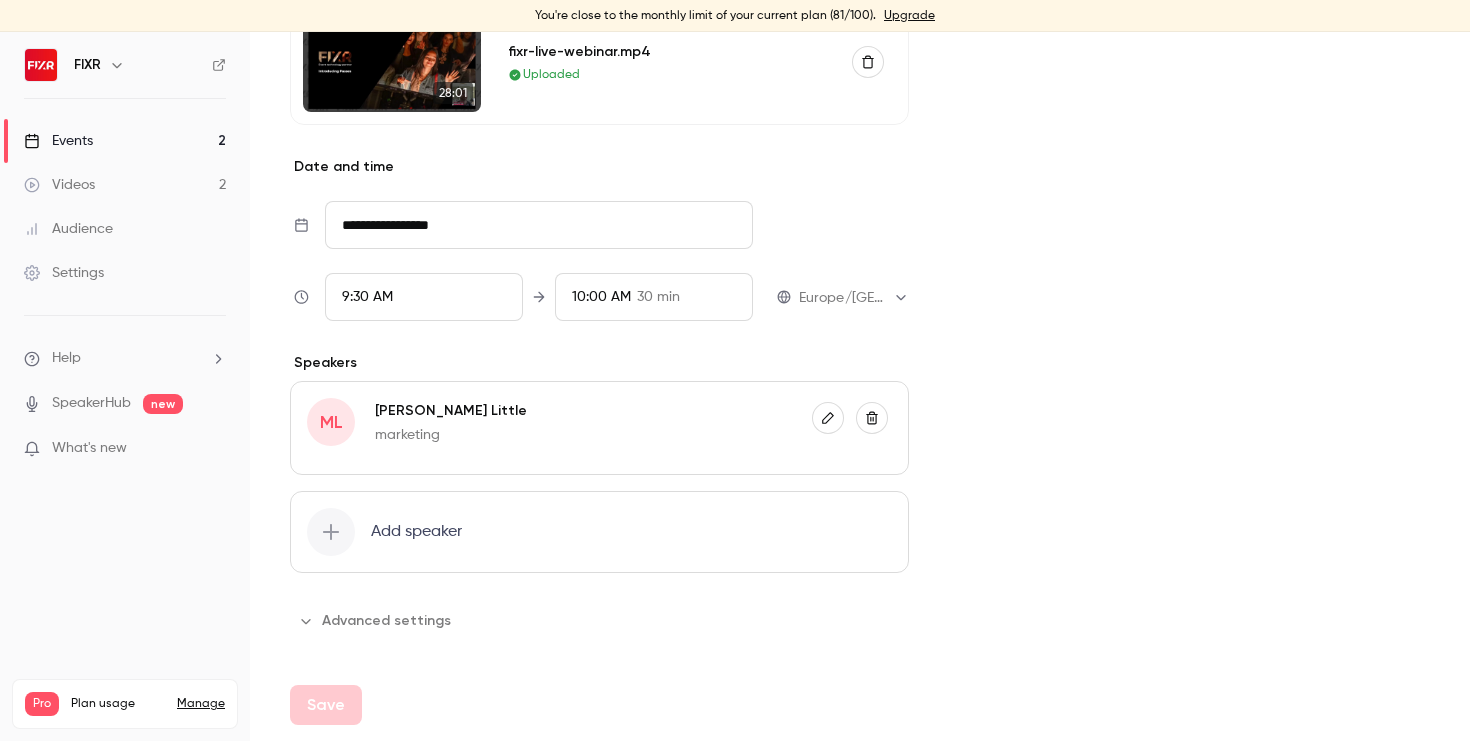 click on "Advanced settings" at bounding box center (376, 621) 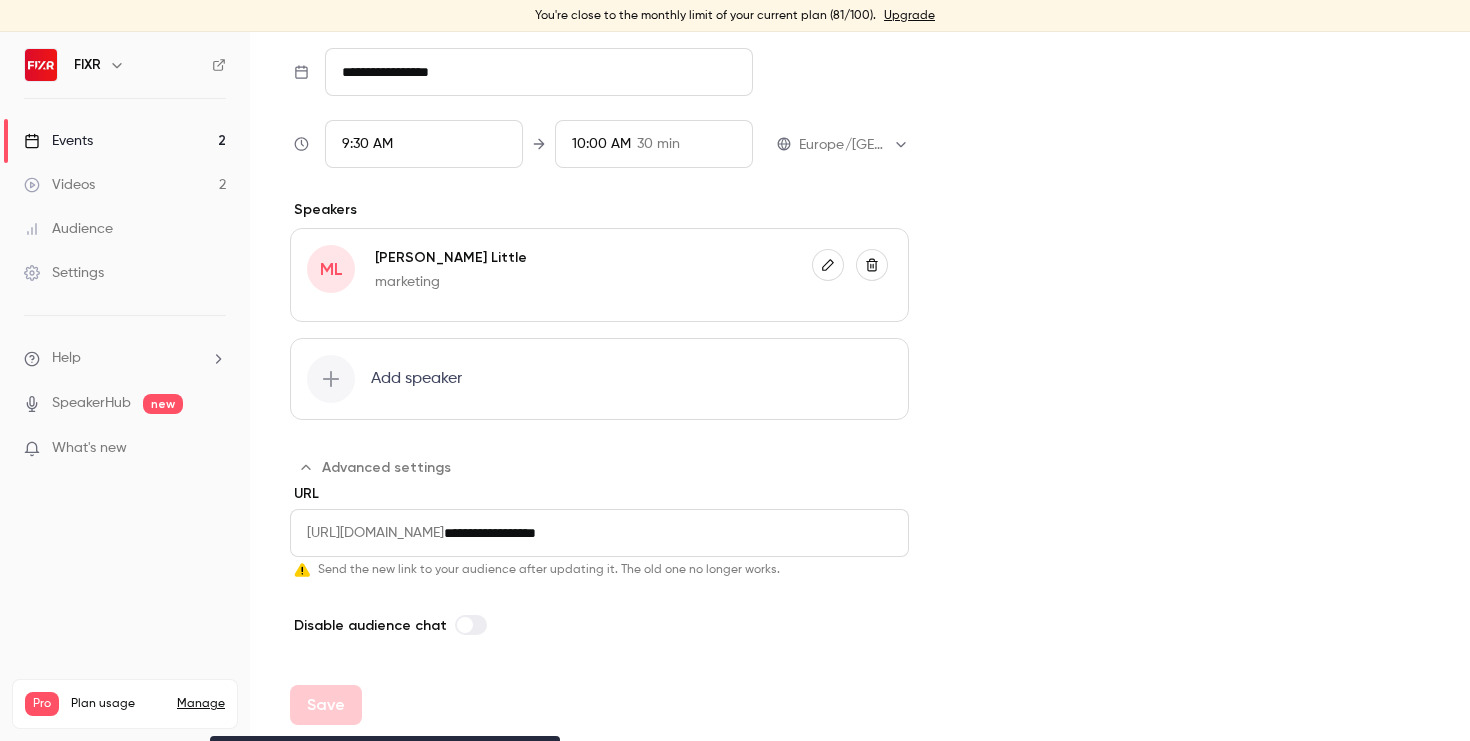 scroll, scrollTop: 0, scrollLeft: 0, axis: both 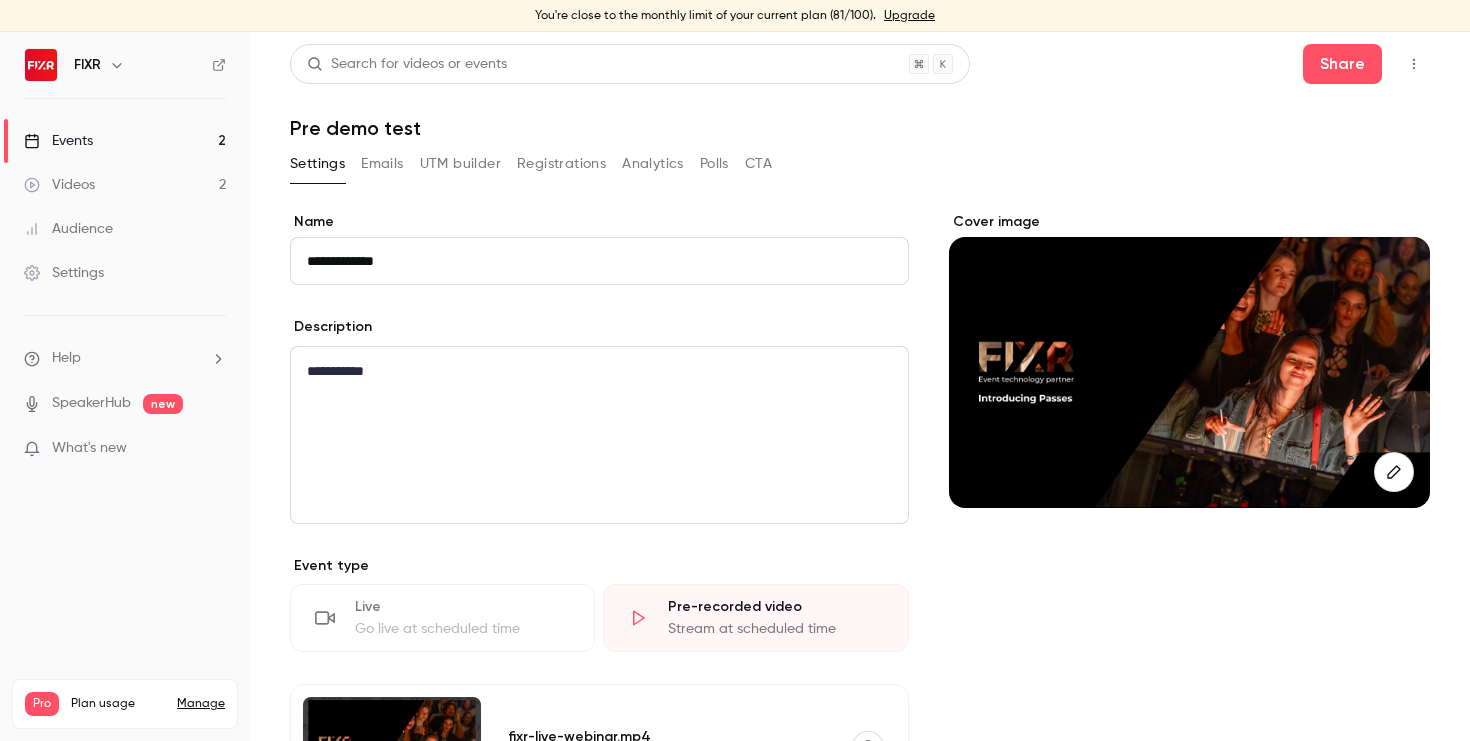 click on "Registrations" at bounding box center (561, 164) 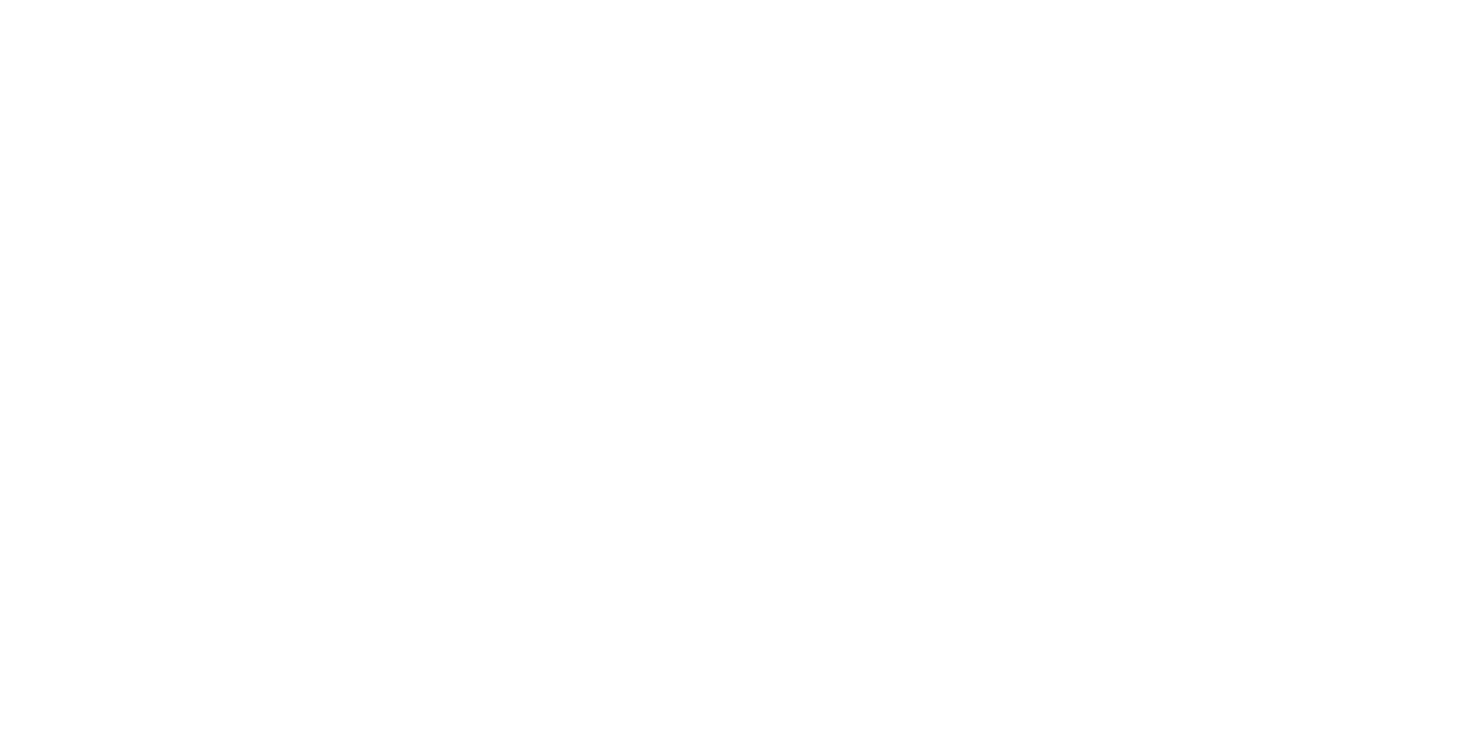 scroll, scrollTop: 0, scrollLeft: 0, axis: both 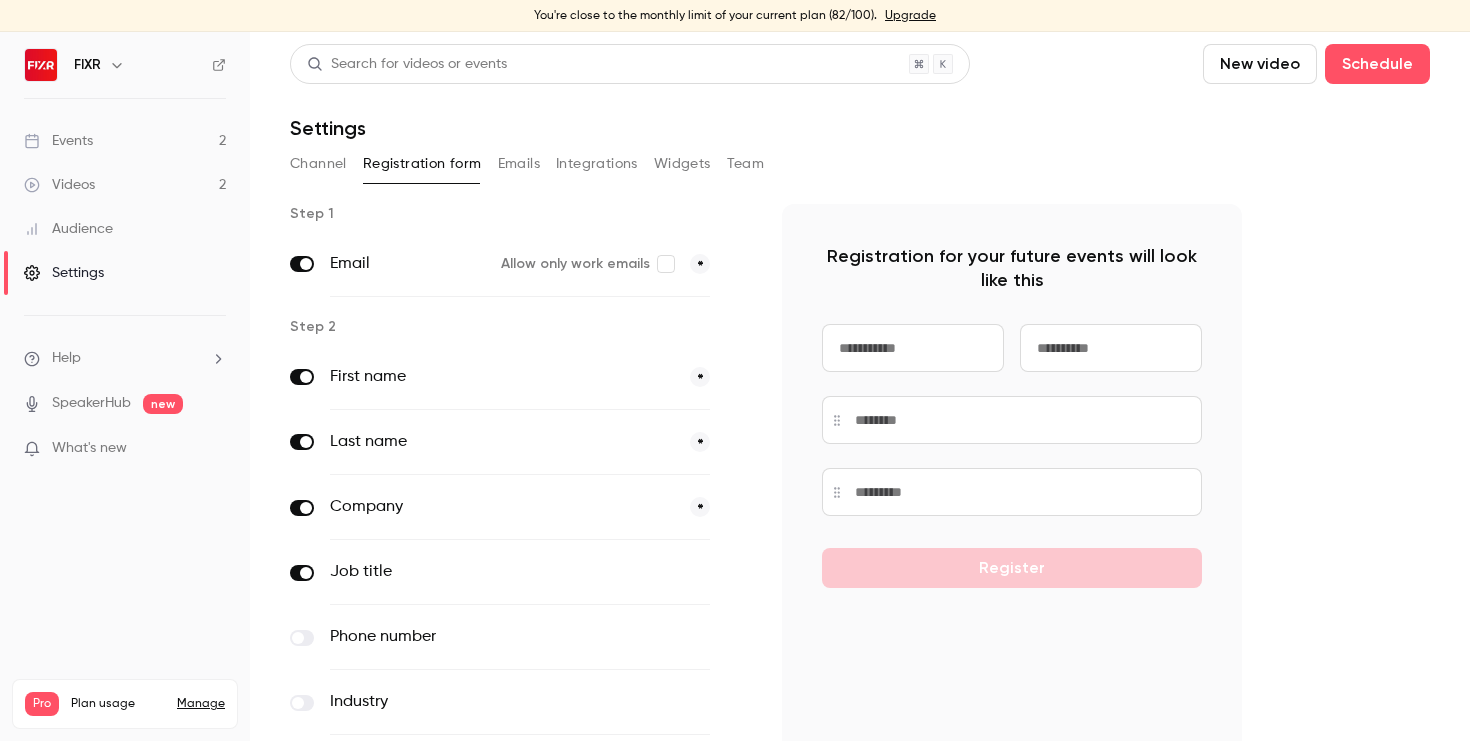 click on "Channel" at bounding box center [318, 164] 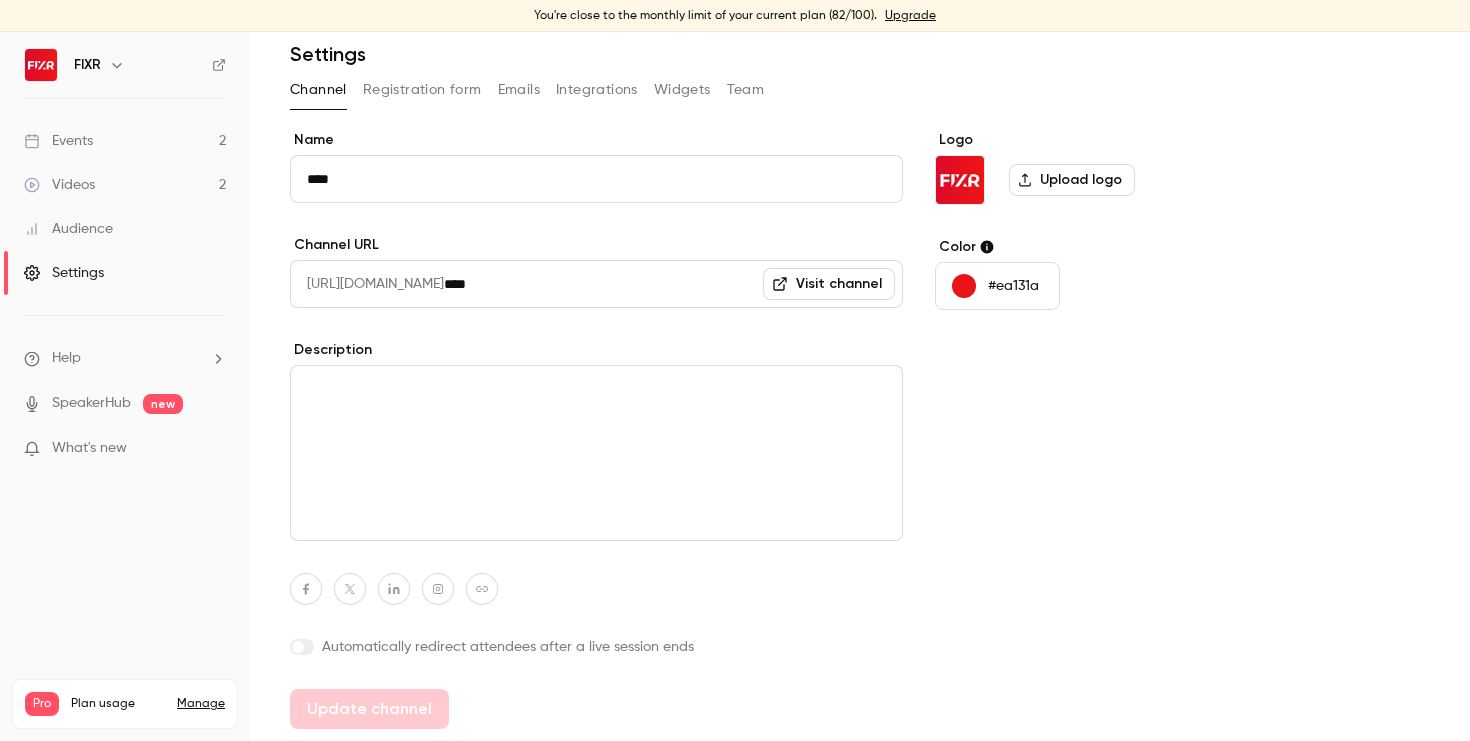 scroll, scrollTop: 0, scrollLeft: 0, axis: both 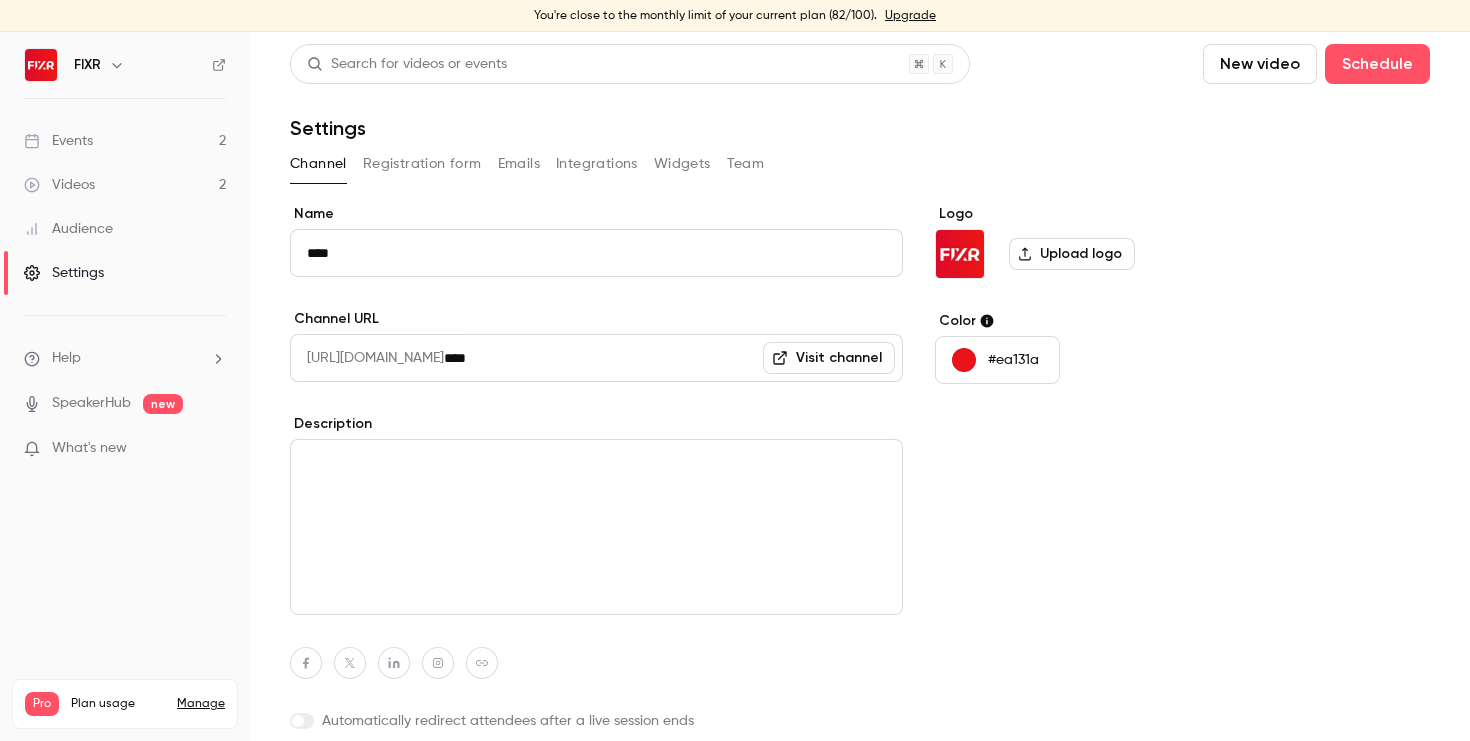 click on "Registration form" at bounding box center [422, 164] 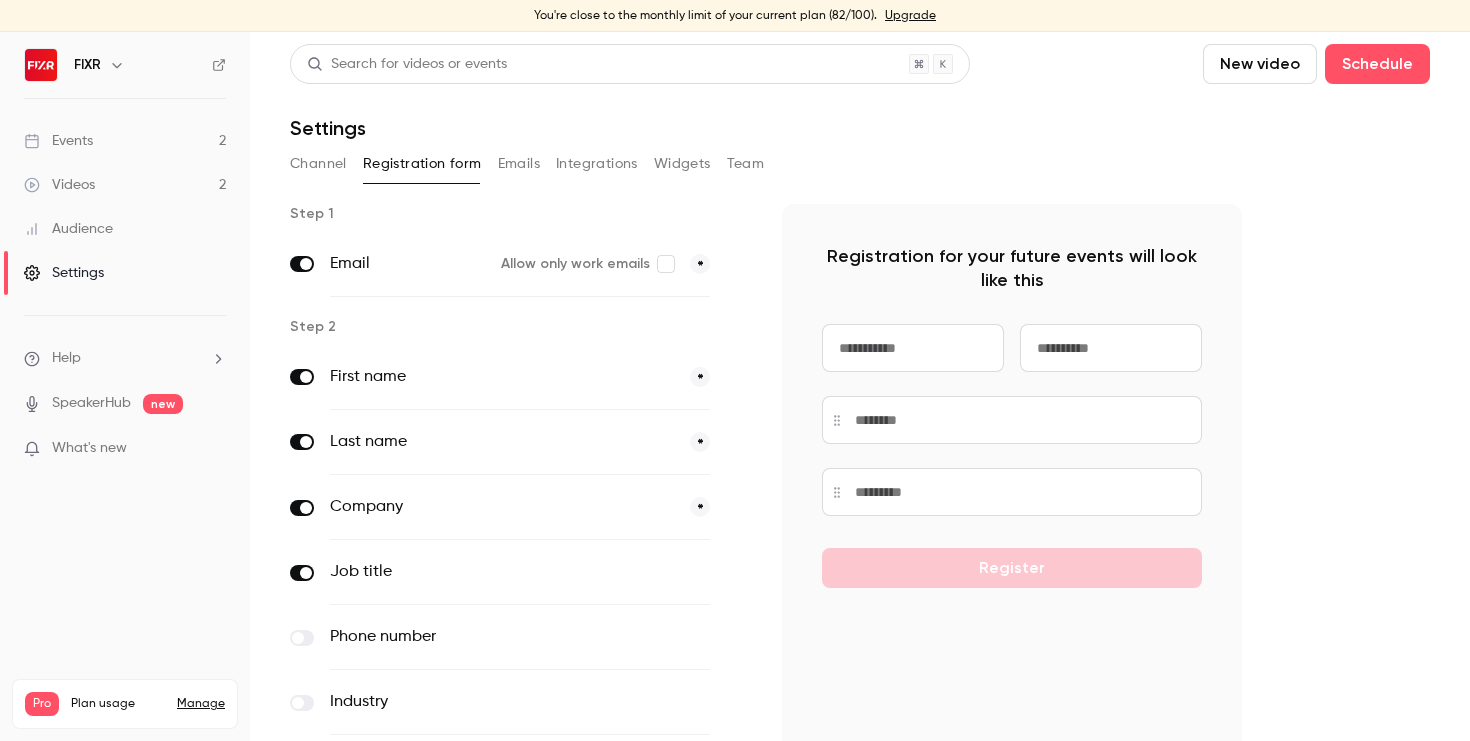click on "Emails" at bounding box center (519, 164) 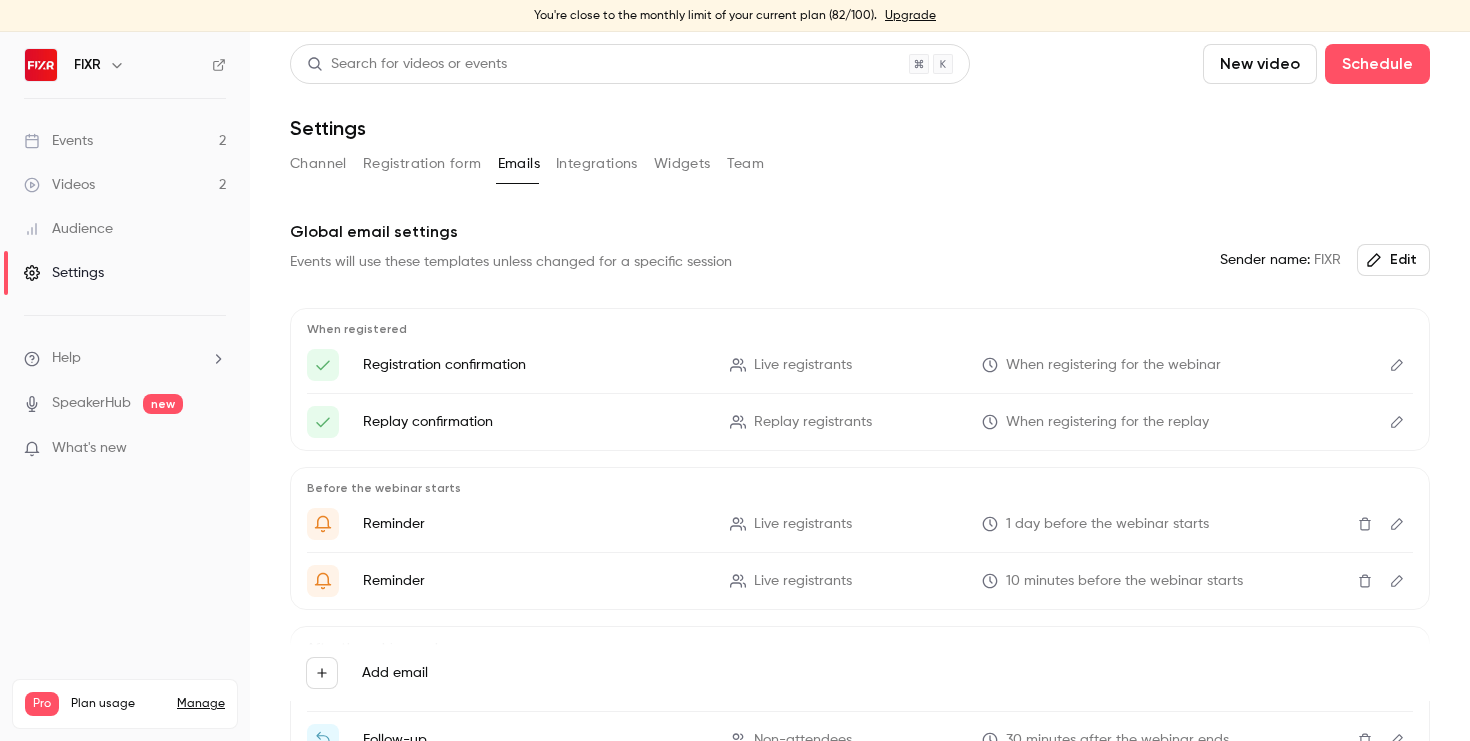 click on "Integrations" at bounding box center (597, 164) 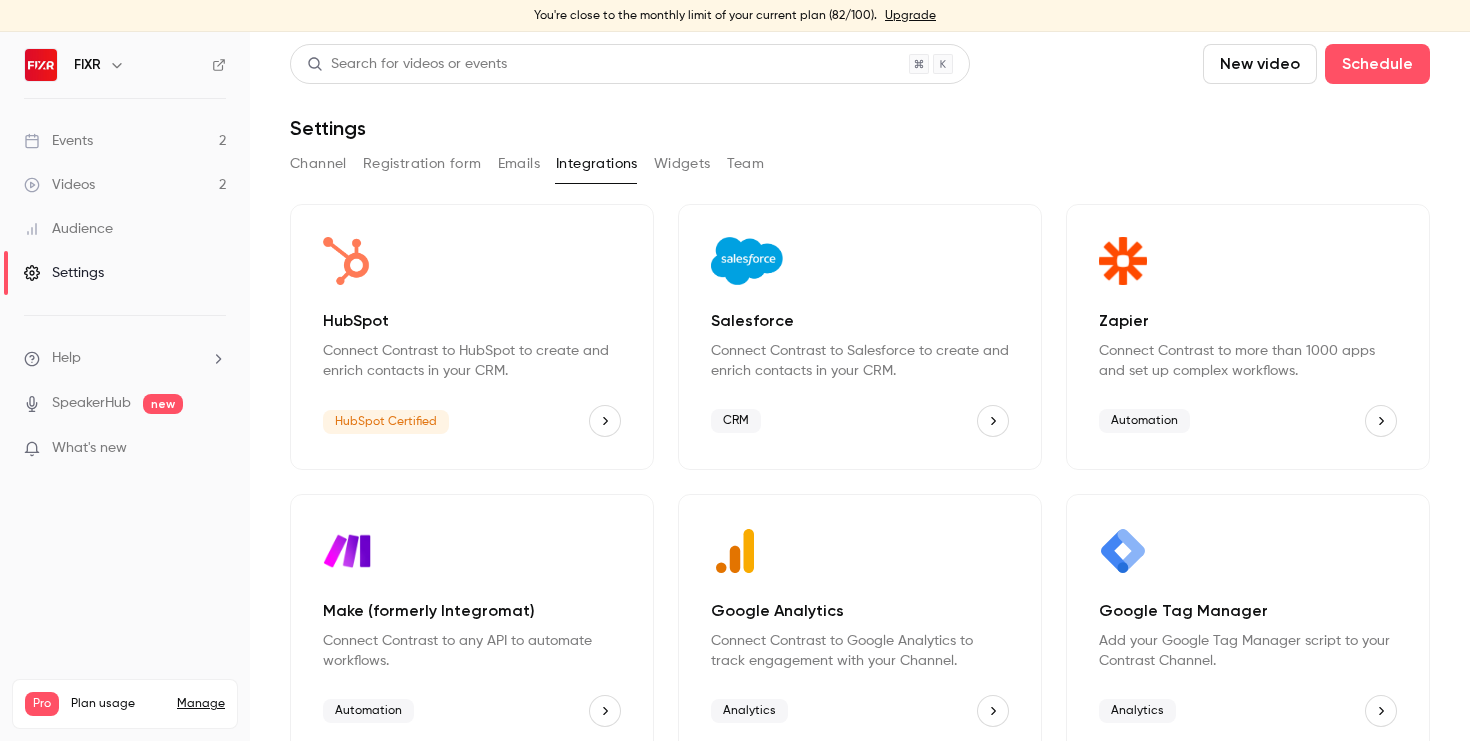 click on "Widgets" at bounding box center (682, 164) 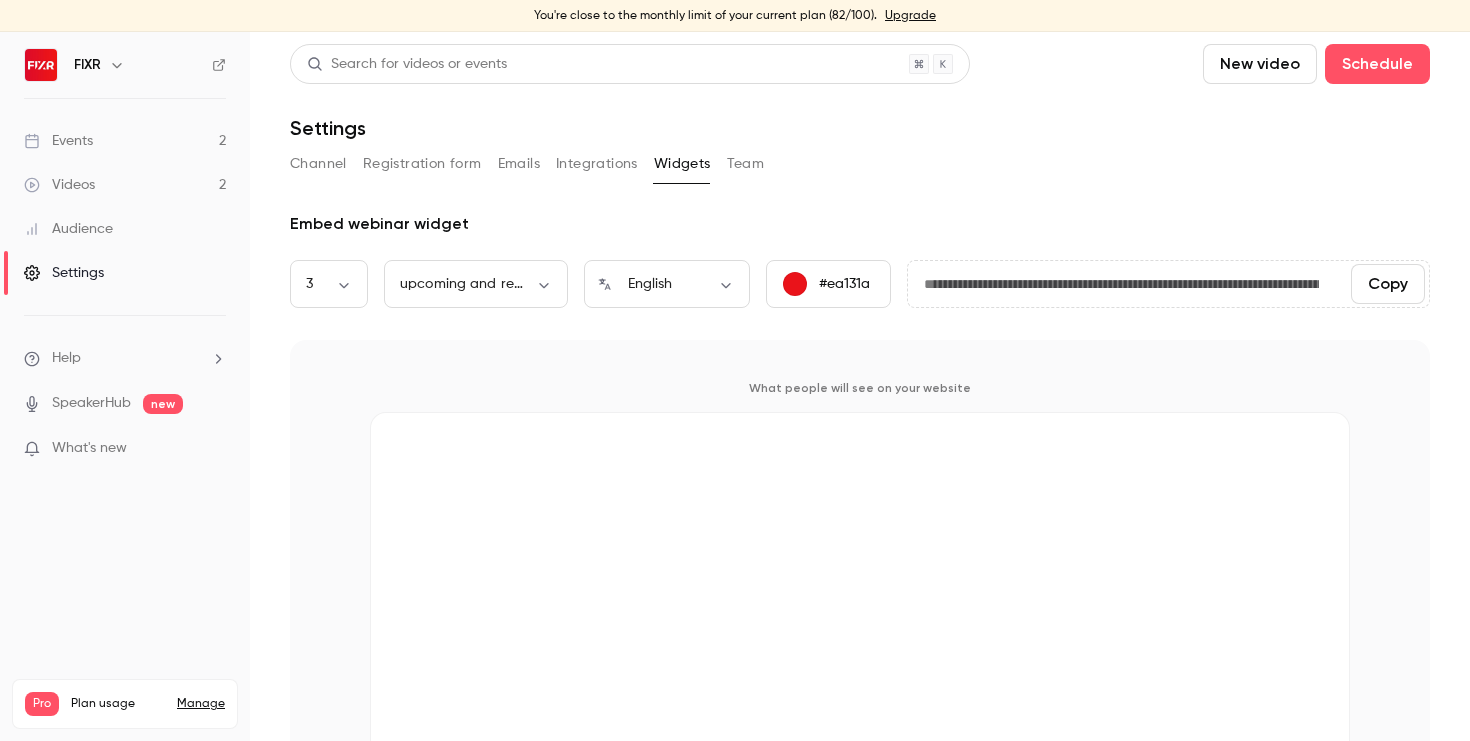 click on "Team" at bounding box center [746, 164] 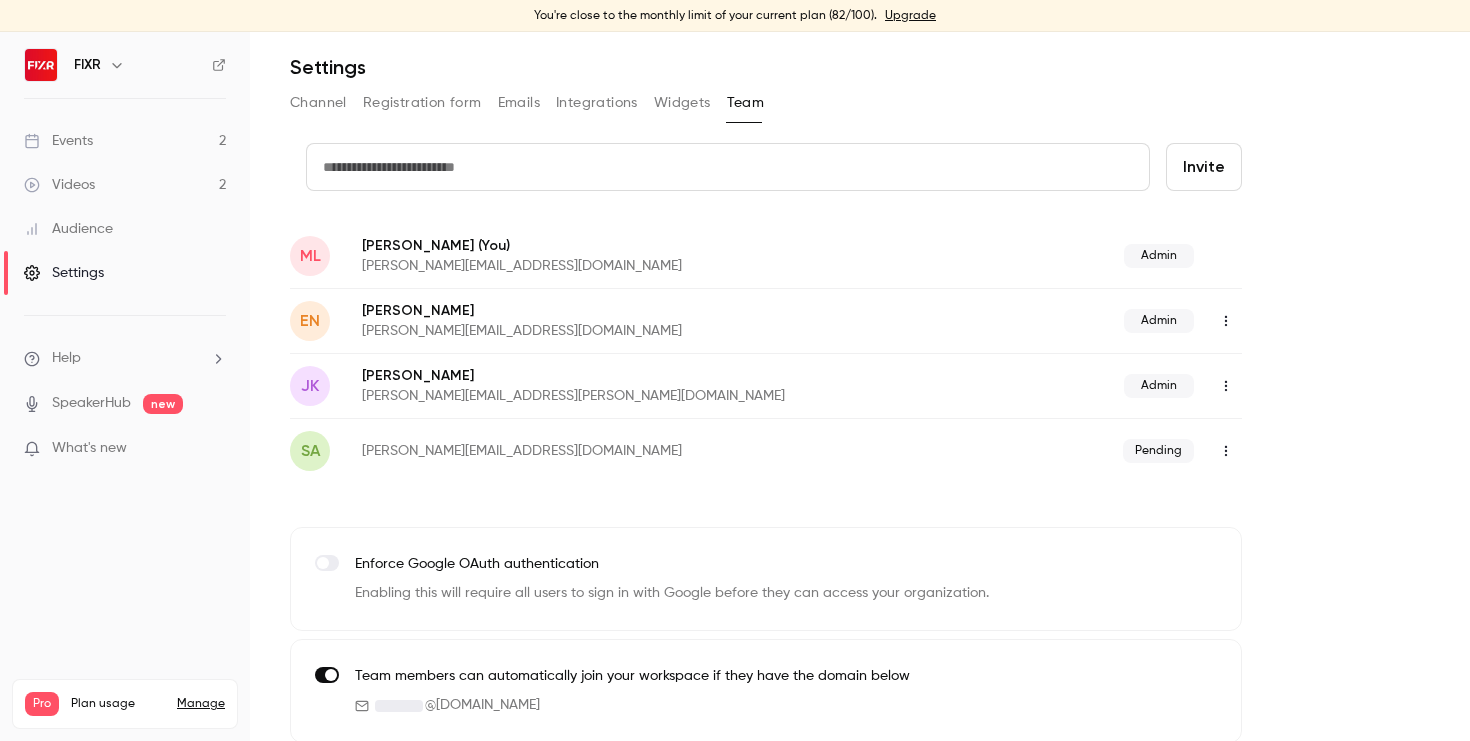 scroll, scrollTop: 0, scrollLeft: 0, axis: both 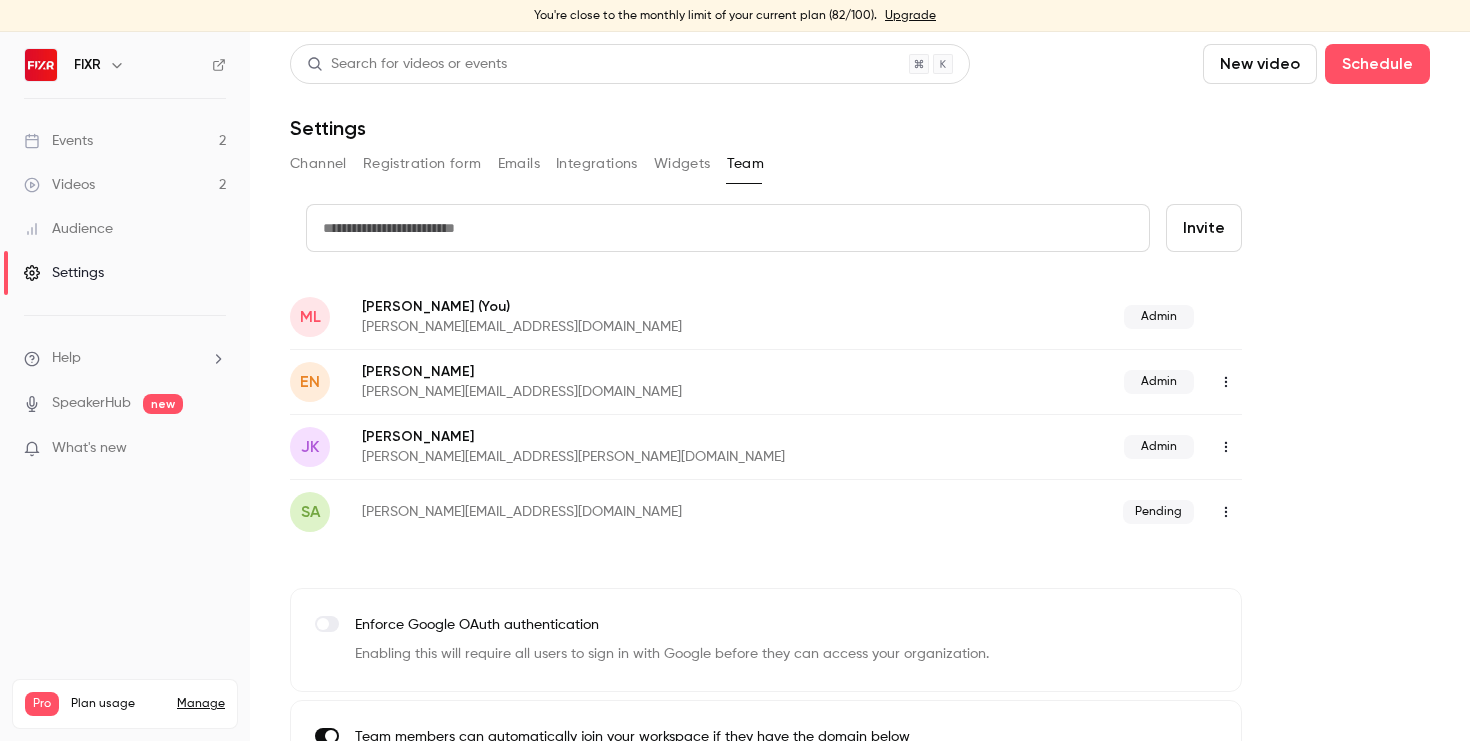 click on "Events" at bounding box center (58, 141) 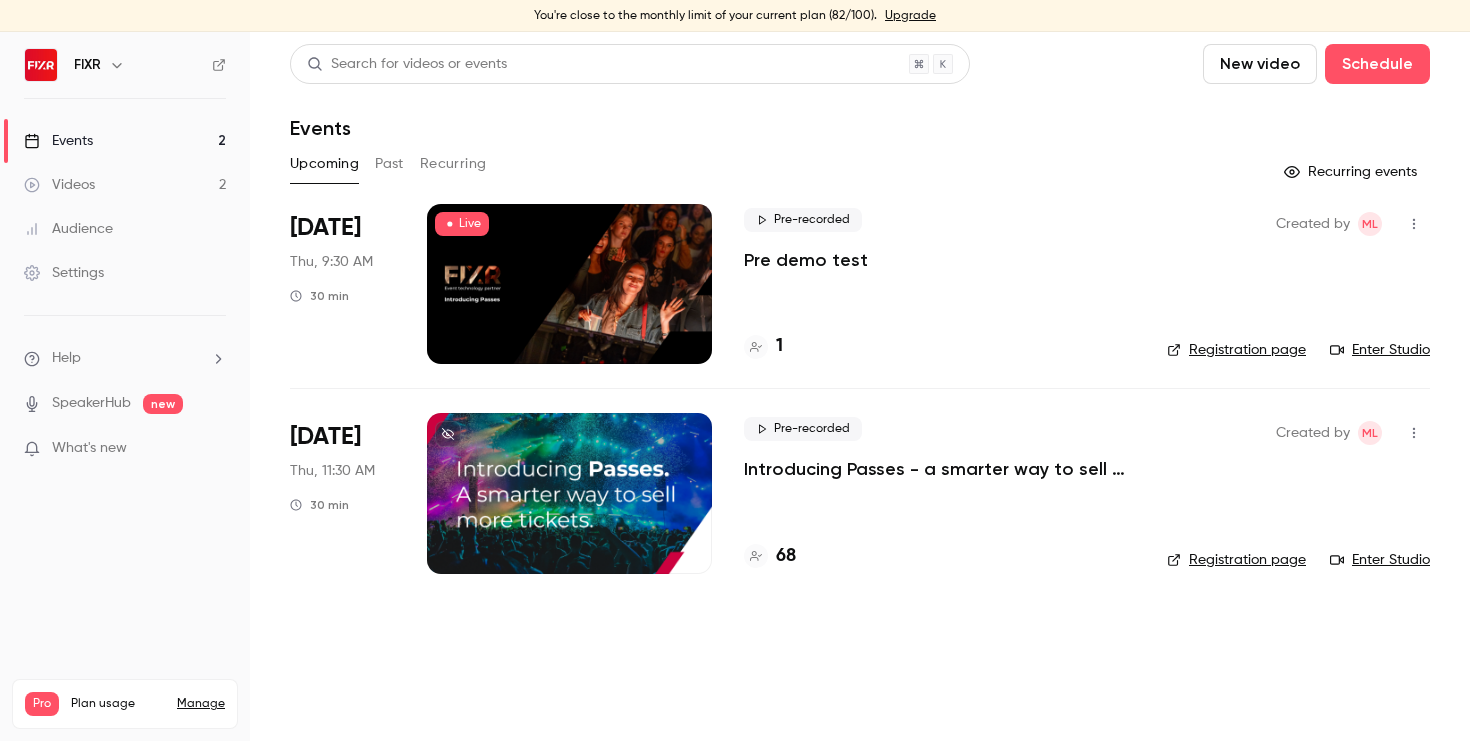click at bounding box center (1414, 433) 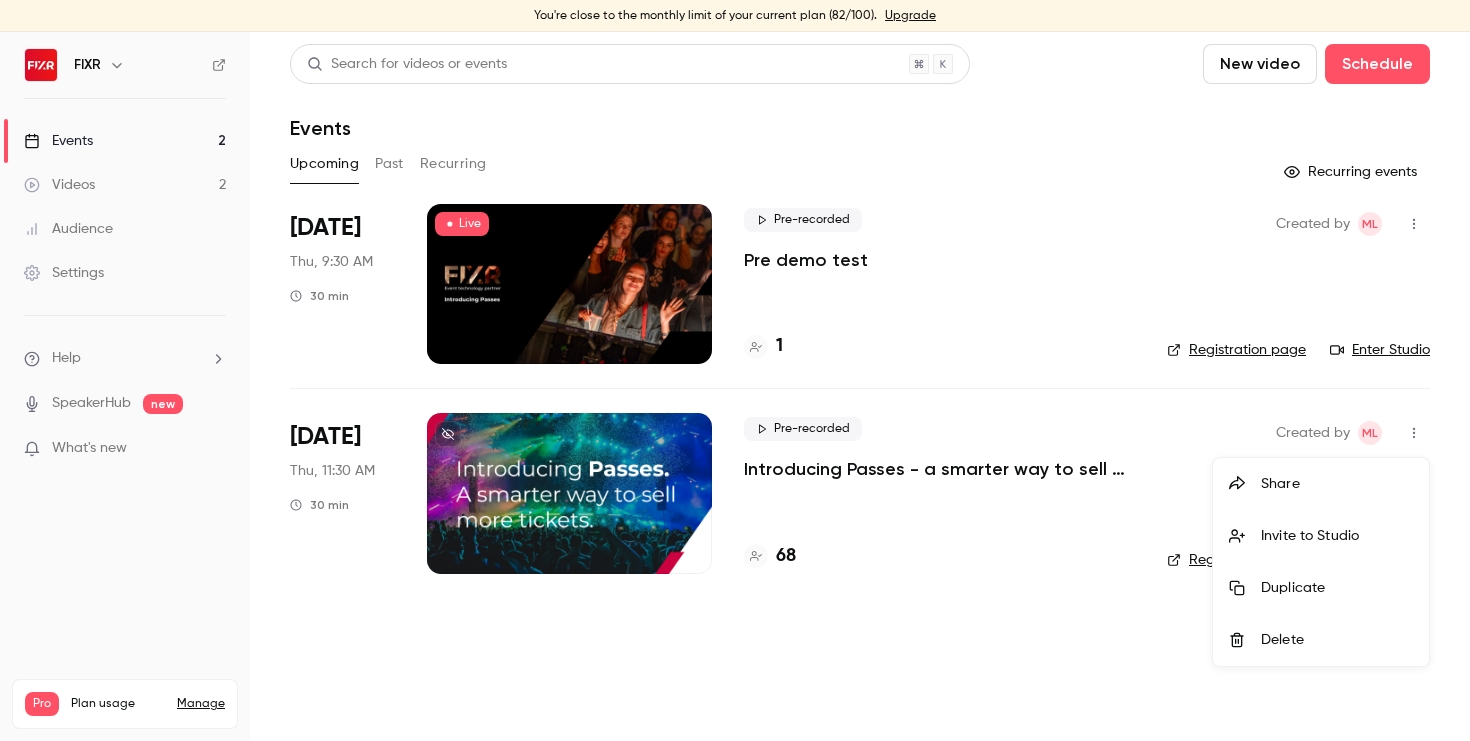 click at bounding box center (735, 370) 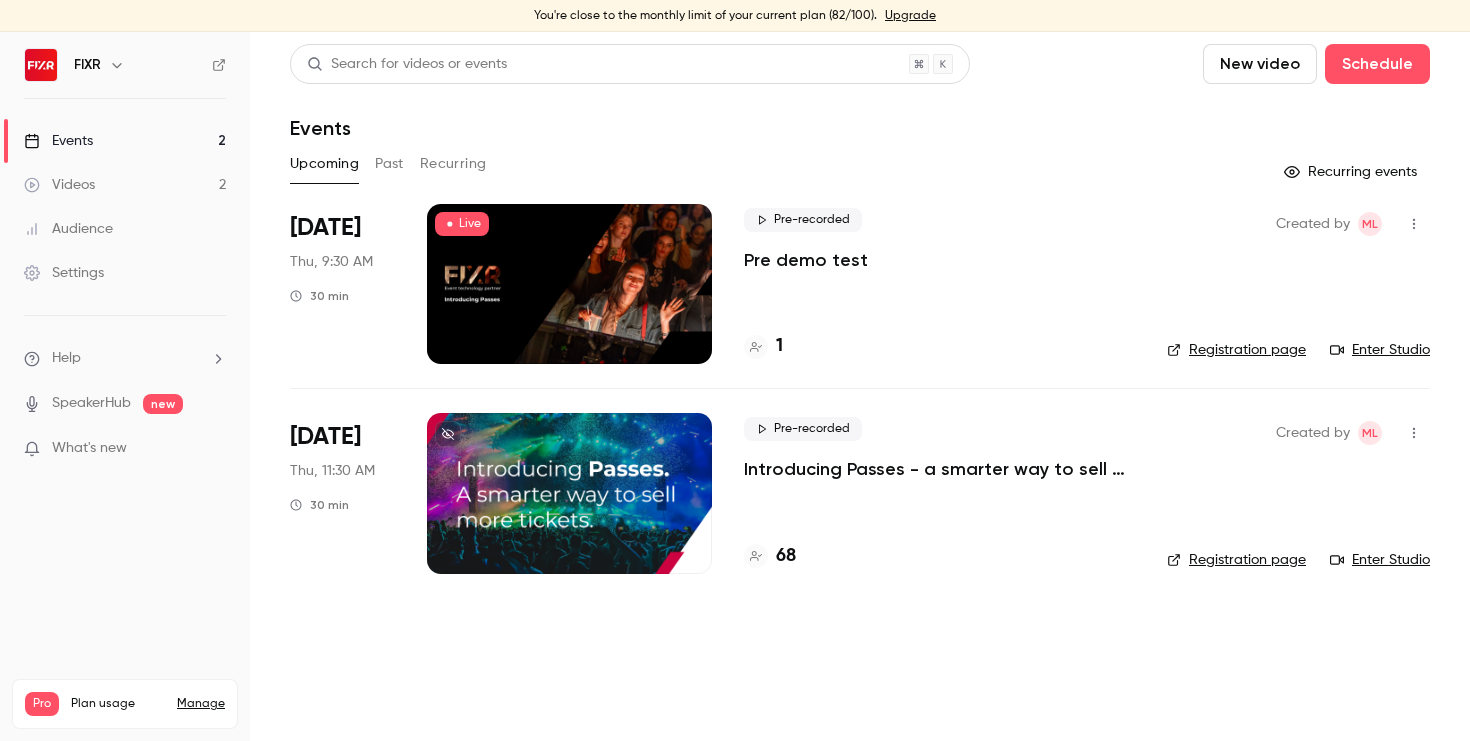 click on "Registration page" at bounding box center [1236, 560] 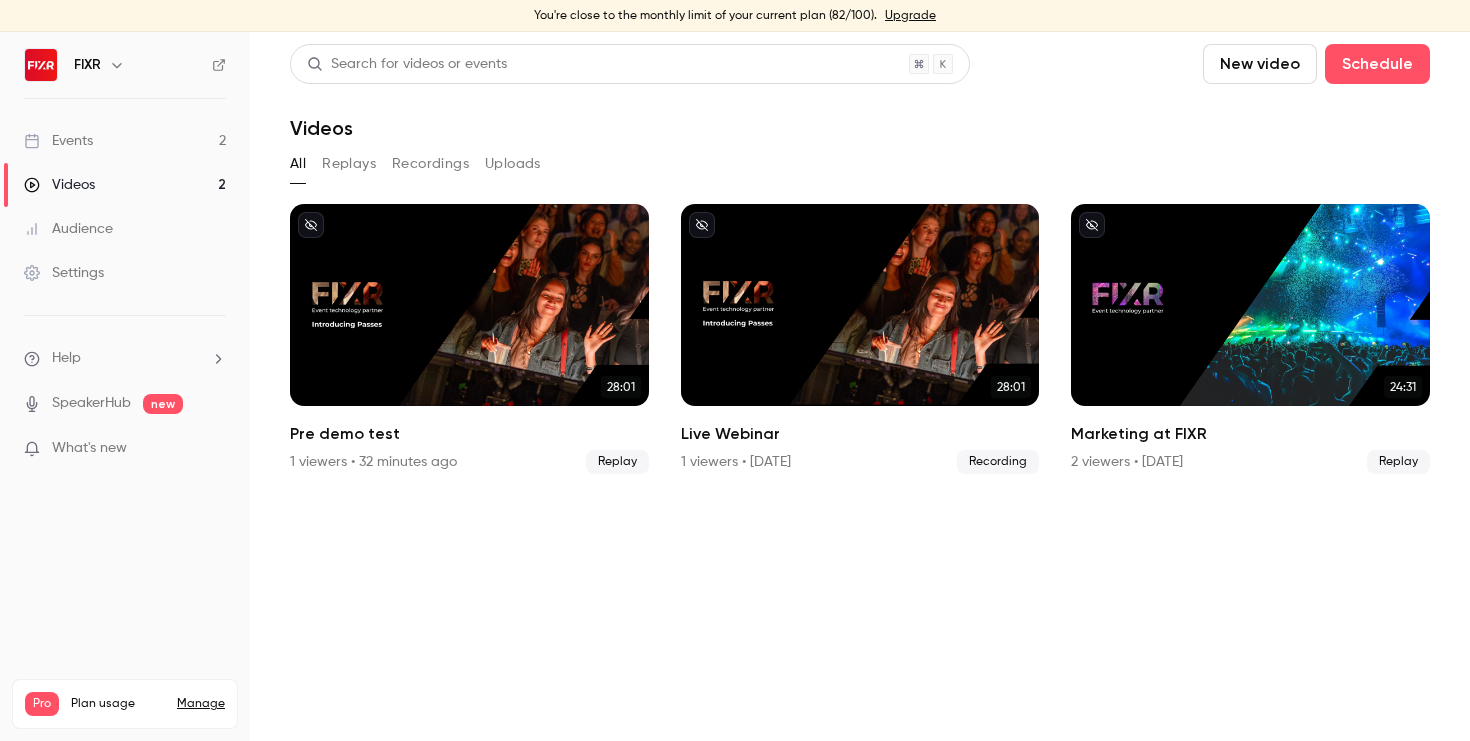 click on "Events" at bounding box center (58, 141) 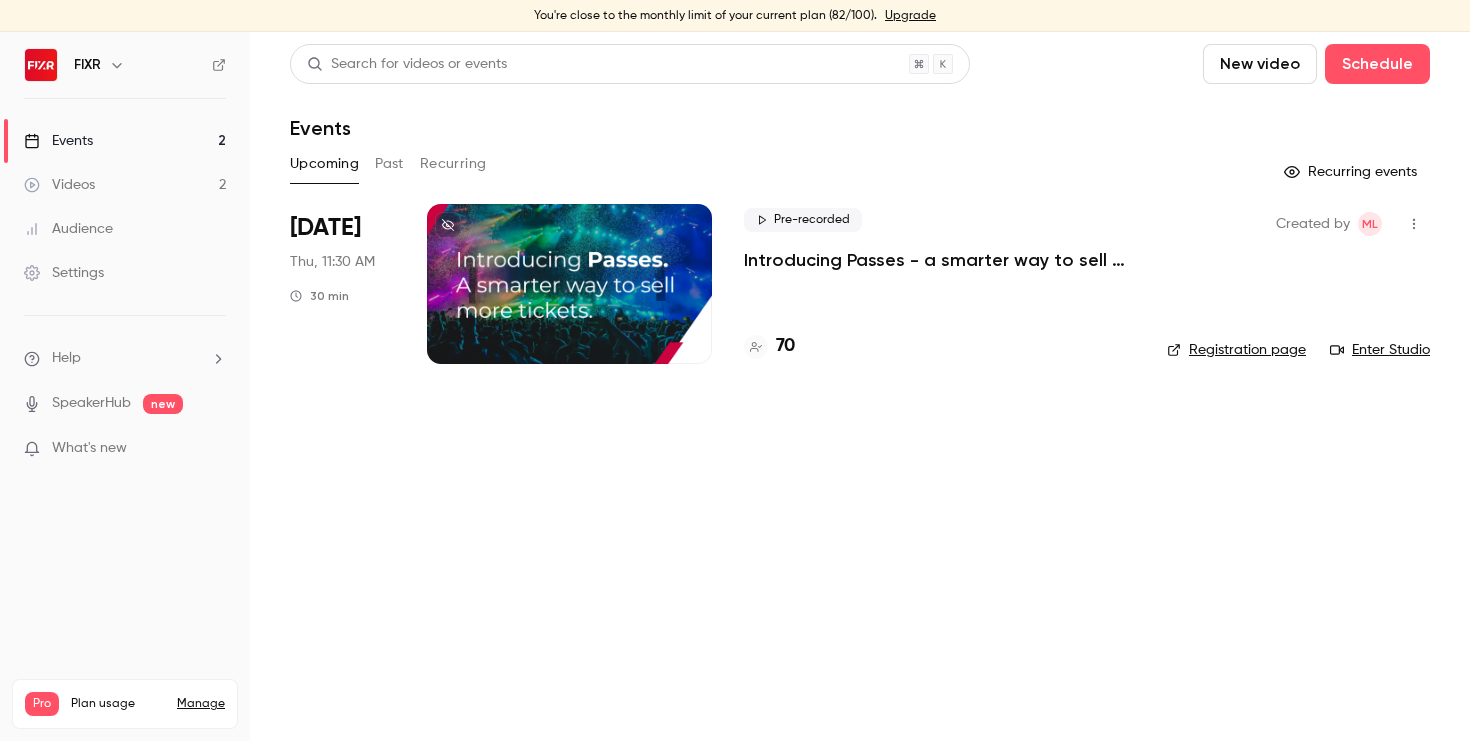 click on "Registration page" at bounding box center (1236, 350) 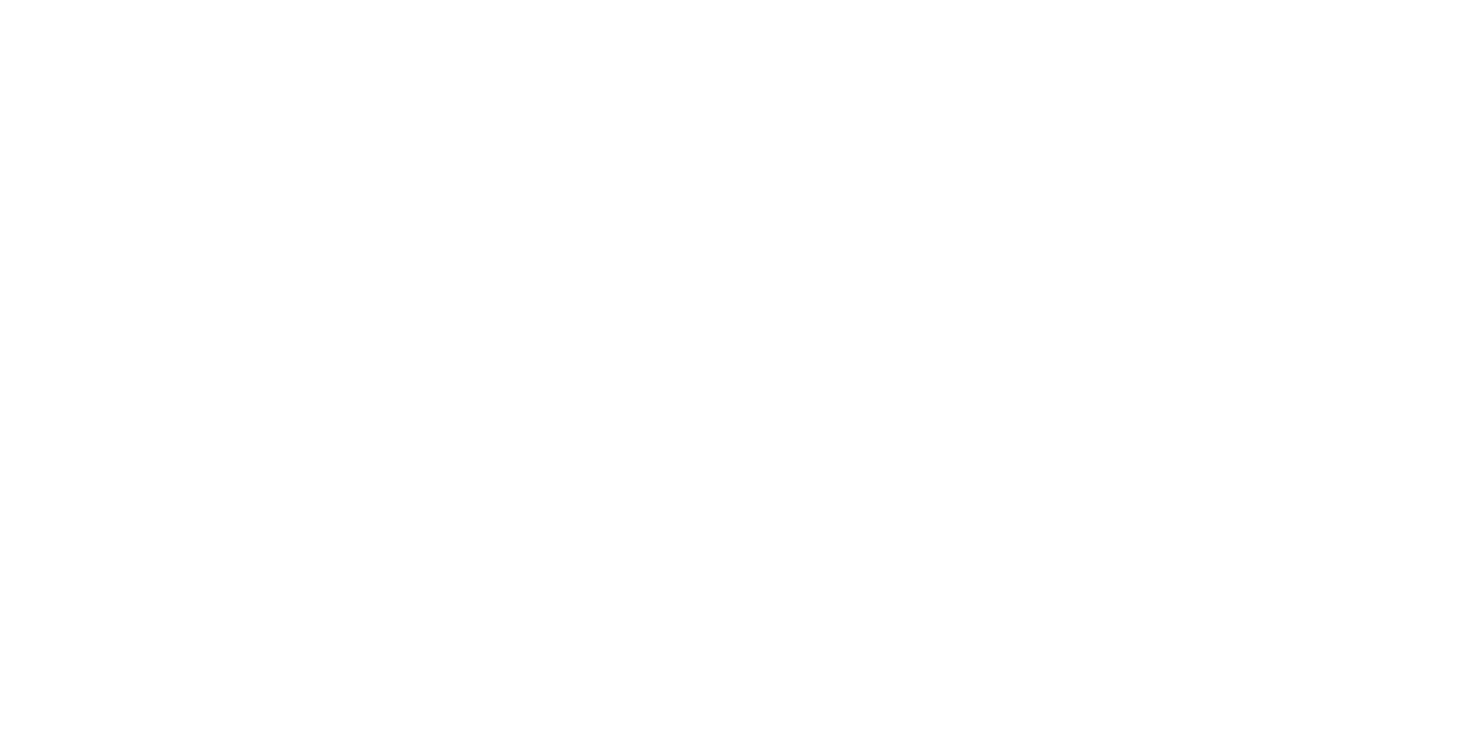 scroll, scrollTop: 0, scrollLeft: 0, axis: both 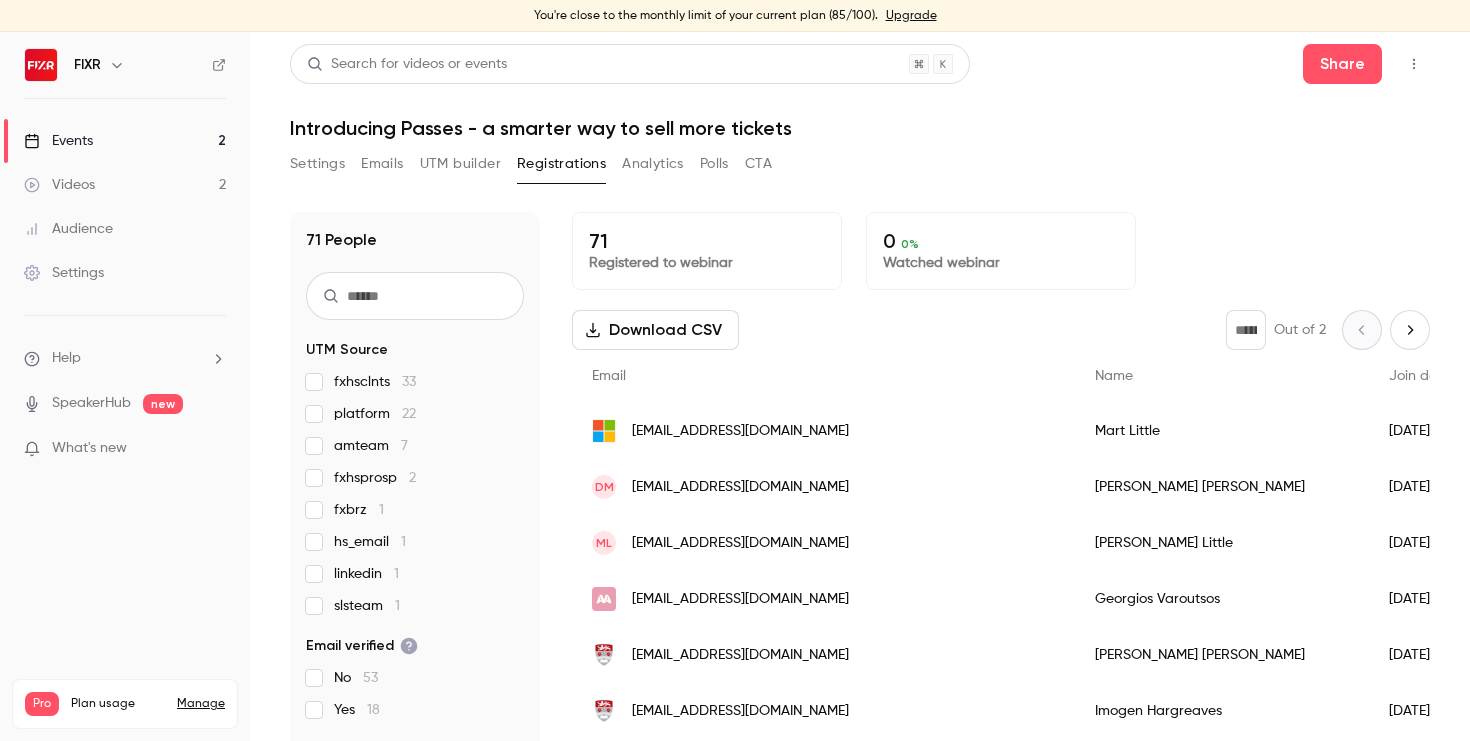 click on "Returning" at bounding box center [1534, 543] 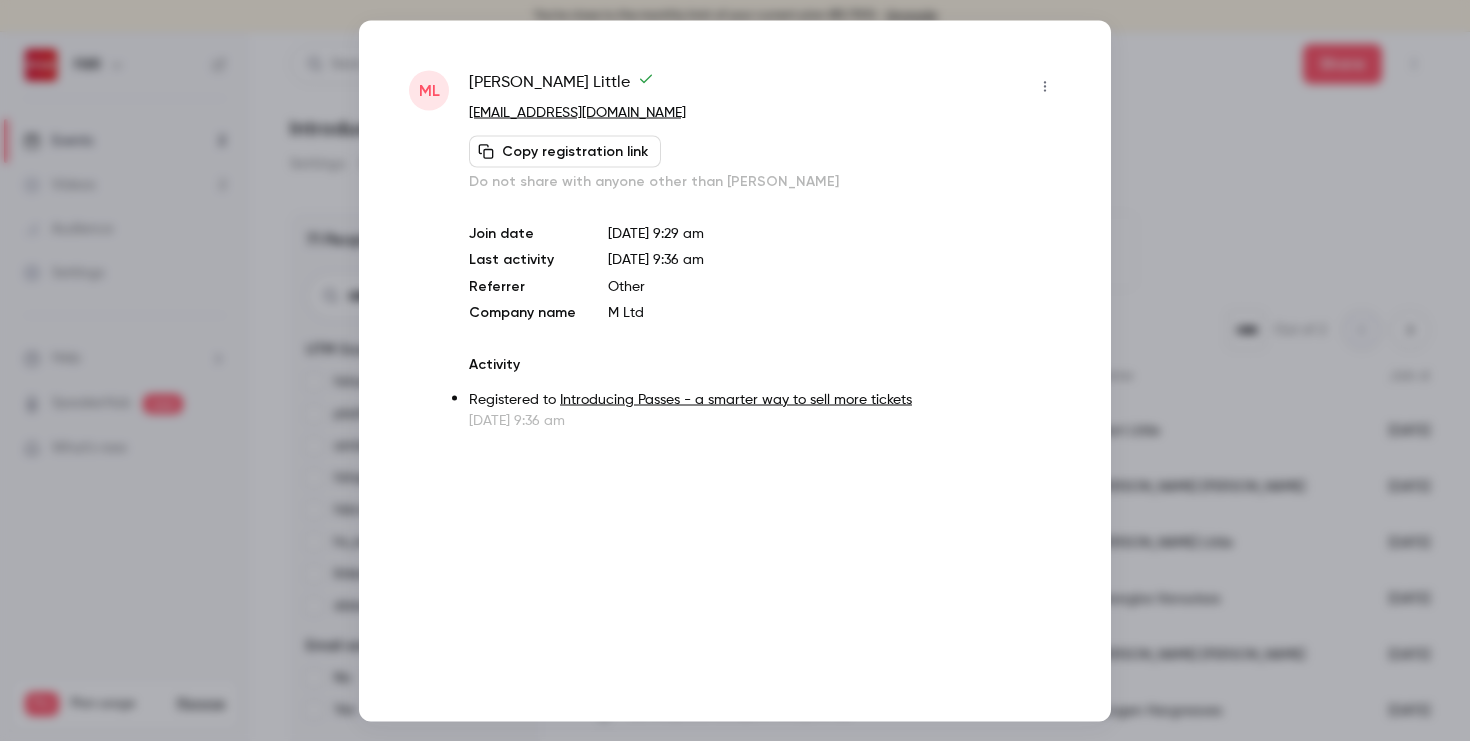 click 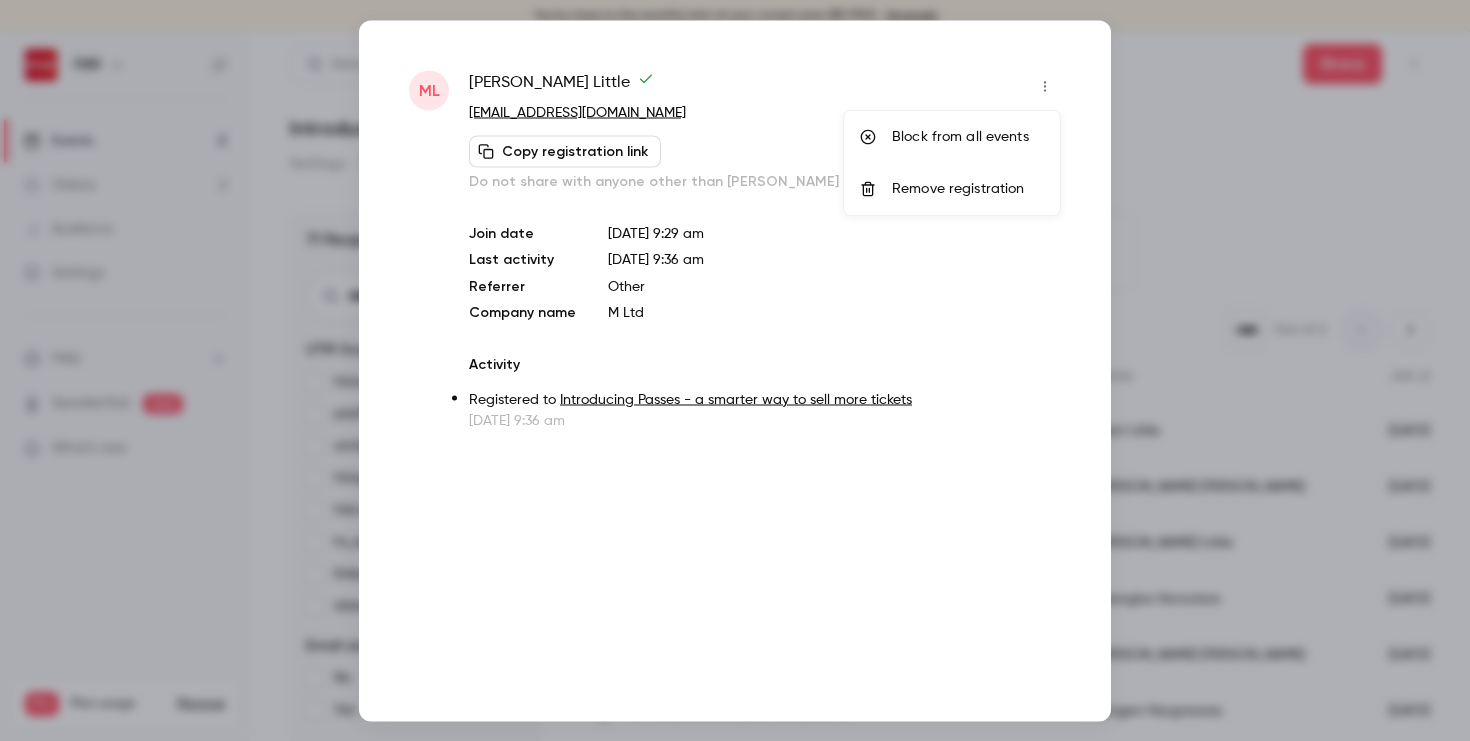 click on "Remove registration" at bounding box center (968, 189) 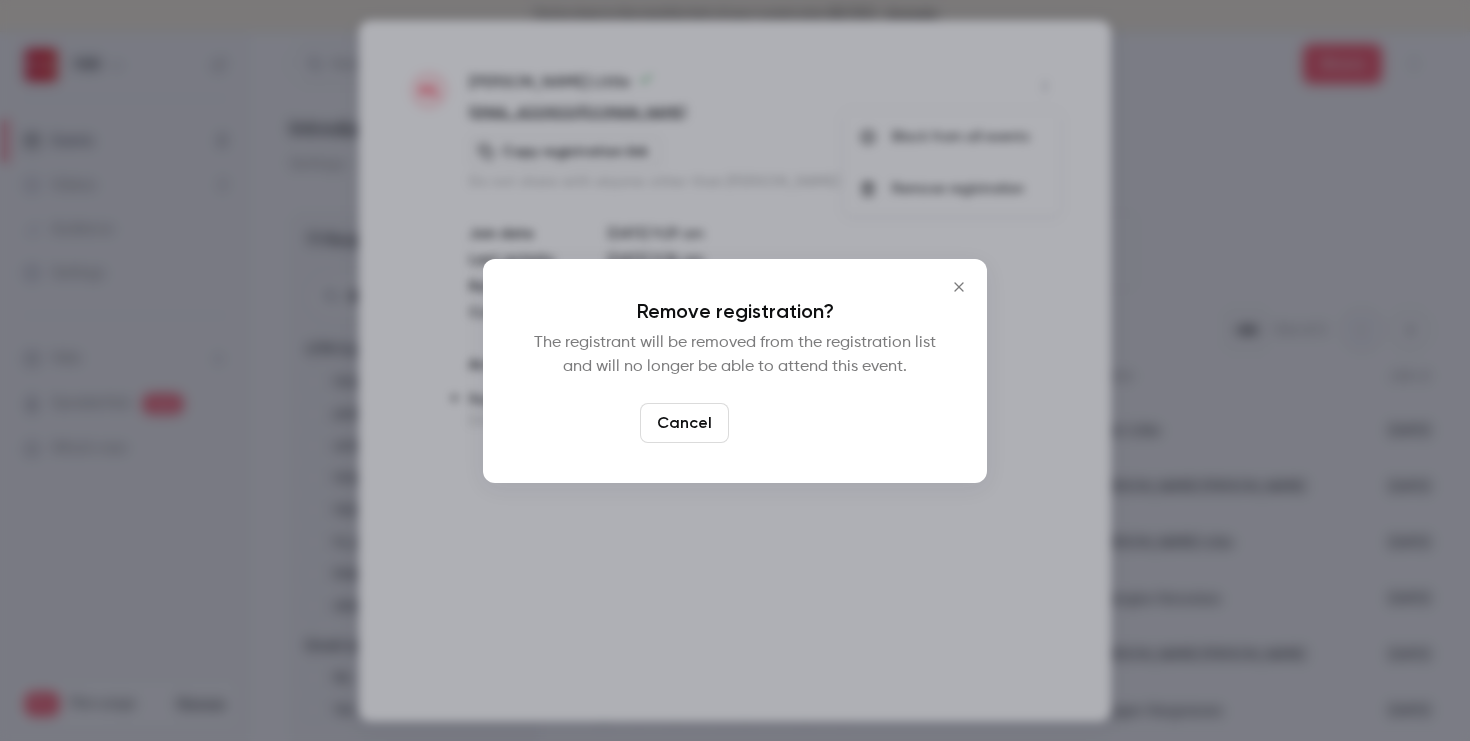 click on "Confirm" at bounding box center (784, 423) 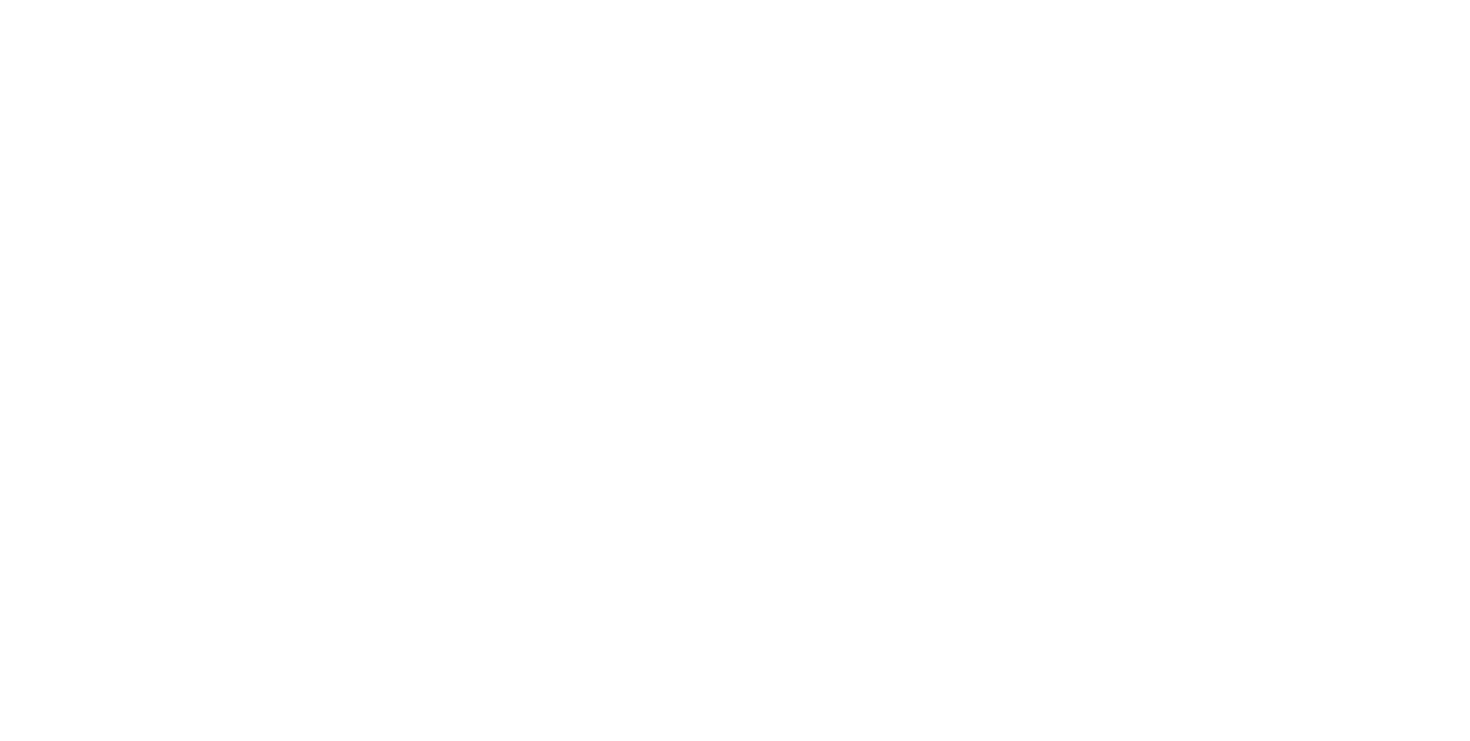 scroll, scrollTop: 0, scrollLeft: 0, axis: both 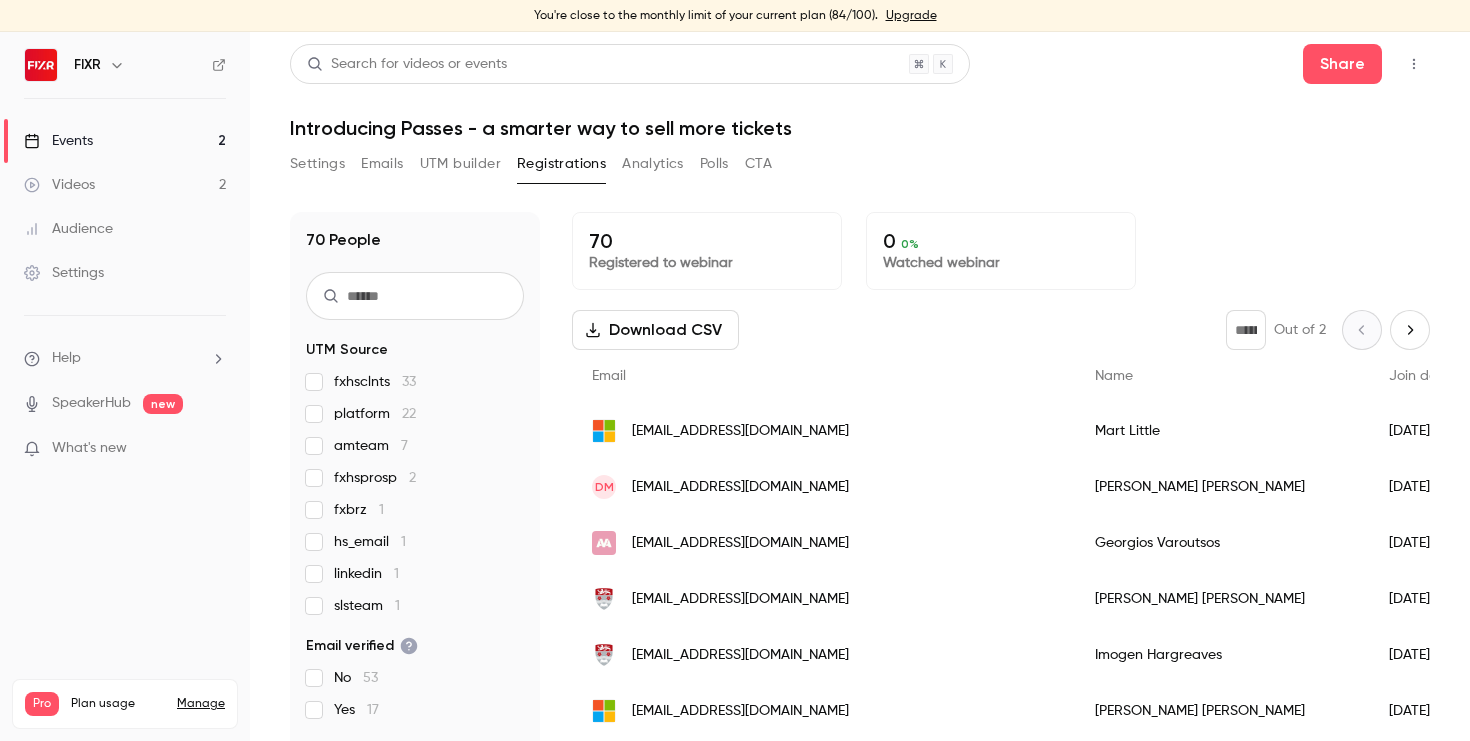 click on "[EMAIL_ADDRESS][DOMAIN_NAME]" at bounding box center [823, 431] 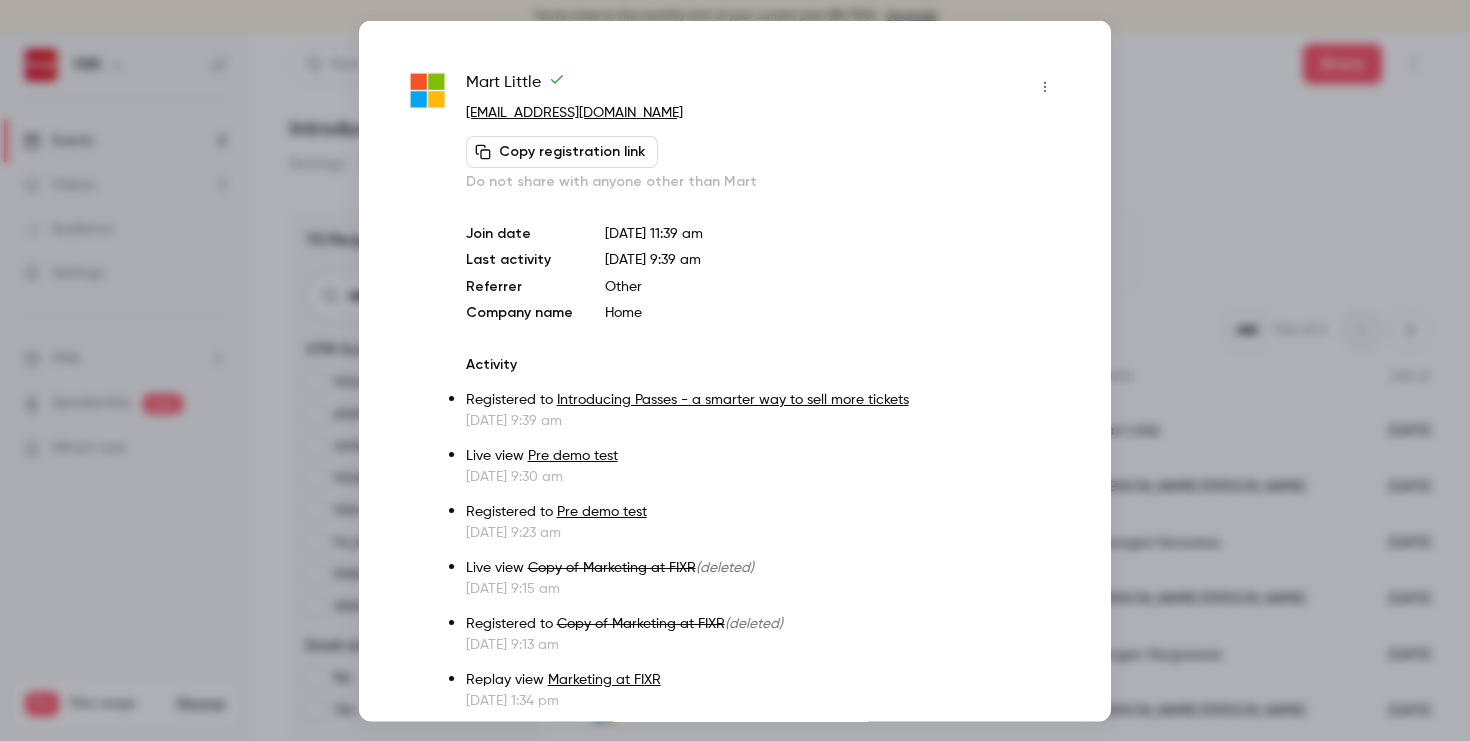 click at bounding box center (1045, 86) 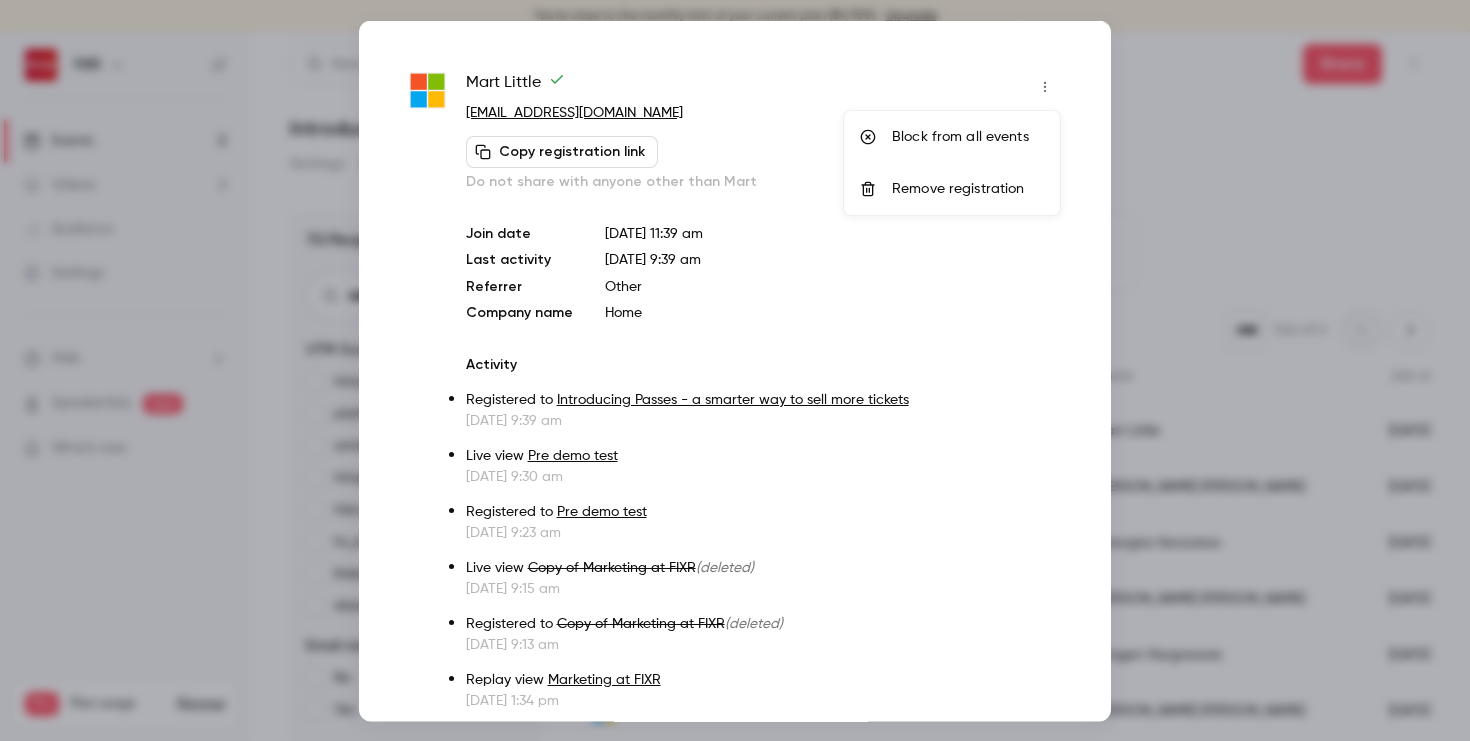 click on "Remove registration" at bounding box center (968, 189) 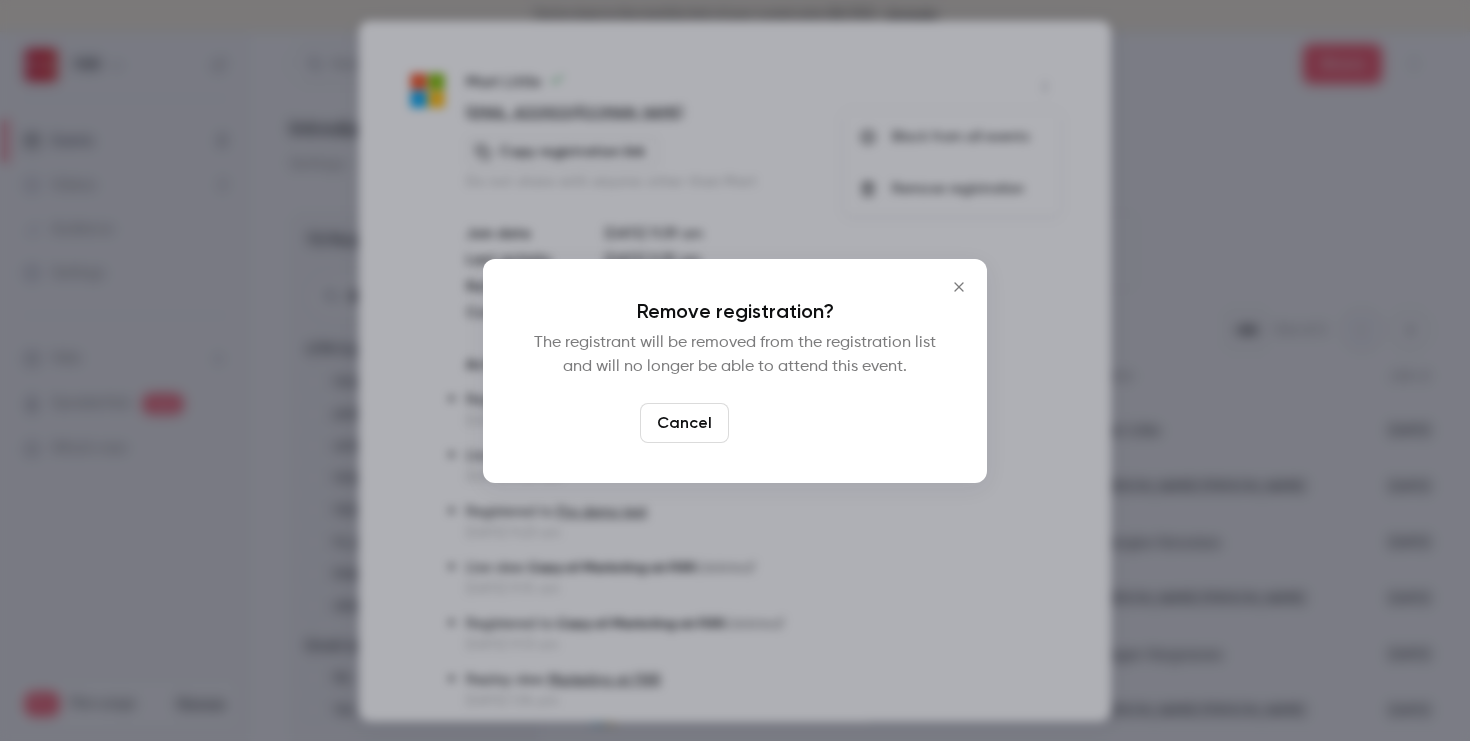 click on "Confirm" at bounding box center [784, 423] 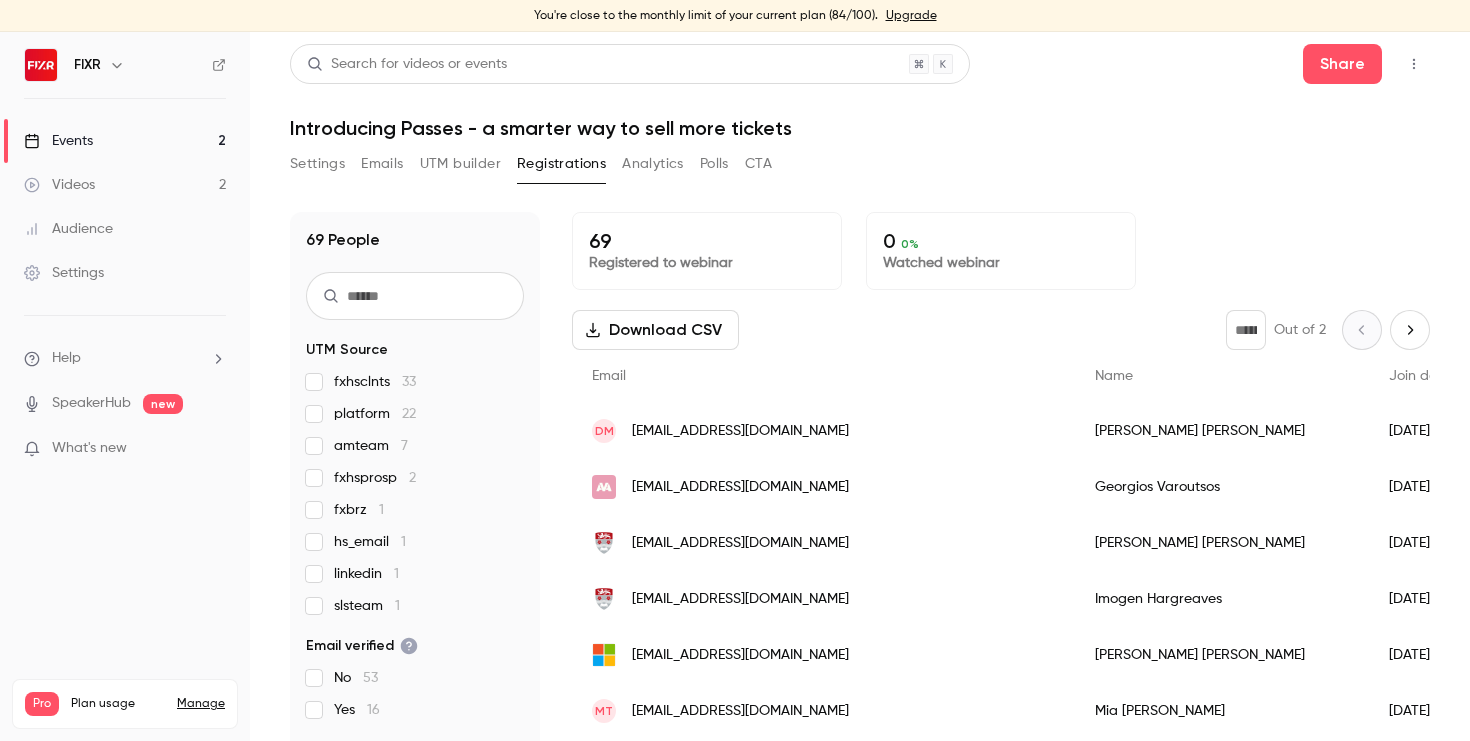 click on "DM [EMAIL_ADDRESS][DOMAIN_NAME]" at bounding box center [823, 431] 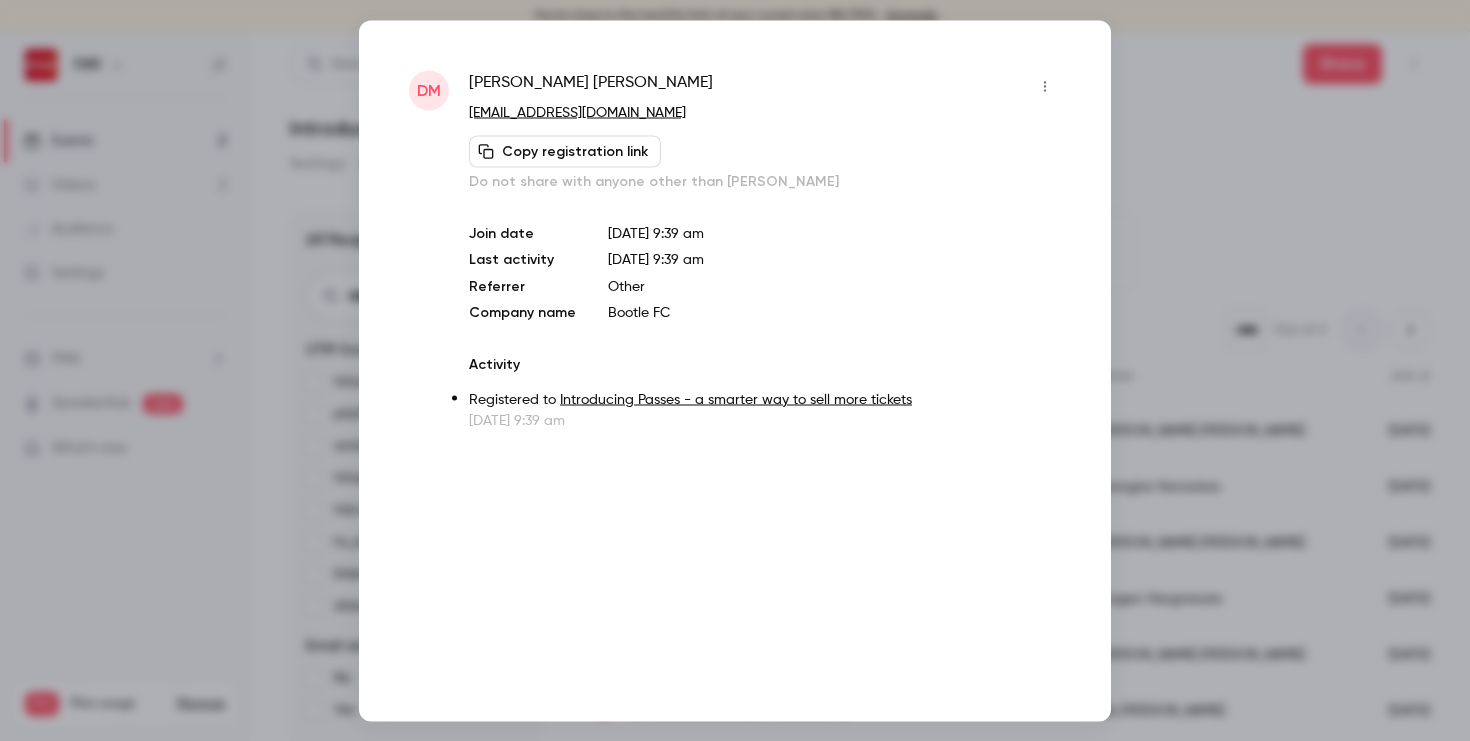 click at bounding box center [735, 370] 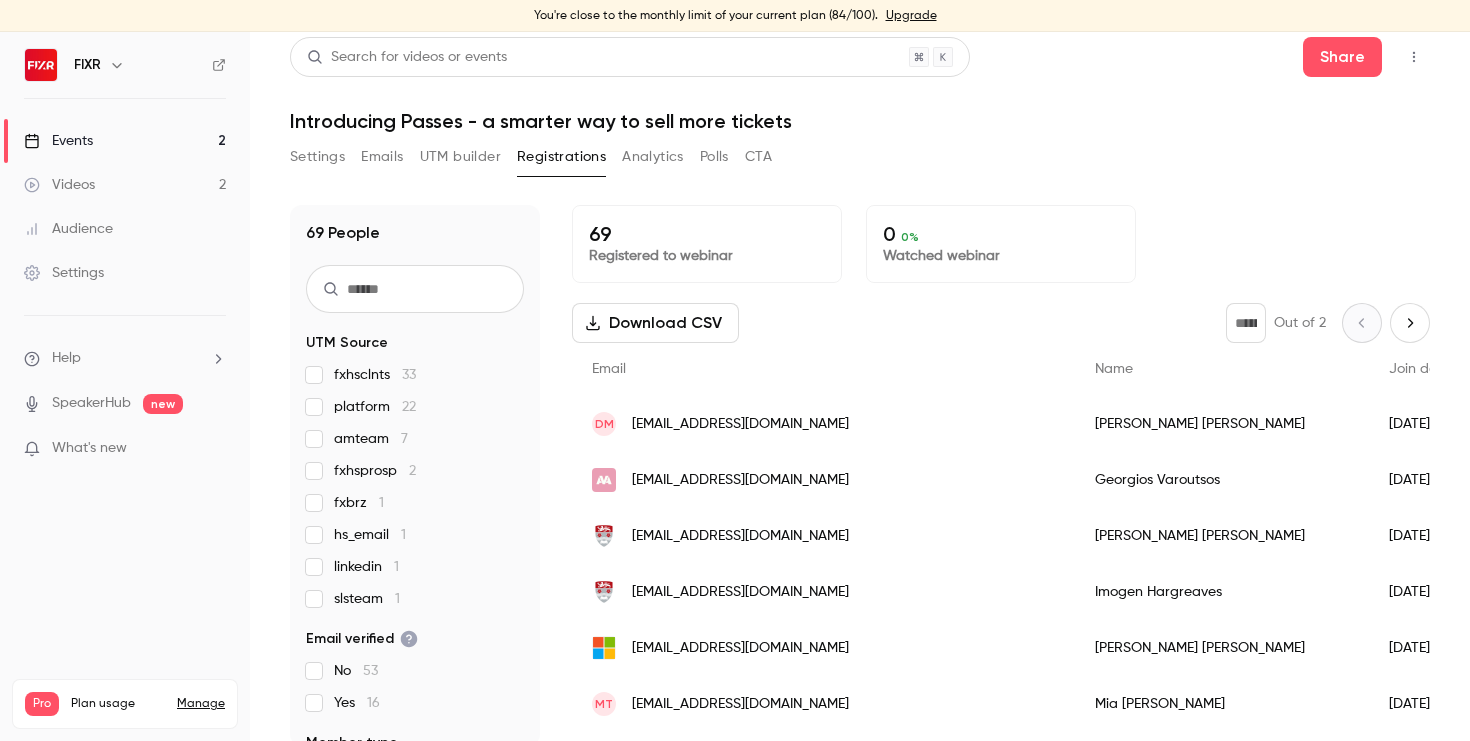scroll, scrollTop: 24, scrollLeft: 0, axis: vertical 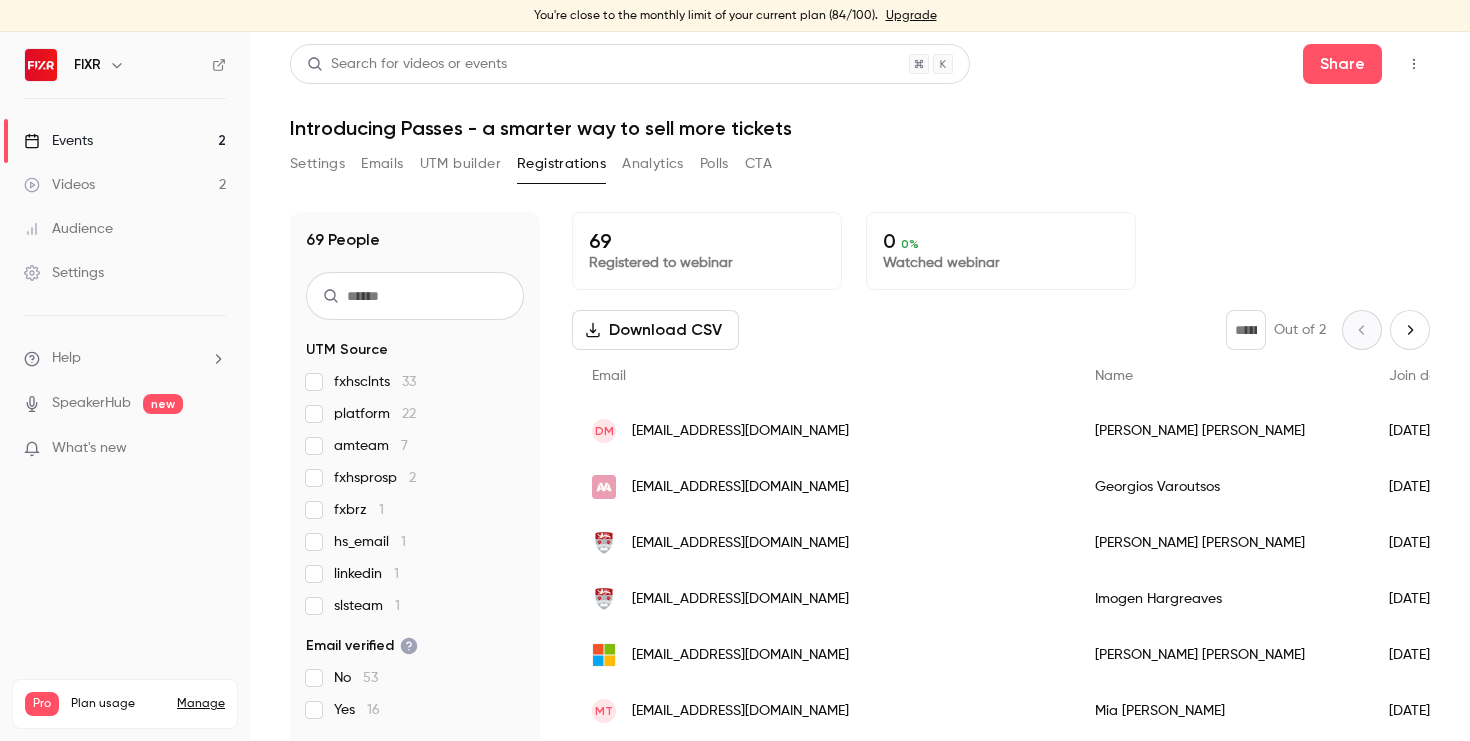 click on "Settings" at bounding box center [125, 273] 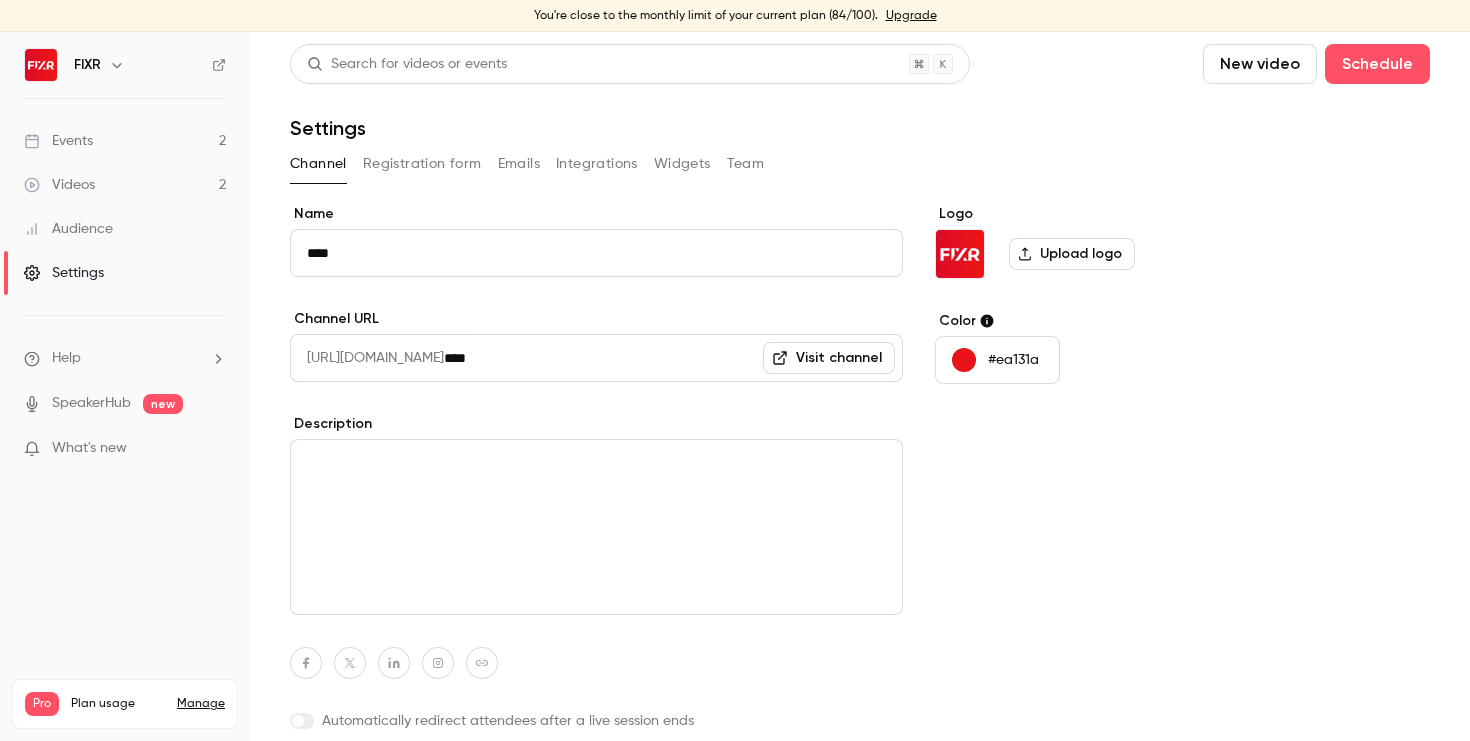 click on "Registration form" at bounding box center [422, 164] 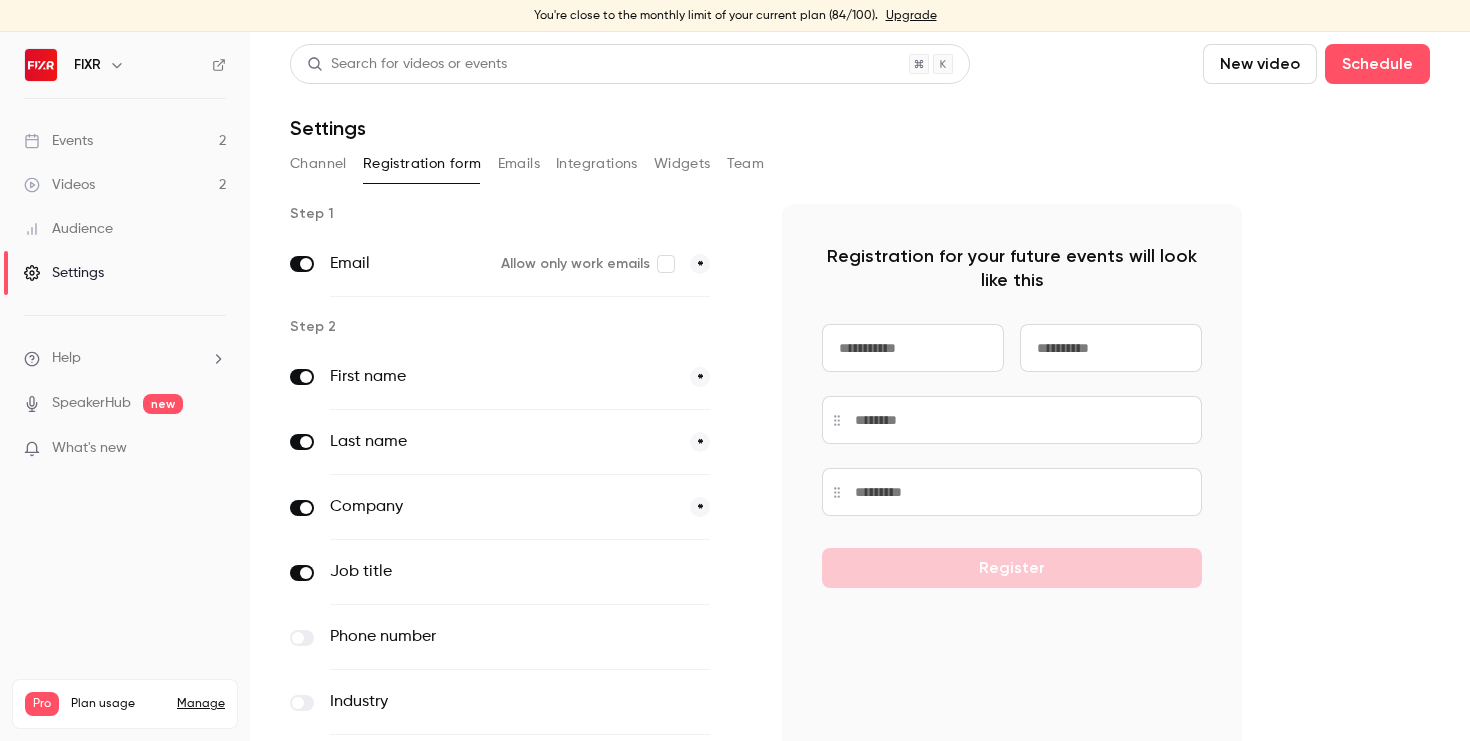 click on "Audience" at bounding box center (68, 229) 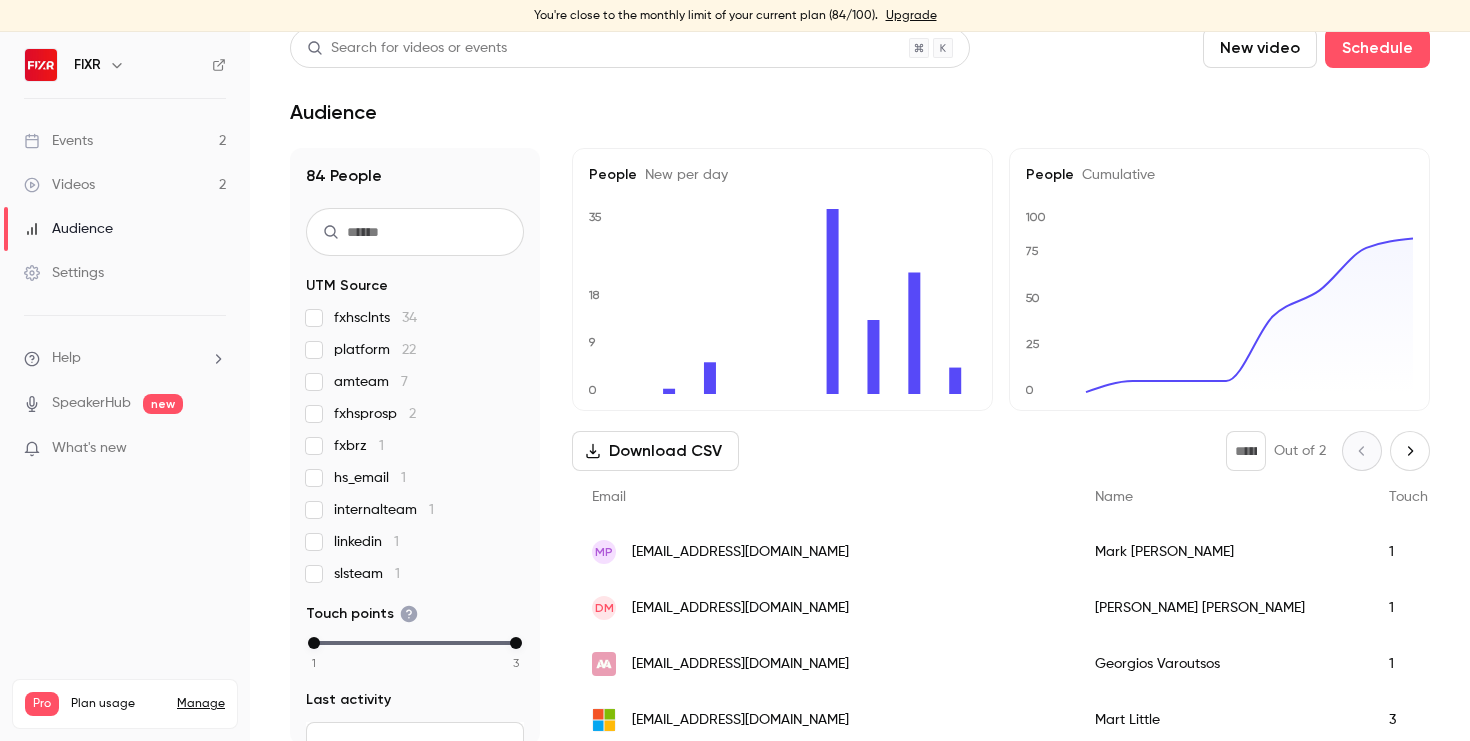 scroll, scrollTop: 32, scrollLeft: 0, axis: vertical 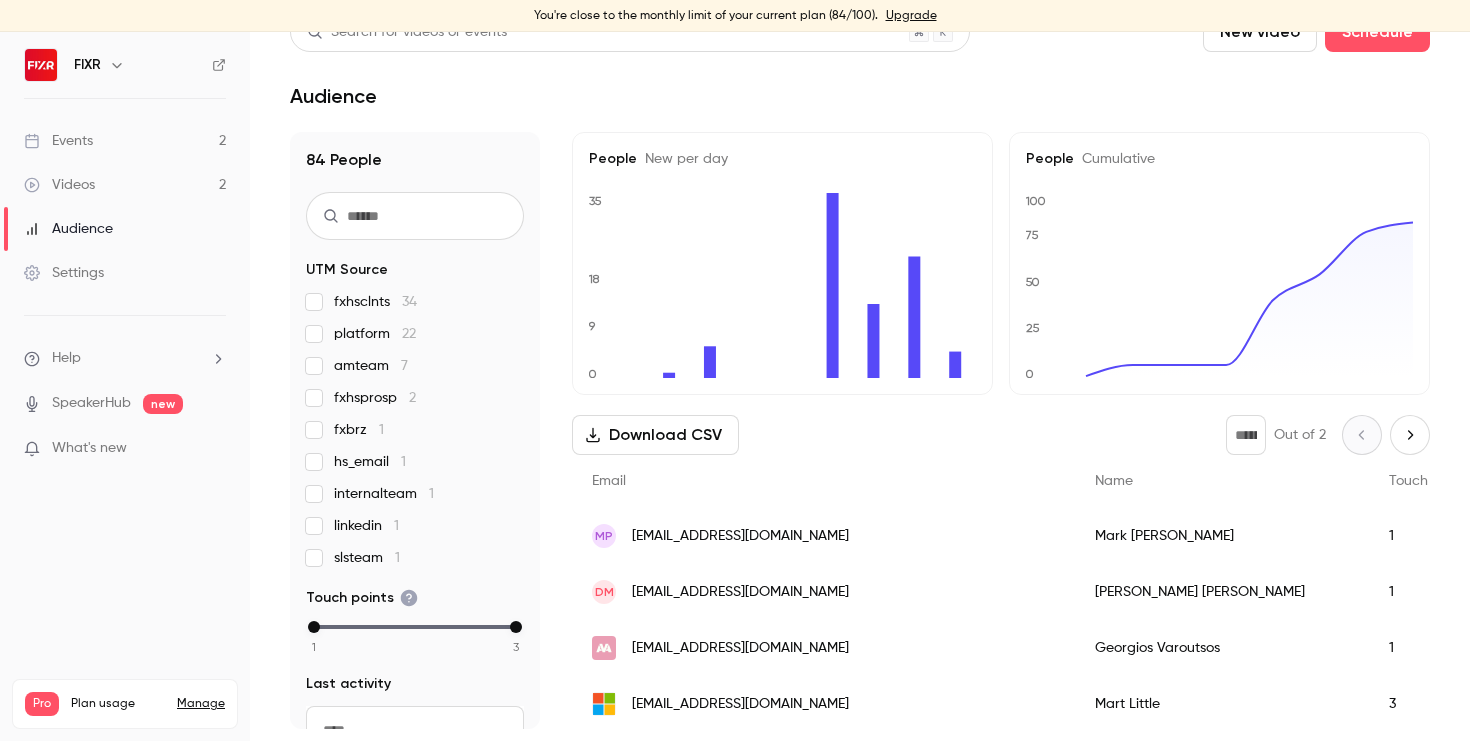click on "Help SpeakerHub new What's new" at bounding box center [125, 405] 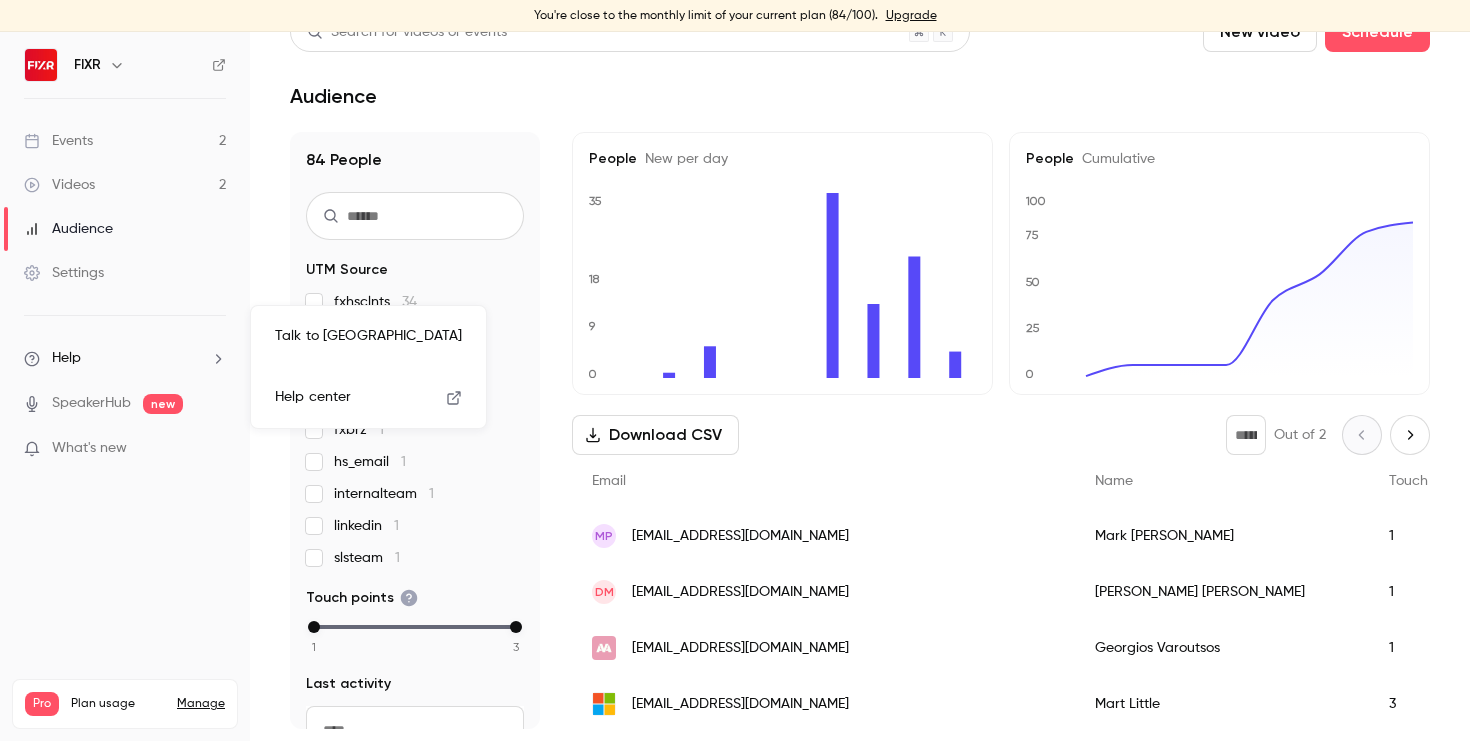 click on "Help center" at bounding box center (313, 397) 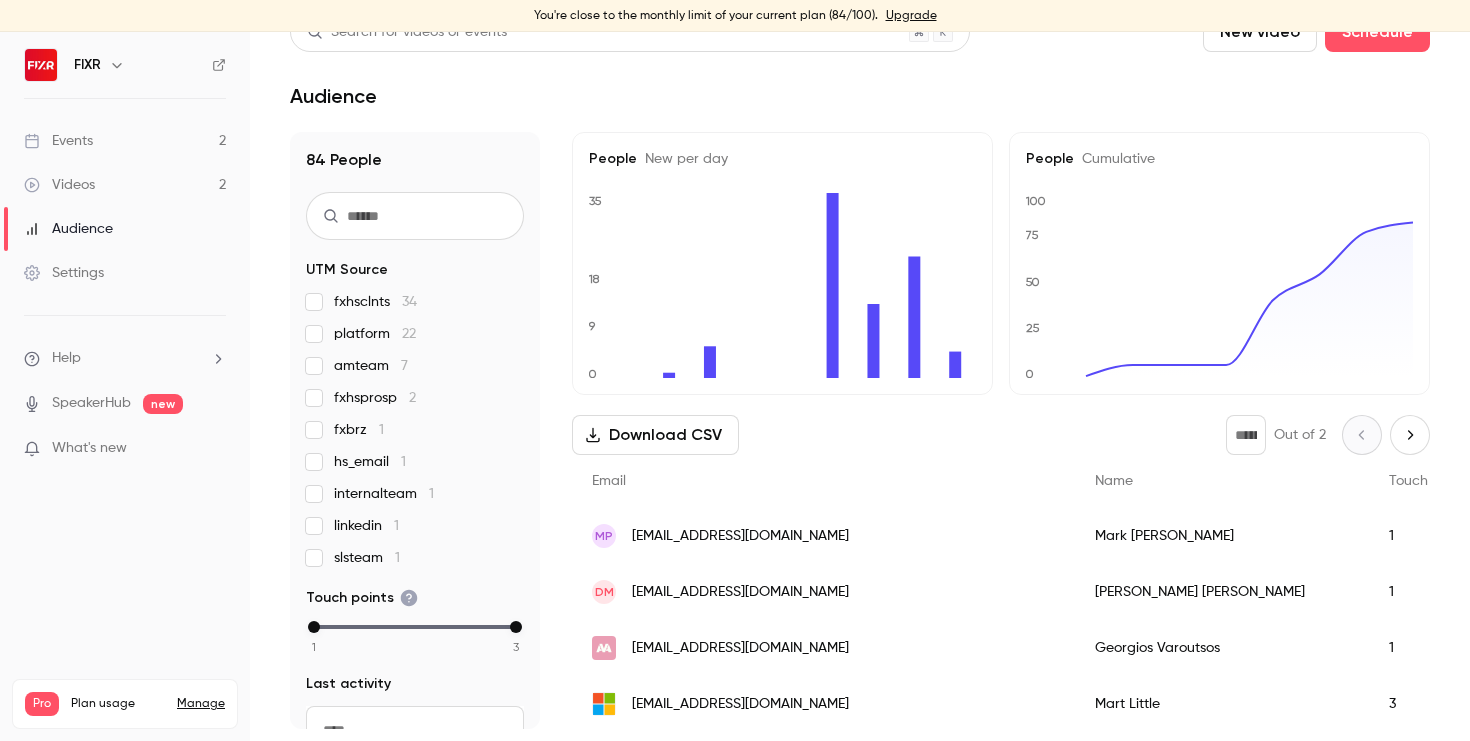 click on "Events 2" at bounding box center [125, 141] 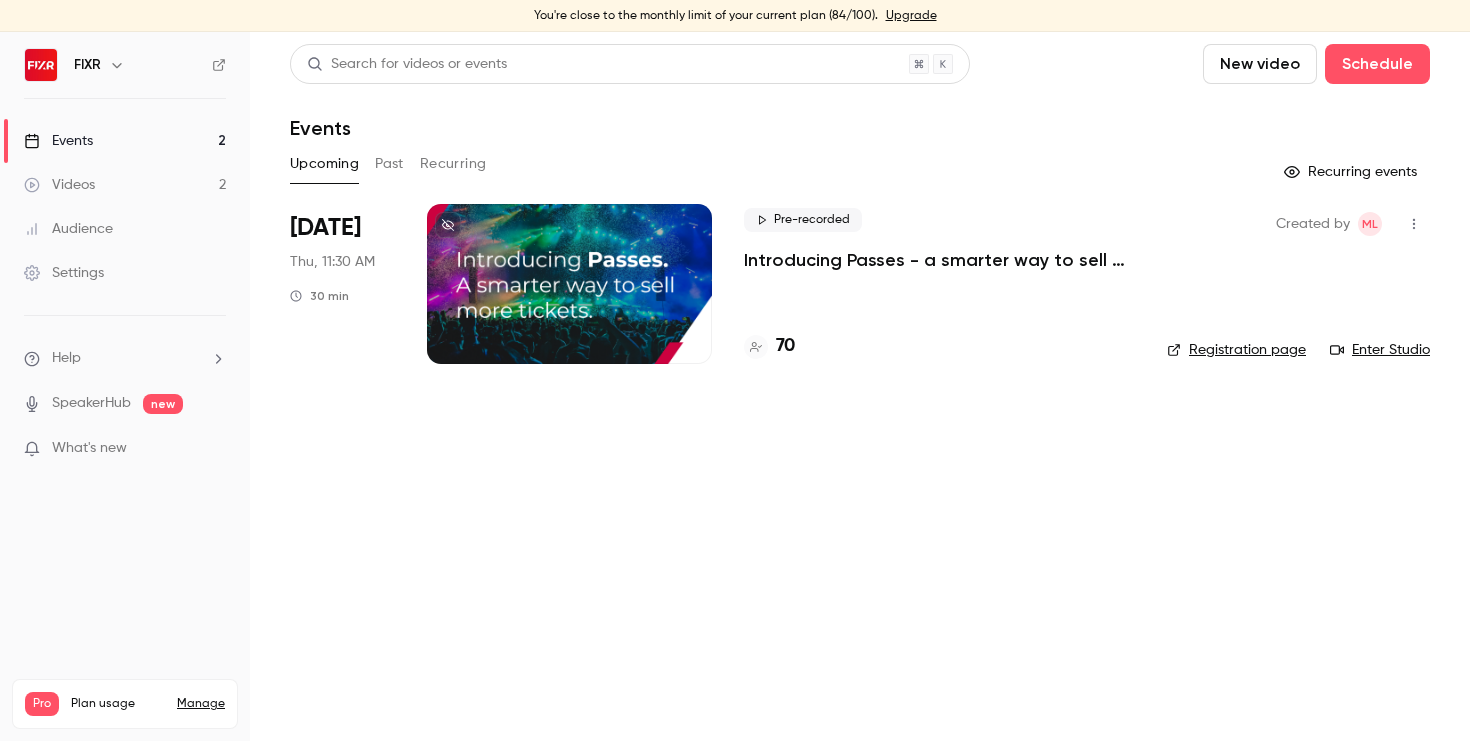 click on "Videos 2" at bounding box center (125, 185) 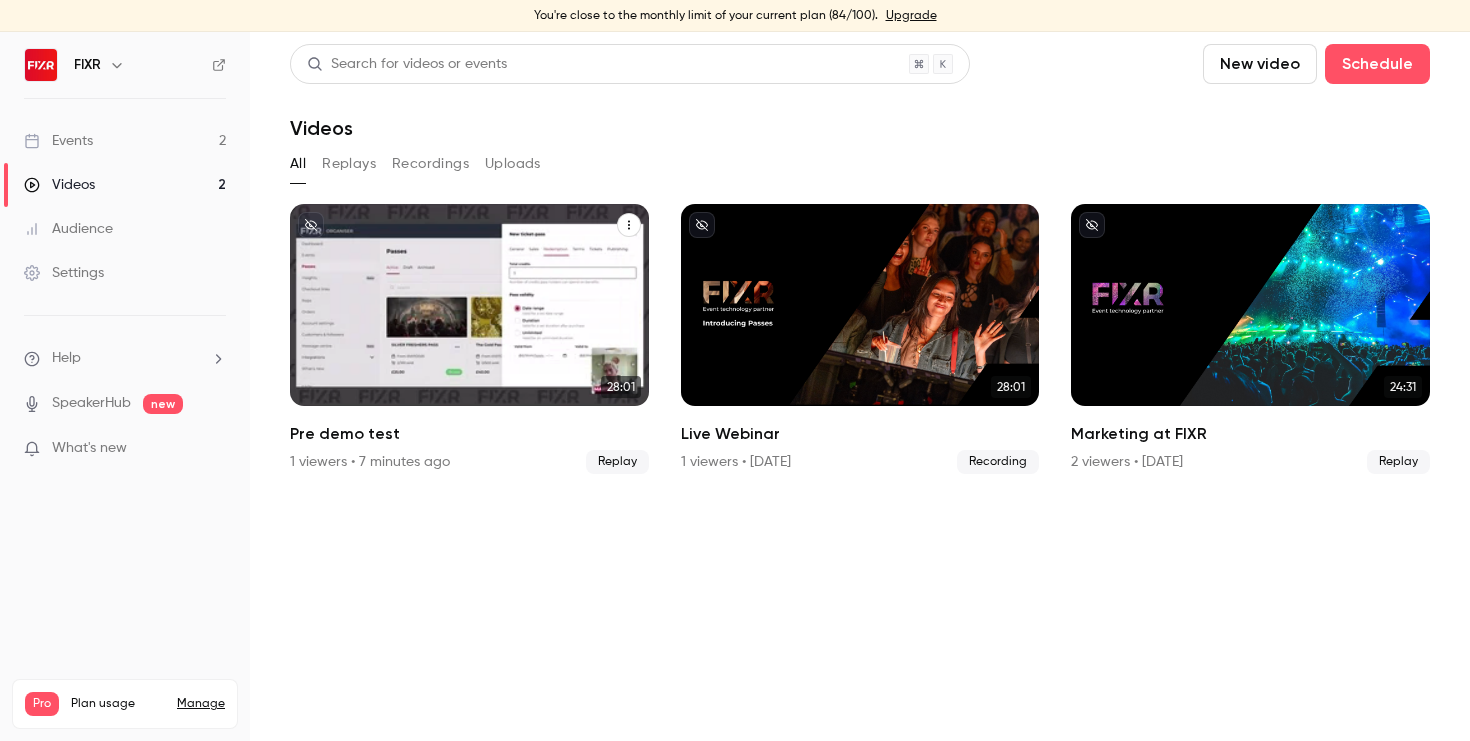 click 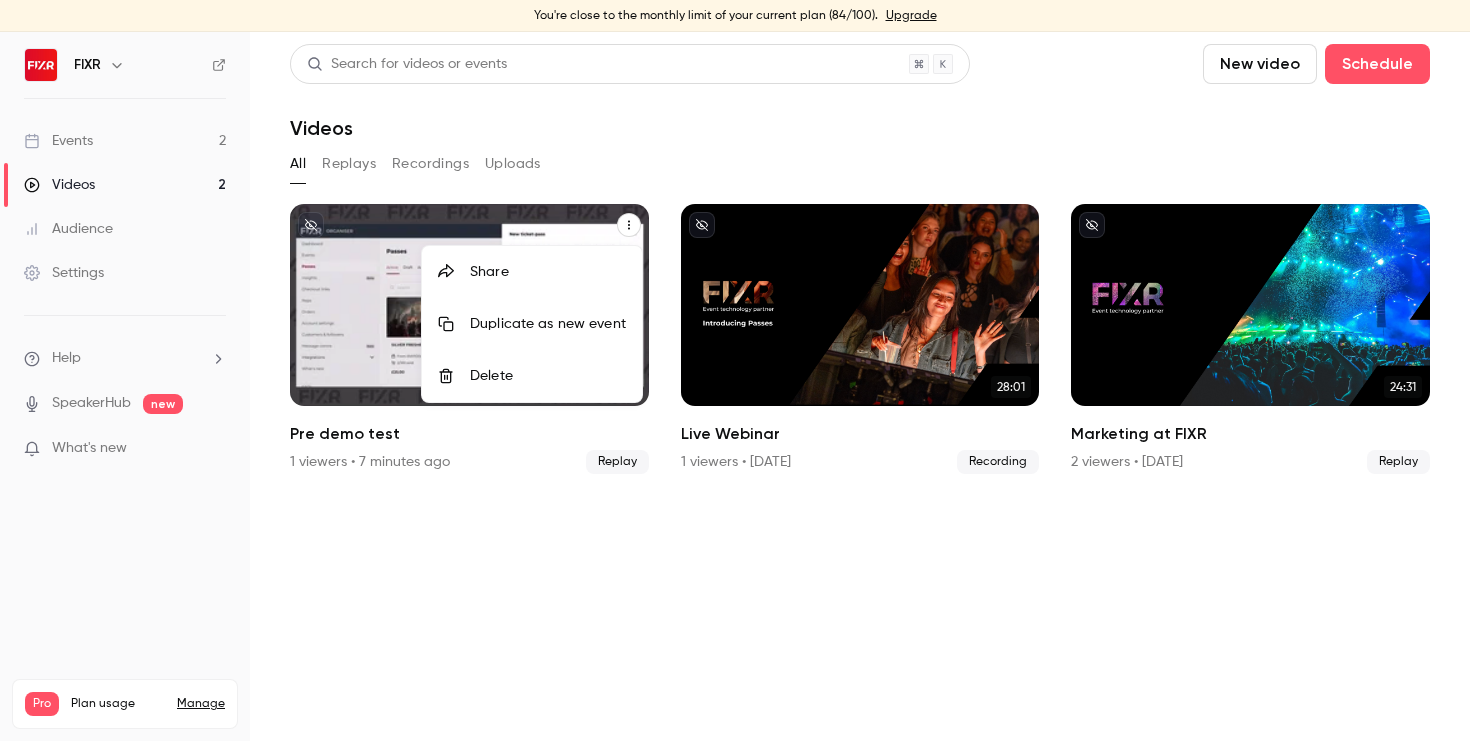 click on "Delete" at bounding box center (548, 376) 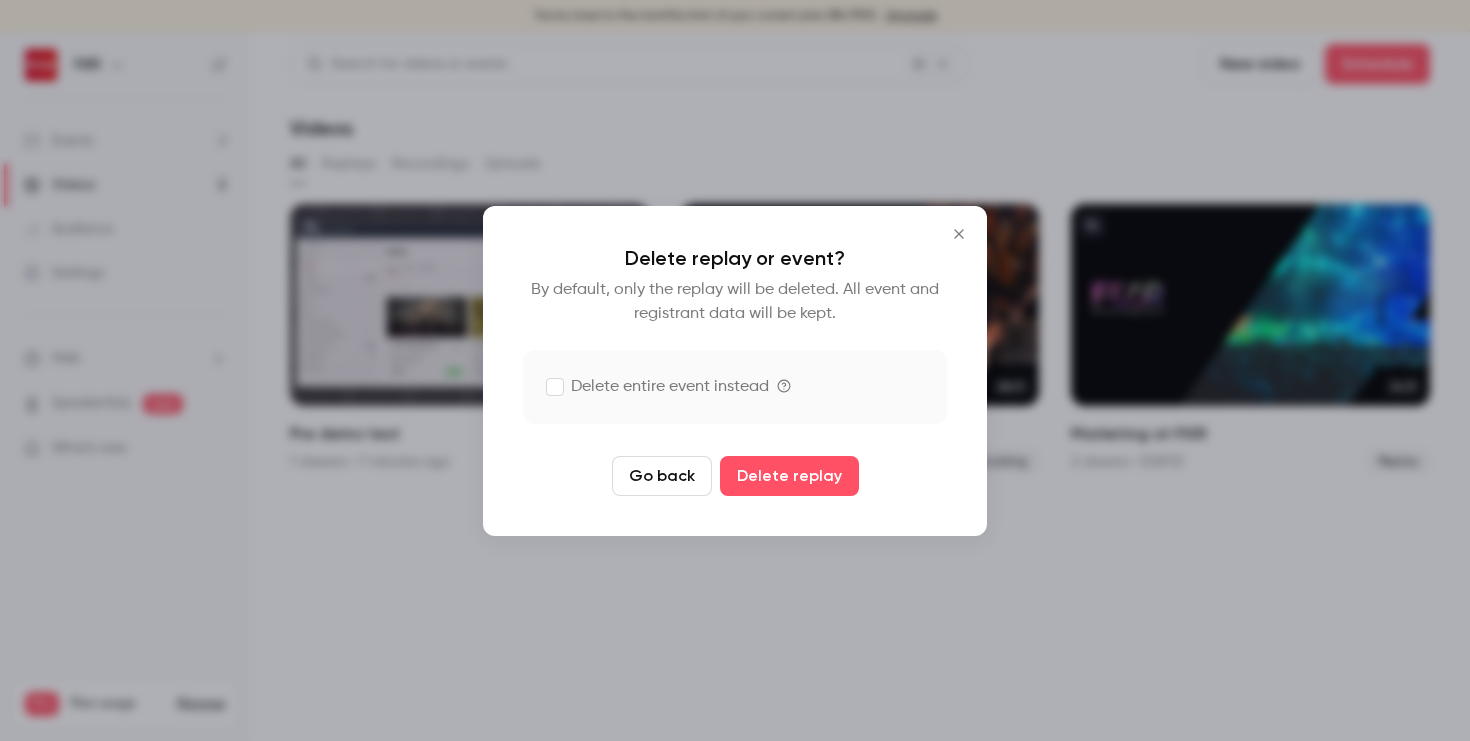 click at bounding box center [735, 370] 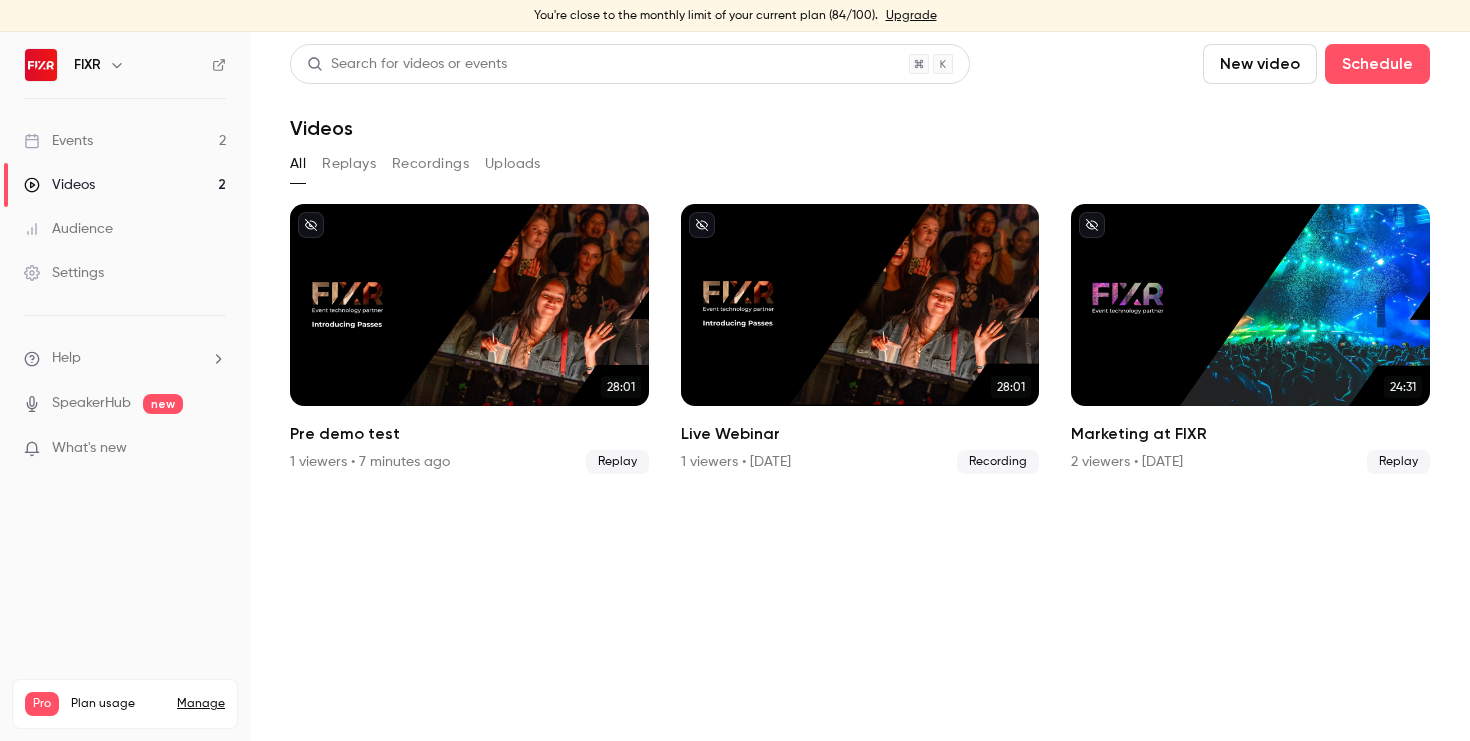 click on "Events 2" at bounding box center [125, 141] 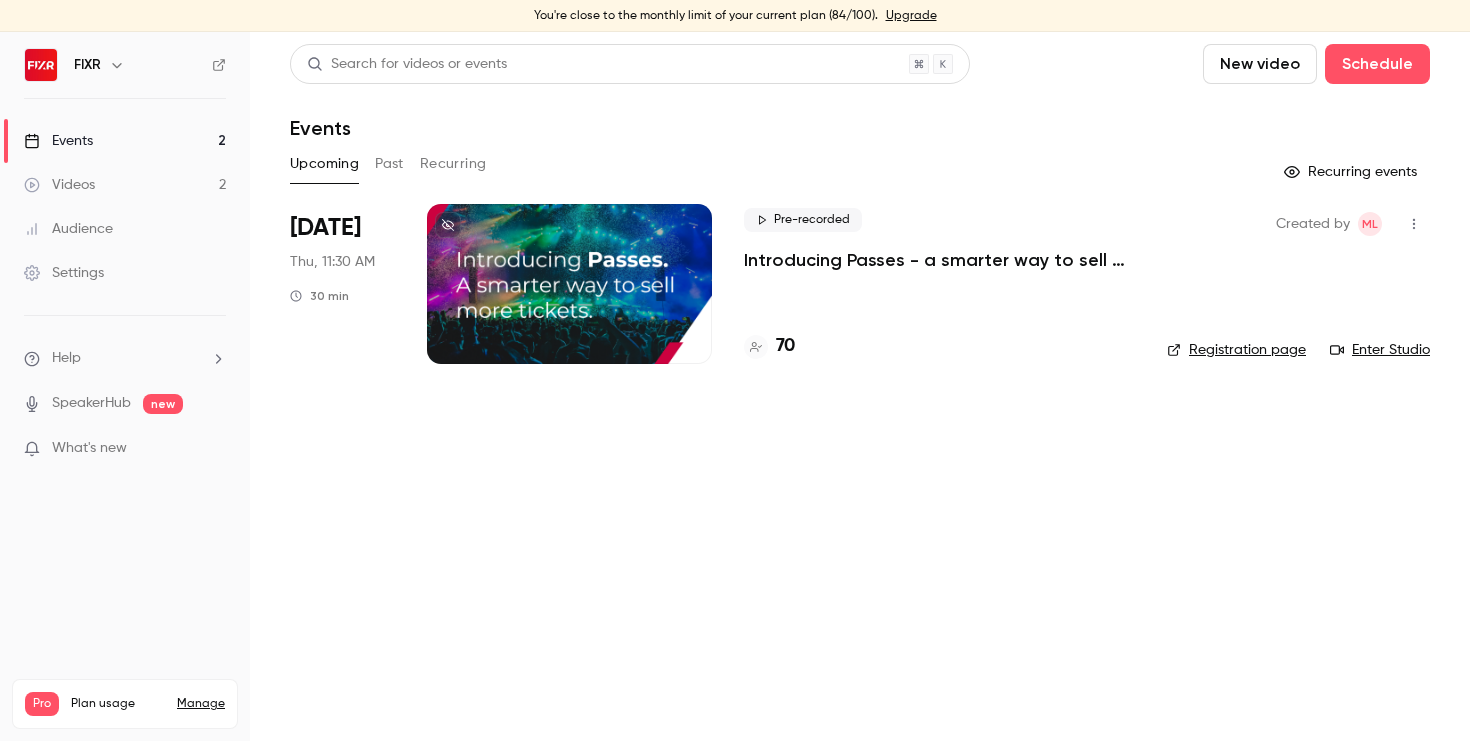 click at bounding box center (569, 284) 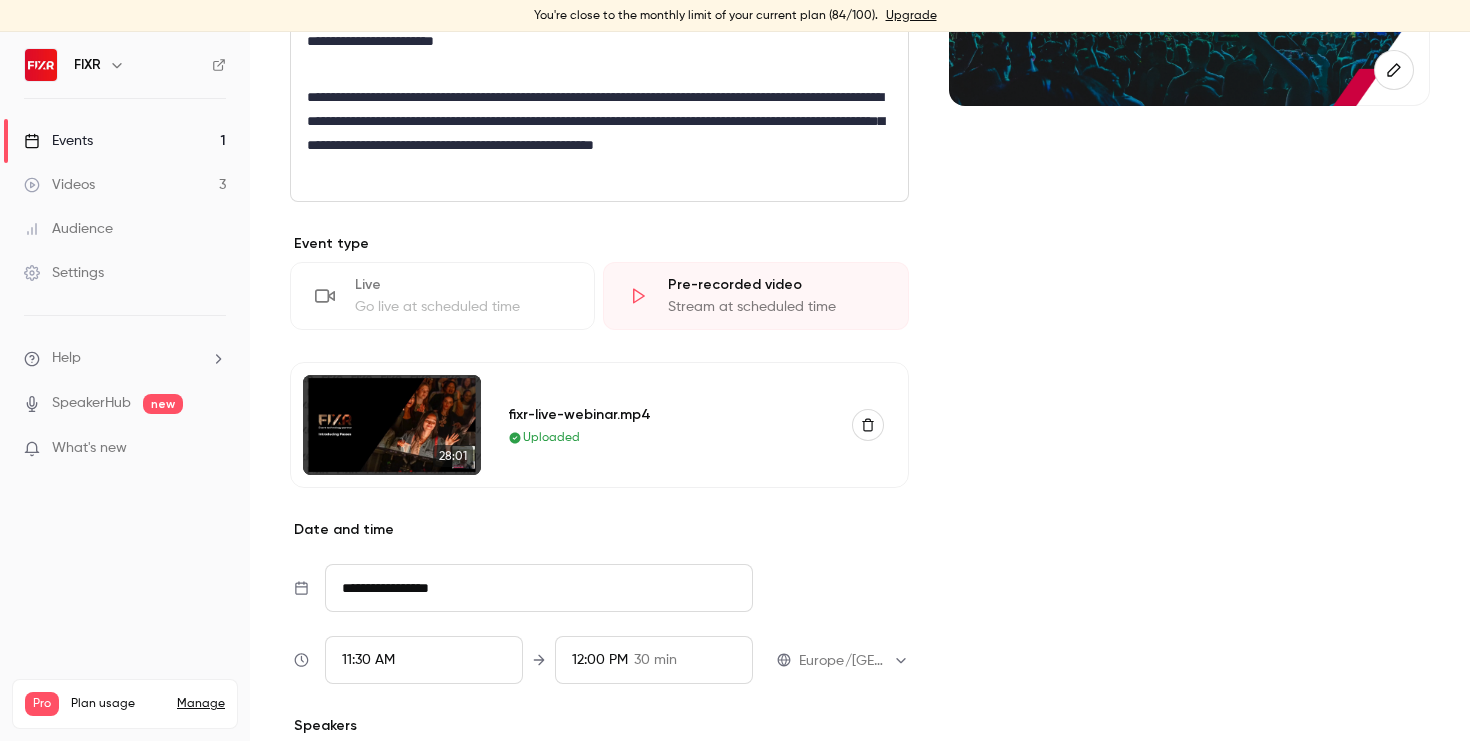 scroll, scrollTop: 406, scrollLeft: 0, axis: vertical 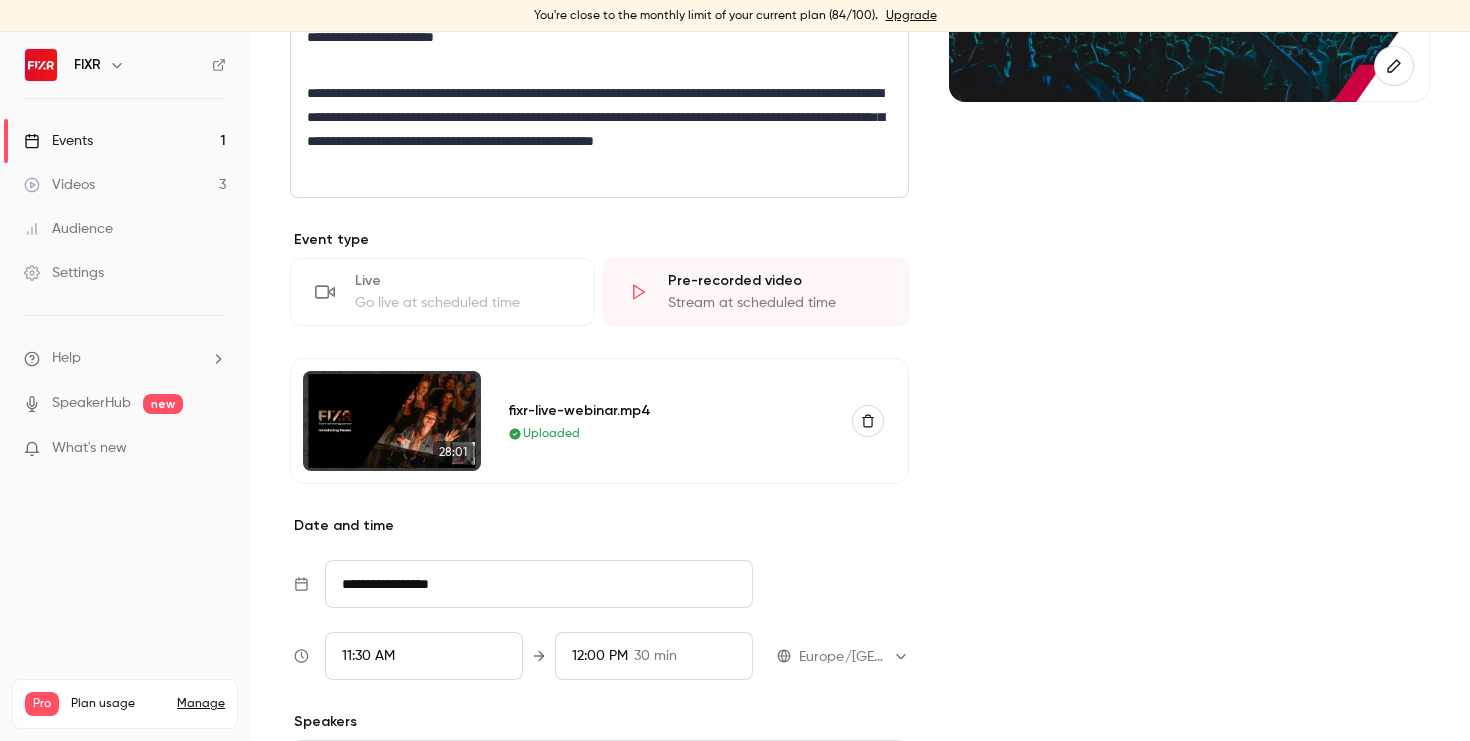 click on "Videos 3" at bounding box center (125, 185) 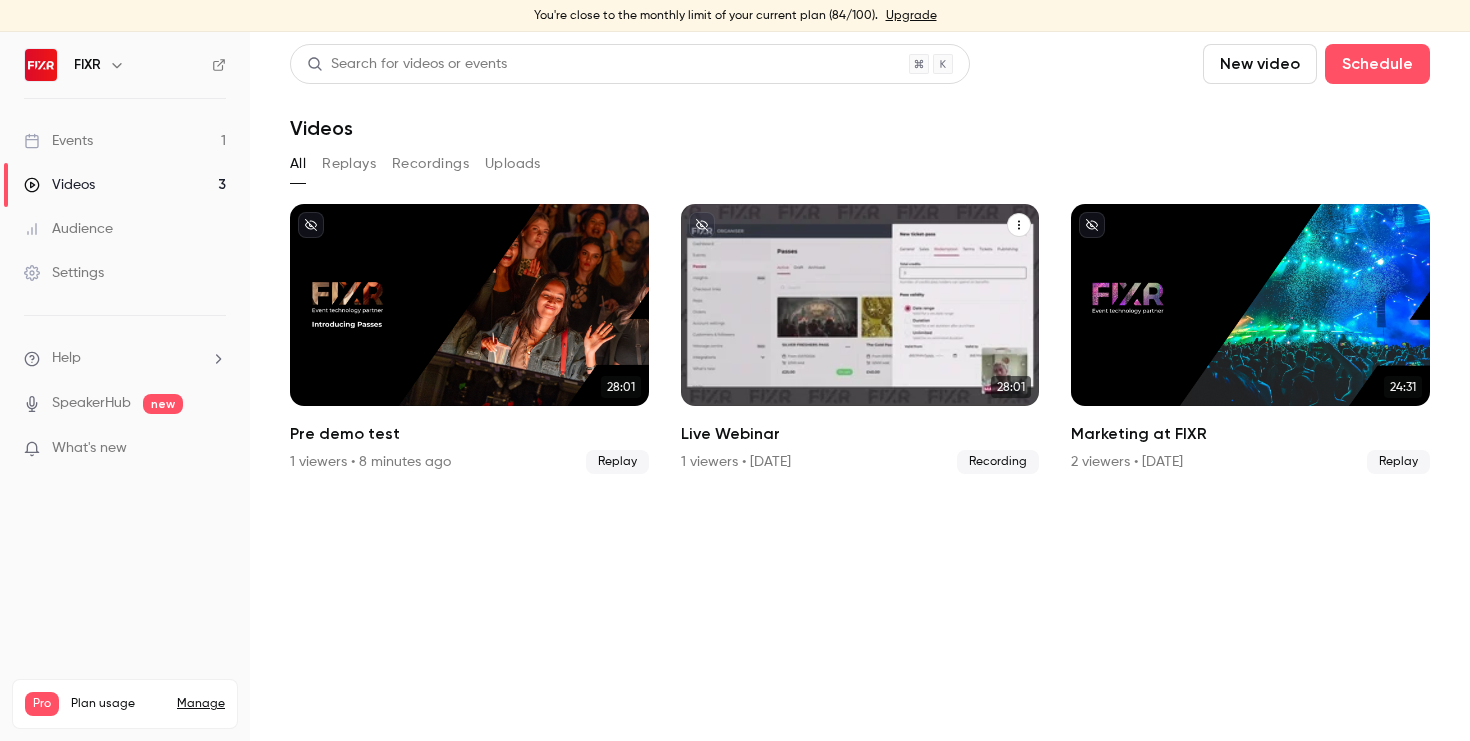 click at bounding box center [860, 305] 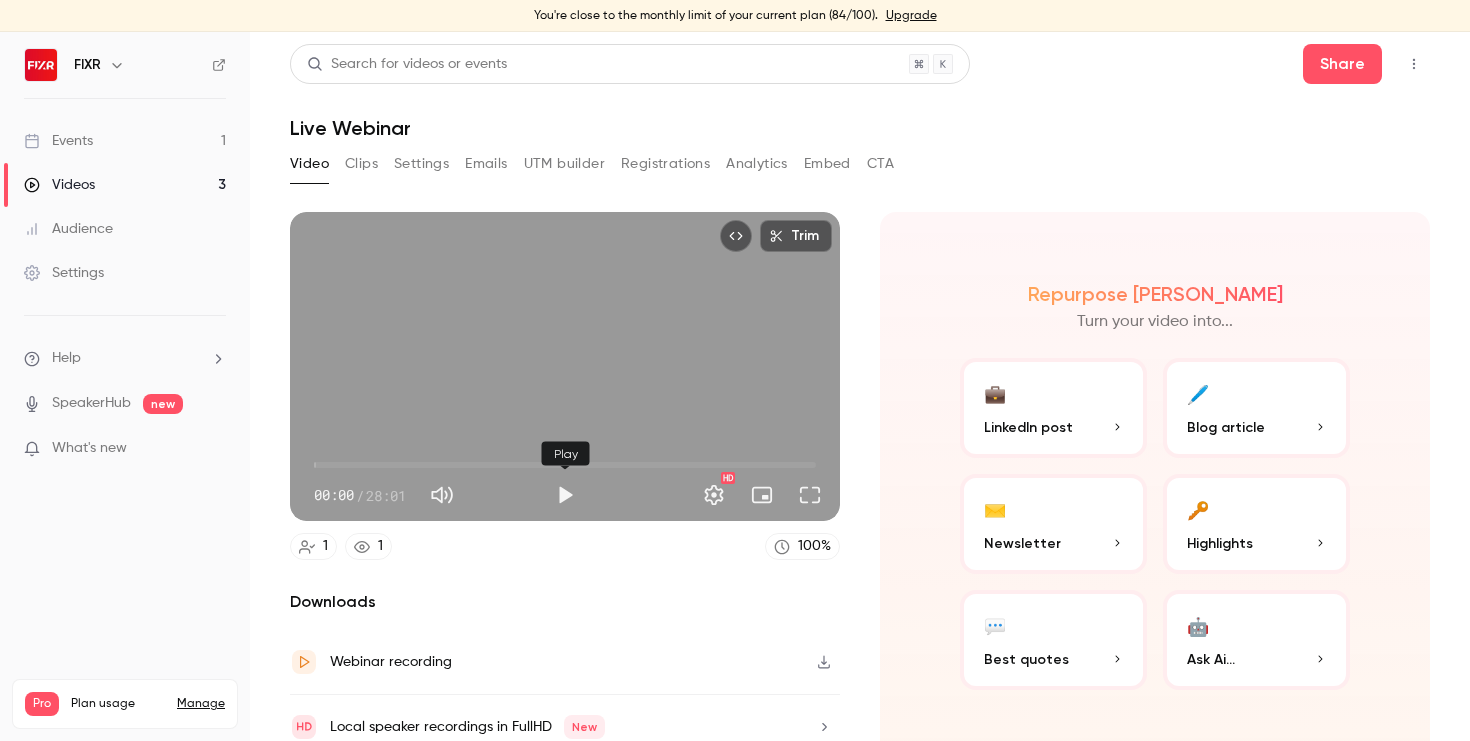 click at bounding box center [565, 495] 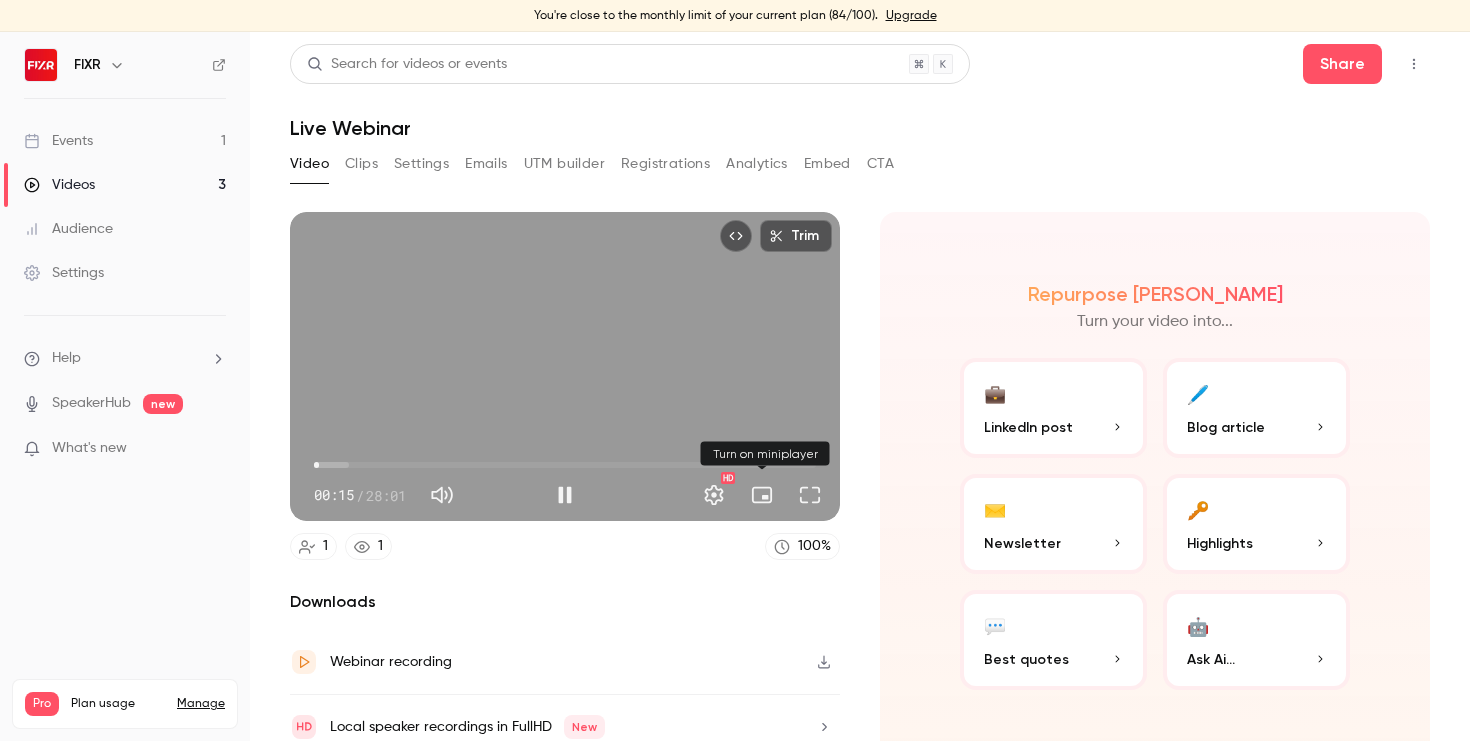 click at bounding box center [762, 495] 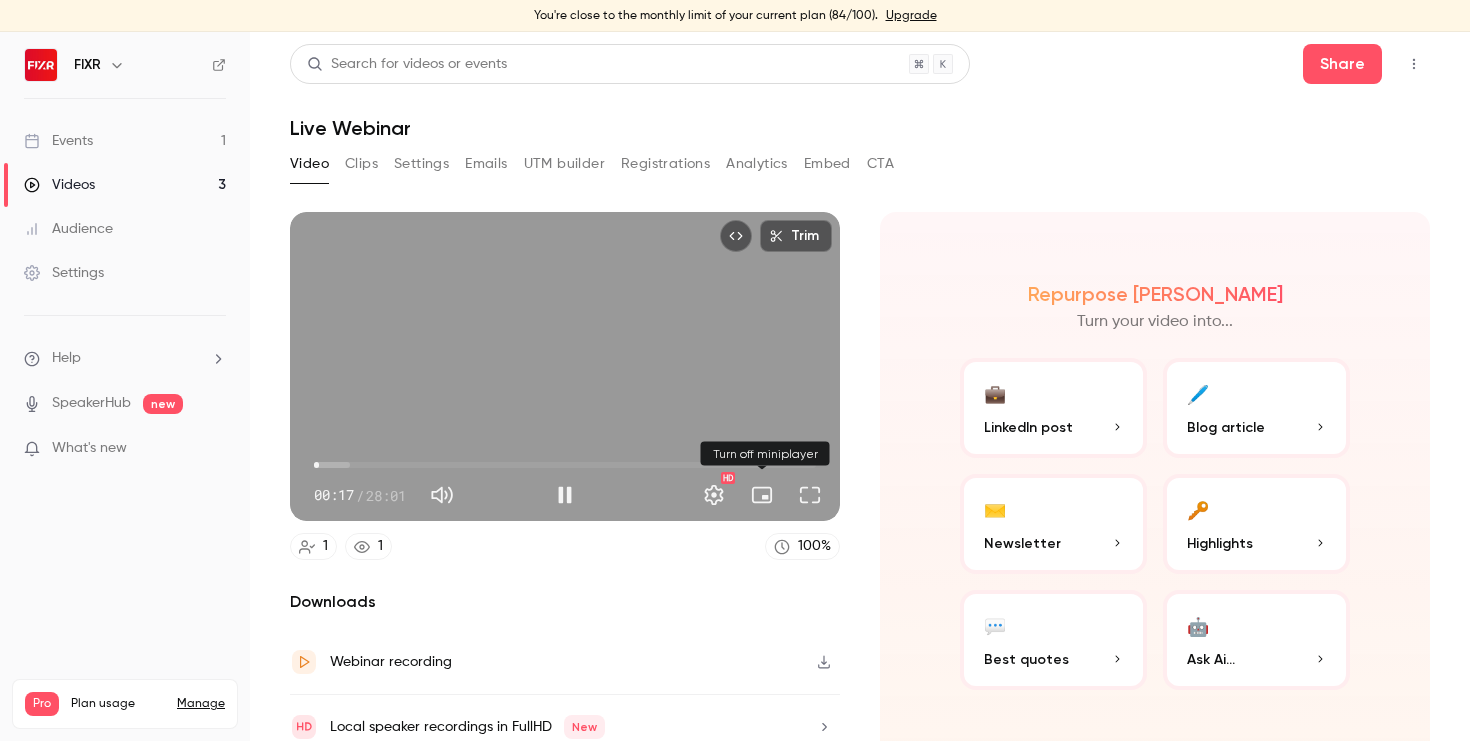click at bounding box center (762, 495) 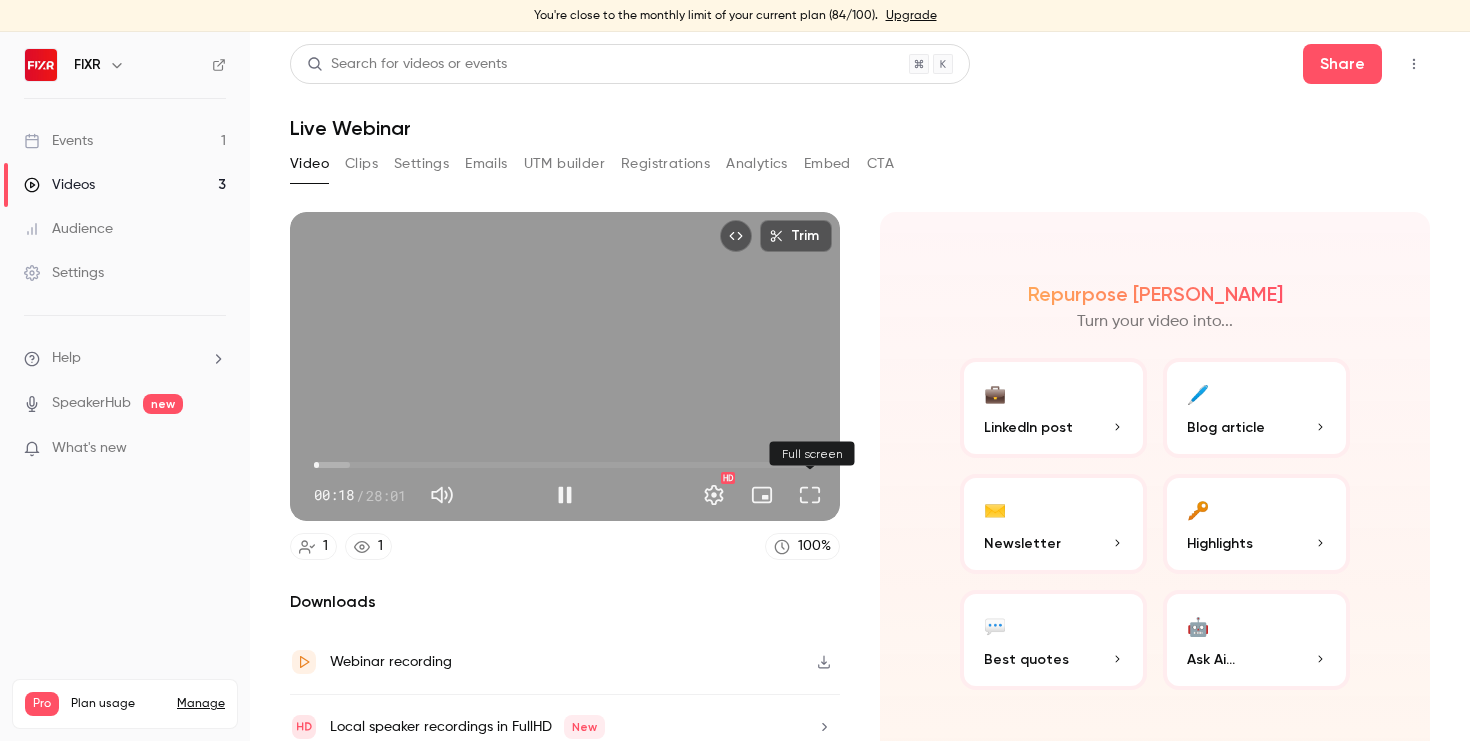 click at bounding box center (810, 495) 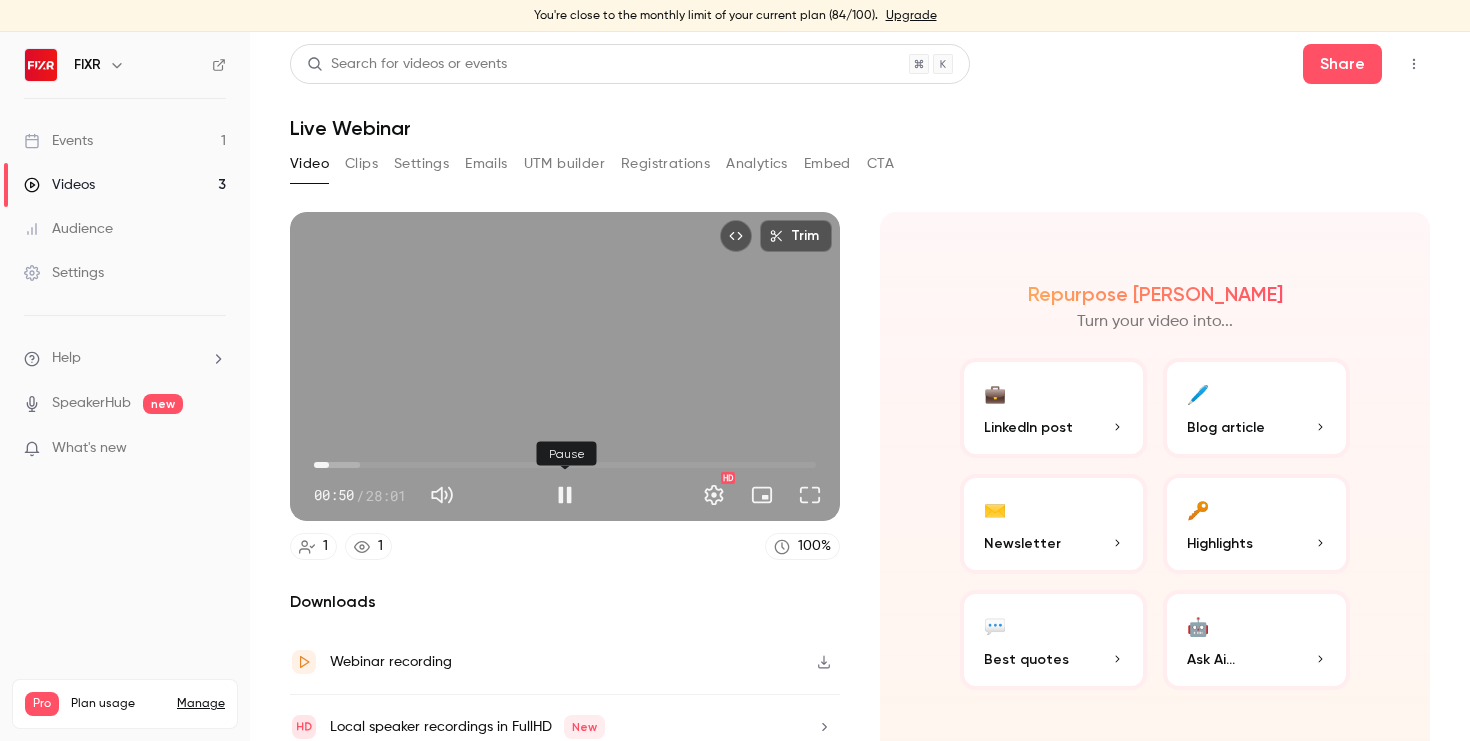 click at bounding box center (565, 495) 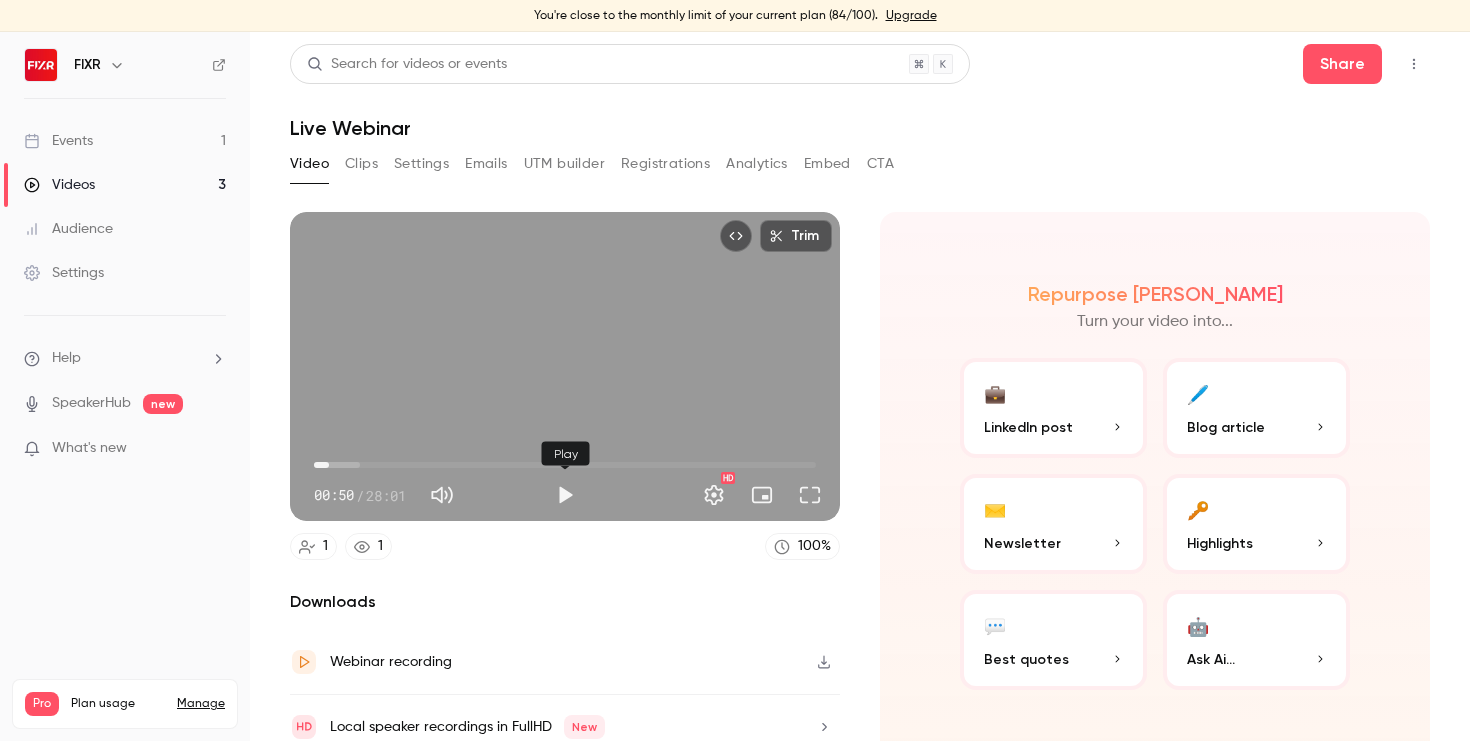 click at bounding box center [565, 495] 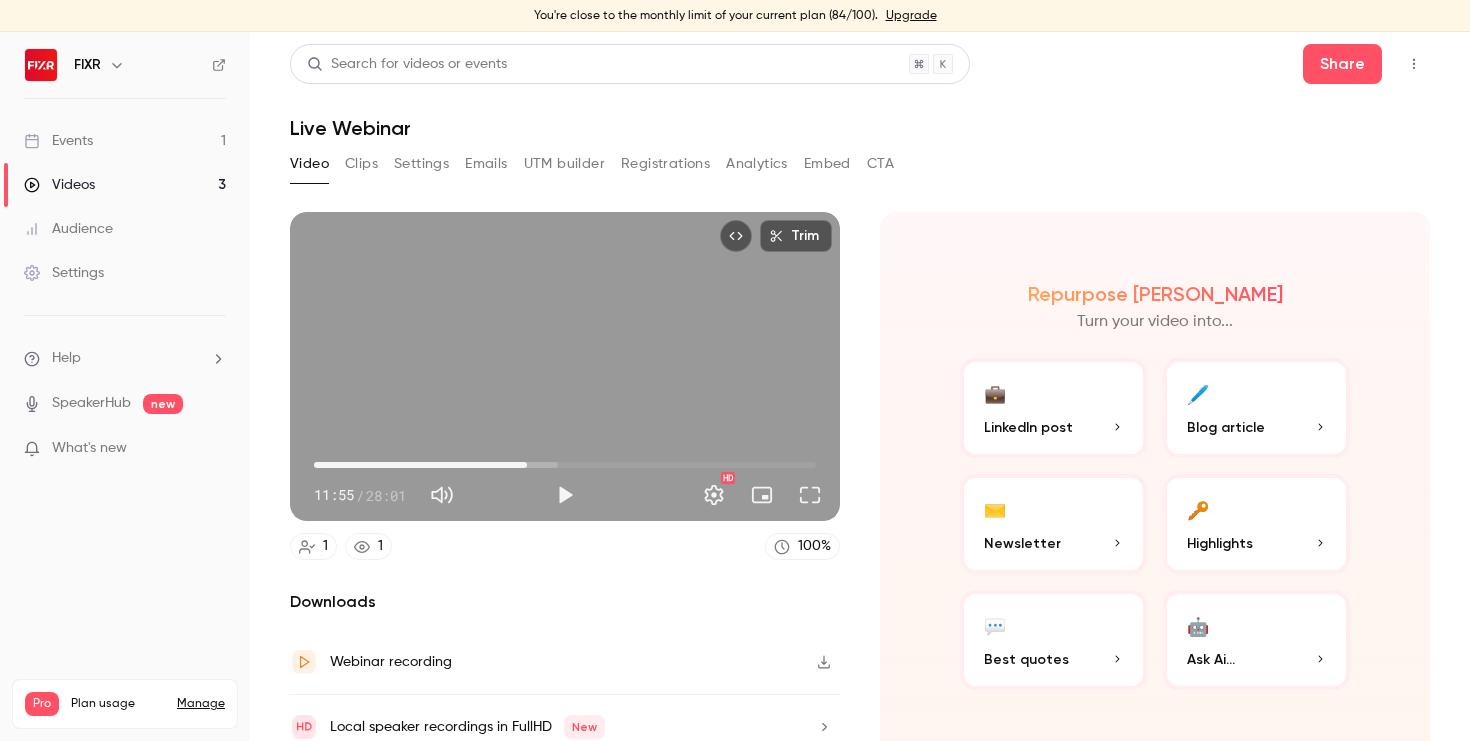 click on "Trim 11:55 11:55 / 28:01 HD 1 1 100 % Downloads Webinar recording Local speaker recordings in FullHD New" at bounding box center [565, 485] 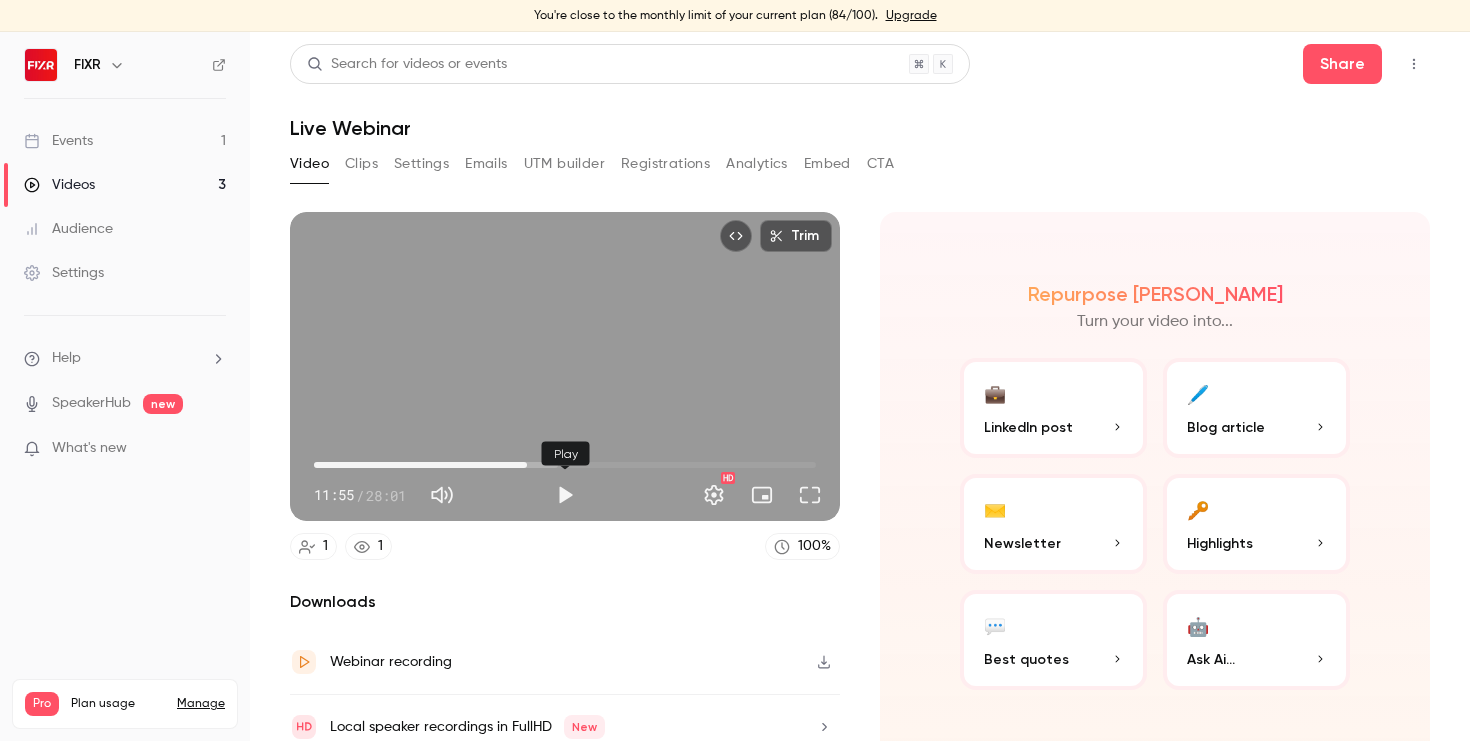 click at bounding box center [565, 495] 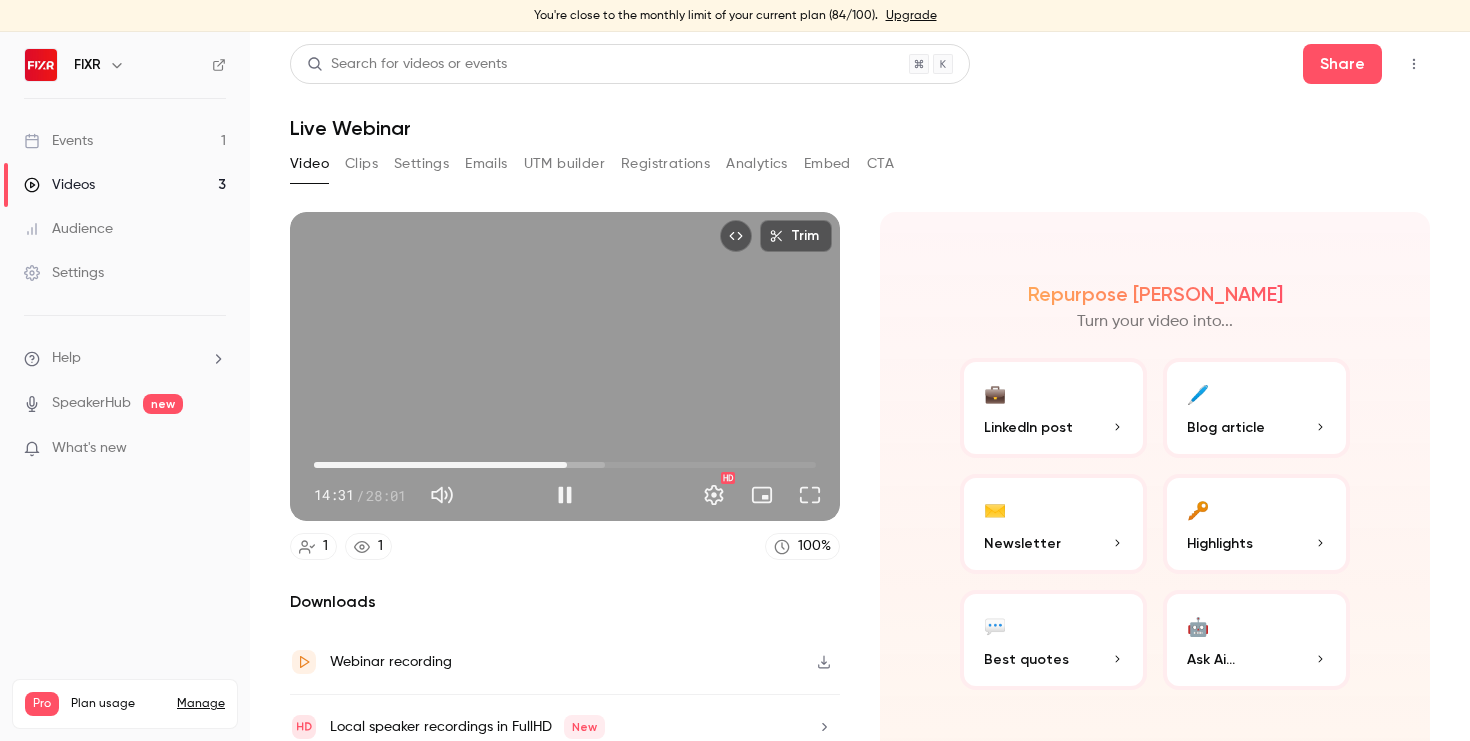 click on "14:07" at bounding box center (567, 465) 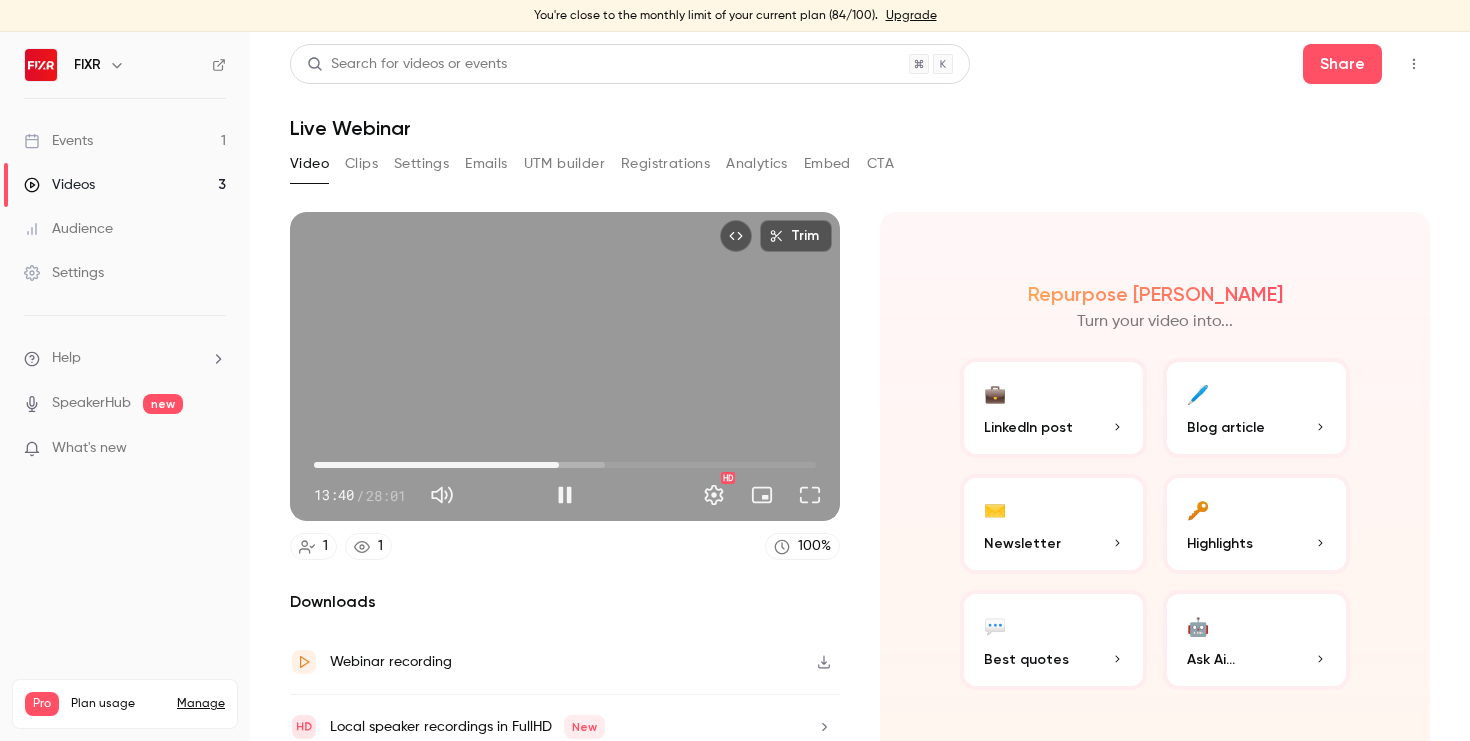 click on "13:40" at bounding box center [559, 465] 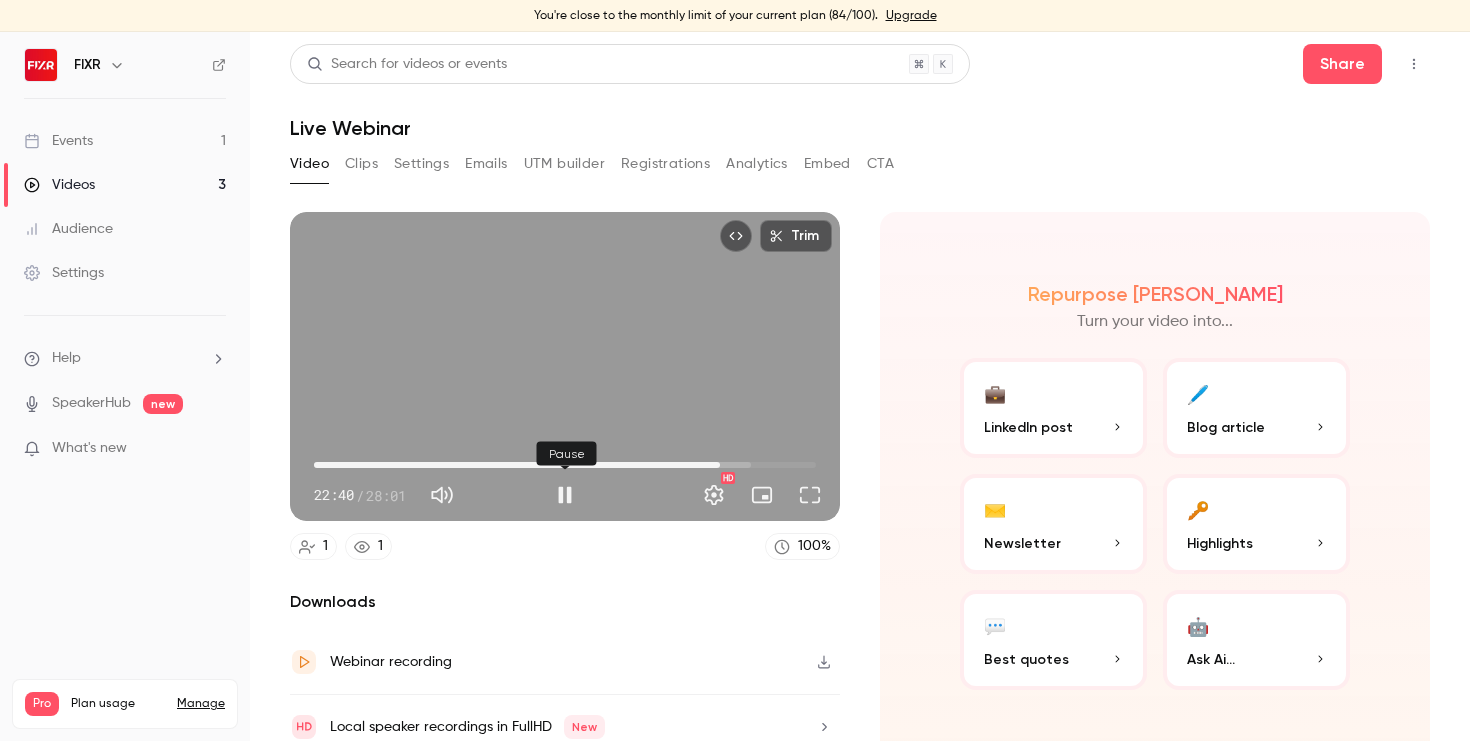 click at bounding box center [565, 495] 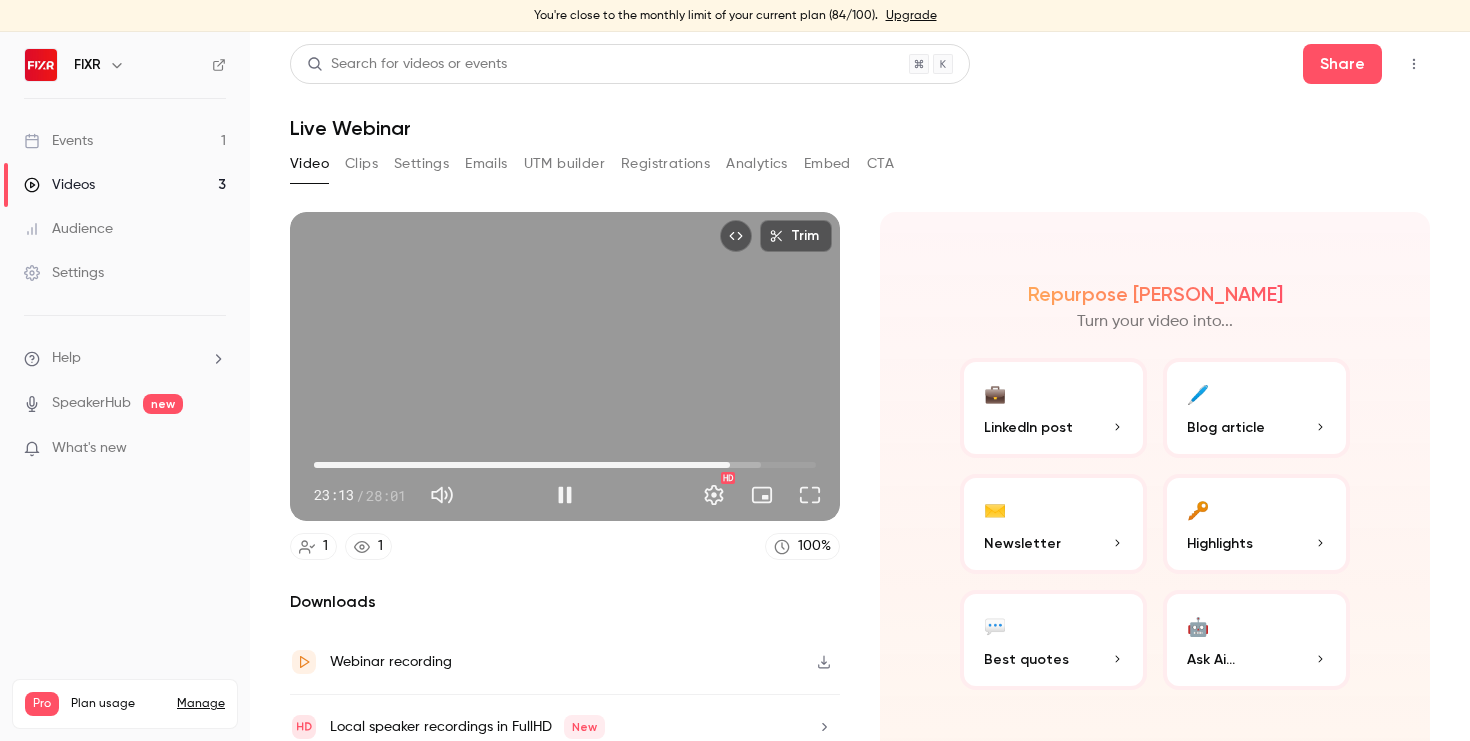 click on "23:13" at bounding box center (730, 465) 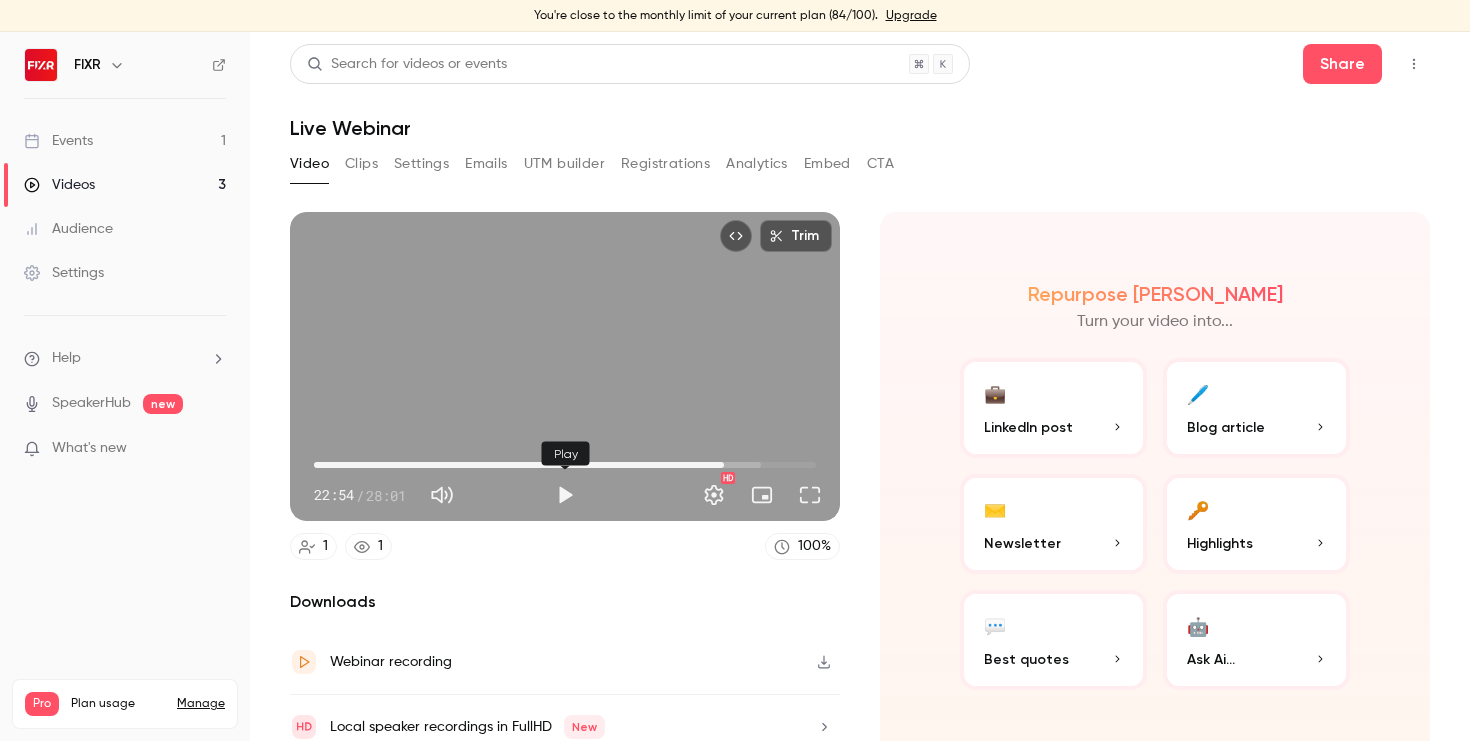 click at bounding box center (565, 495) 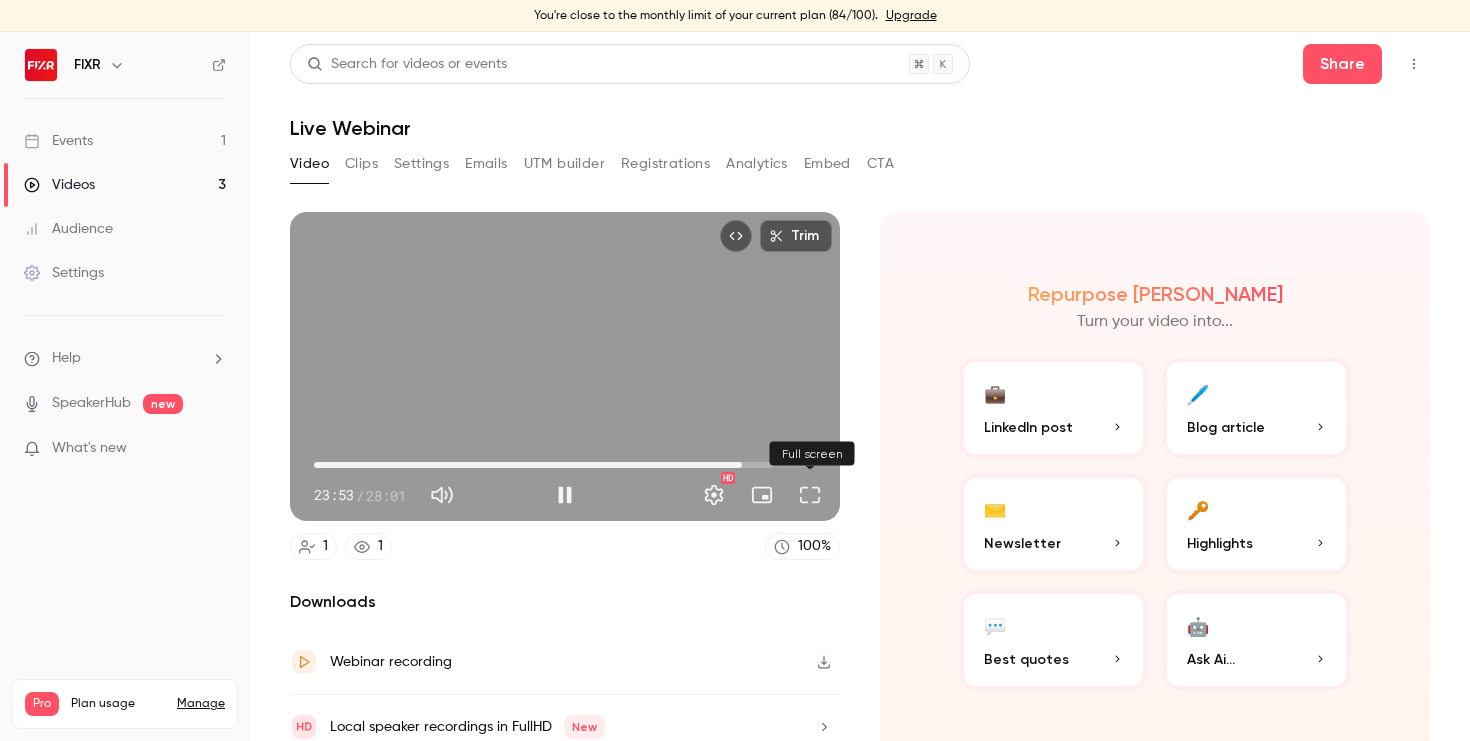 click at bounding box center [810, 495] 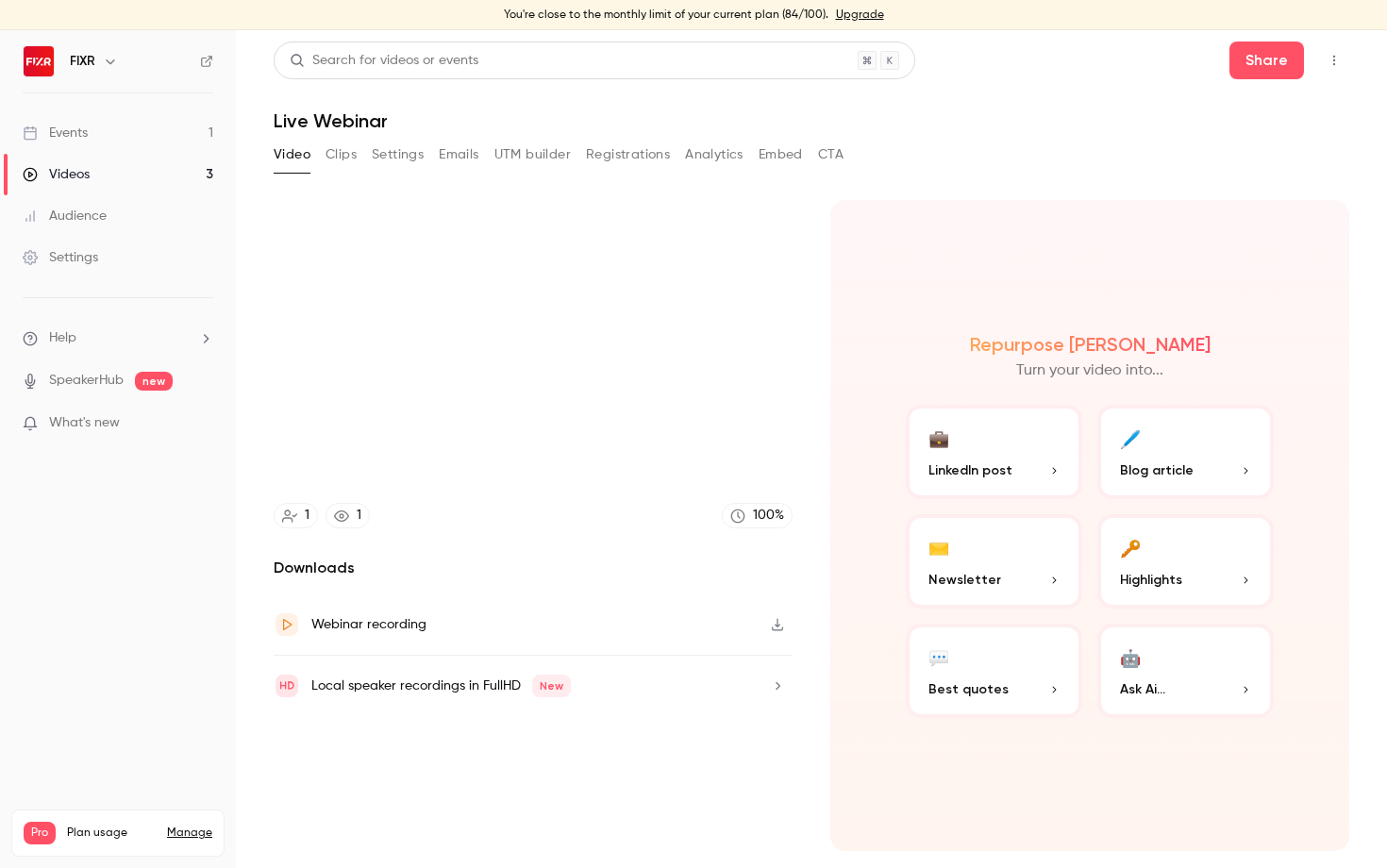 type on "******" 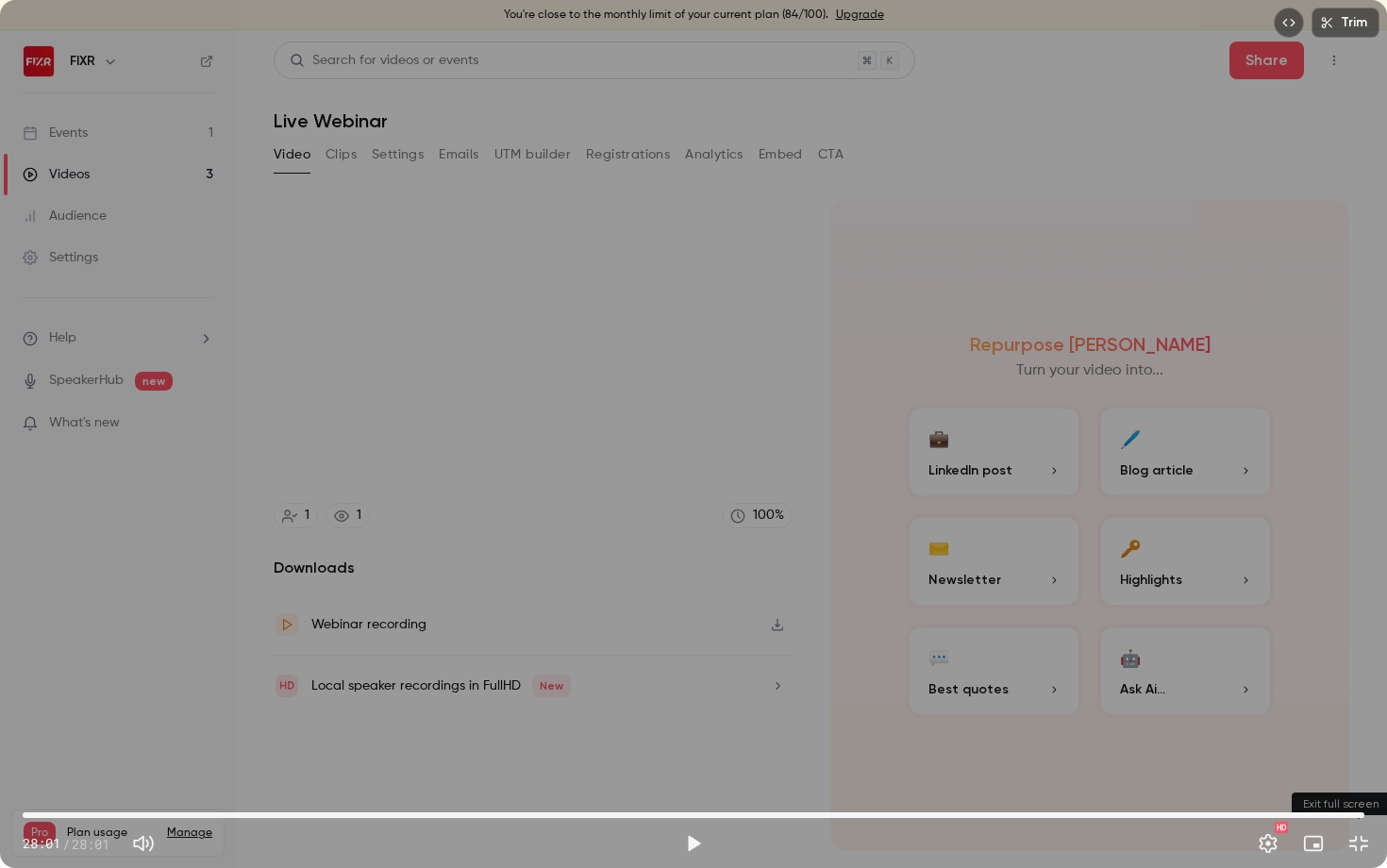 click at bounding box center [1359, 843] 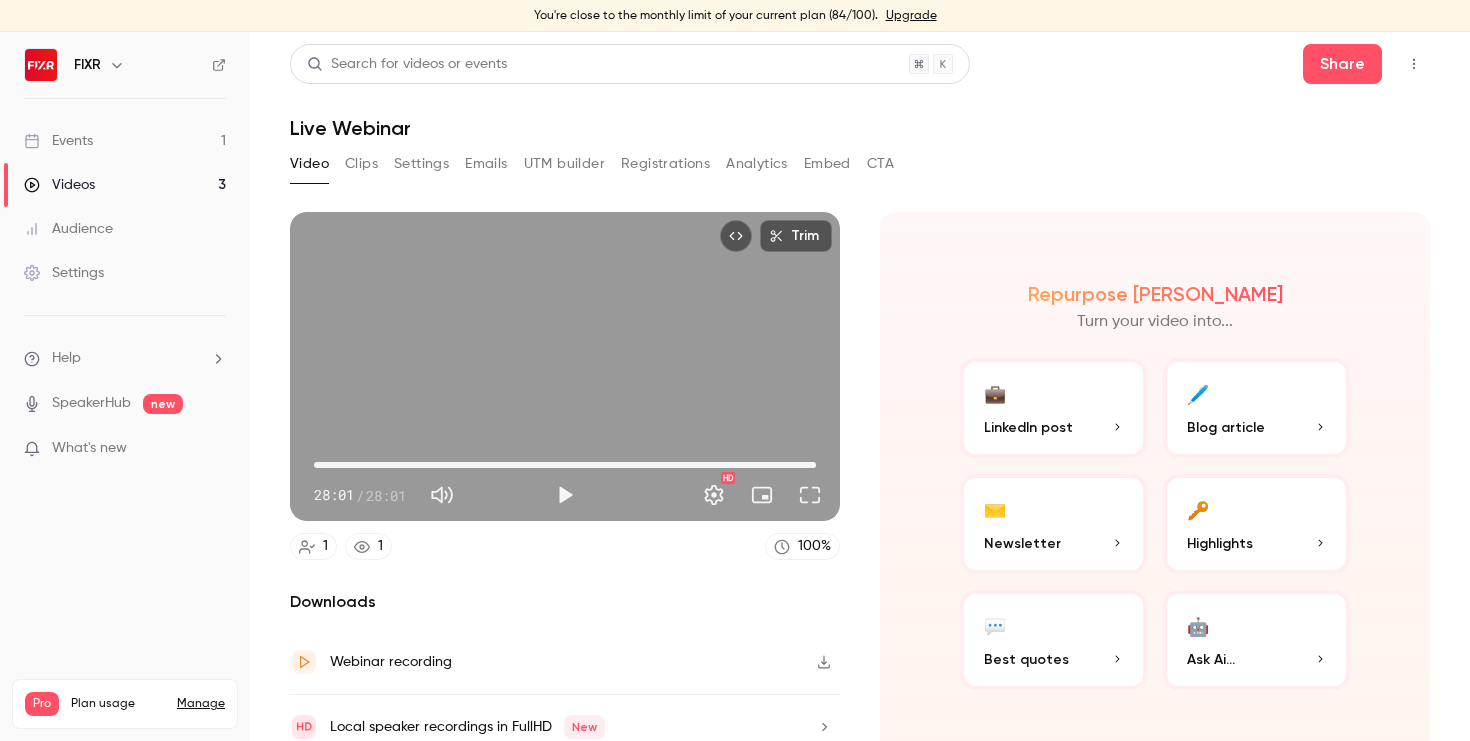 click on "Events 1" at bounding box center (125, 141) 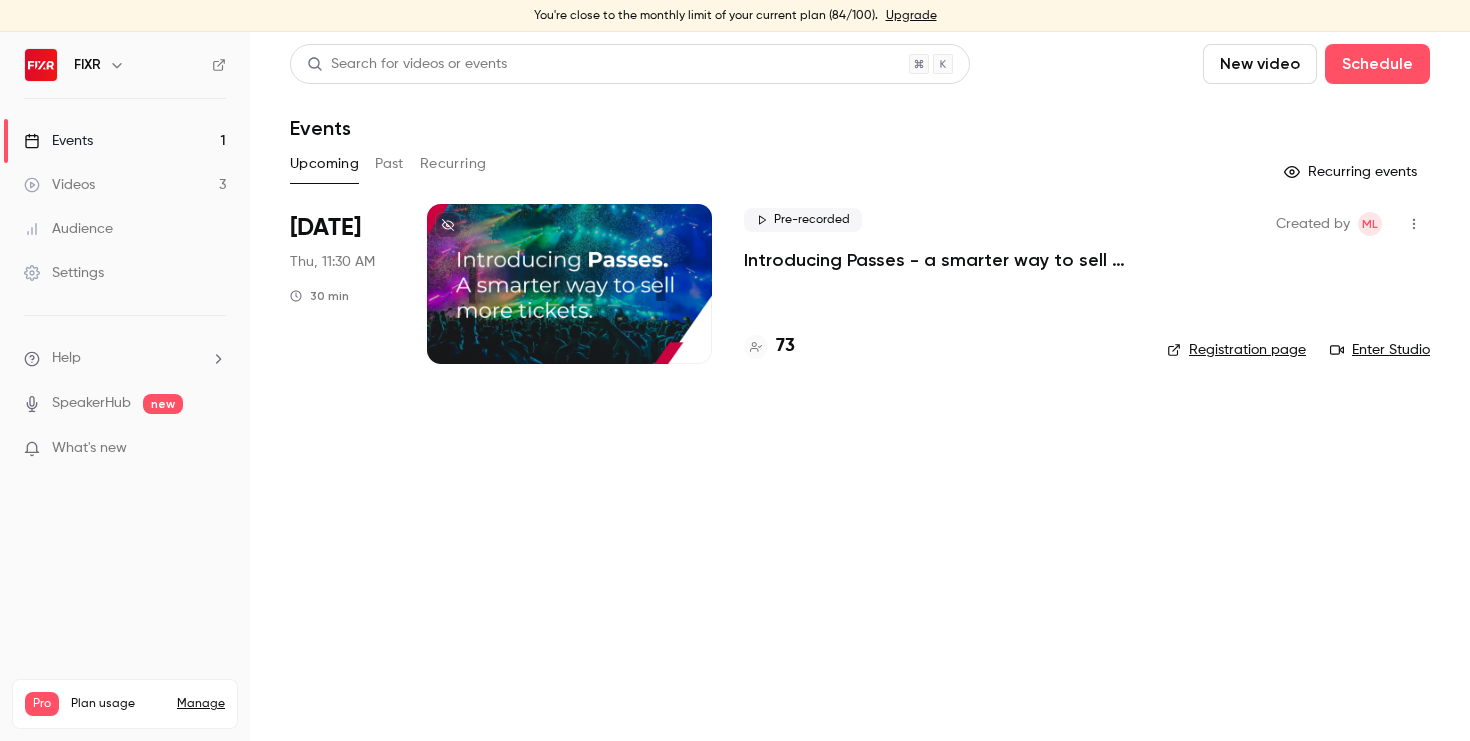 click on "Pre-recorded Introducing Passes - a smarter way to sell more tickets 73" at bounding box center [939, 284] 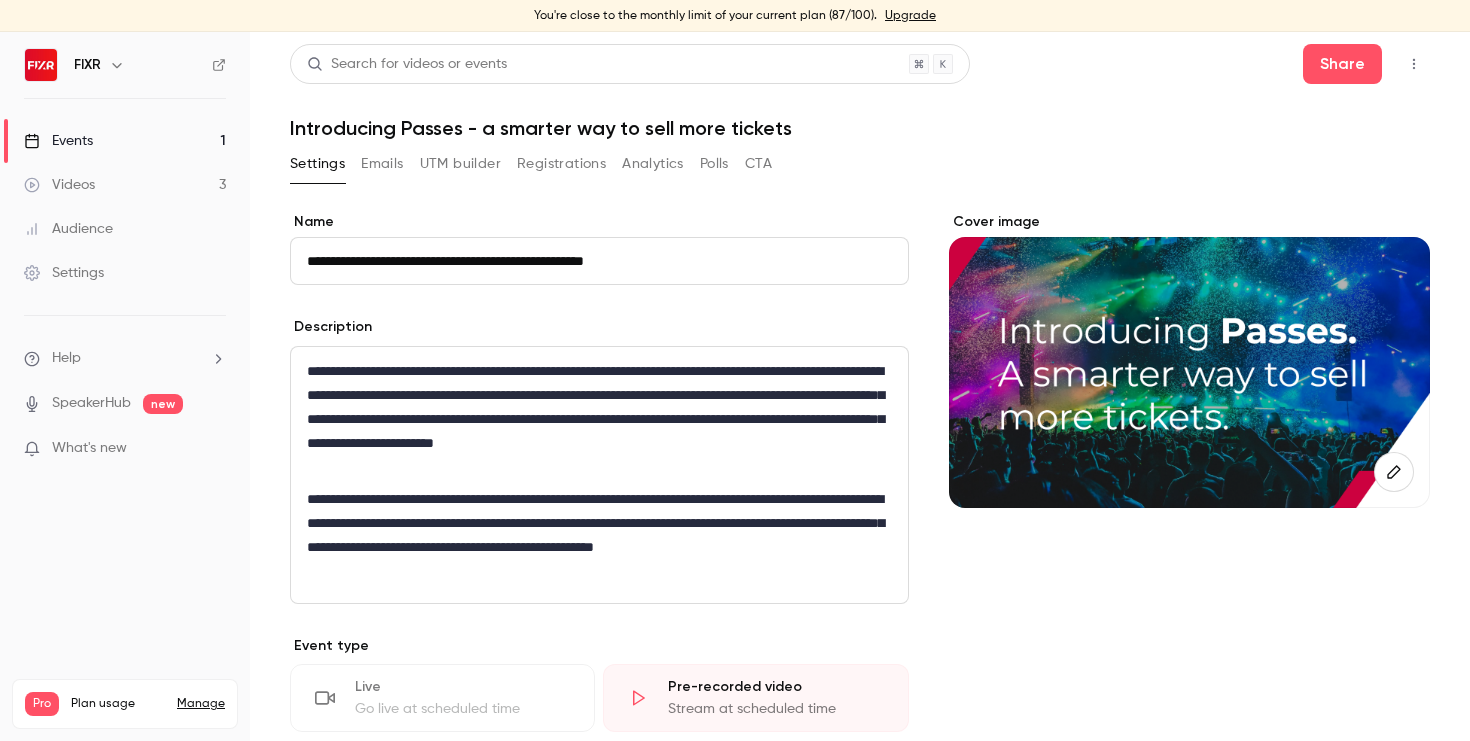 click on "Registrations" at bounding box center (561, 164) 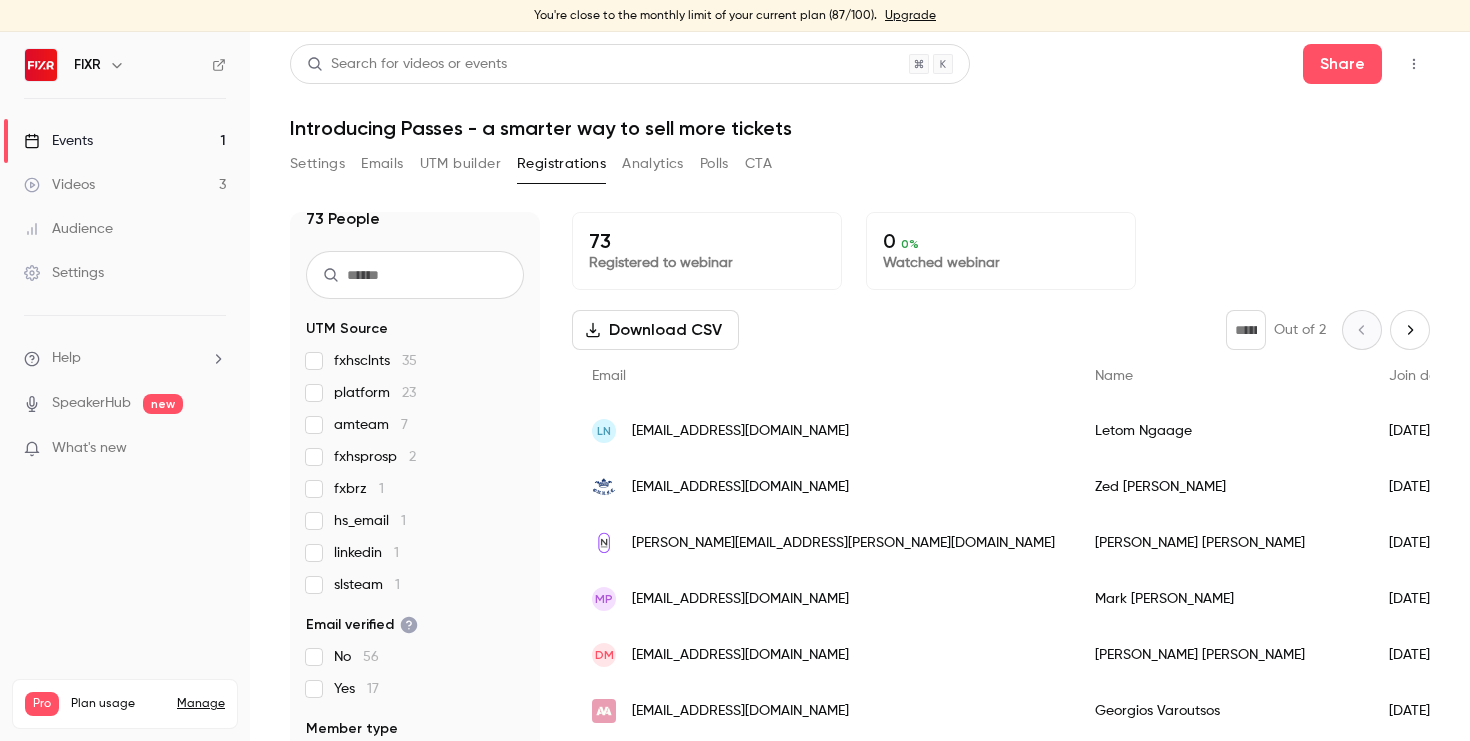 scroll, scrollTop: 0, scrollLeft: 0, axis: both 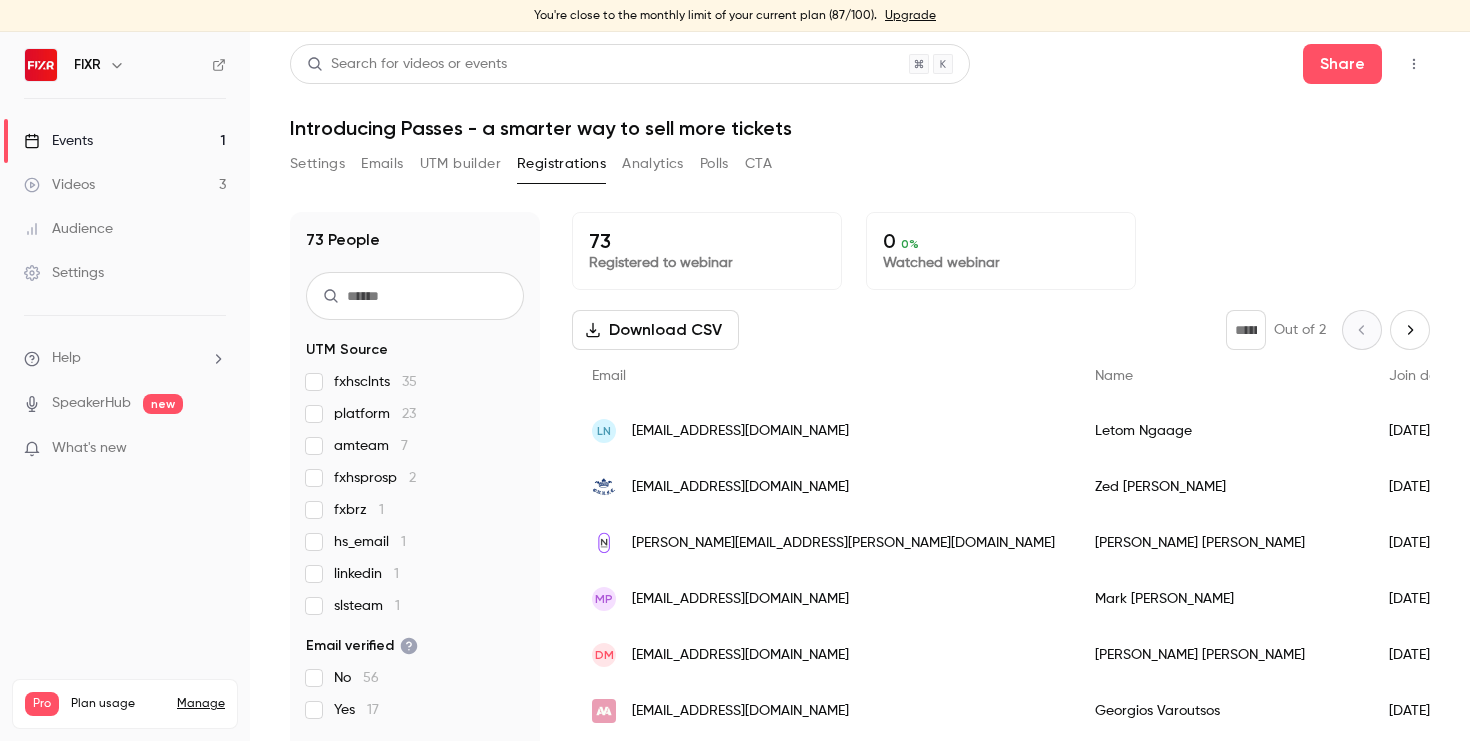 click on "Events" at bounding box center [58, 141] 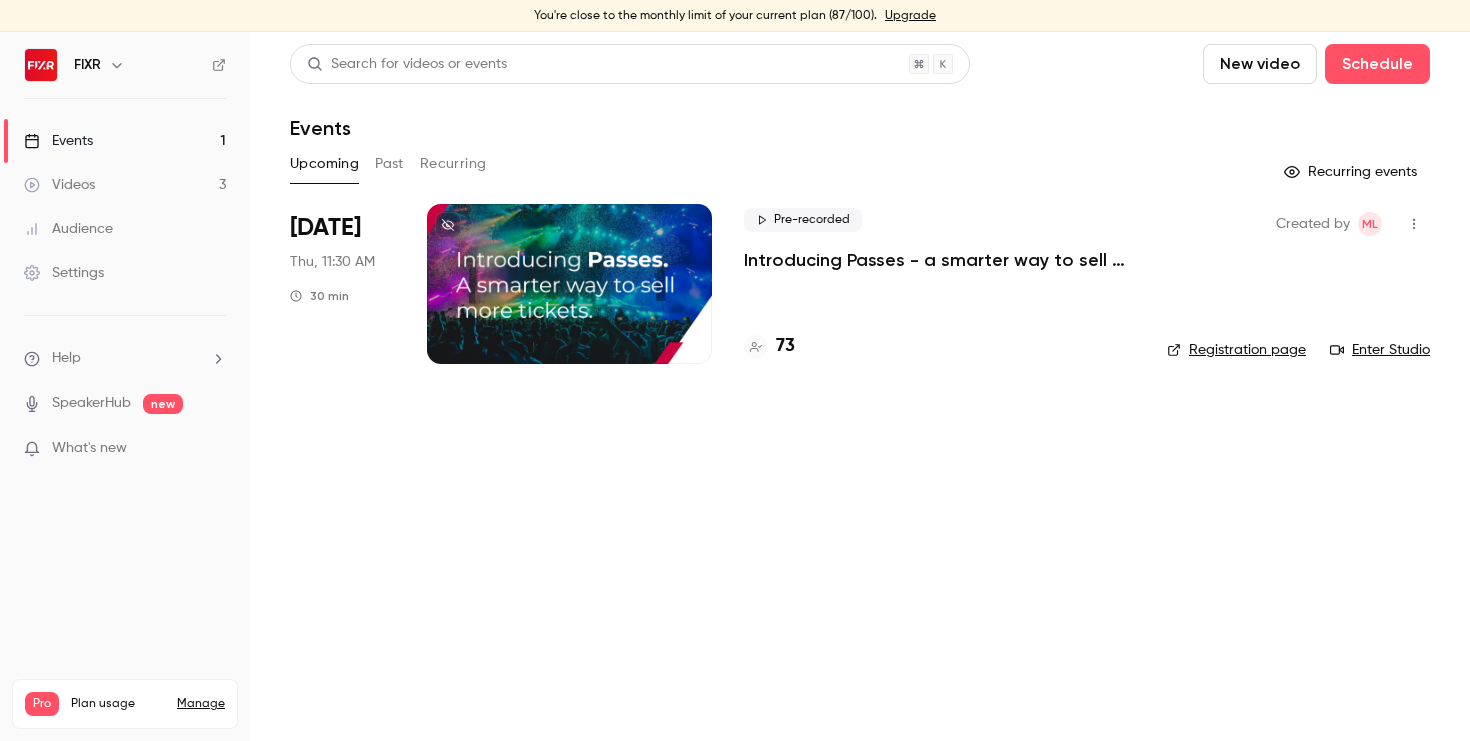 click on "Enter Studio" at bounding box center [1380, 350] 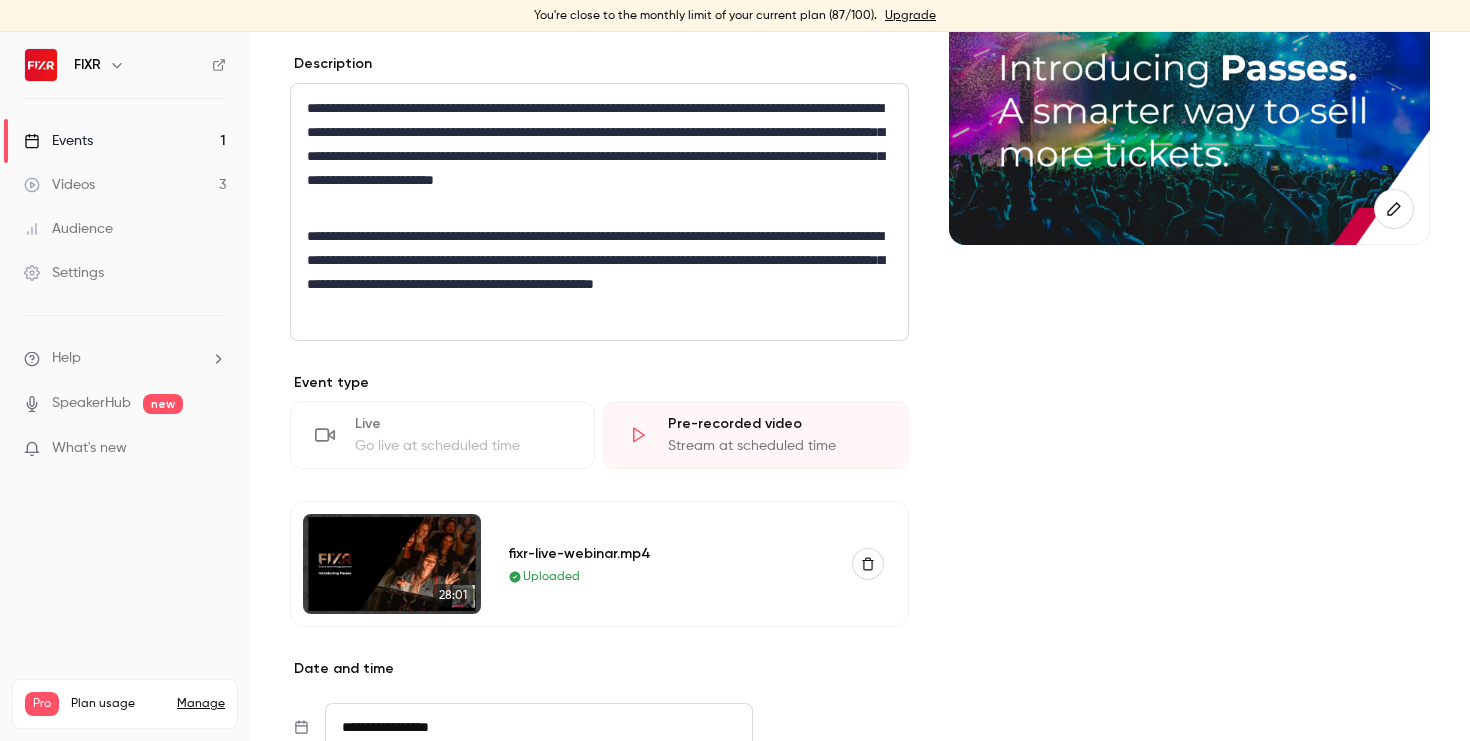 scroll, scrollTop: 767, scrollLeft: 0, axis: vertical 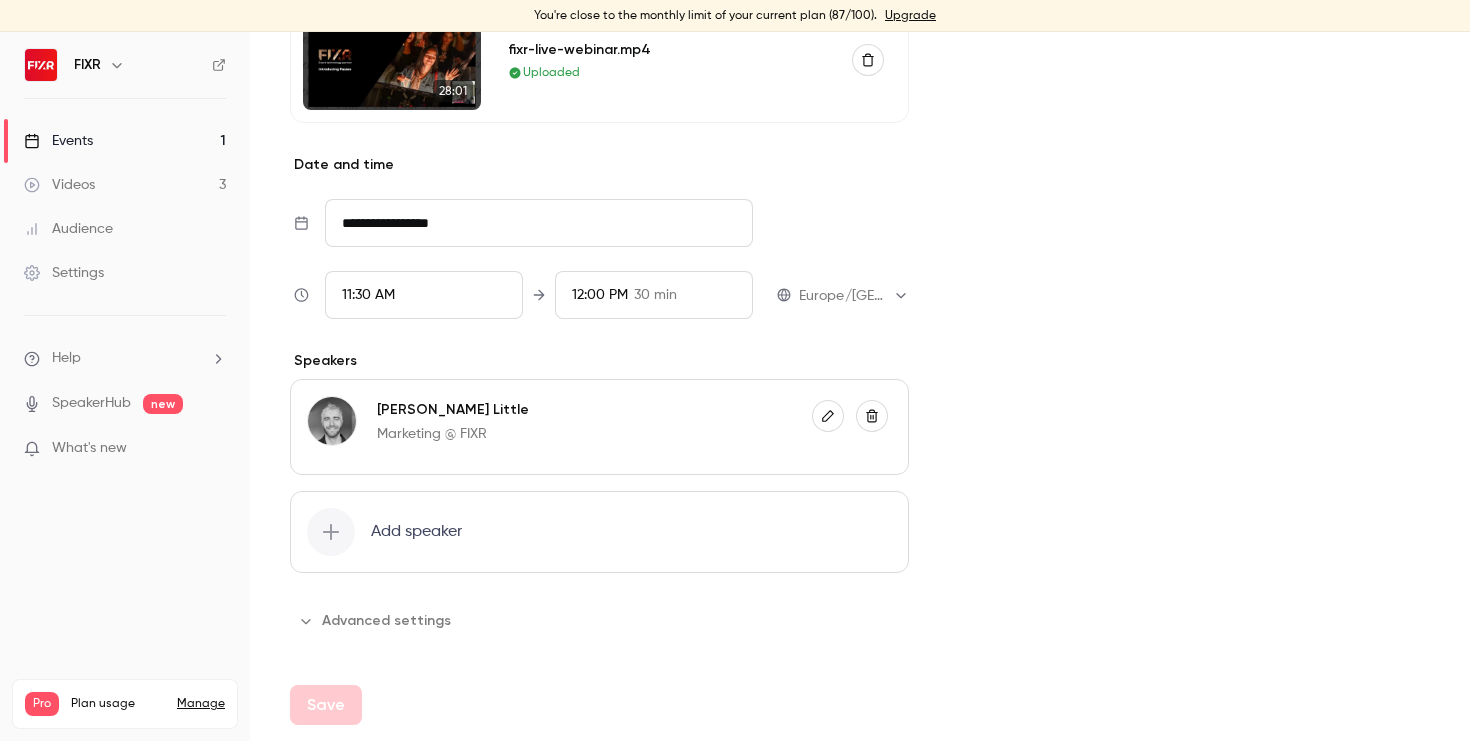 click 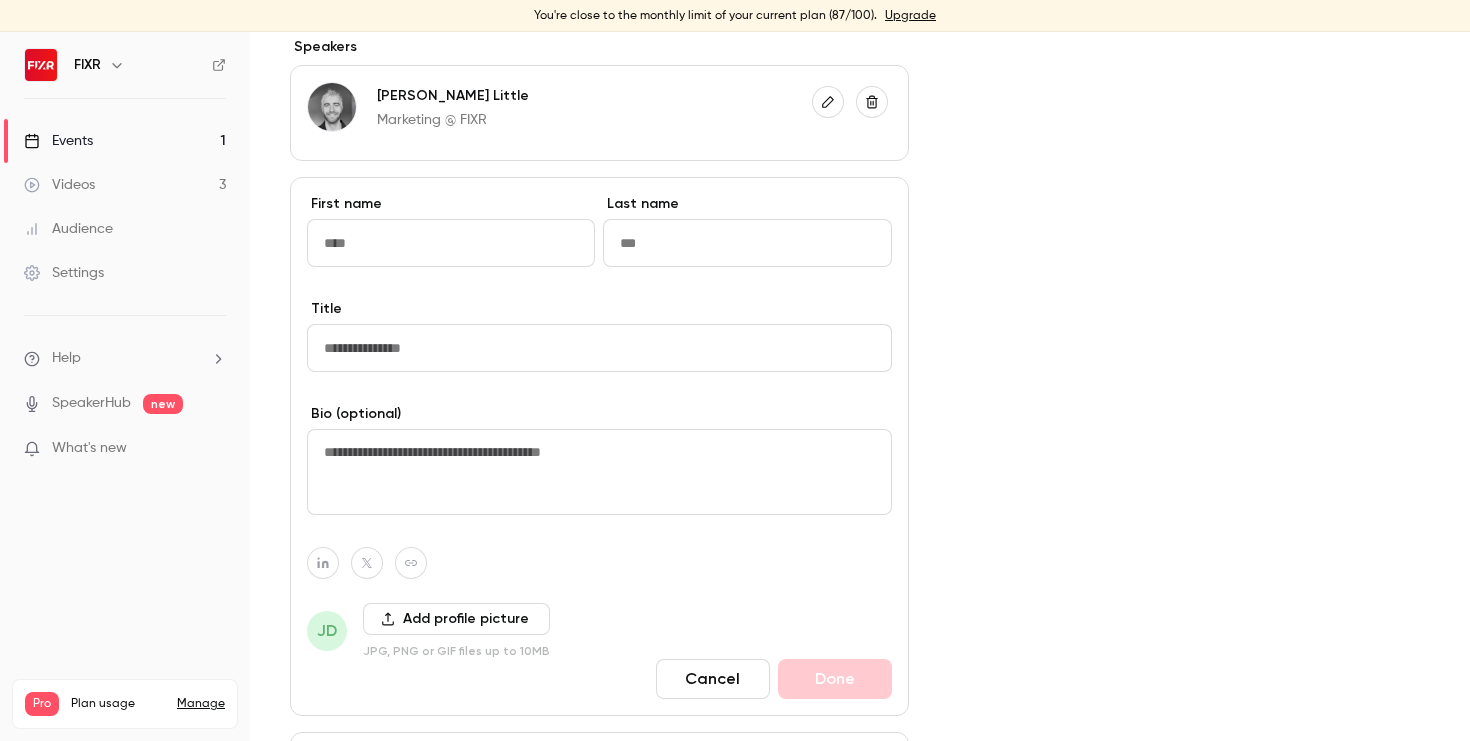 scroll, scrollTop: 1079, scrollLeft: 0, axis: vertical 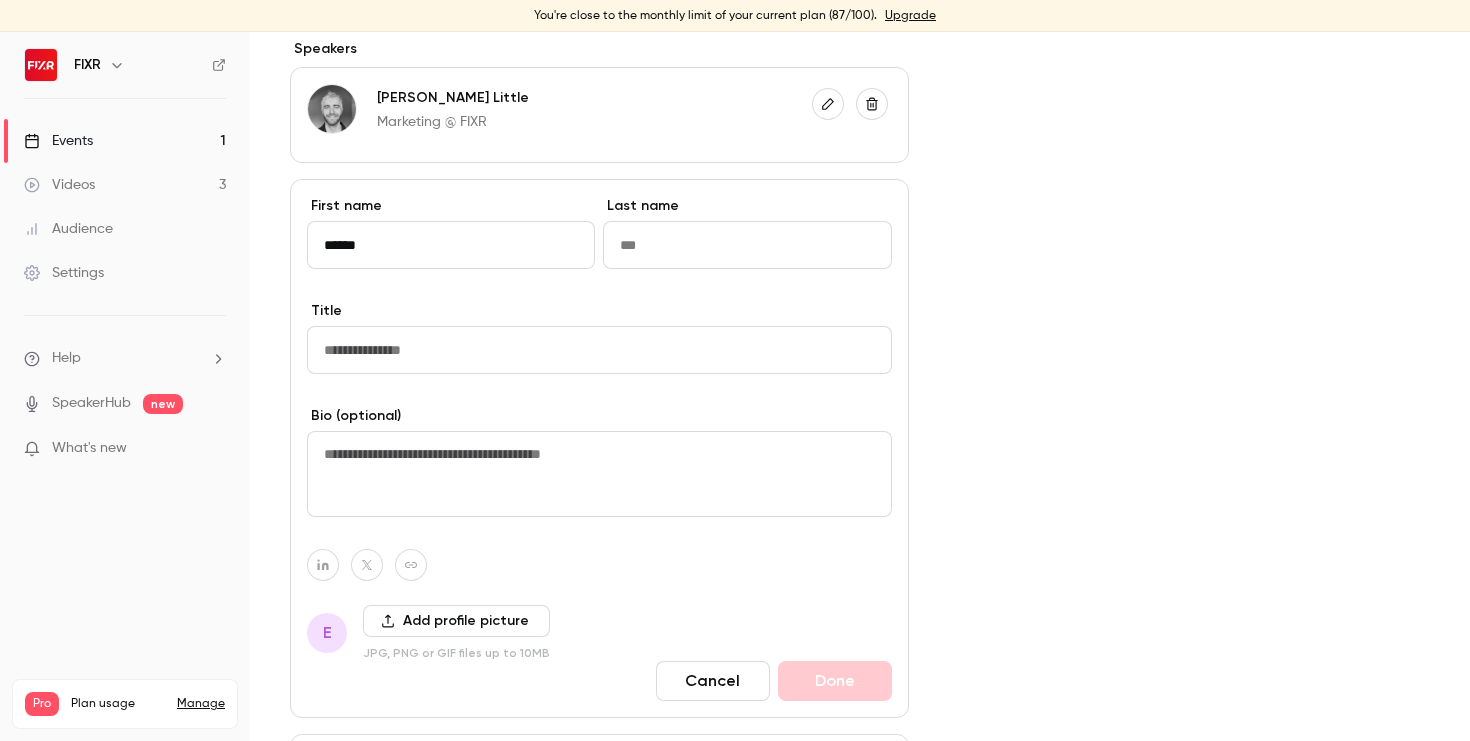type on "******" 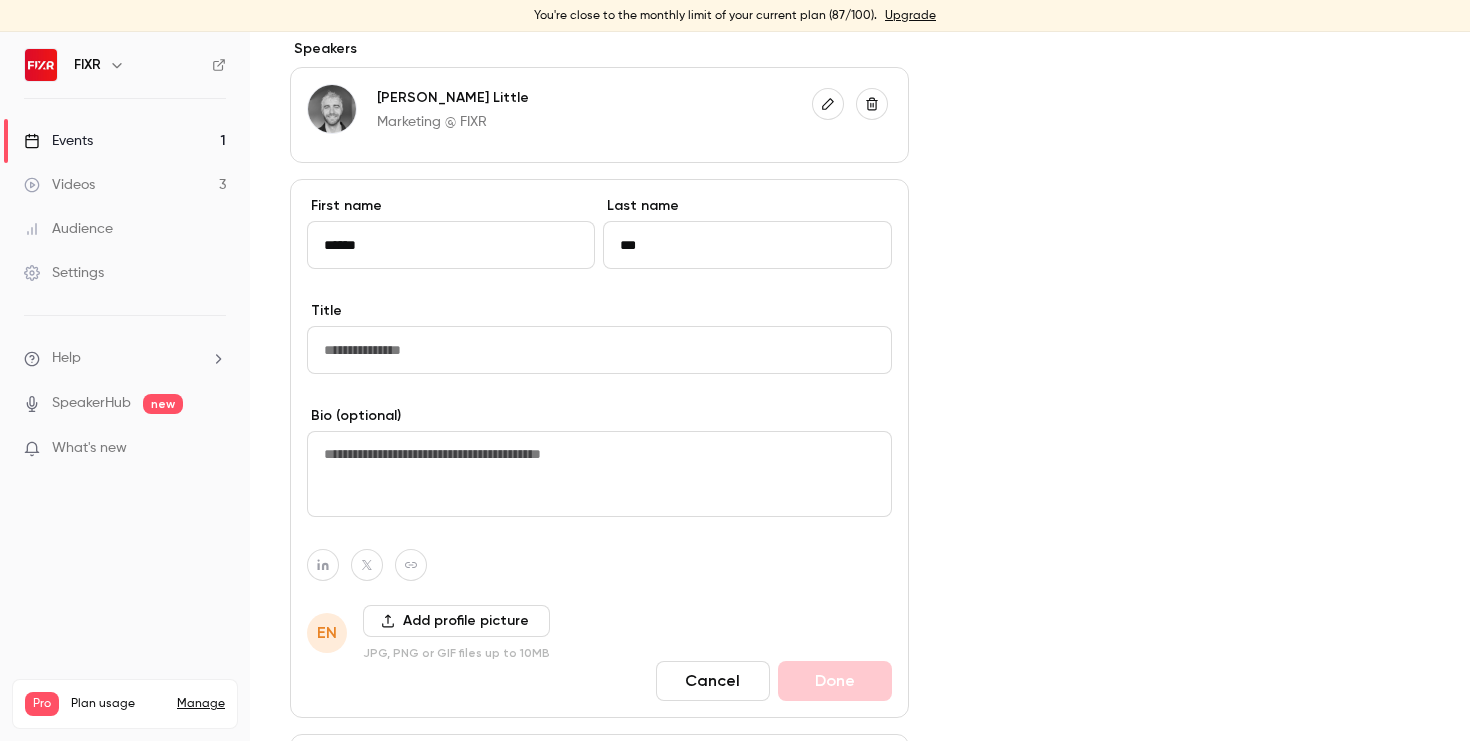 type on "***" 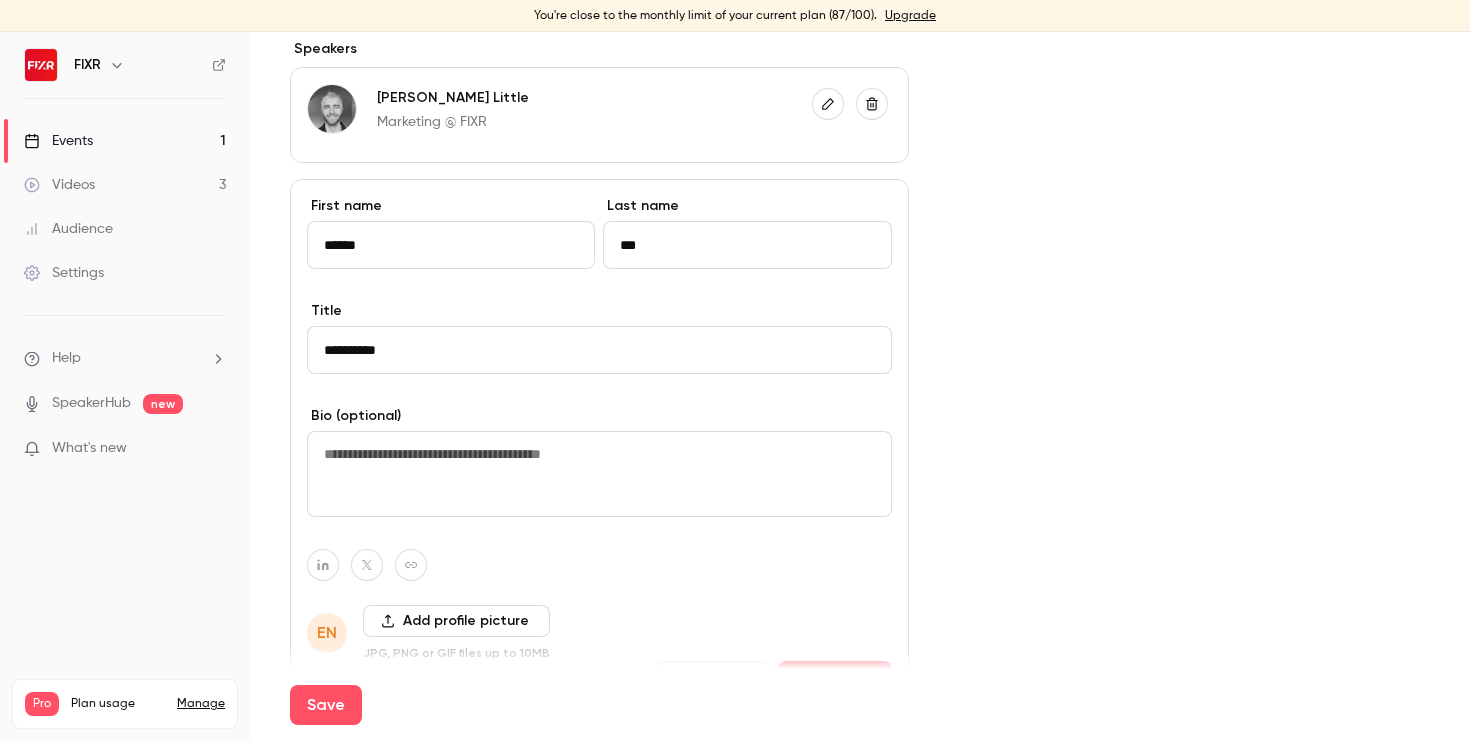 type on "**********" 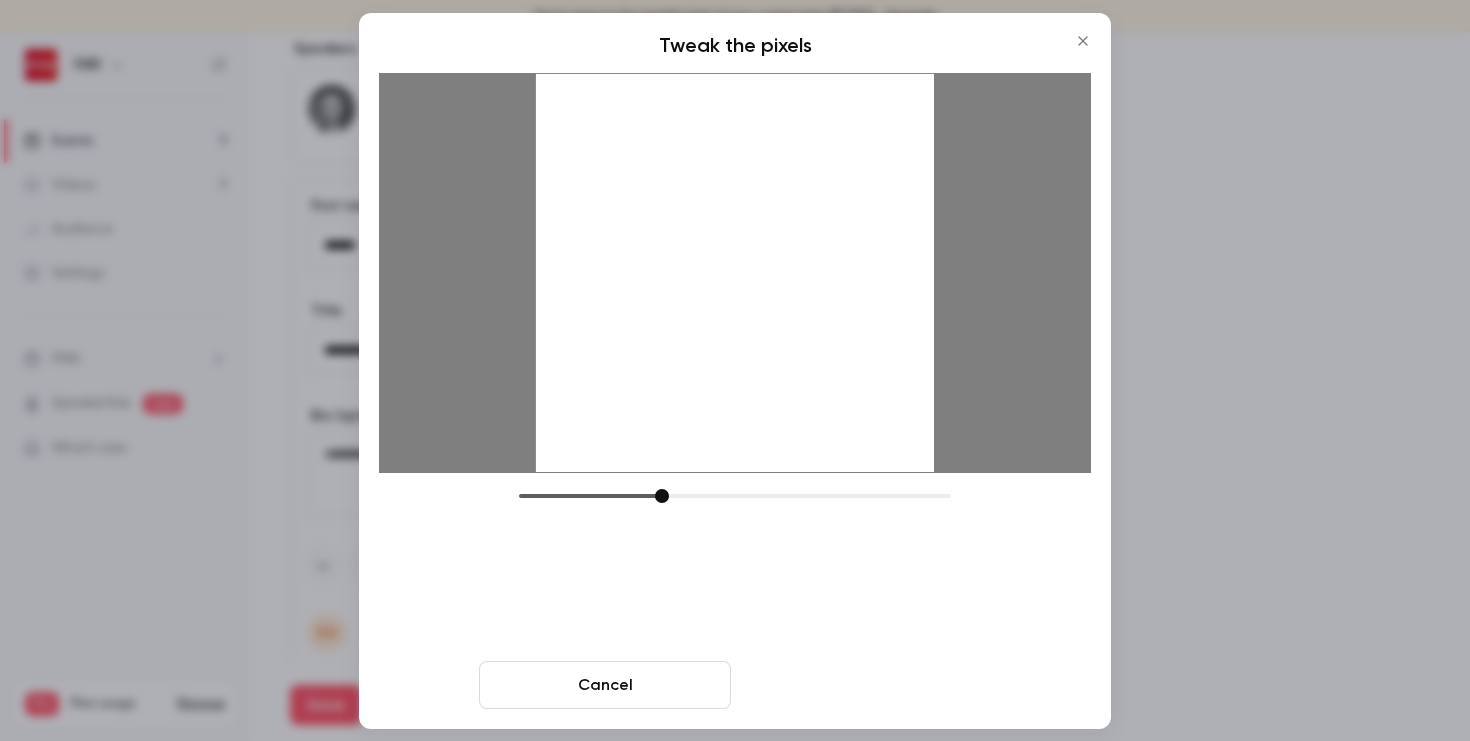 click on "Crop and save" at bounding box center (865, 685) 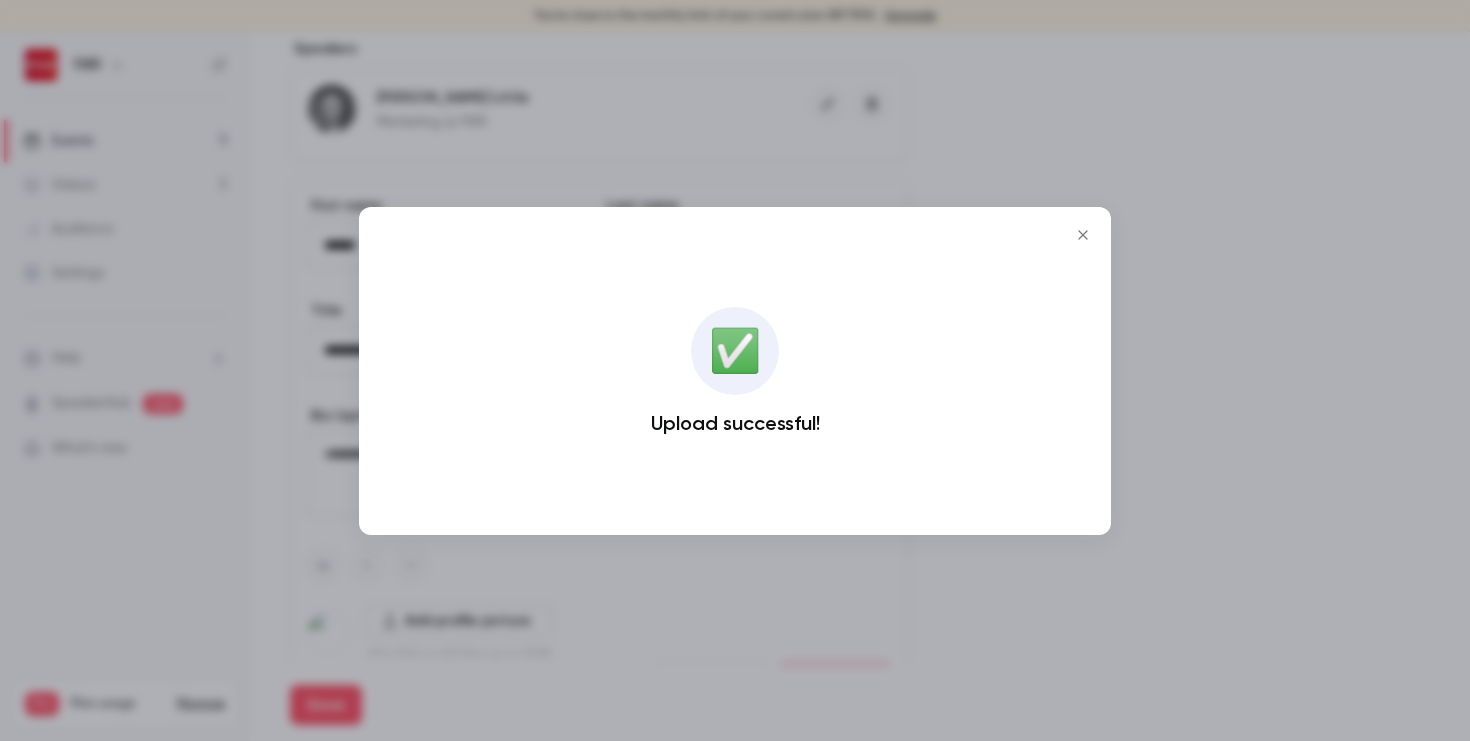 click at bounding box center (1083, 235) 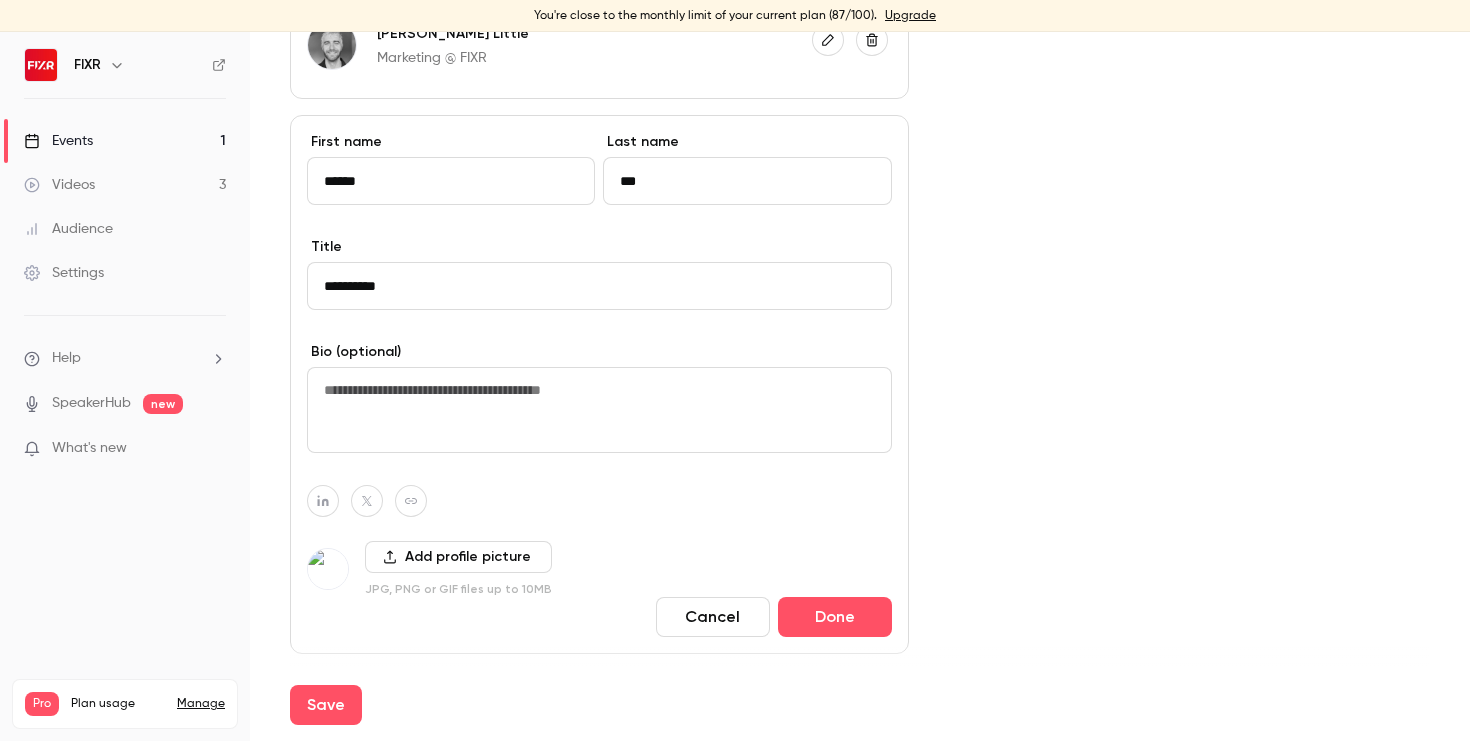 scroll, scrollTop: 1128, scrollLeft: 0, axis: vertical 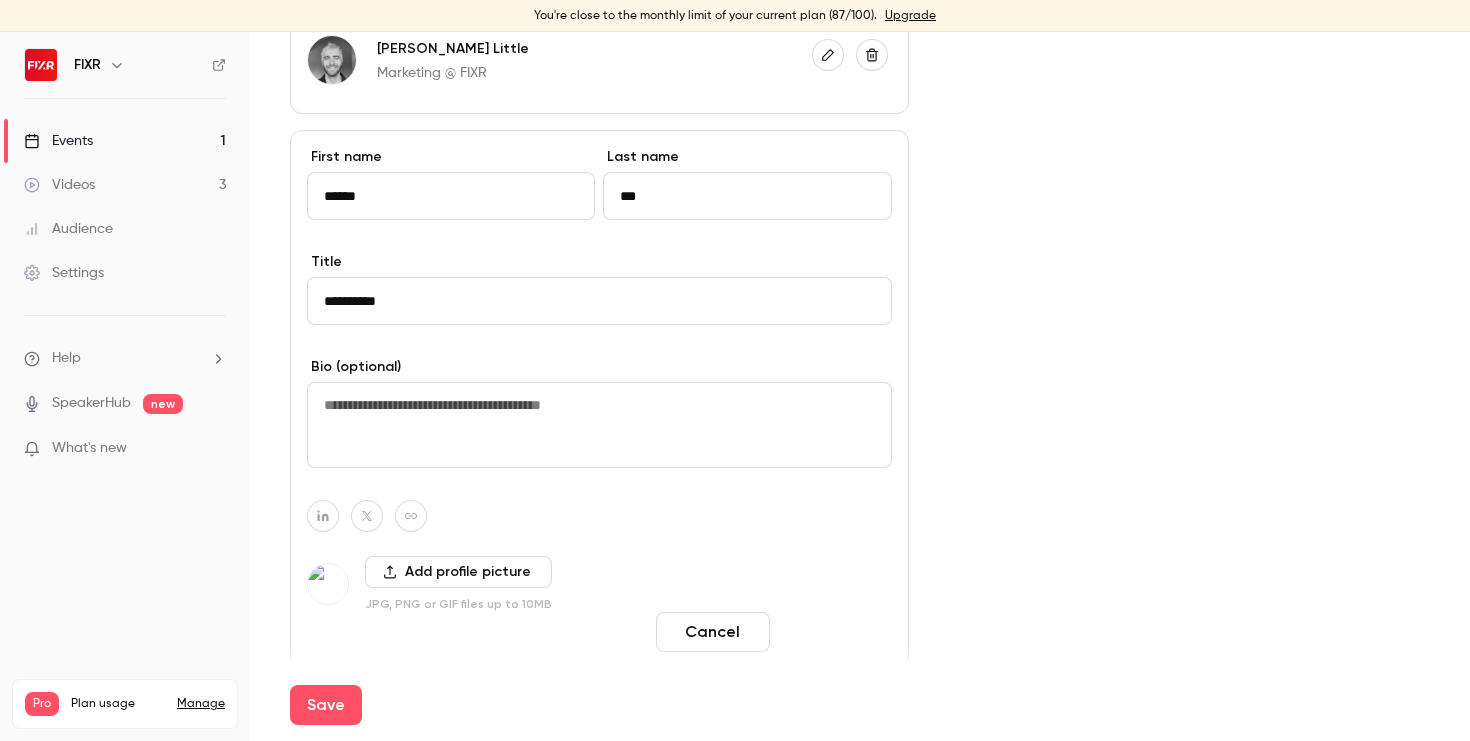 click on "Done" at bounding box center (835, 632) 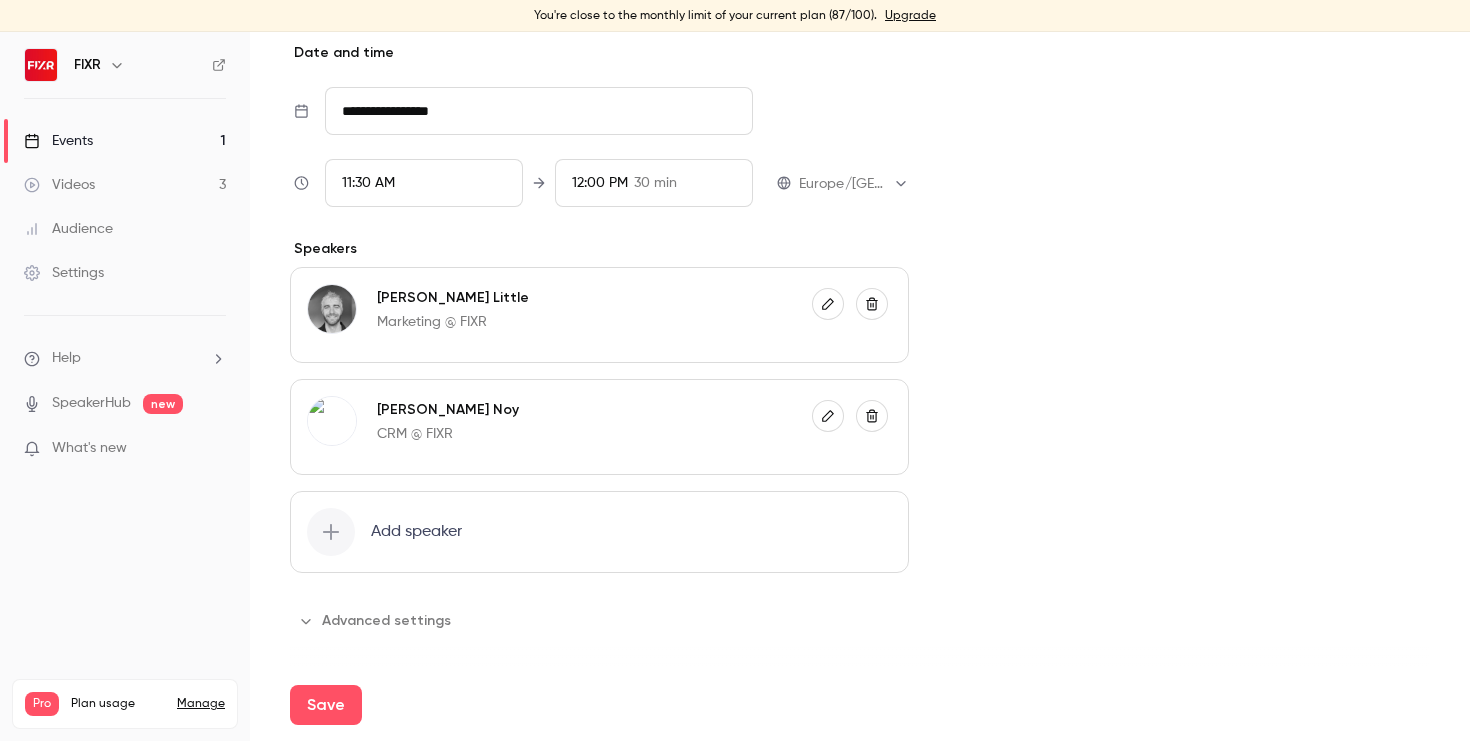 click on "Add speaker" at bounding box center (416, 532) 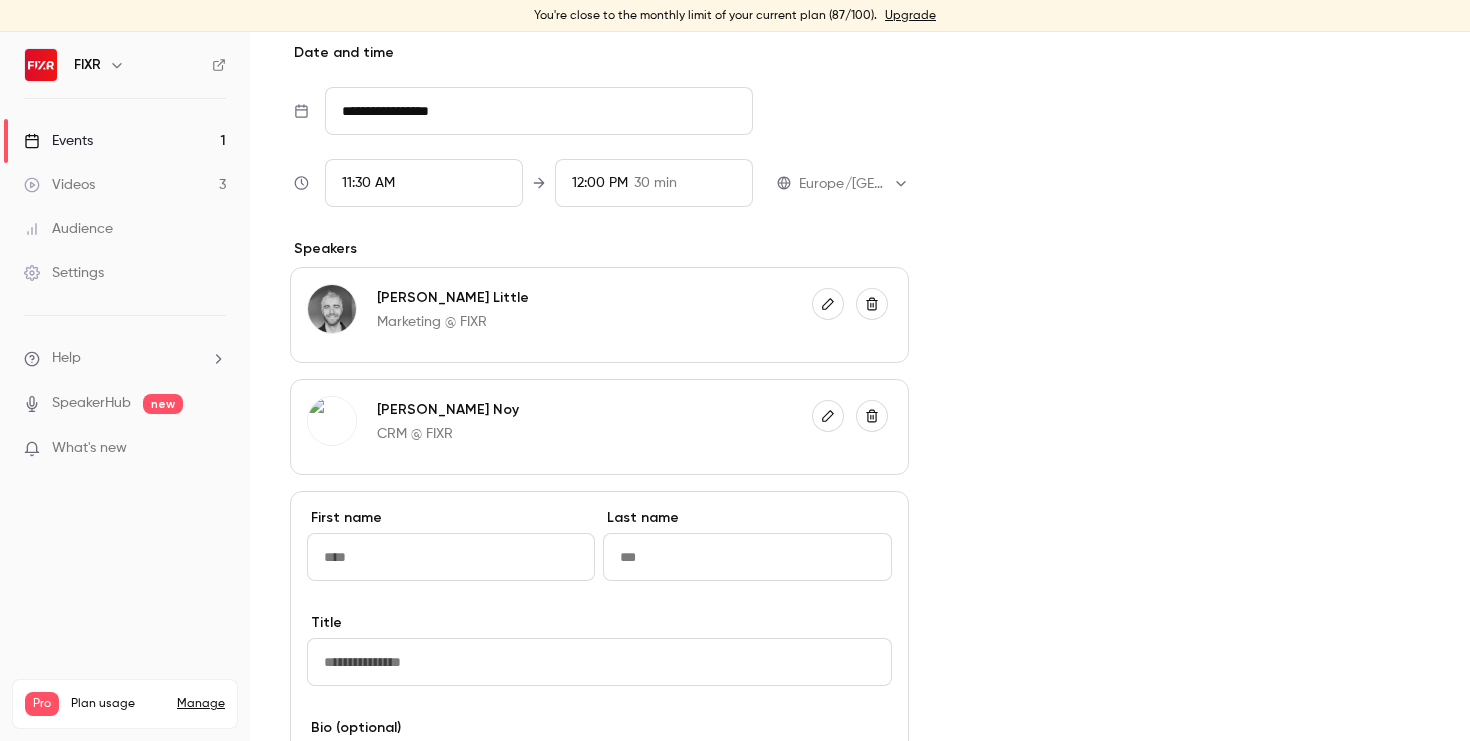 scroll, scrollTop: 1128, scrollLeft: 0, axis: vertical 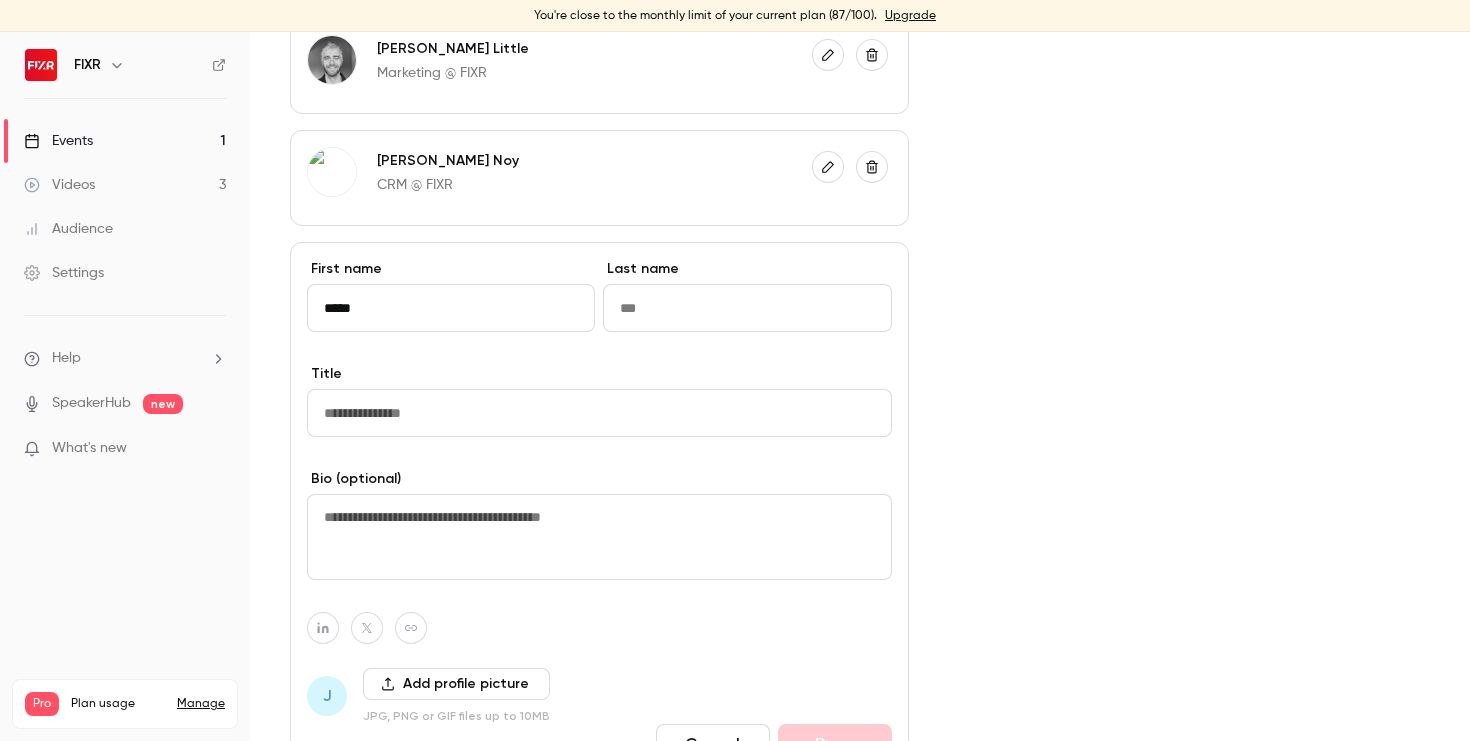 type on "*****" 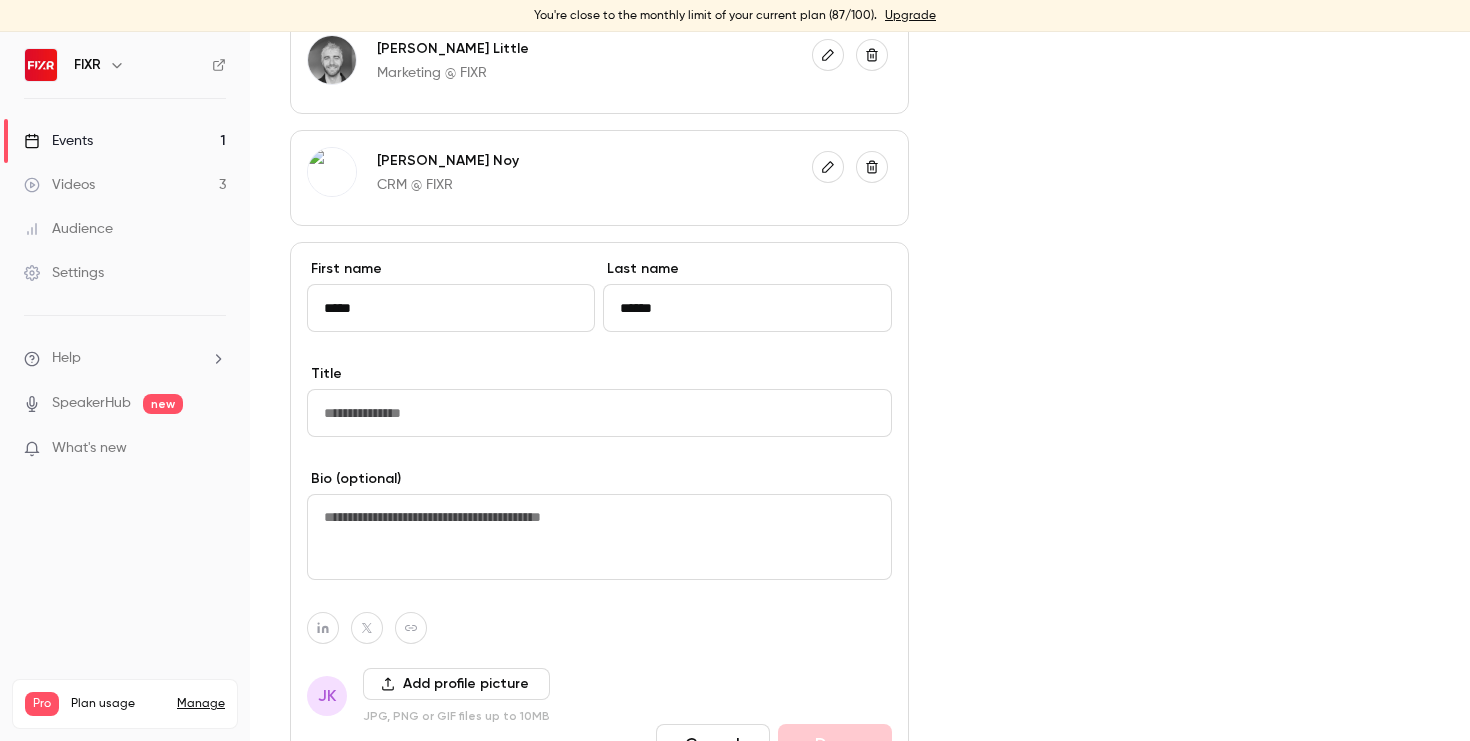 type on "******" 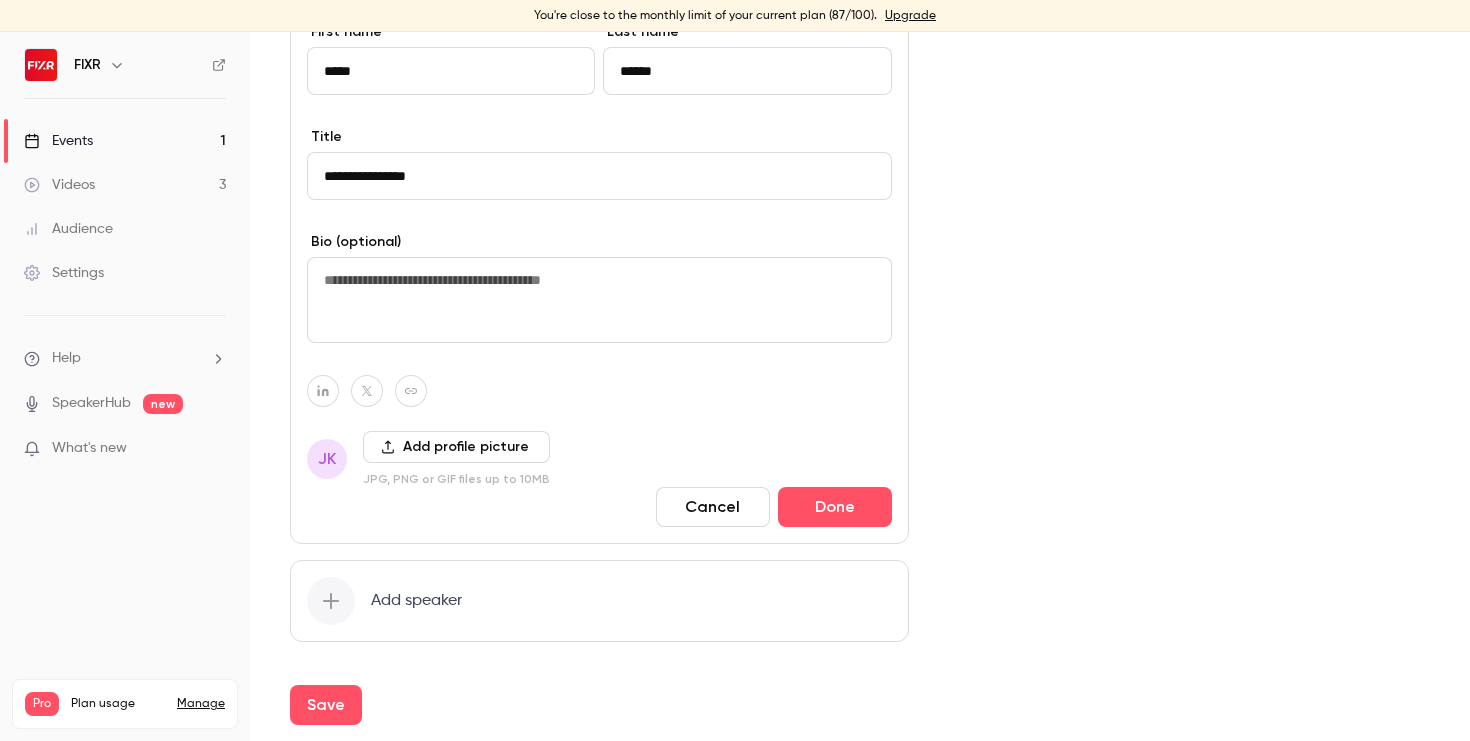 scroll, scrollTop: 1434, scrollLeft: 0, axis: vertical 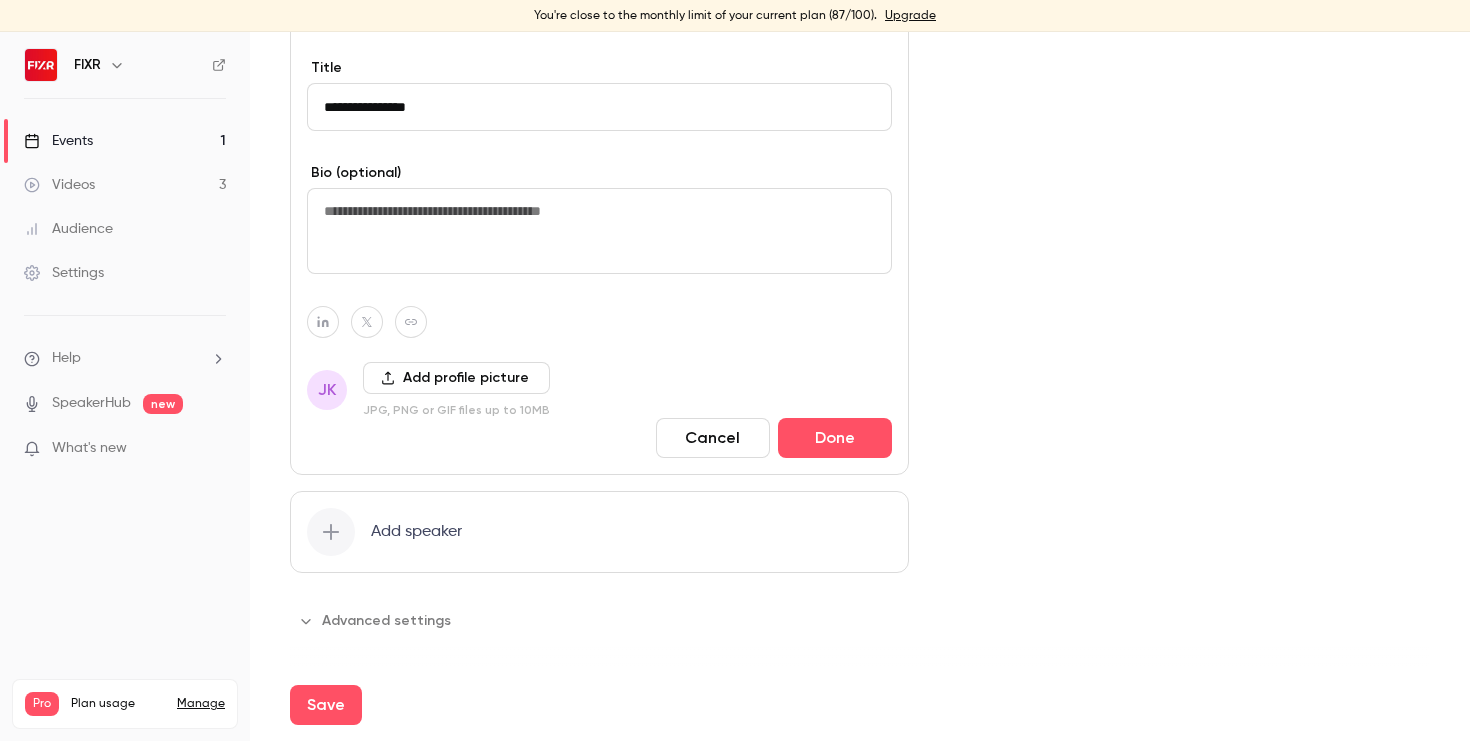 type on "**********" 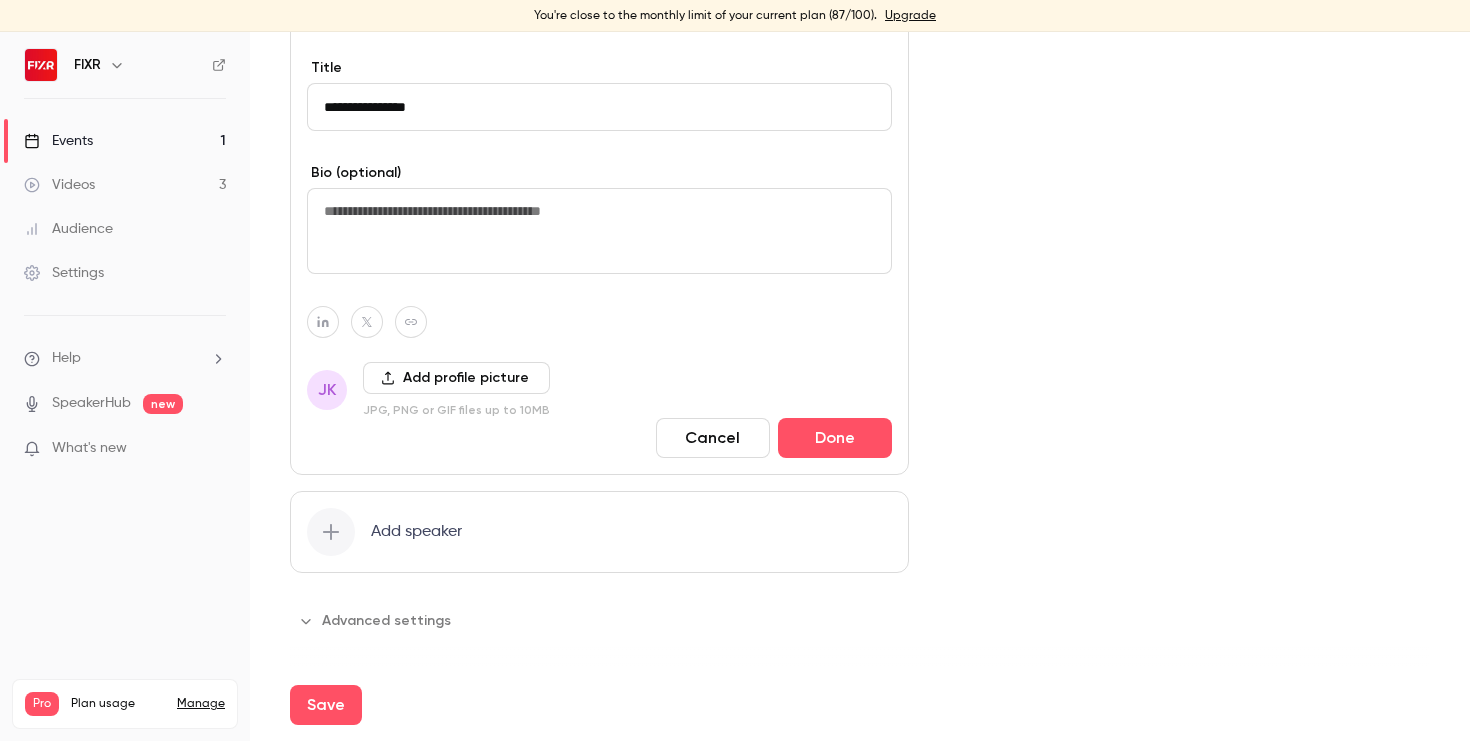 click on "Add profile picture" at bounding box center [456, 378] 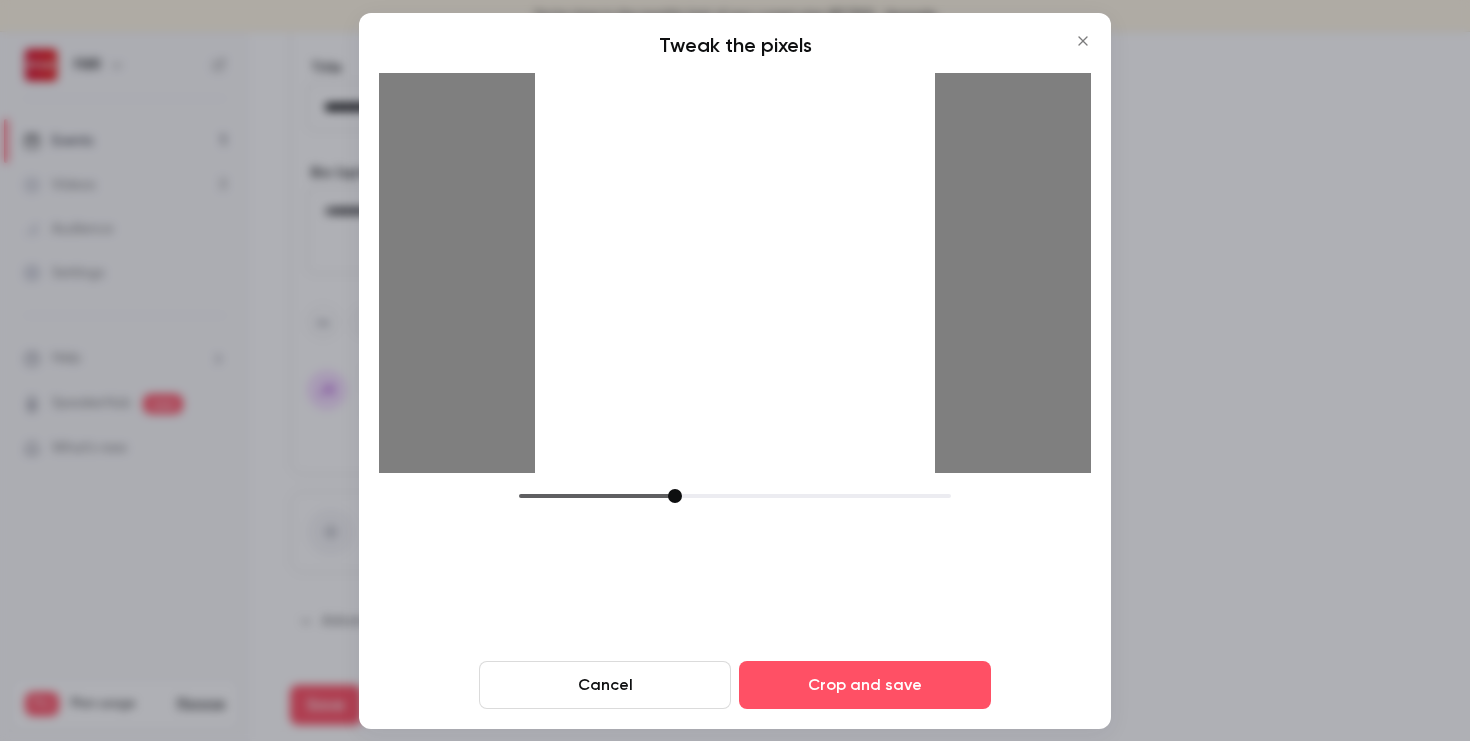 drag, startPoint x: 657, startPoint y: 496, endPoint x: 670, endPoint y: 496, distance: 13 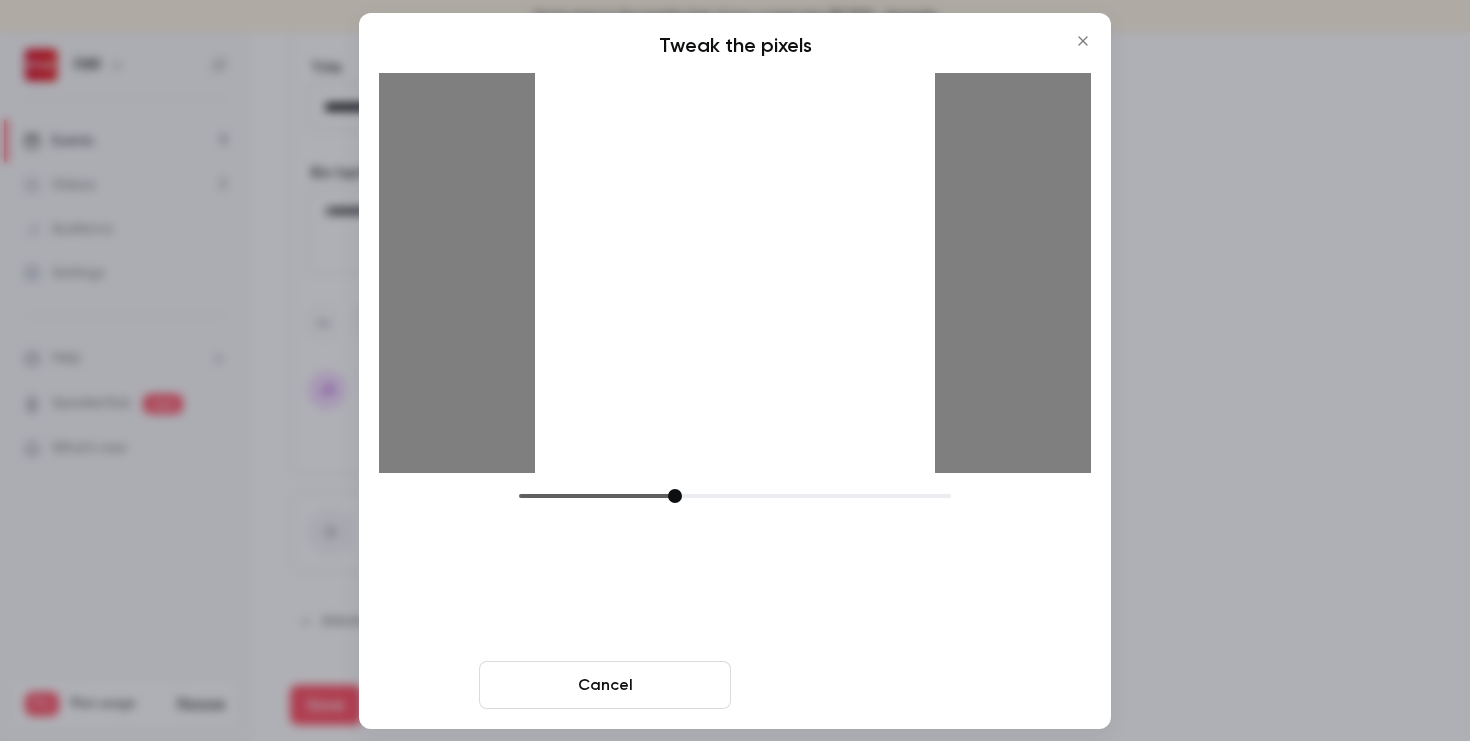 click on "Crop and save" at bounding box center [865, 685] 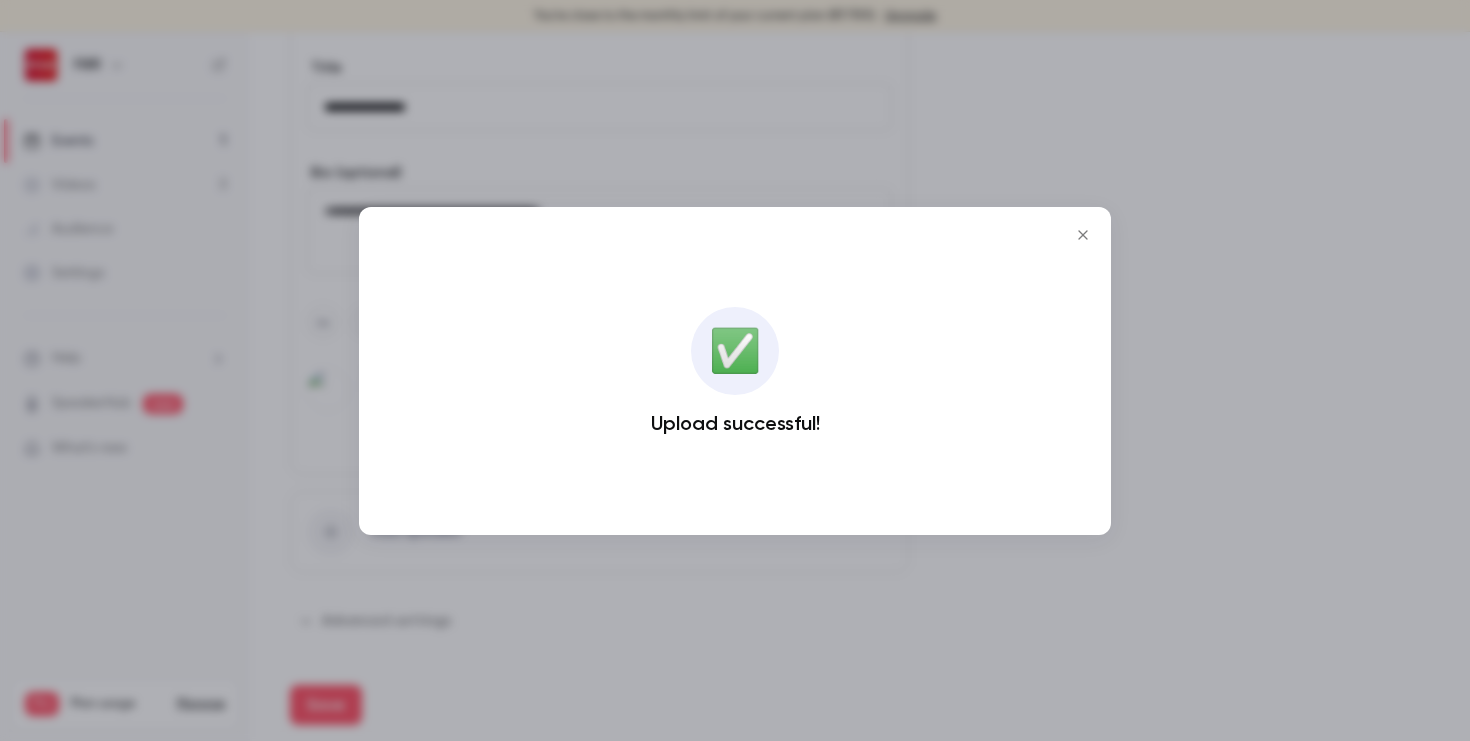click 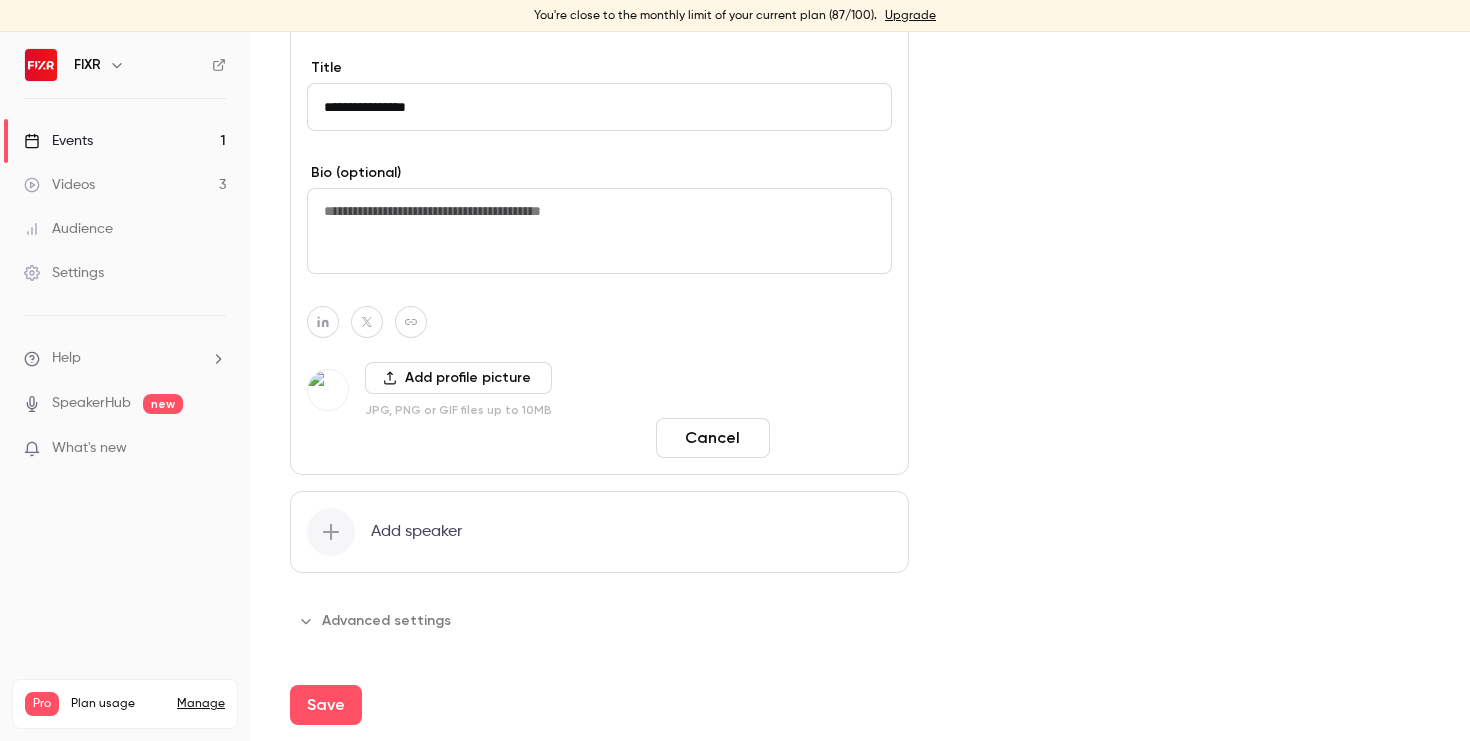 click on "Done" at bounding box center [835, 438] 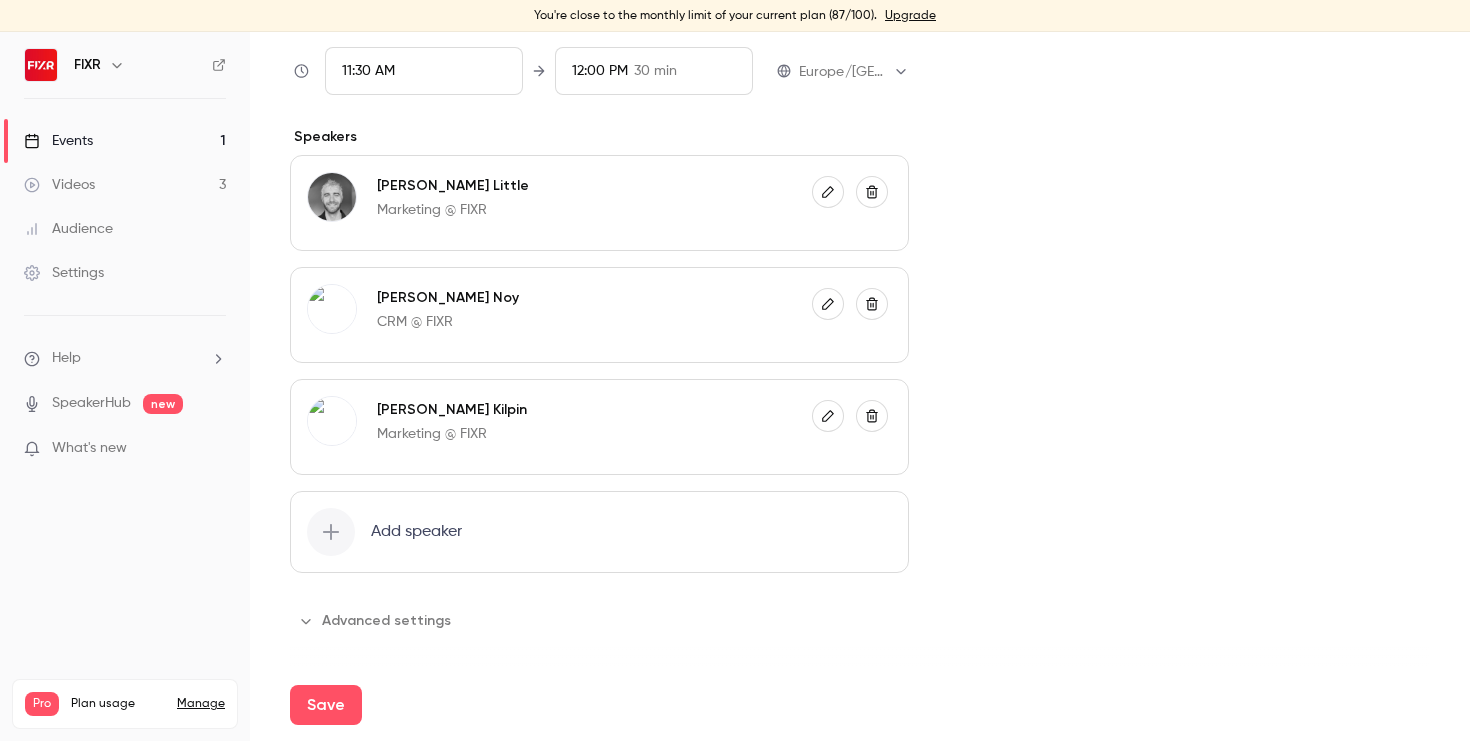 click on "Add speaker" at bounding box center (416, 532) 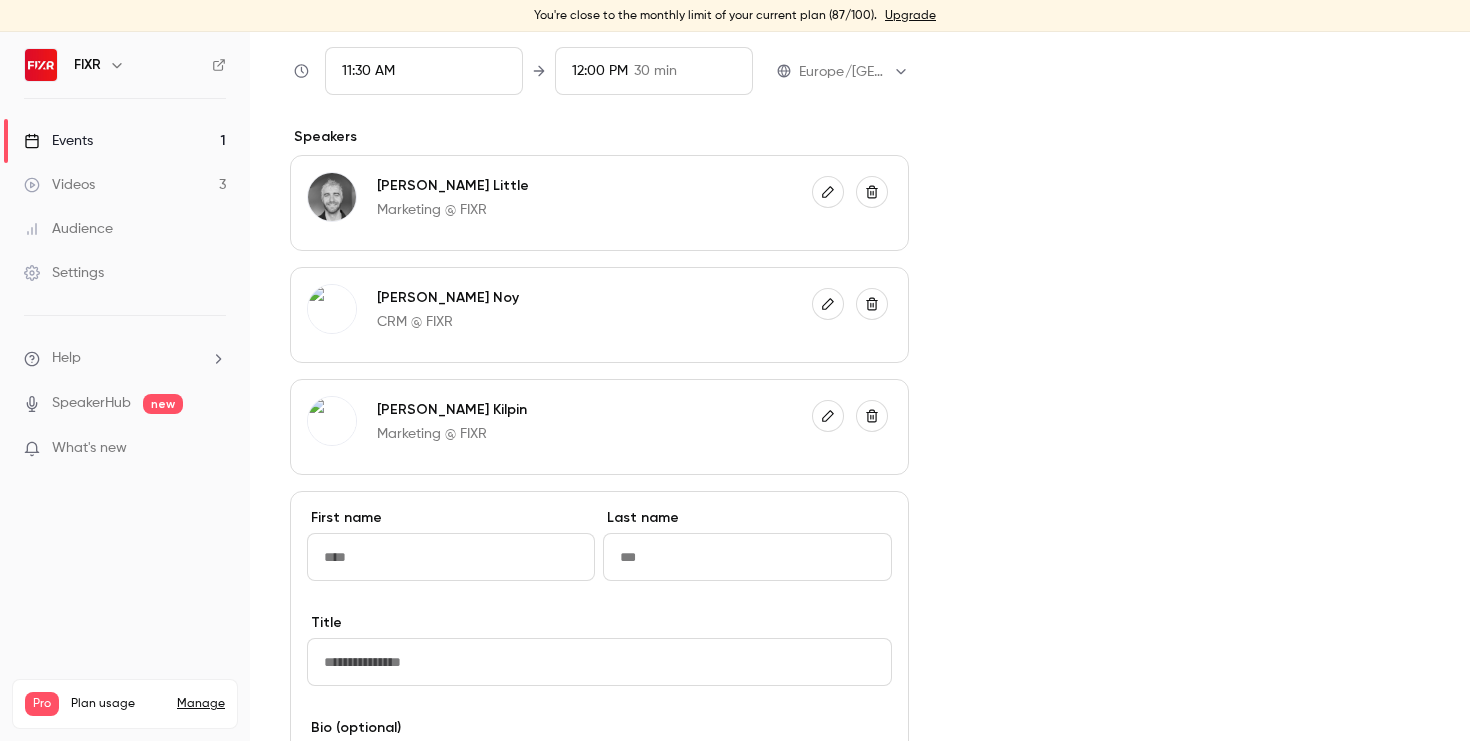 scroll, scrollTop: 1434, scrollLeft: 0, axis: vertical 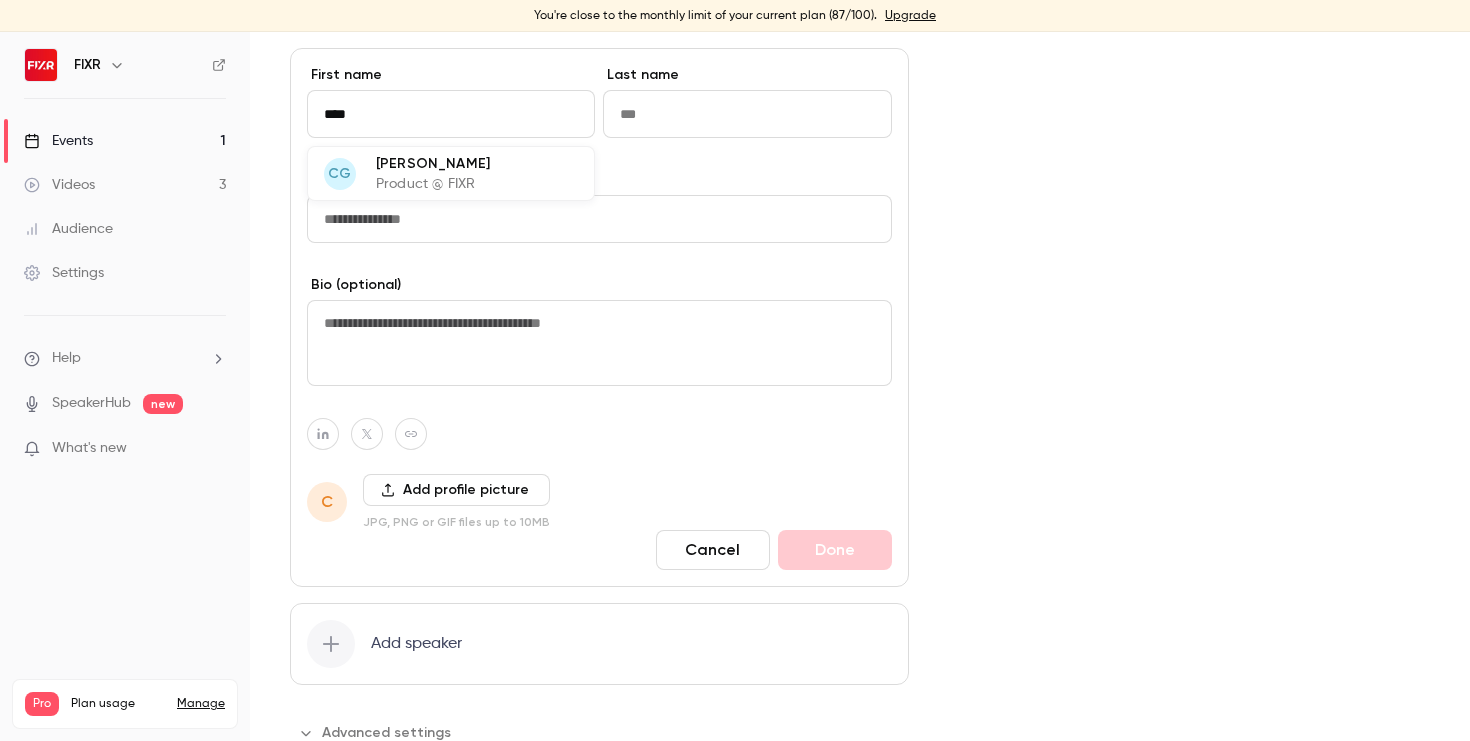 click on "Product @ FIXR" at bounding box center [433, 184] 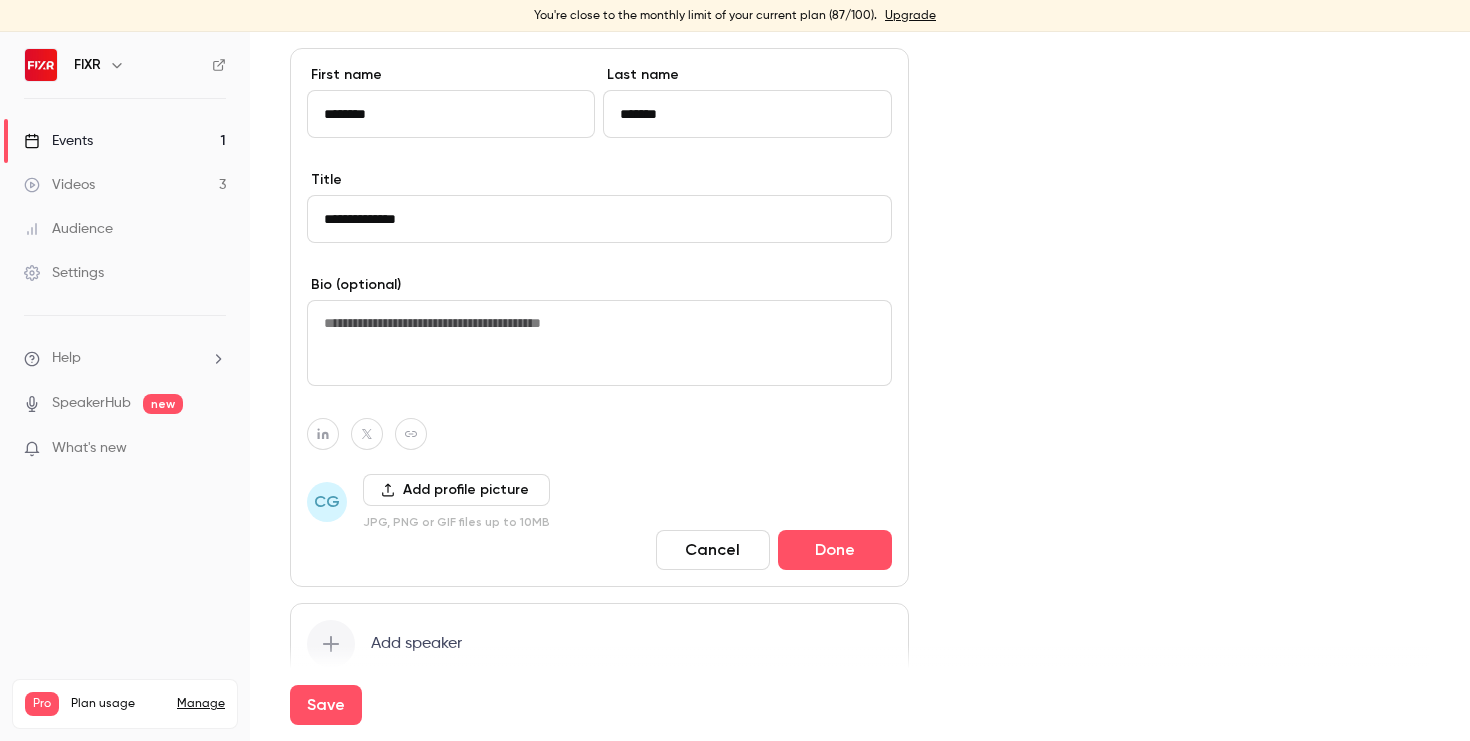 type on "********" 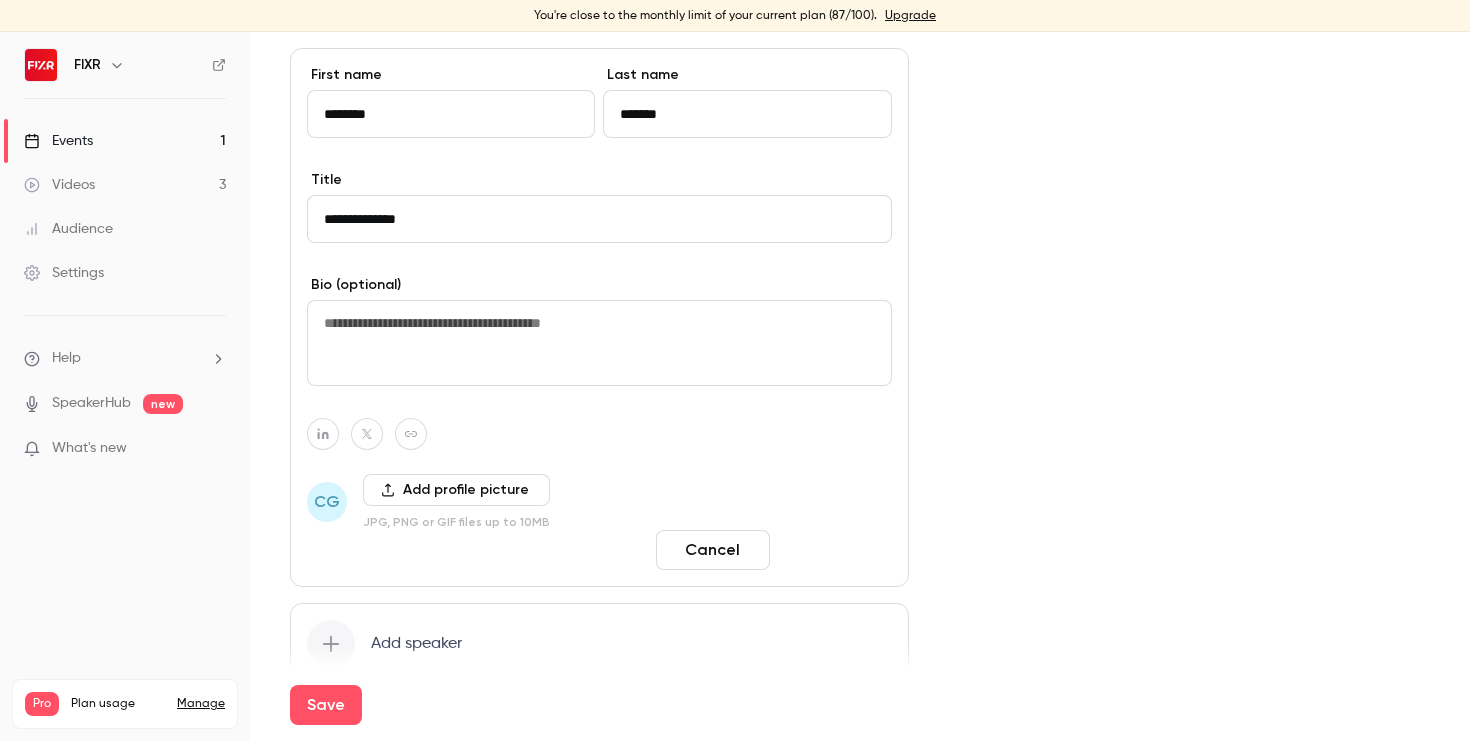 click on "Done" at bounding box center [835, 550] 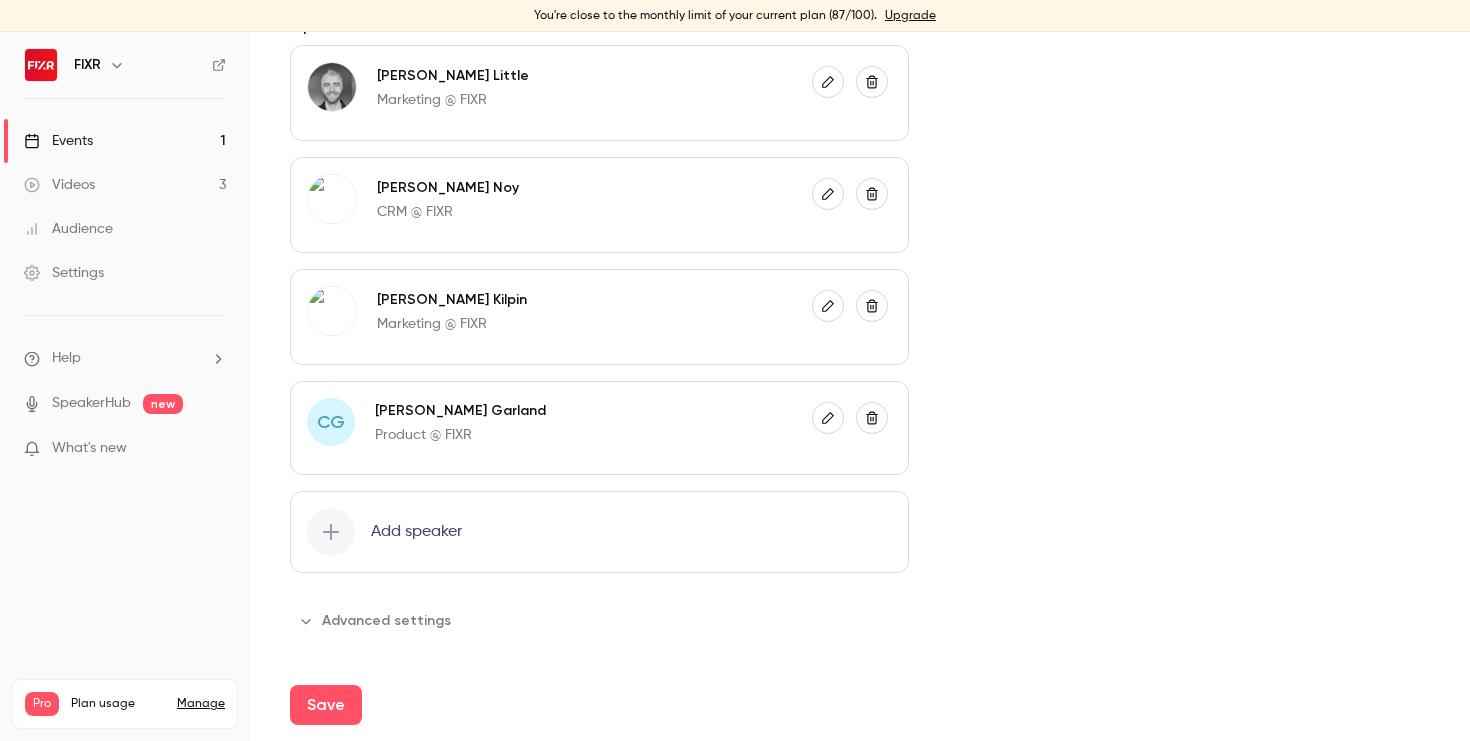 scroll, scrollTop: 1101, scrollLeft: 0, axis: vertical 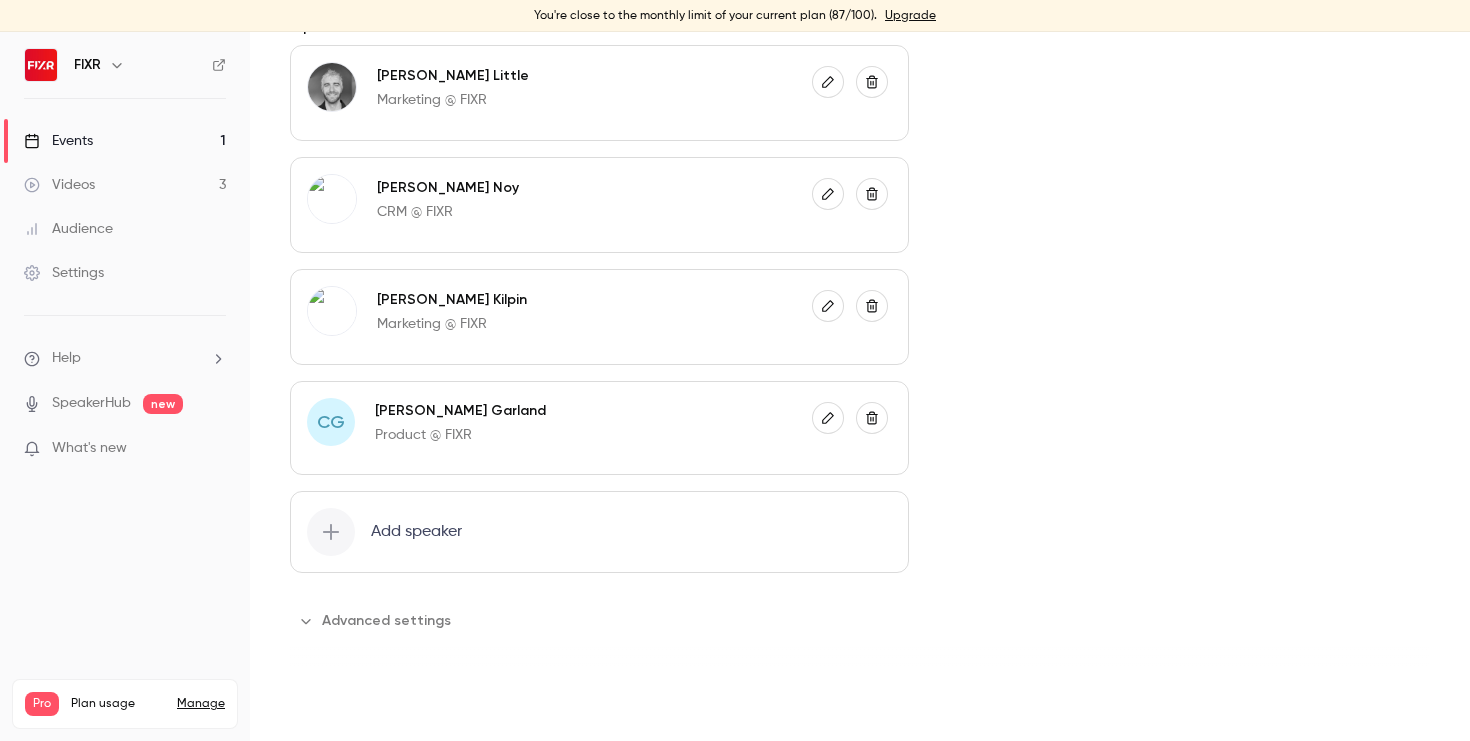 click on "Save" at bounding box center (326, 705) 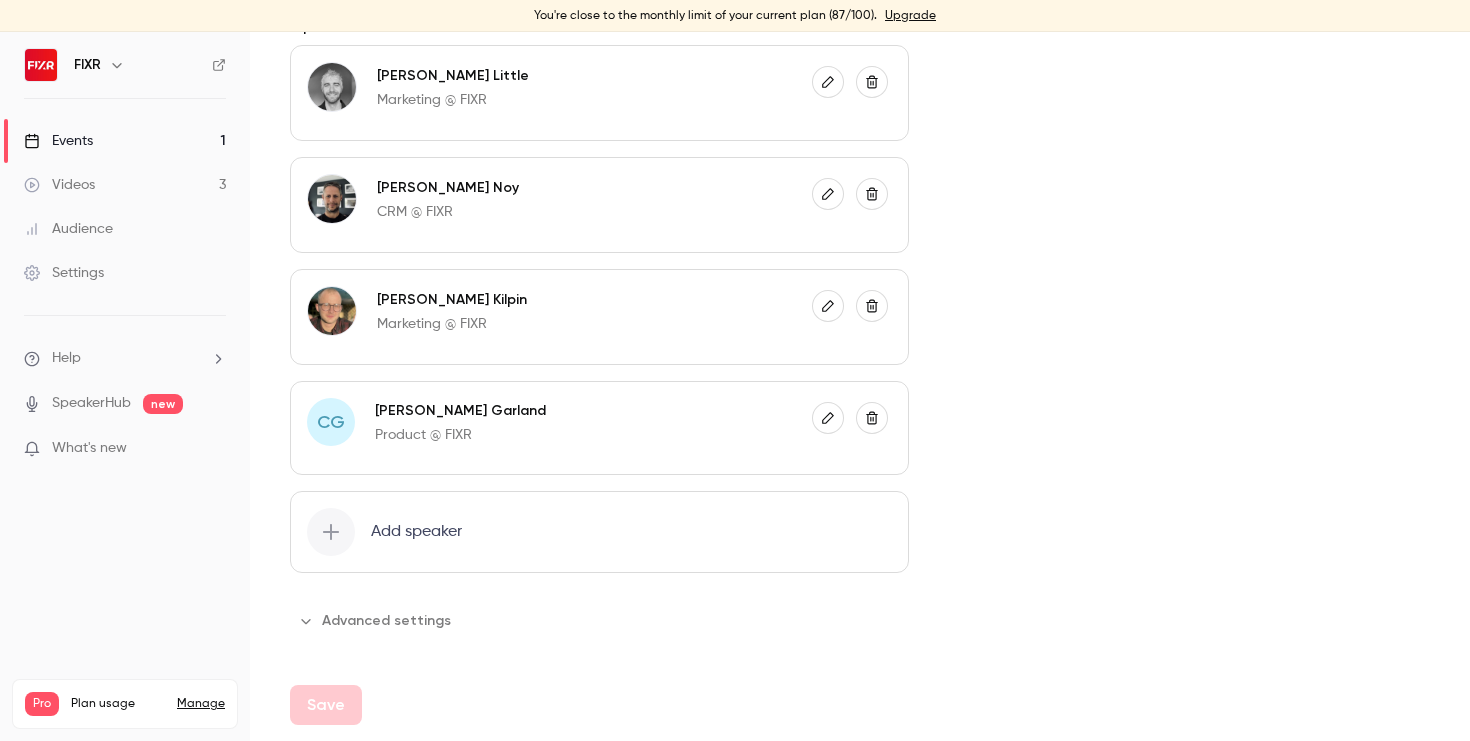 click on "Add speaker" at bounding box center [416, 532] 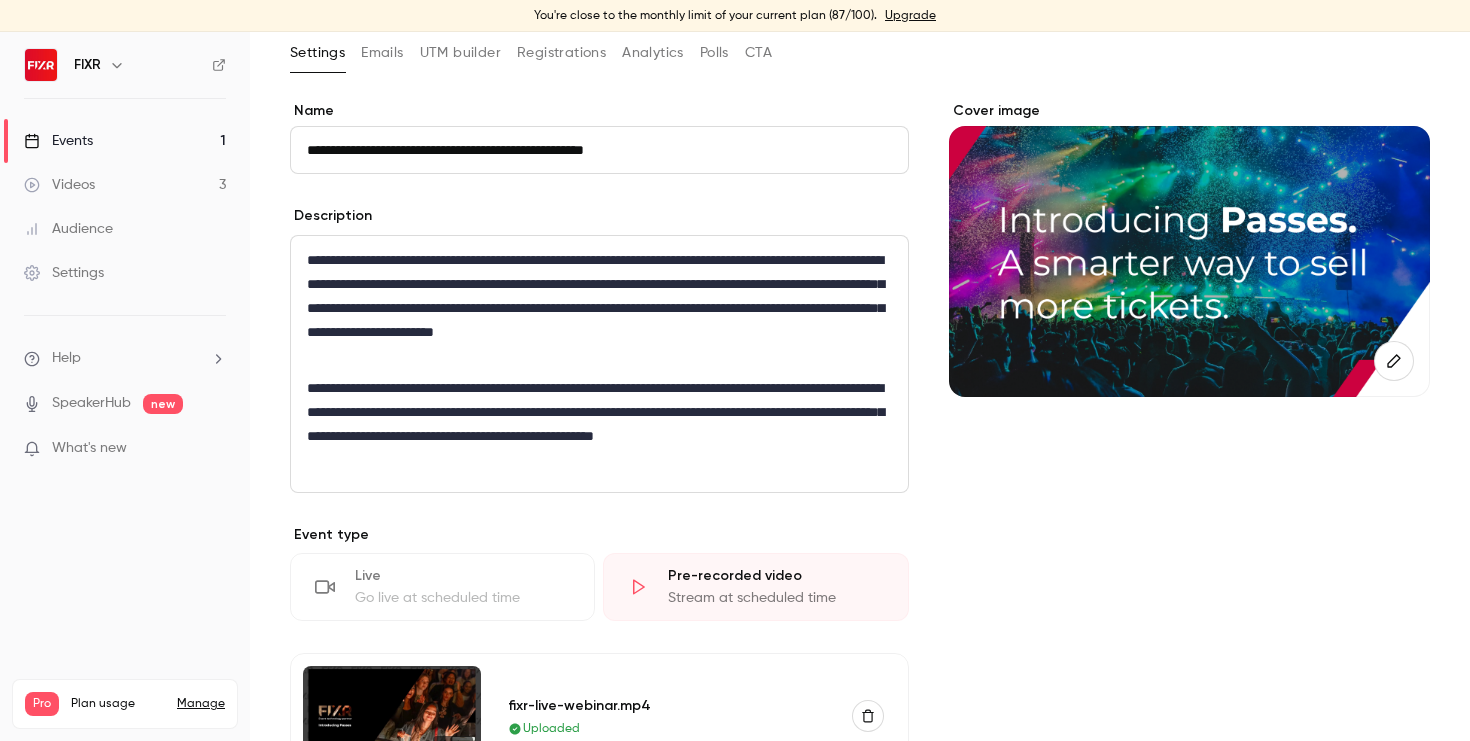 scroll, scrollTop: 0, scrollLeft: 0, axis: both 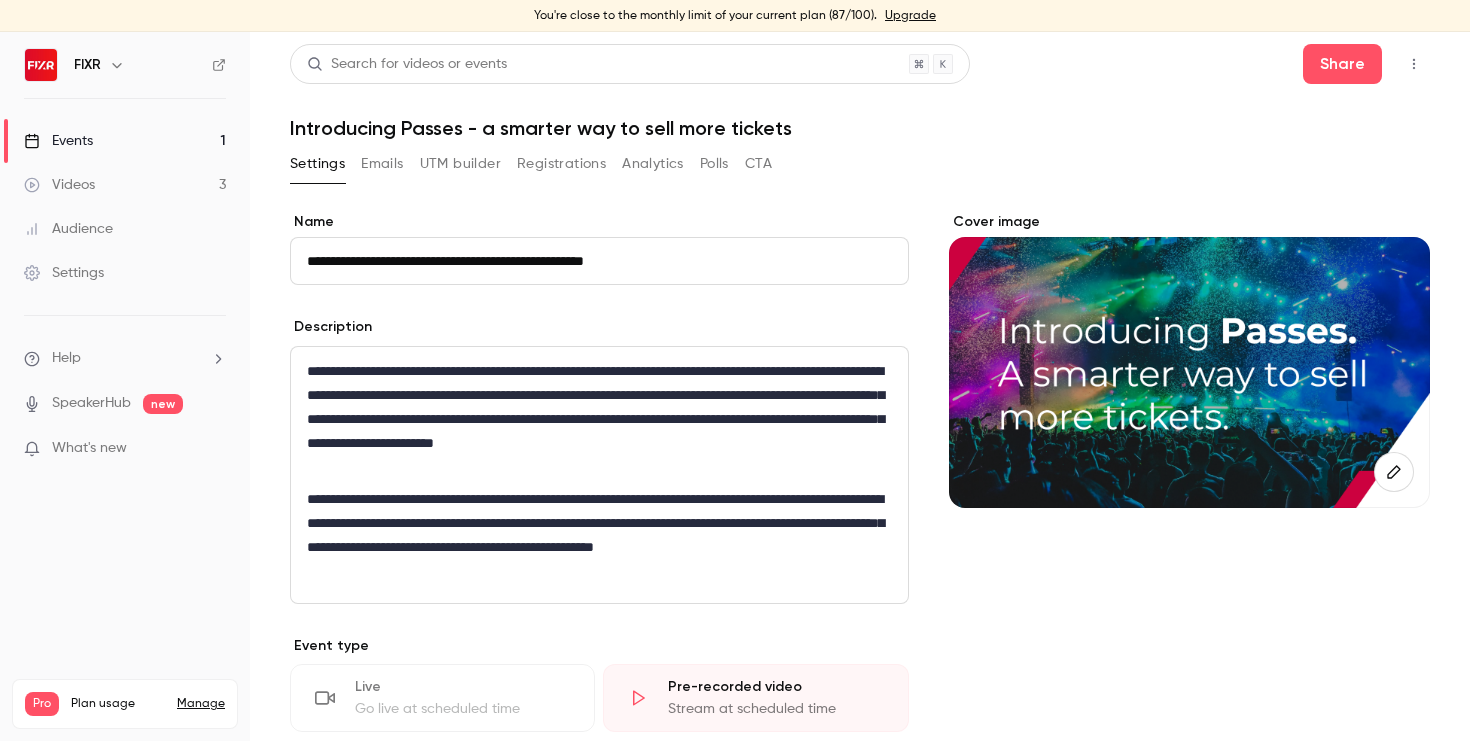 type on "****" 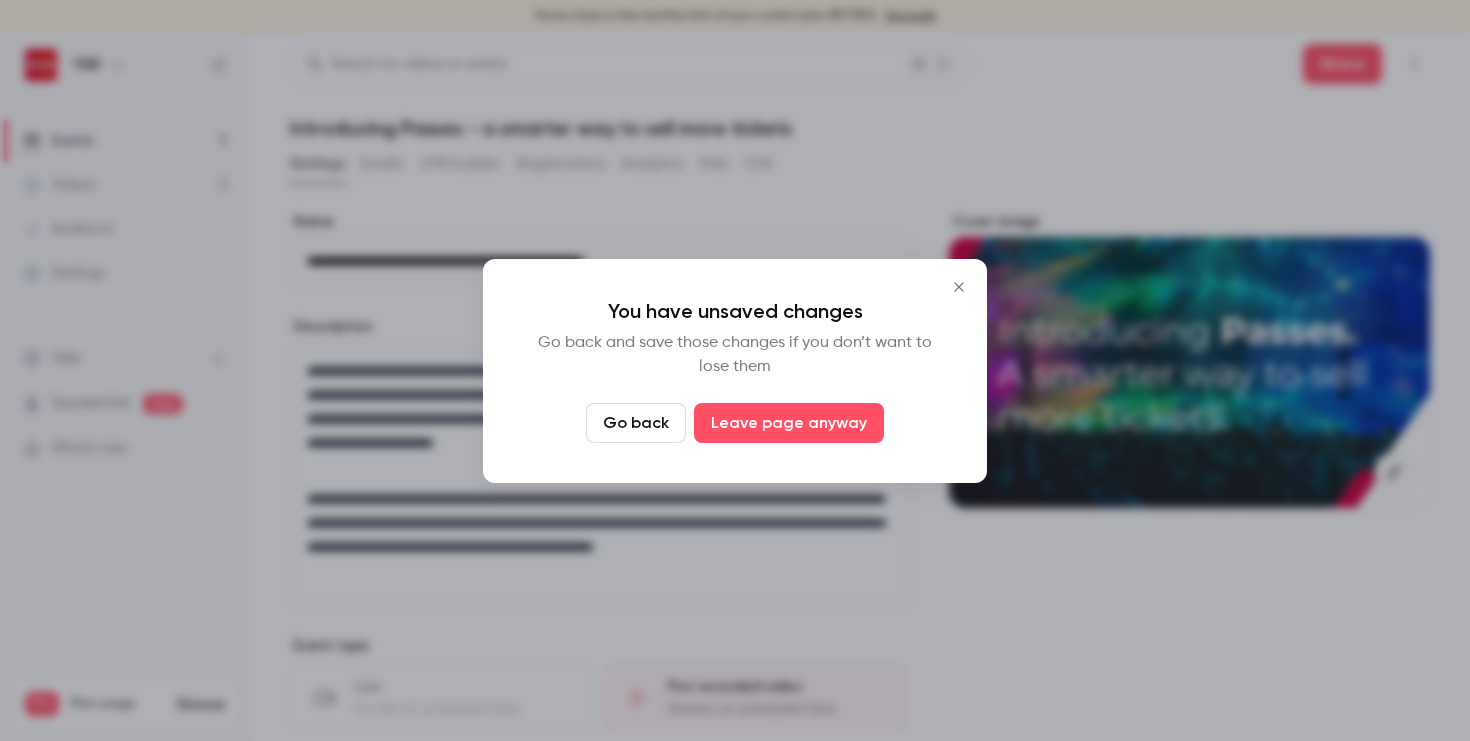click on "Go back" at bounding box center (636, 423) 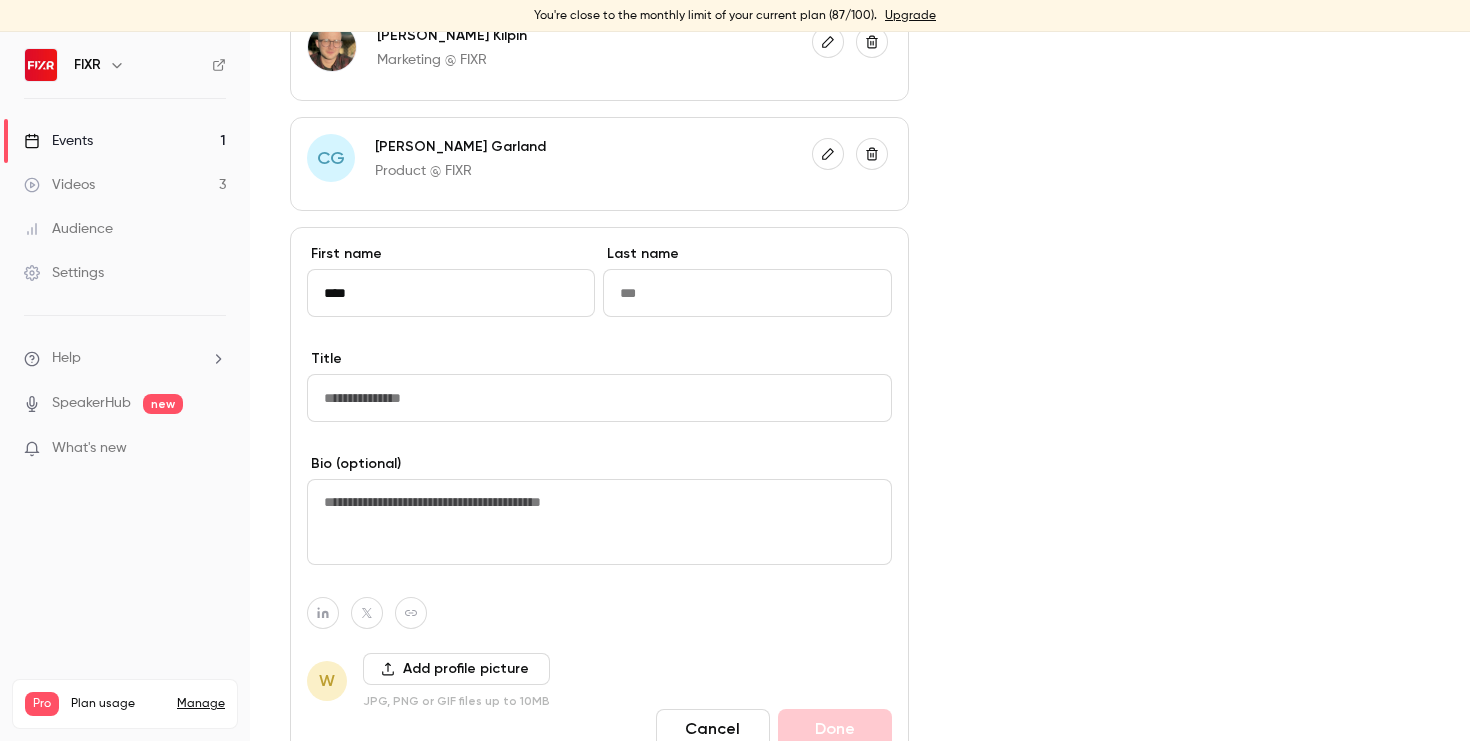 scroll, scrollTop: 1408, scrollLeft: 0, axis: vertical 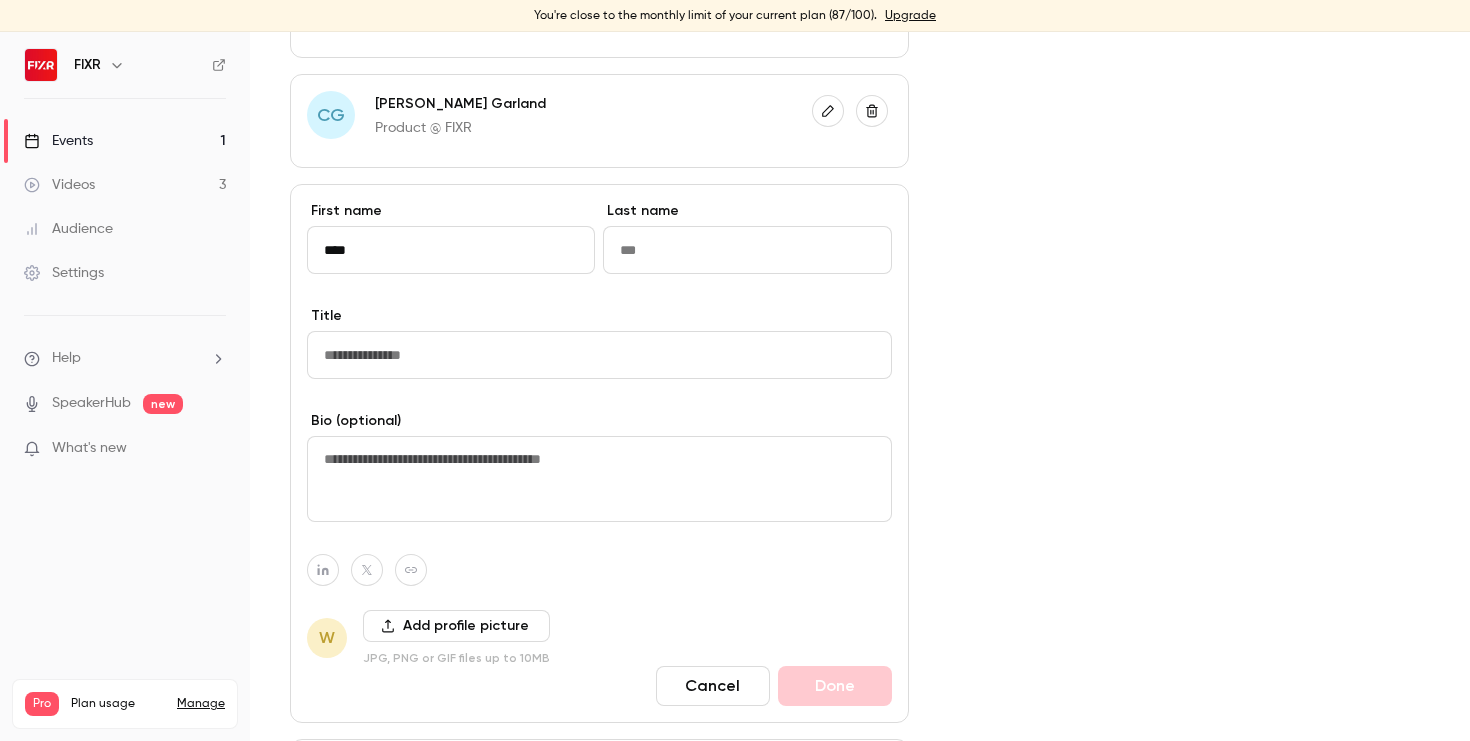 click at bounding box center (747, 250) 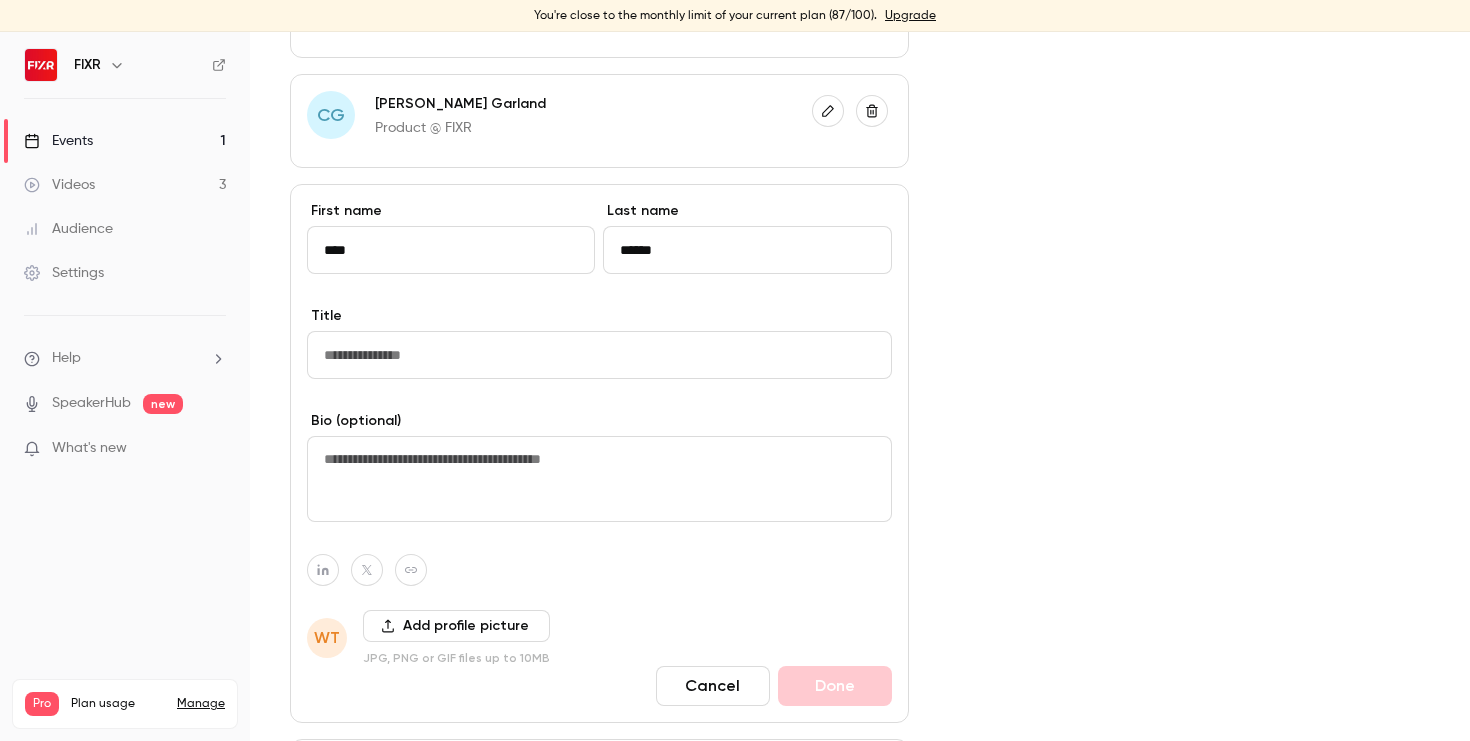 type on "******" 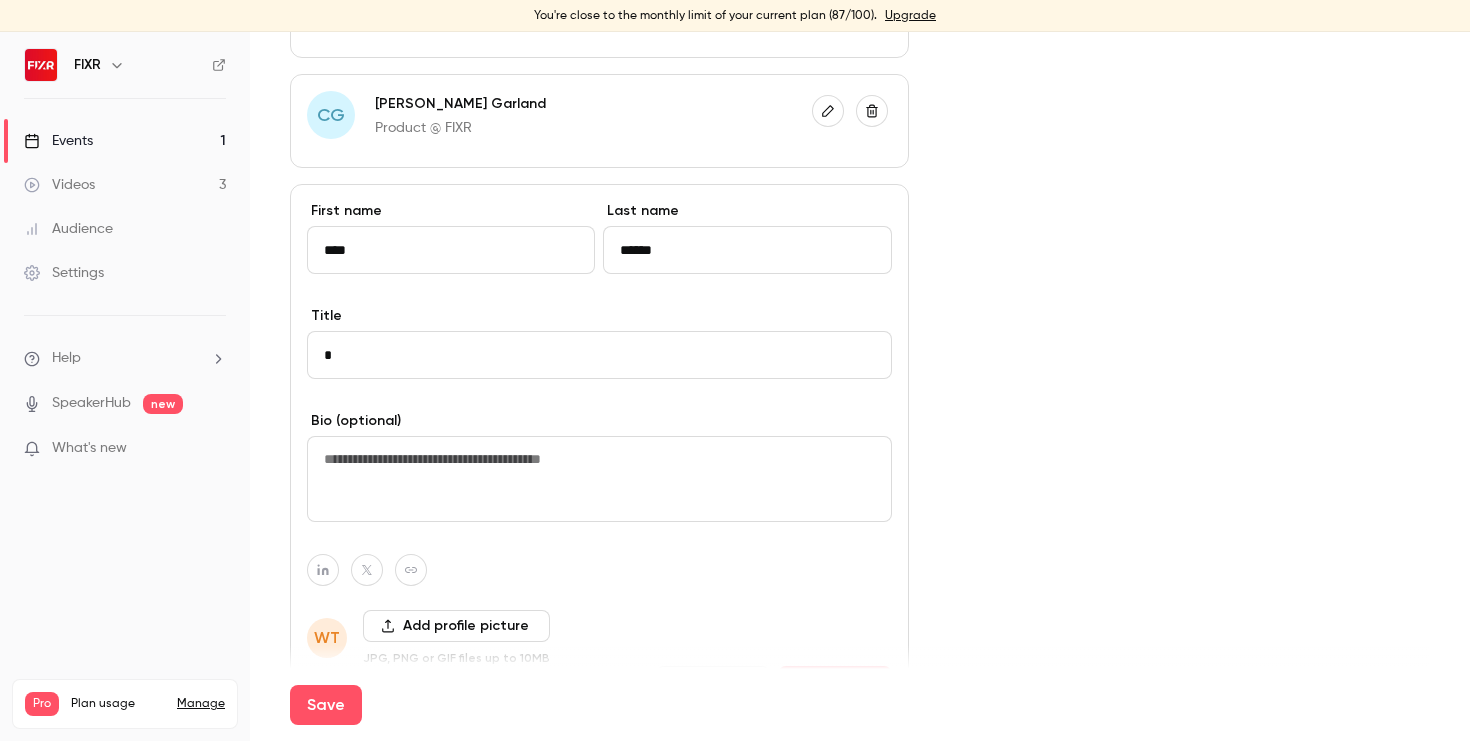 type on "*" 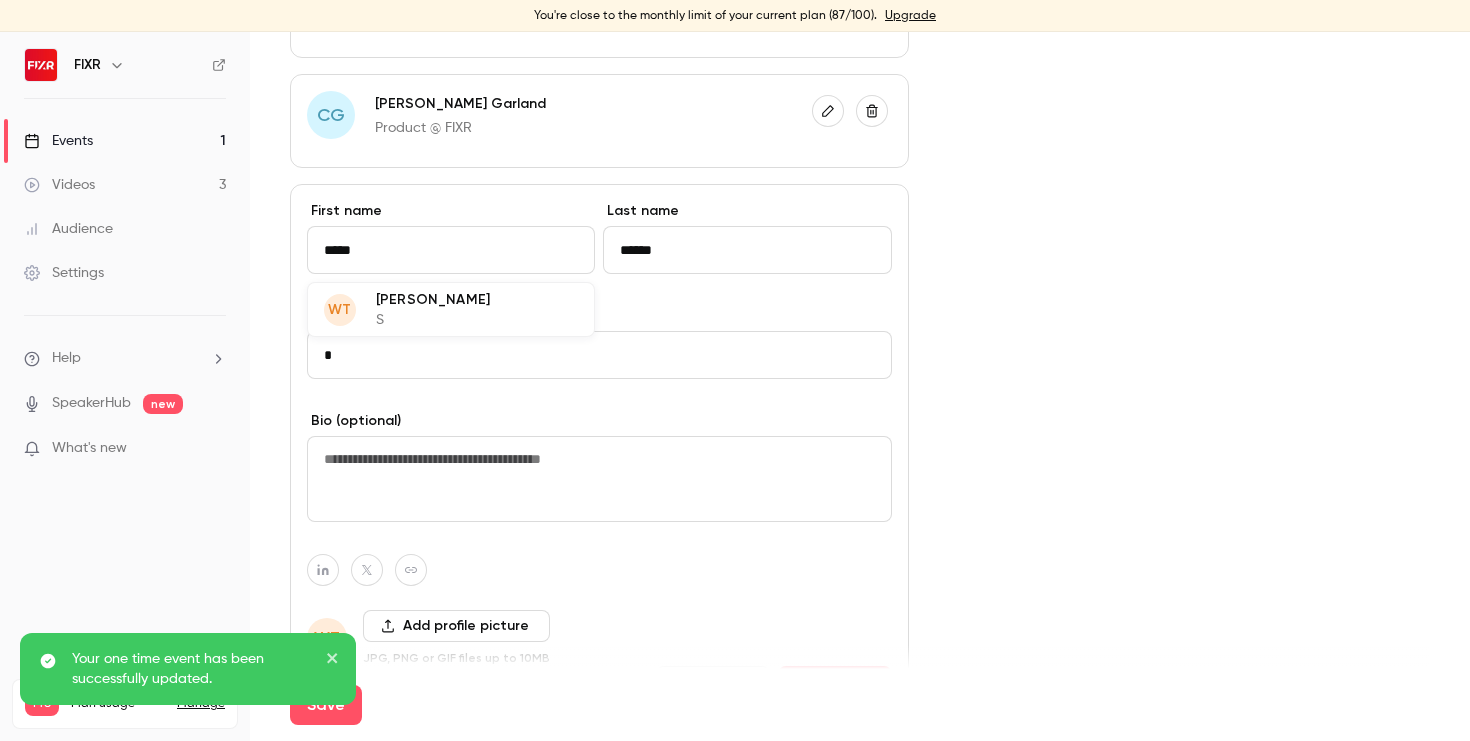 type on "****" 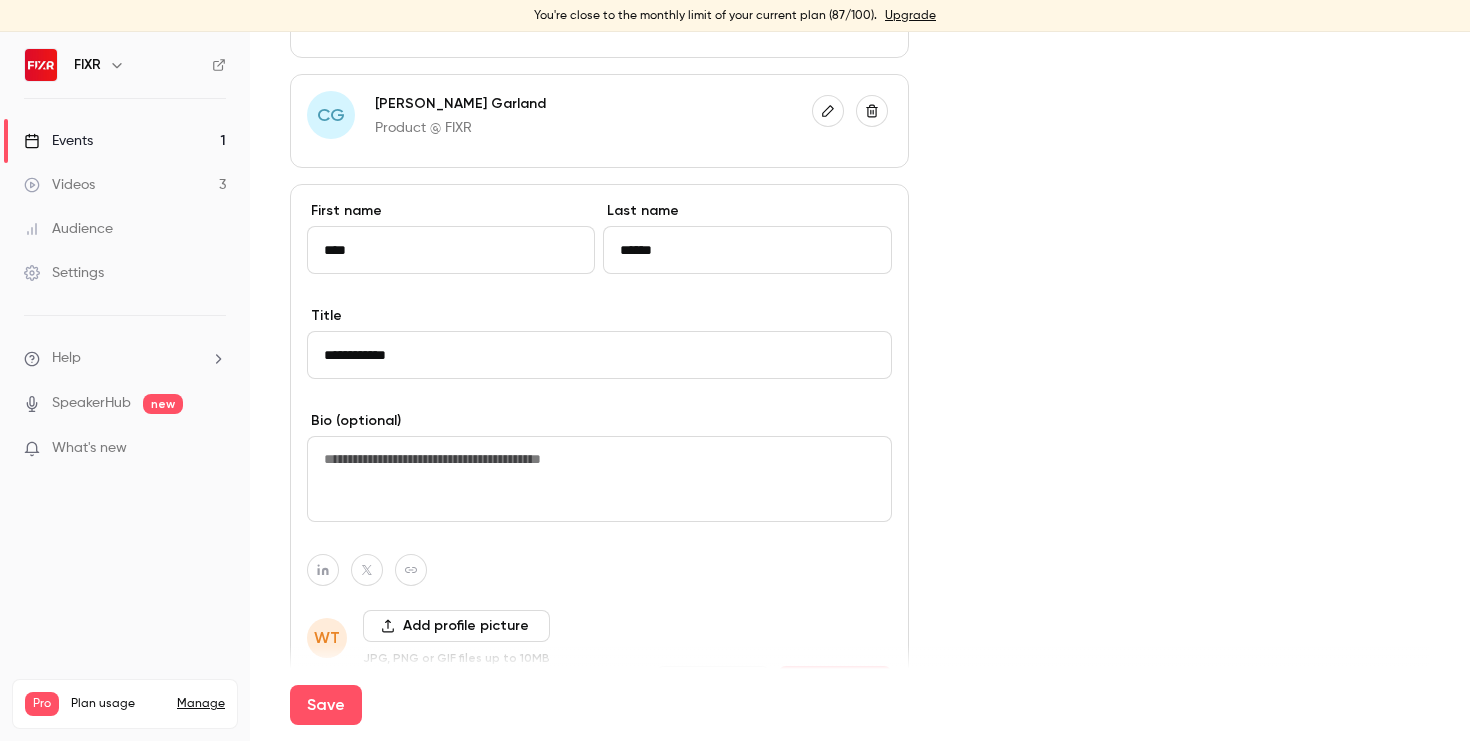 type on "**********" 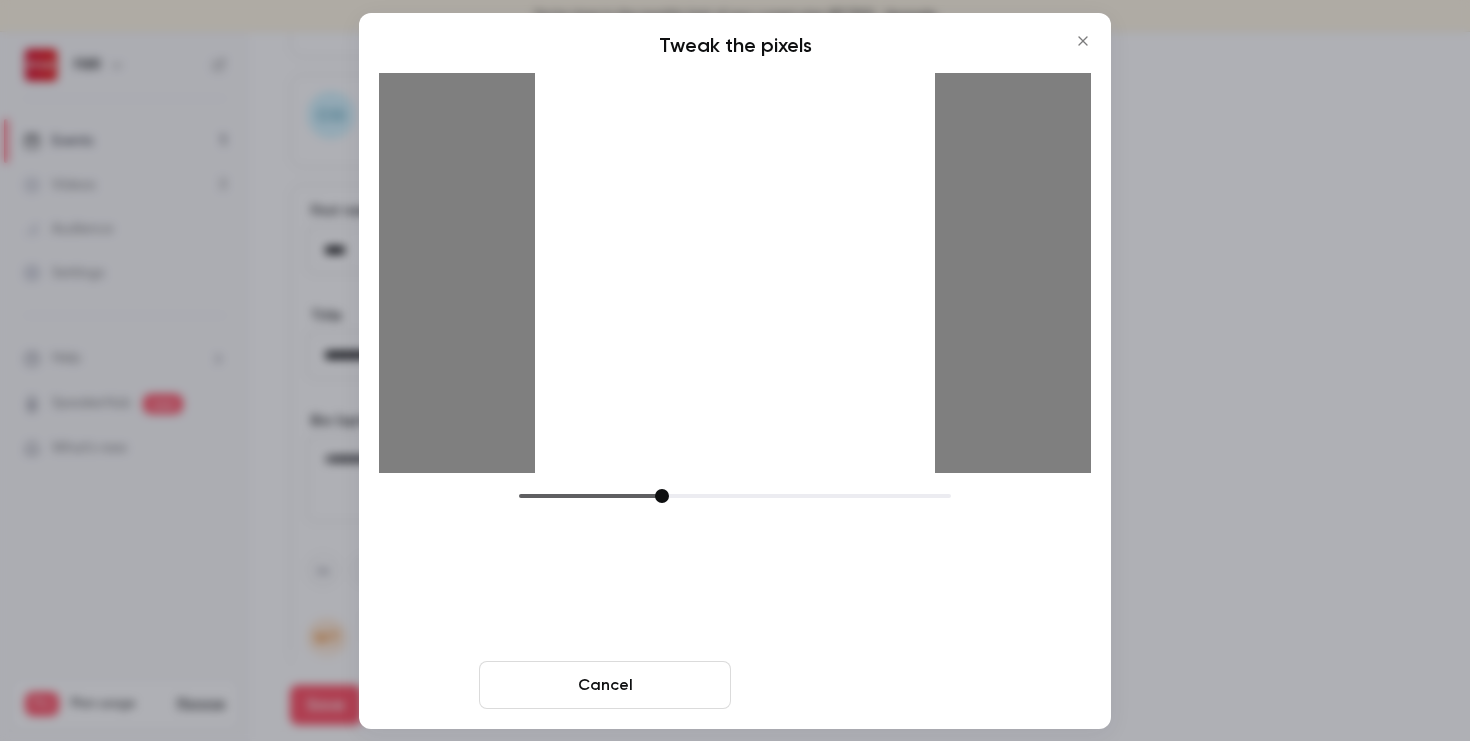 click on "Crop and save" at bounding box center (865, 685) 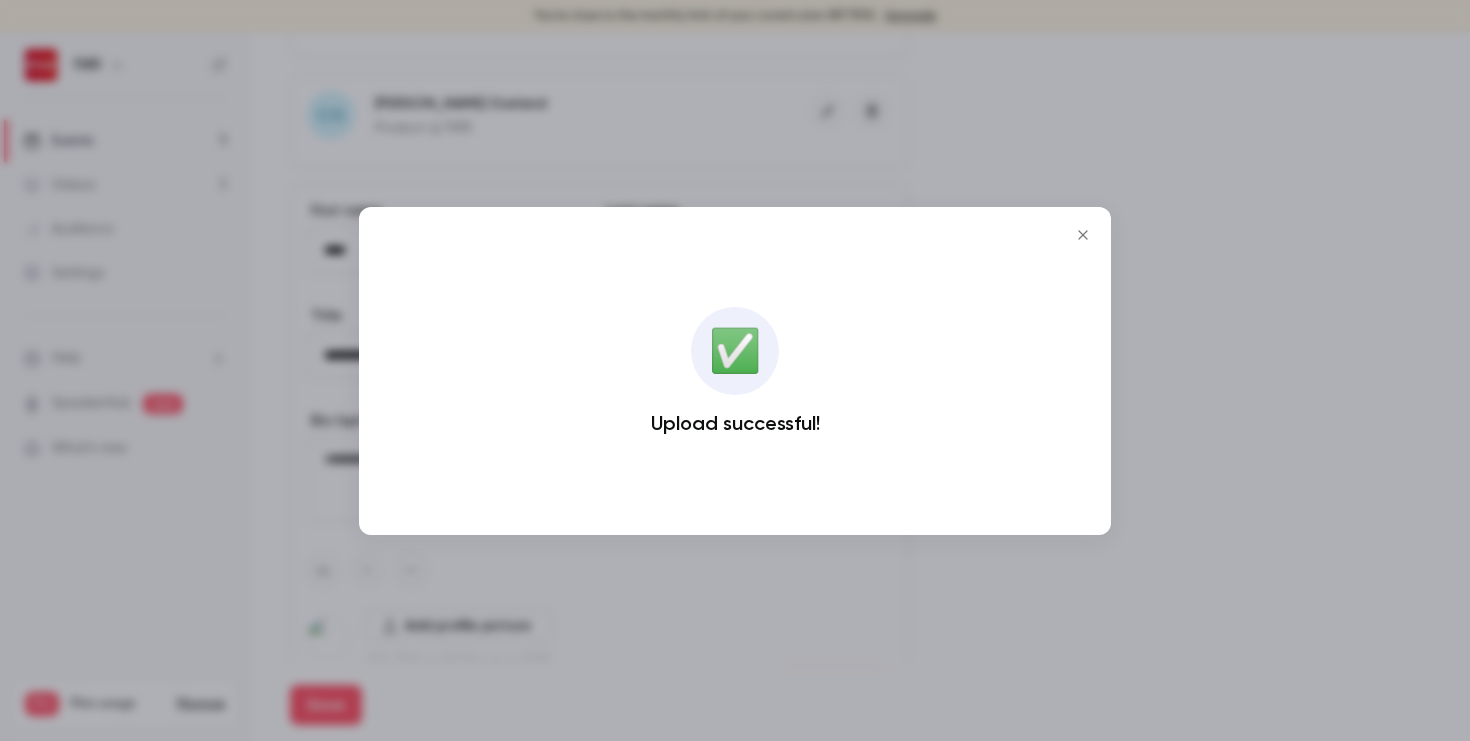 click 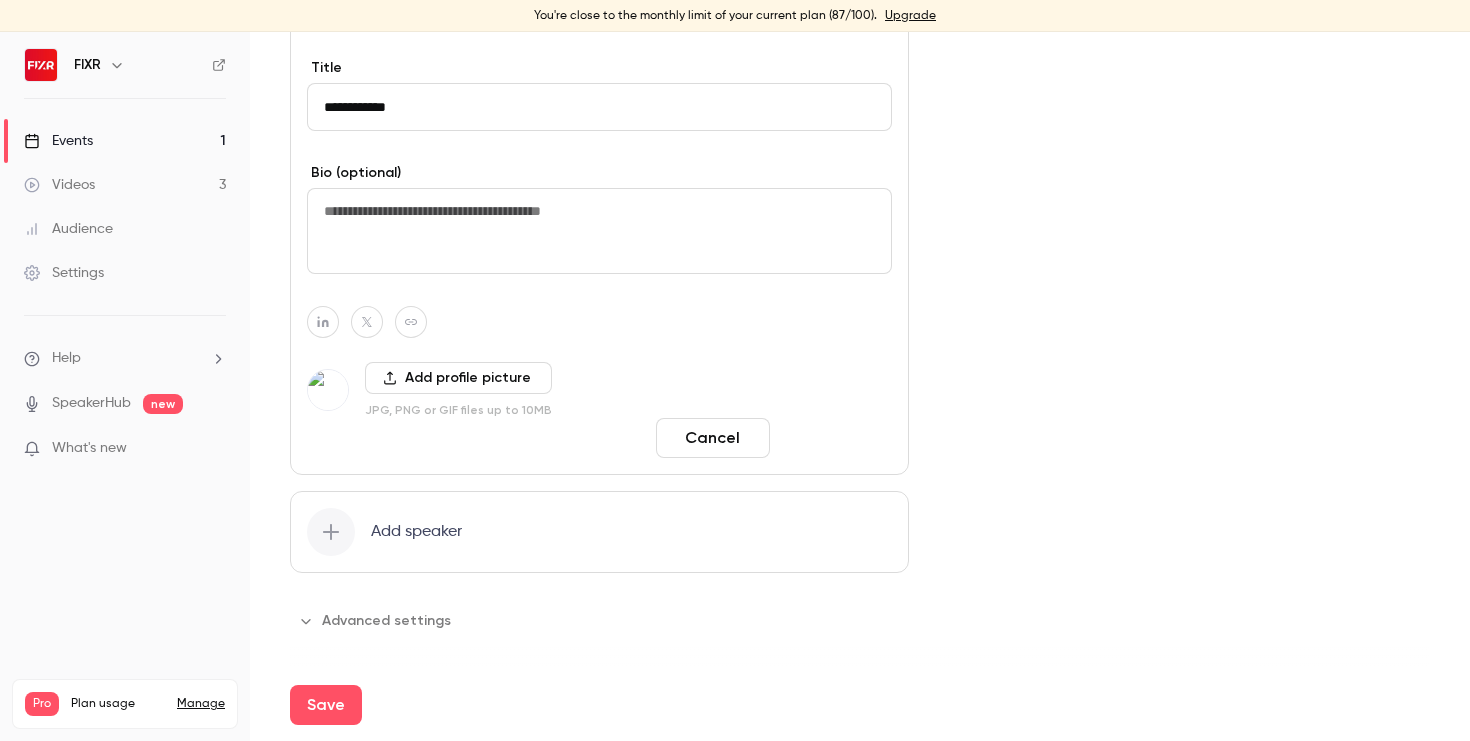 click on "Done" at bounding box center (835, 438) 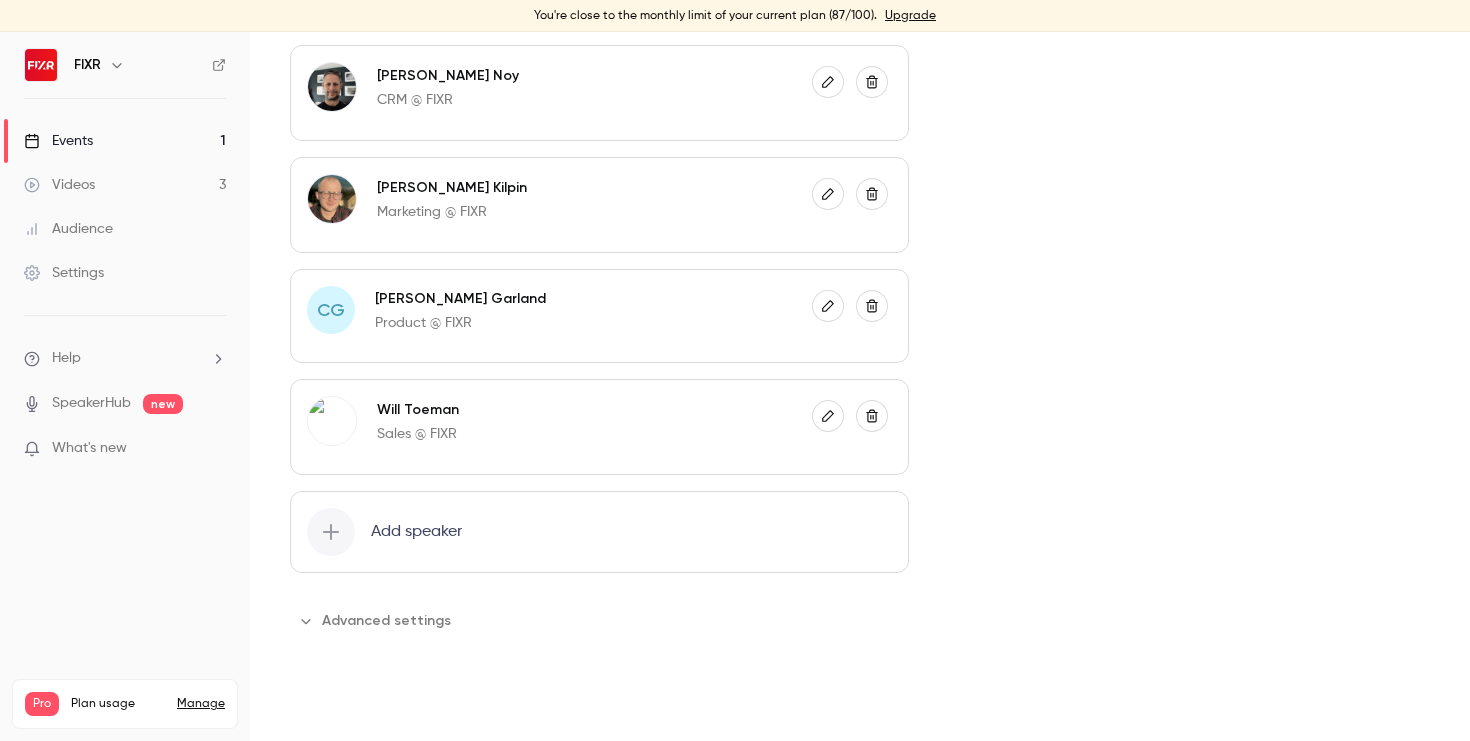 click on "Save" at bounding box center [326, 705] 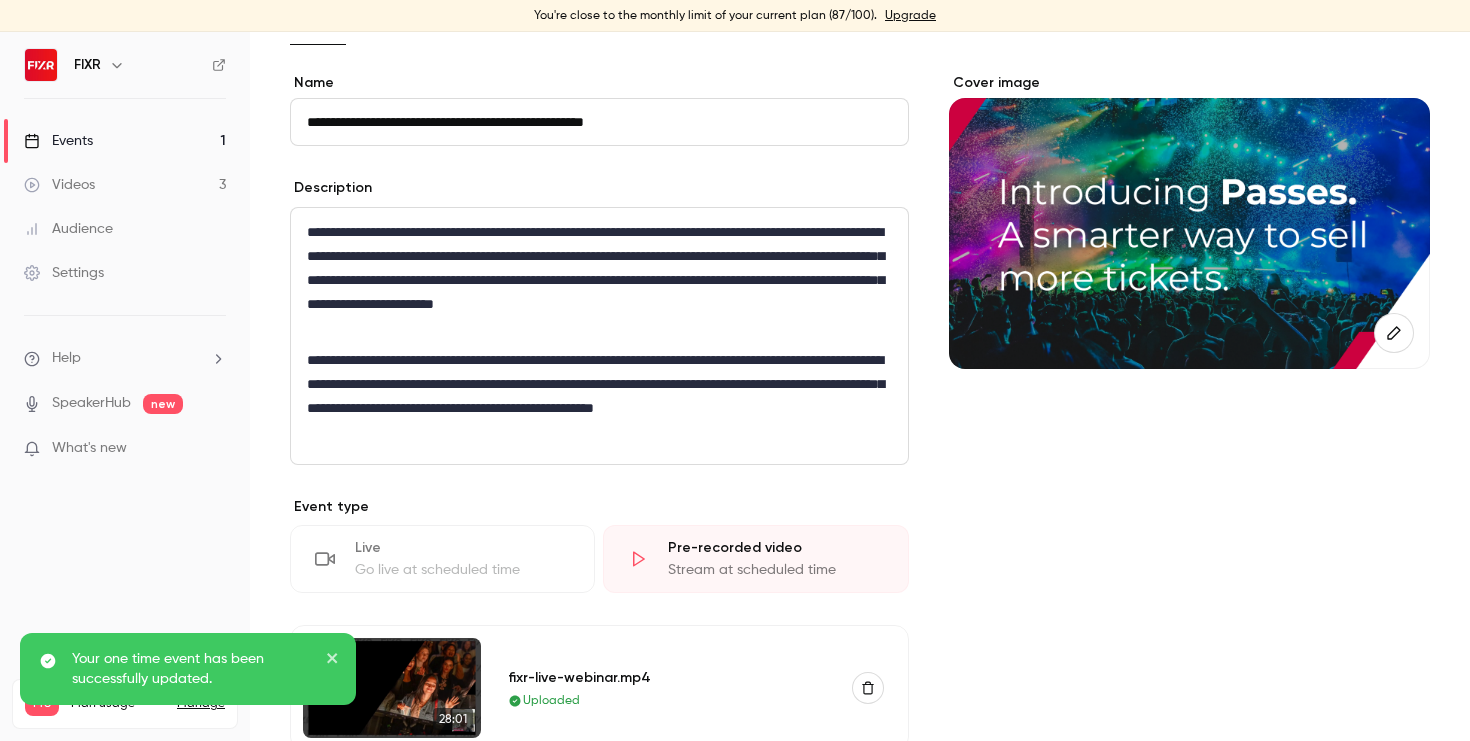 scroll, scrollTop: 0, scrollLeft: 0, axis: both 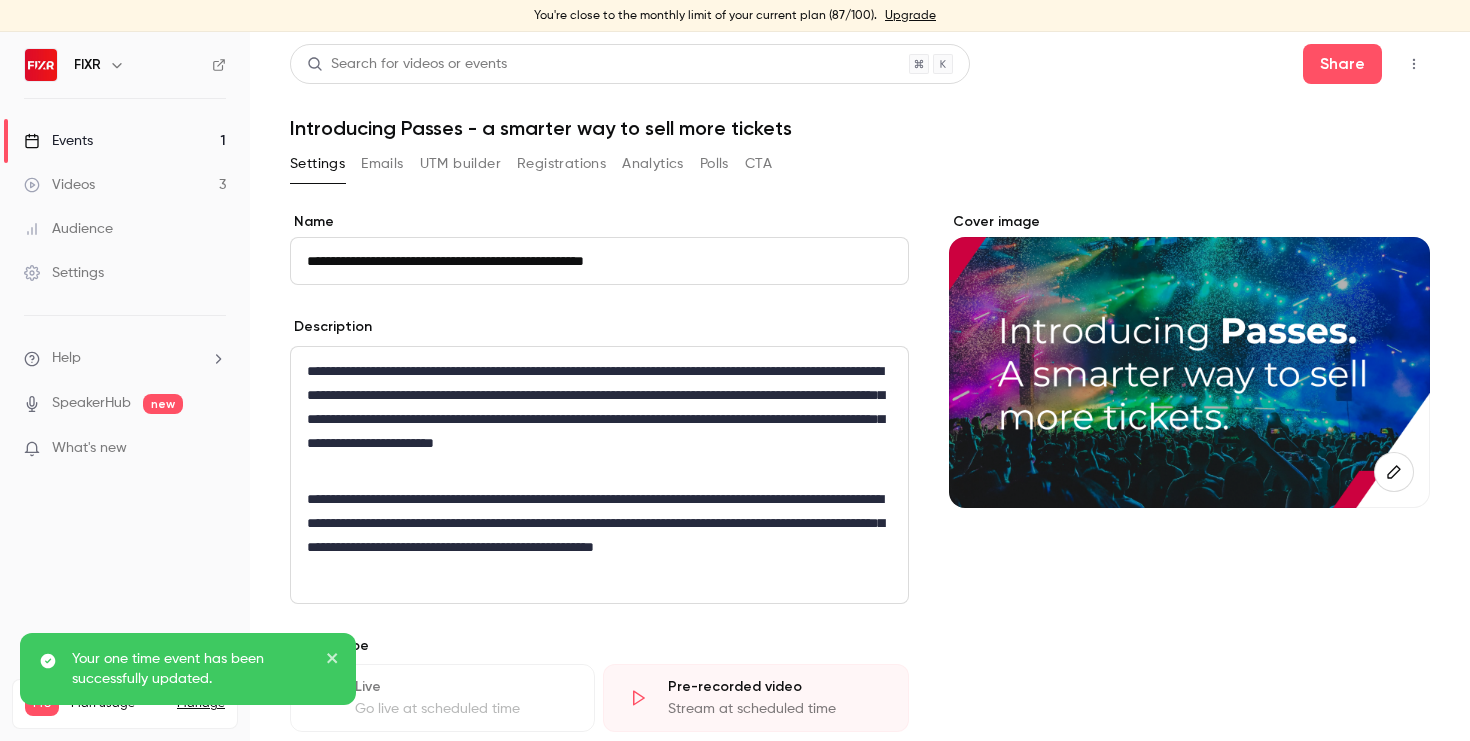 click on "Events" at bounding box center [58, 141] 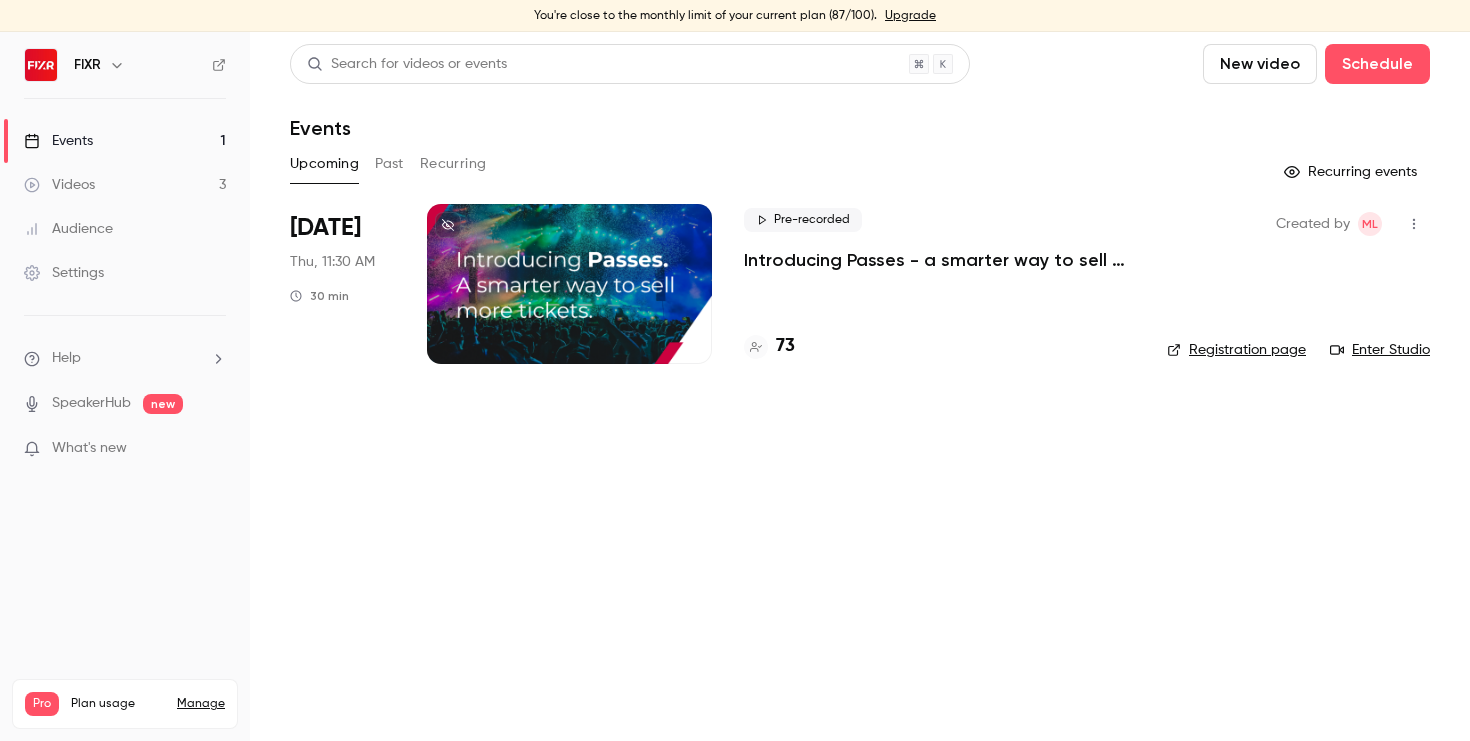 click on "Enter Studio" at bounding box center [1380, 350] 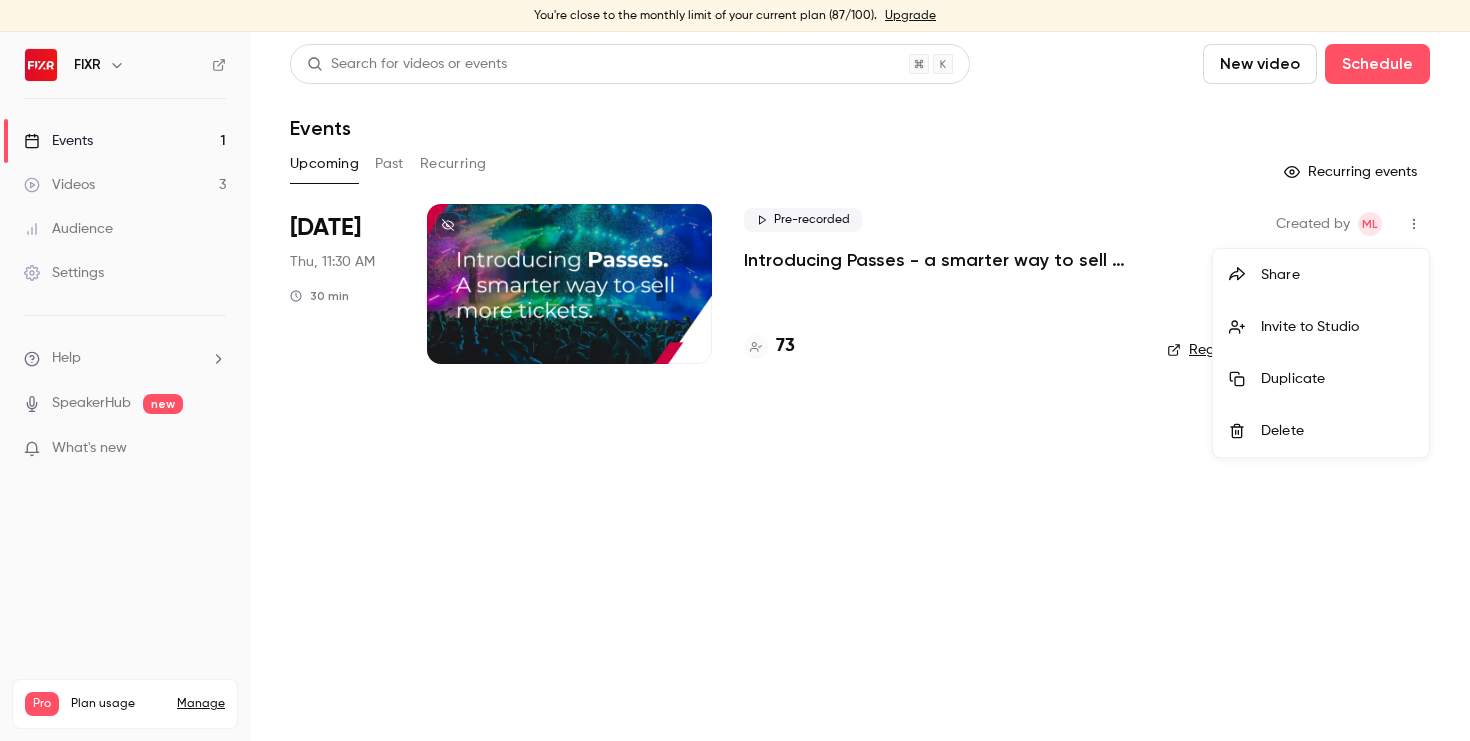 click on "Invite to Studio" at bounding box center (1321, 327) 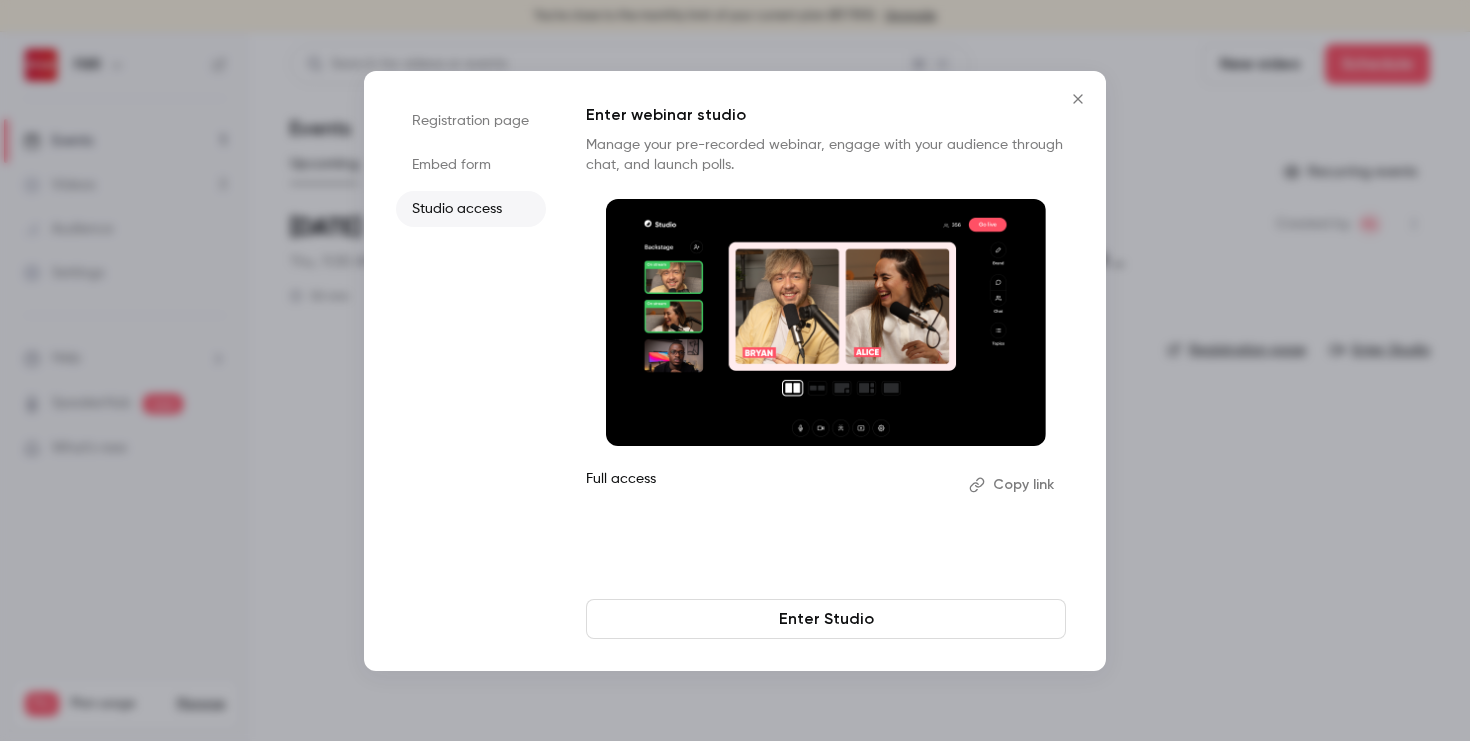 click on "Copy link" at bounding box center (1013, 485) 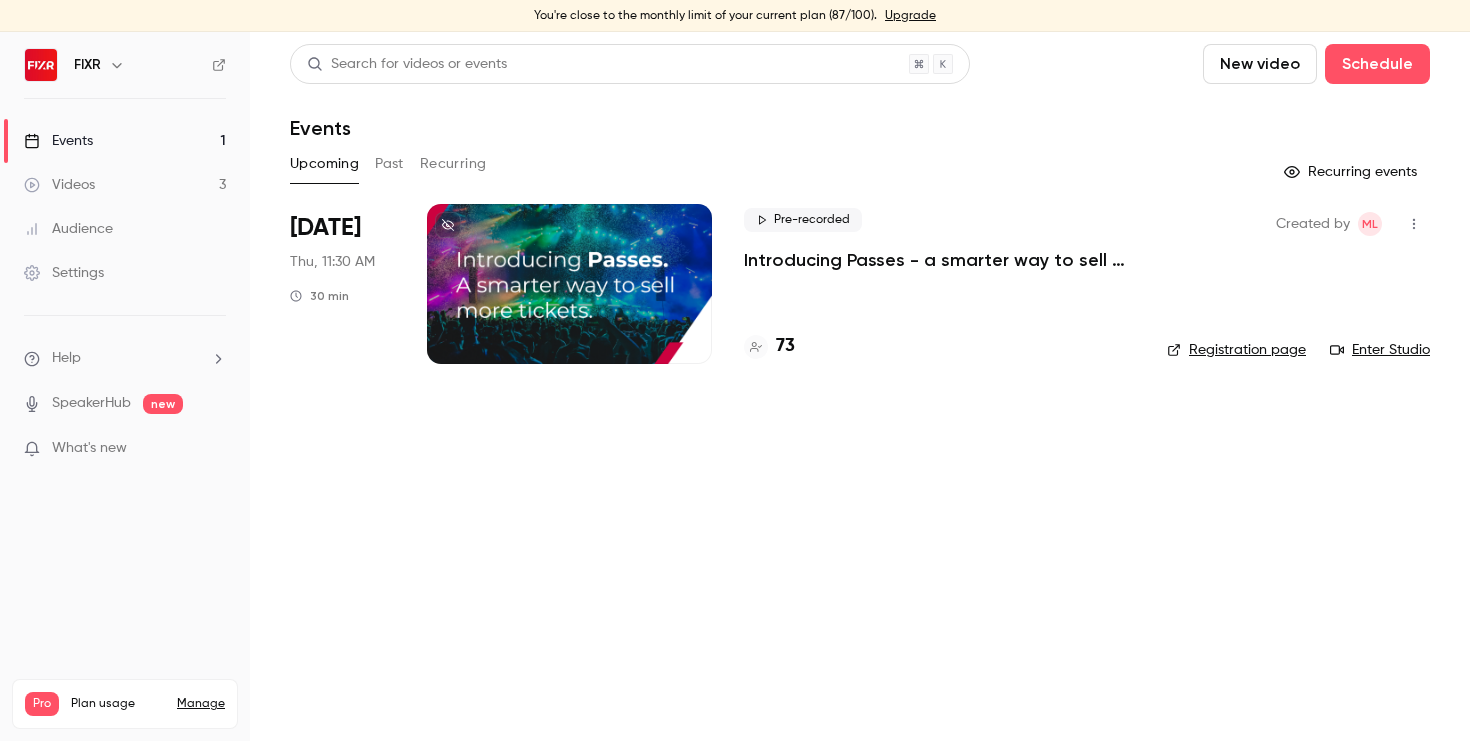 click on "Introducing Passes - a smarter way to sell more tickets" at bounding box center (939, 260) 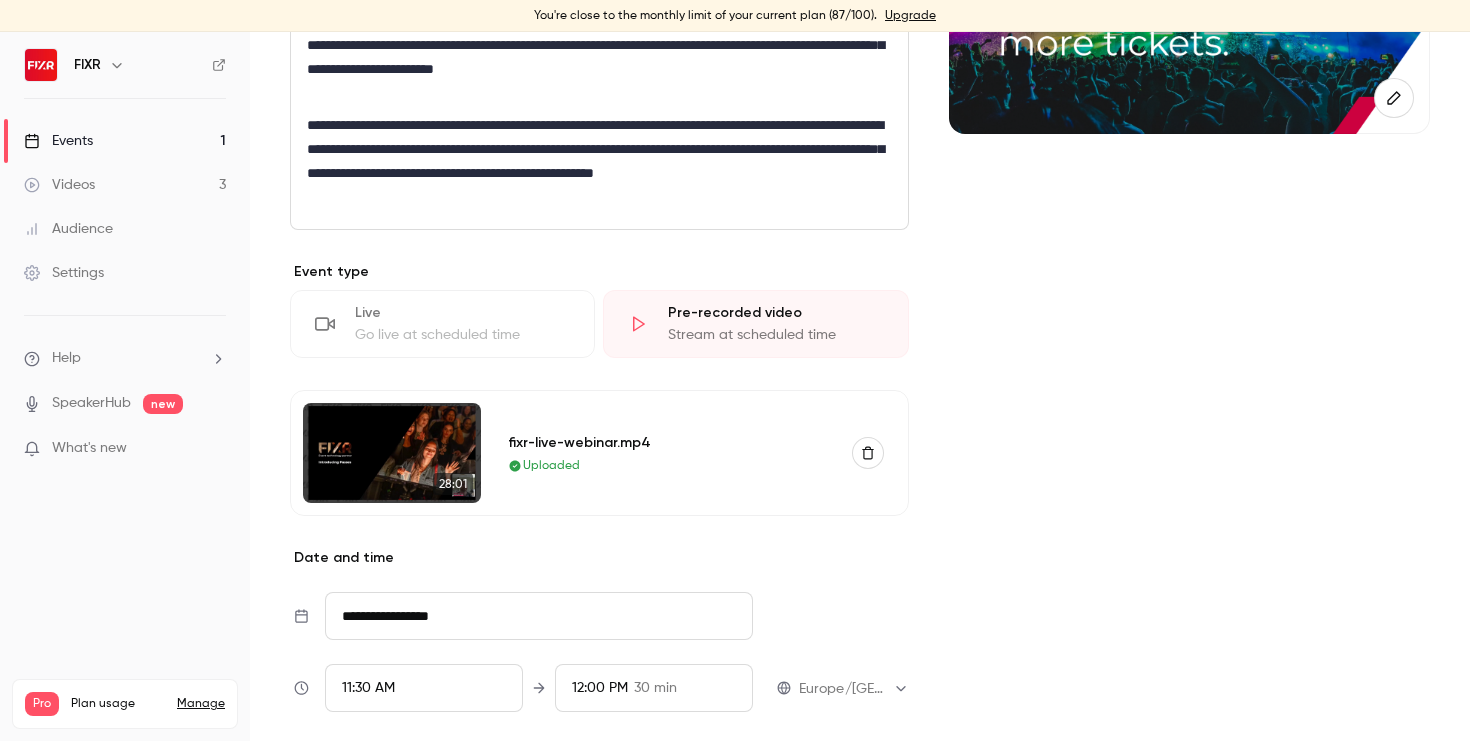 scroll, scrollTop: 433, scrollLeft: 0, axis: vertical 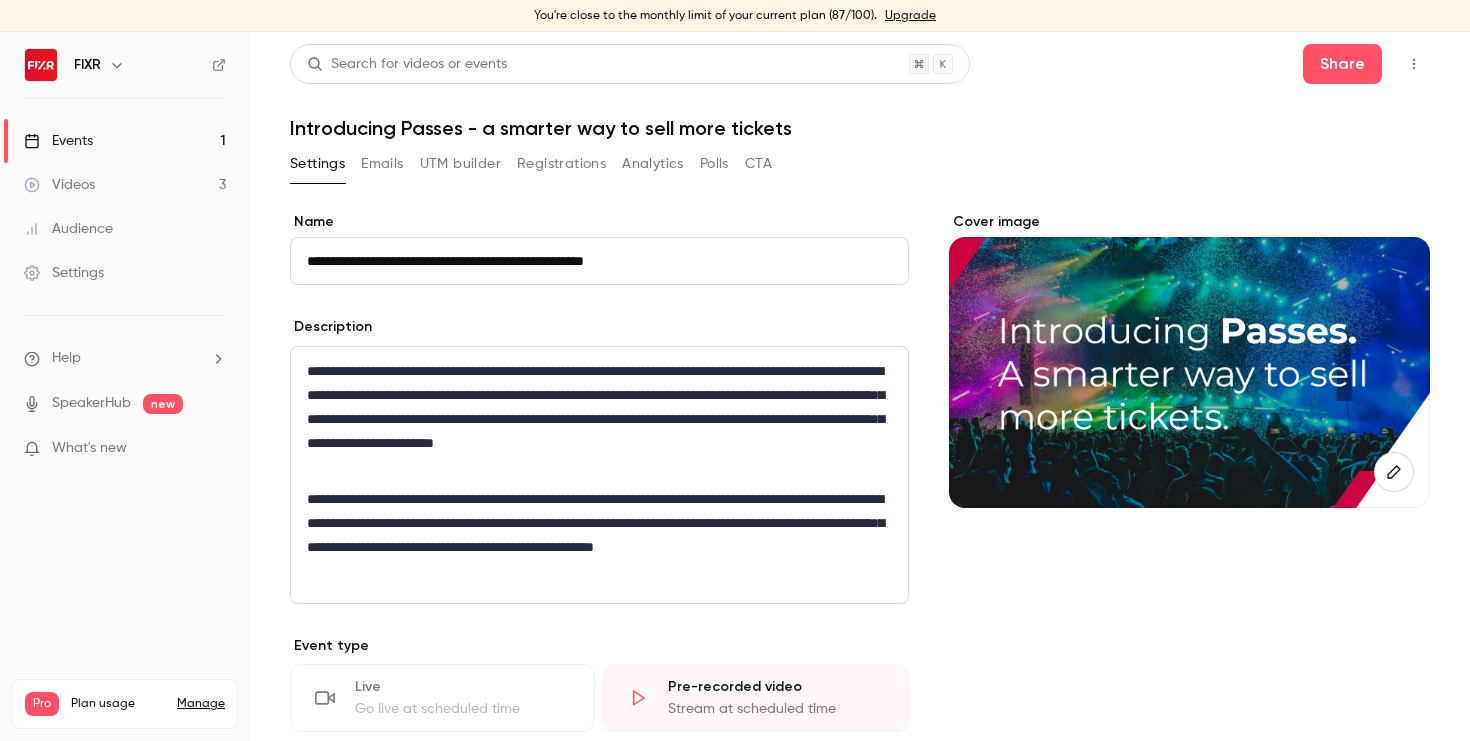 click on "Events" at bounding box center [58, 141] 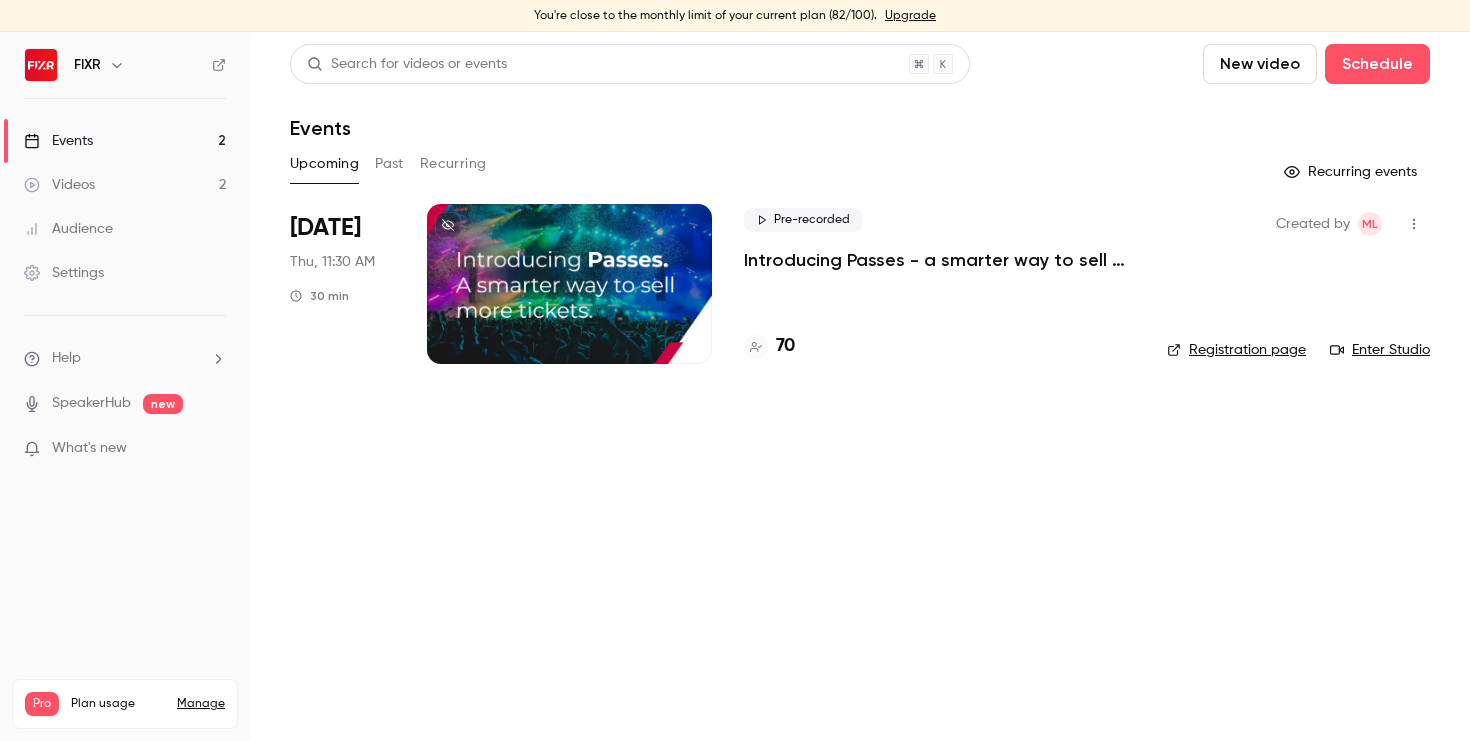 scroll, scrollTop: 0, scrollLeft: 0, axis: both 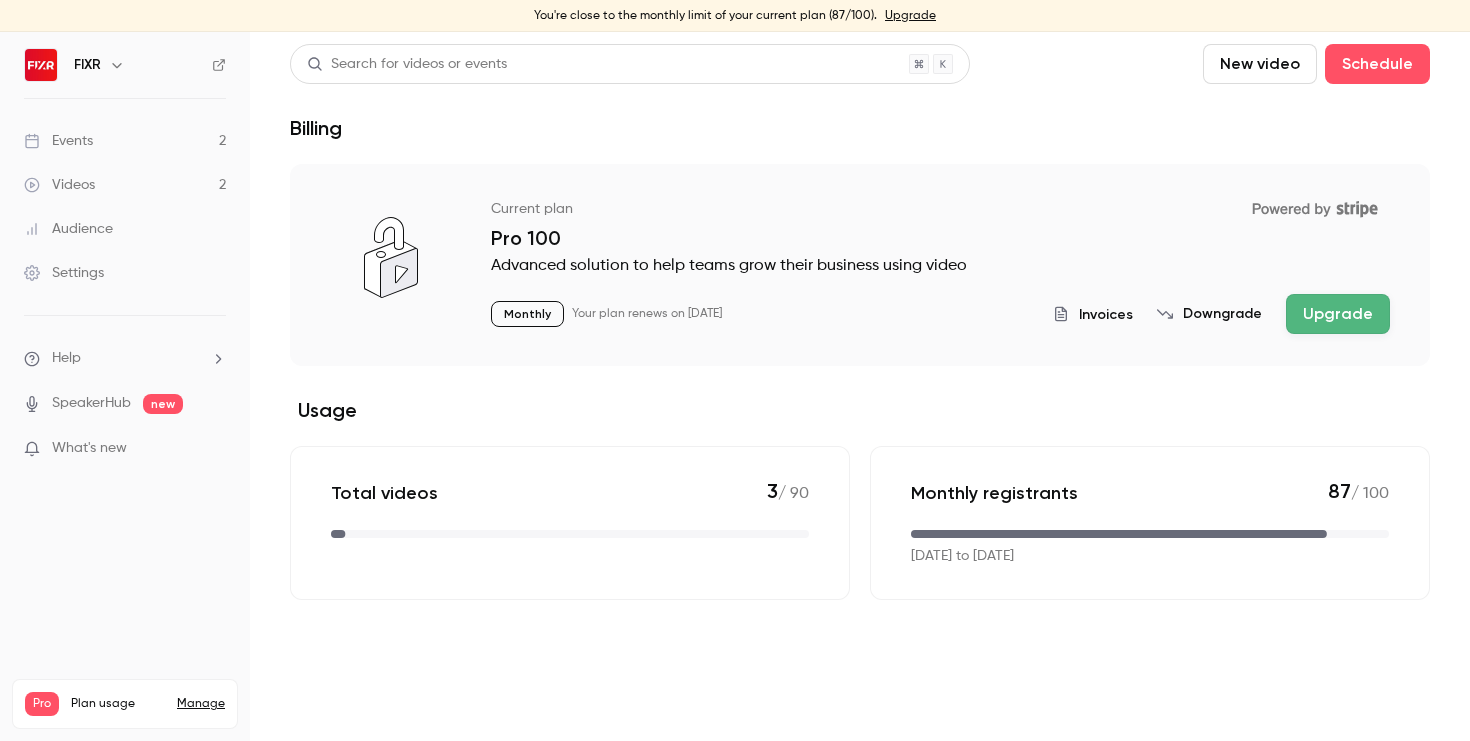 click on "Upgrade" at bounding box center (1338, 314) 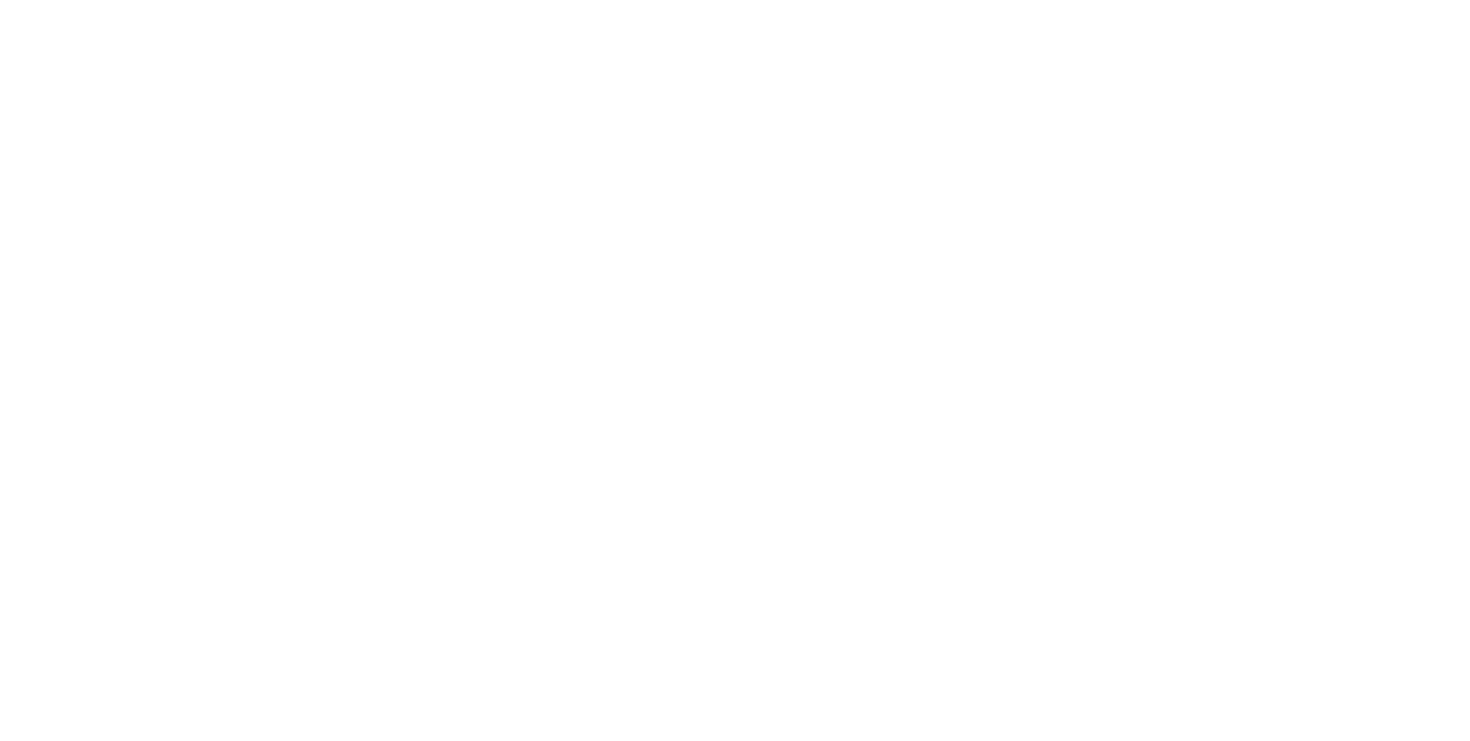 scroll, scrollTop: 0, scrollLeft: 0, axis: both 